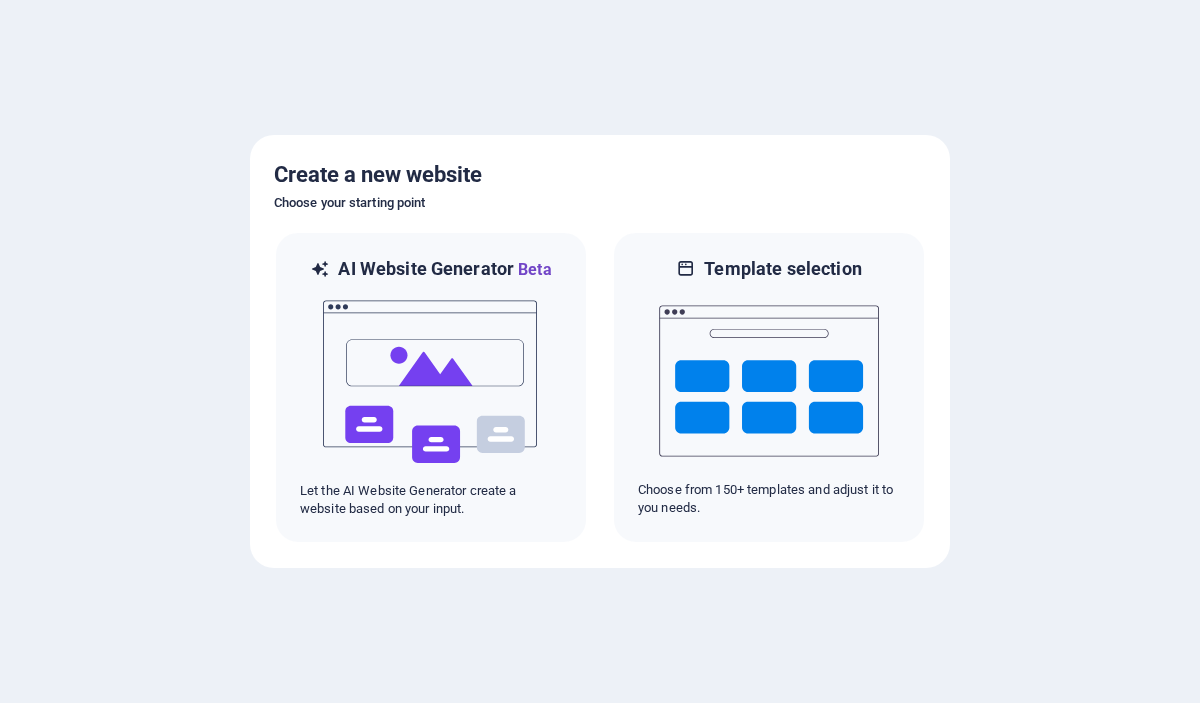 scroll, scrollTop: 0, scrollLeft: 0, axis: both 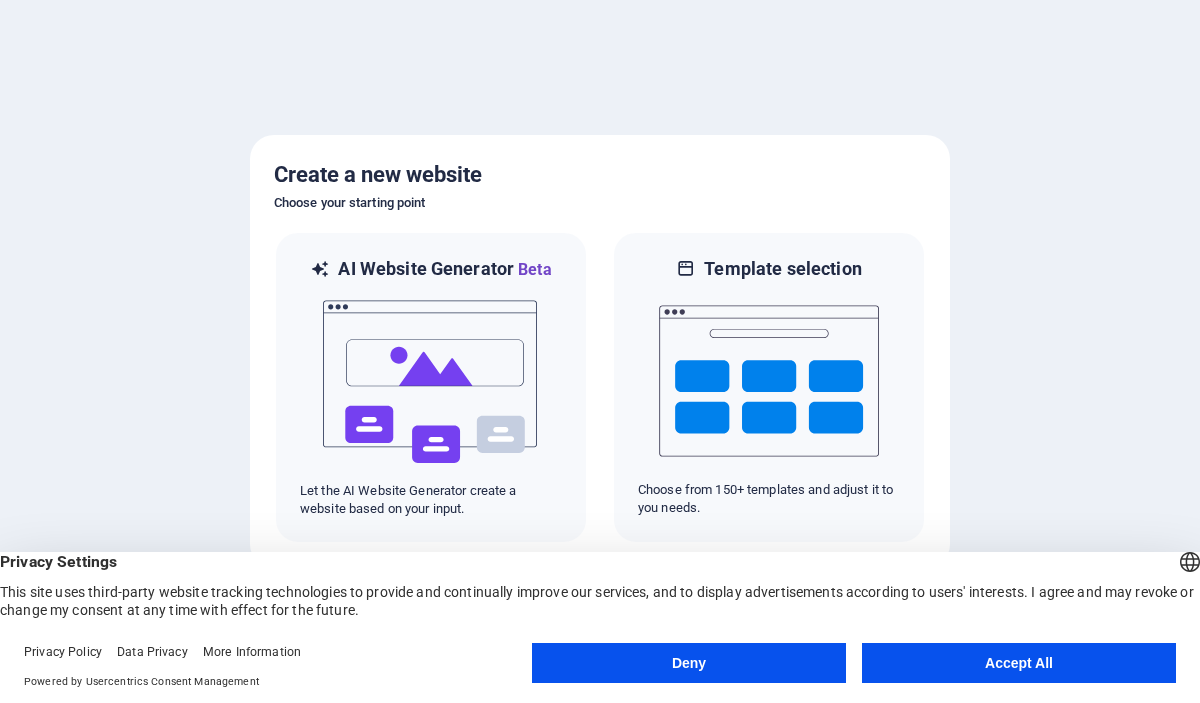 click on "Accept All" at bounding box center (1019, 663) 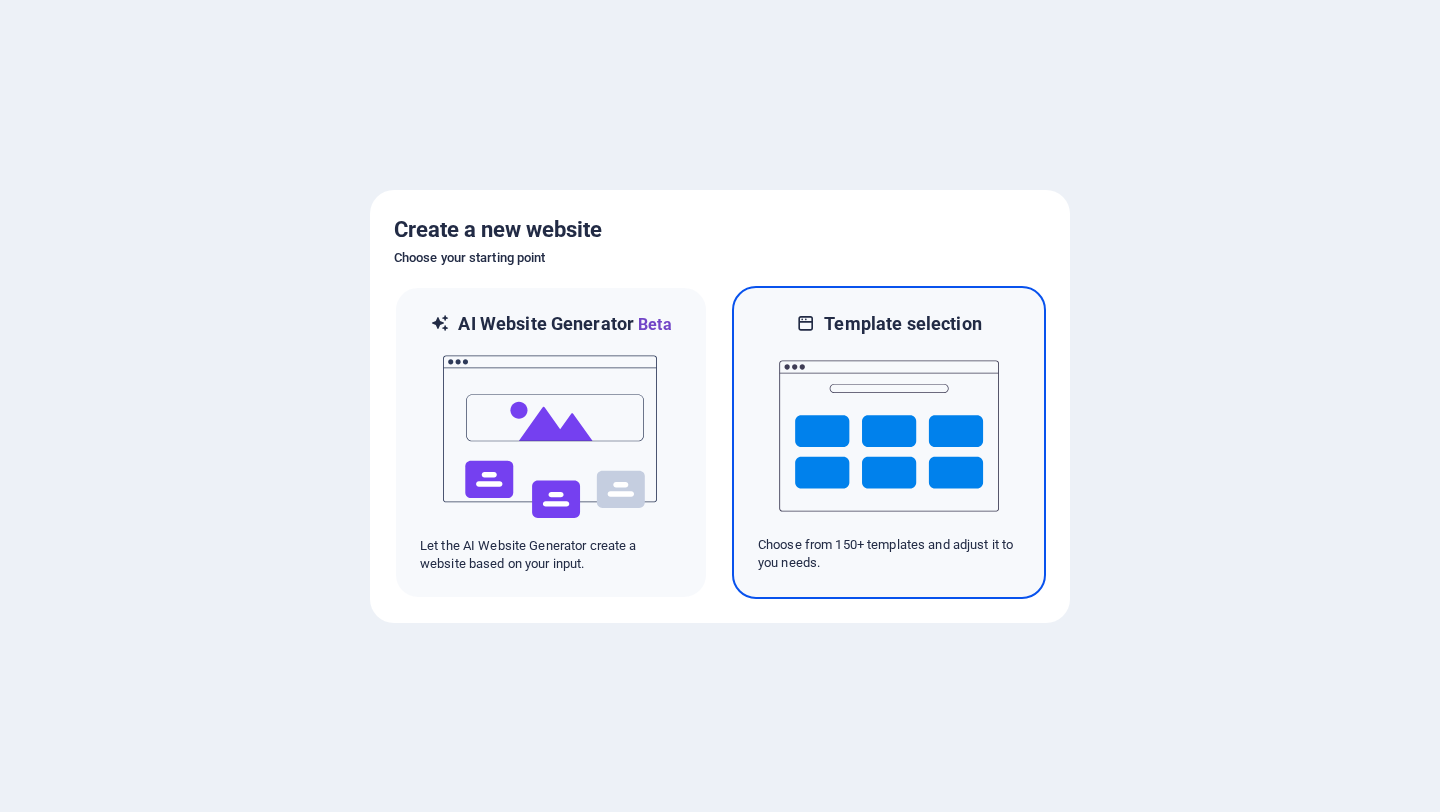 click at bounding box center (889, 436) 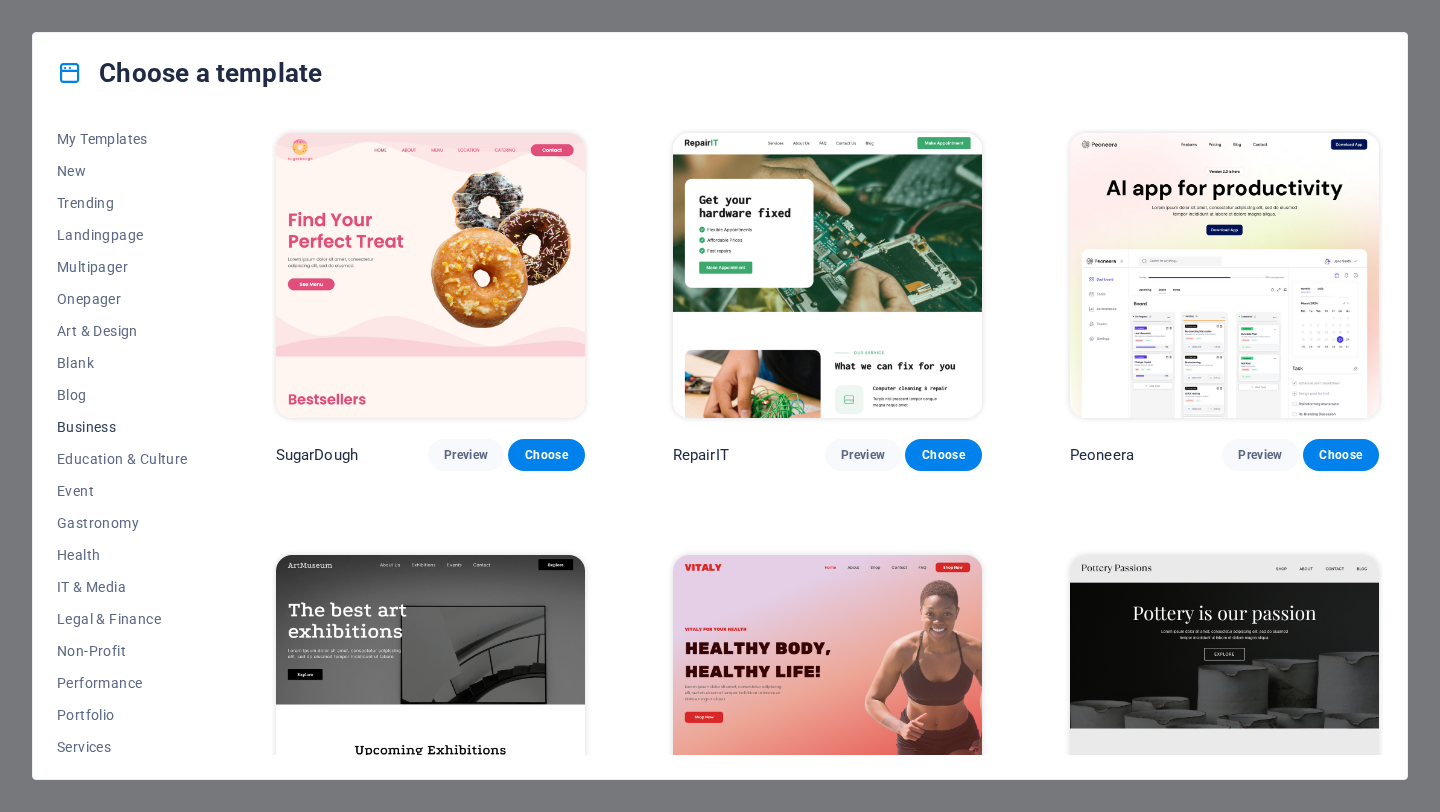 scroll, scrollTop: 79, scrollLeft: 0, axis: vertical 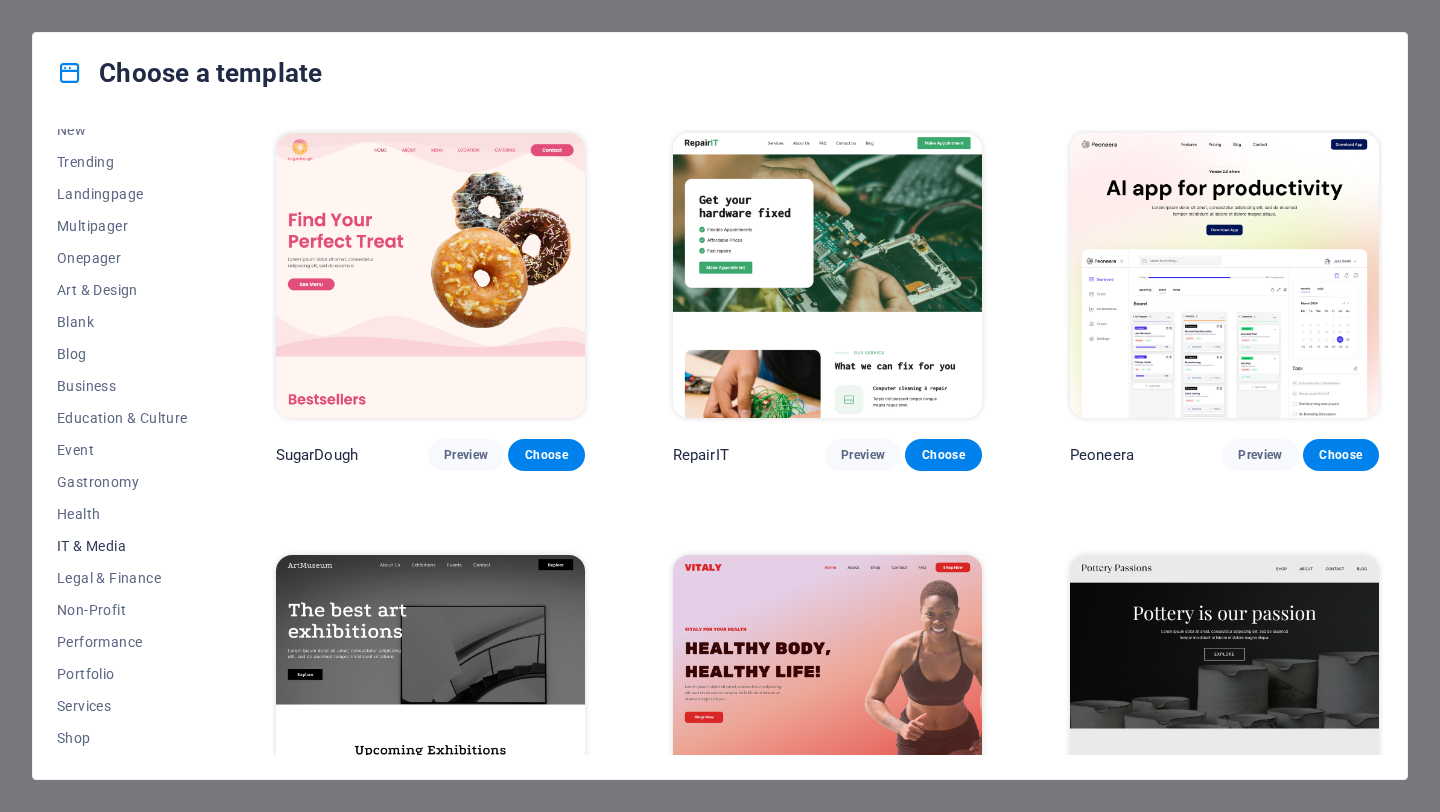 click on "IT & Media" at bounding box center (122, 546) 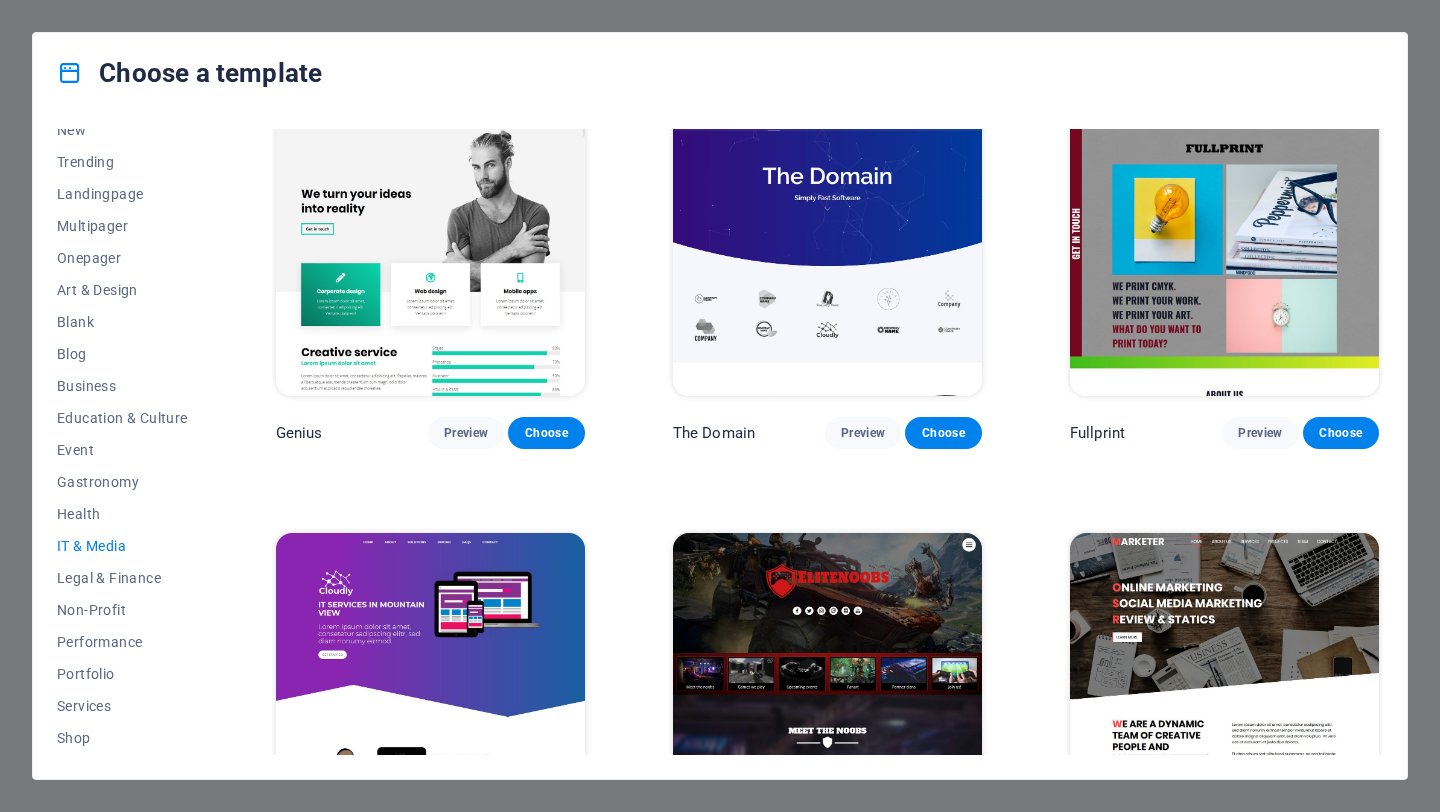 scroll, scrollTop: 970, scrollLeft: 0, axis: vertical 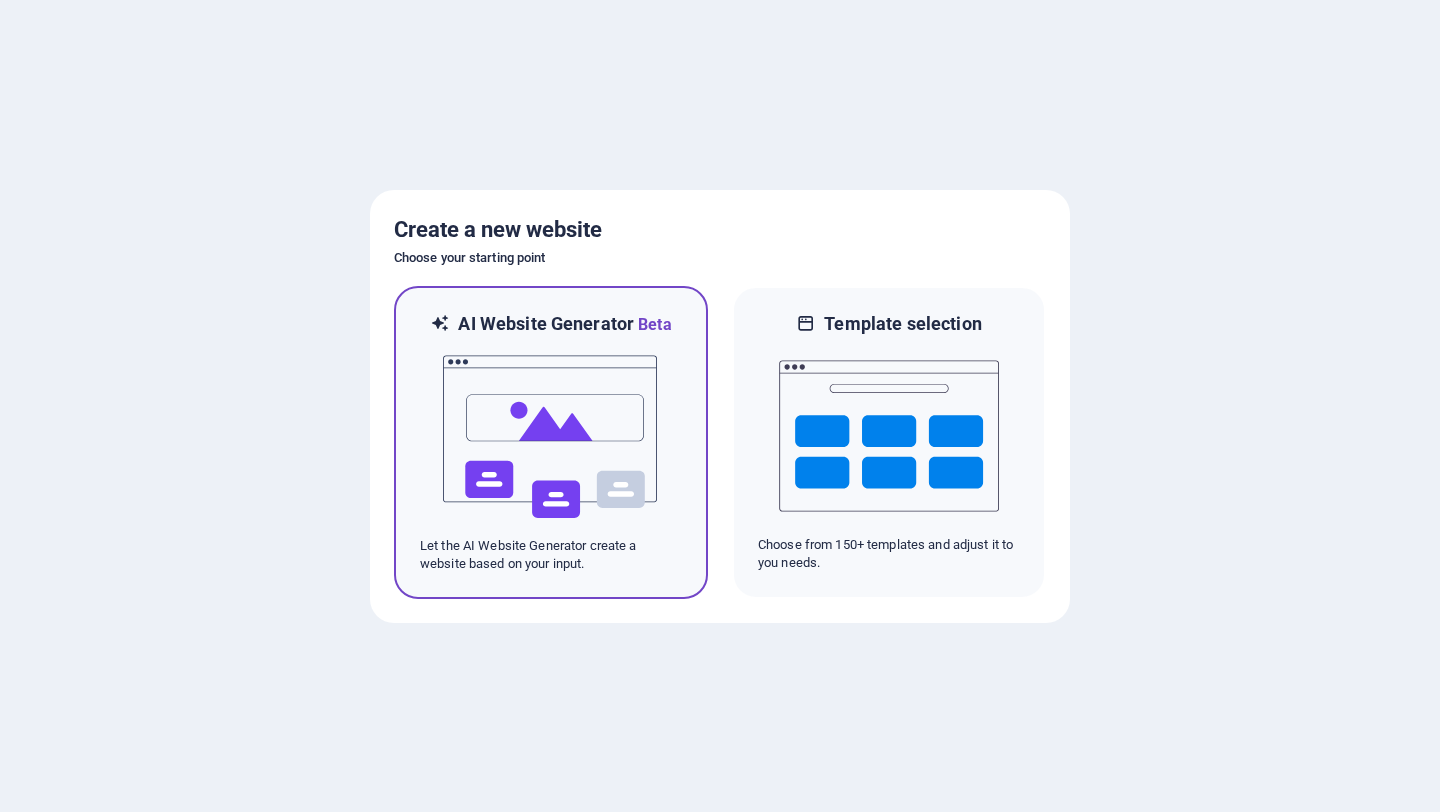 click at bounding box center (551, 437) 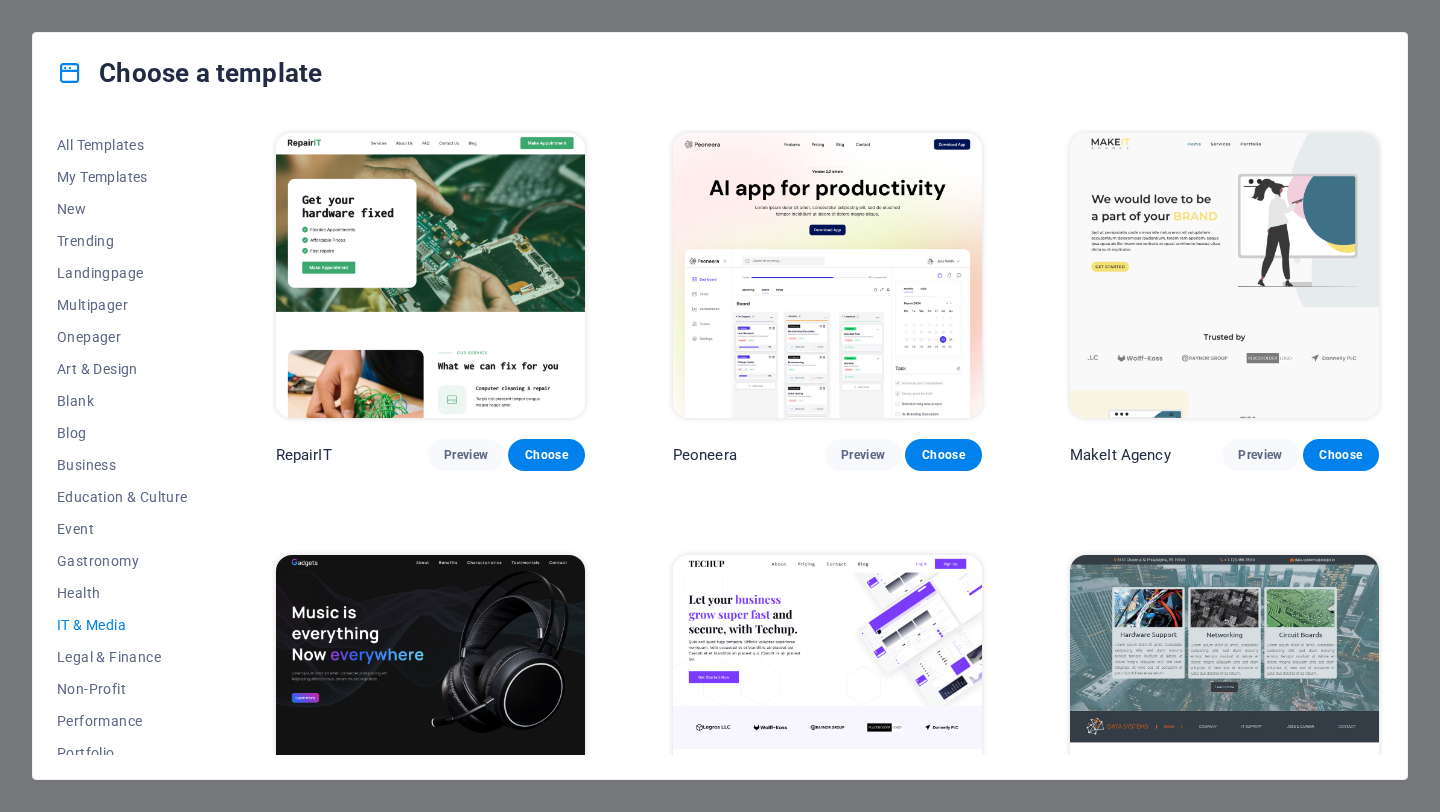 scroll, scrollTop: 0, scrollLeft: 0, axis: both 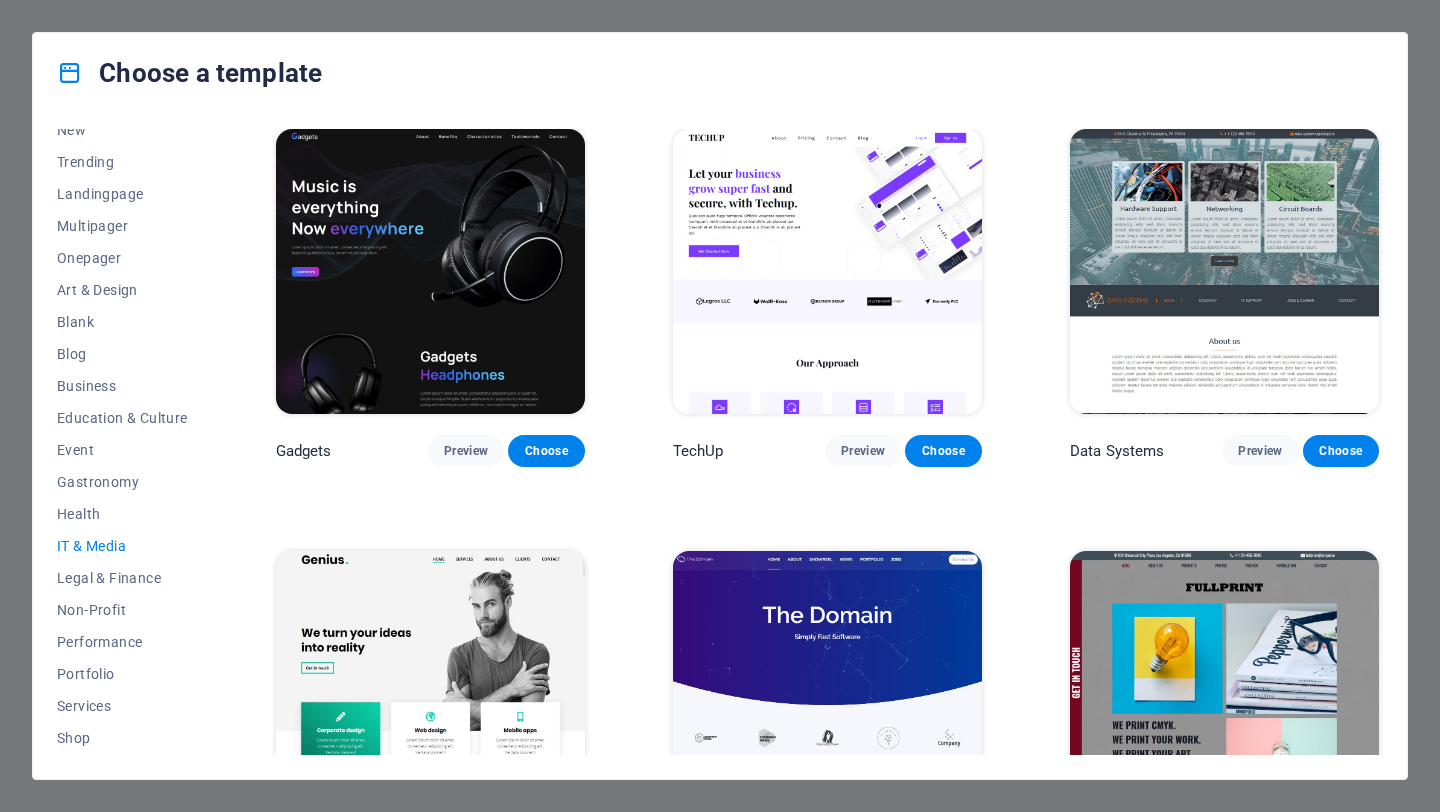 click at bounding box center (827, 271) 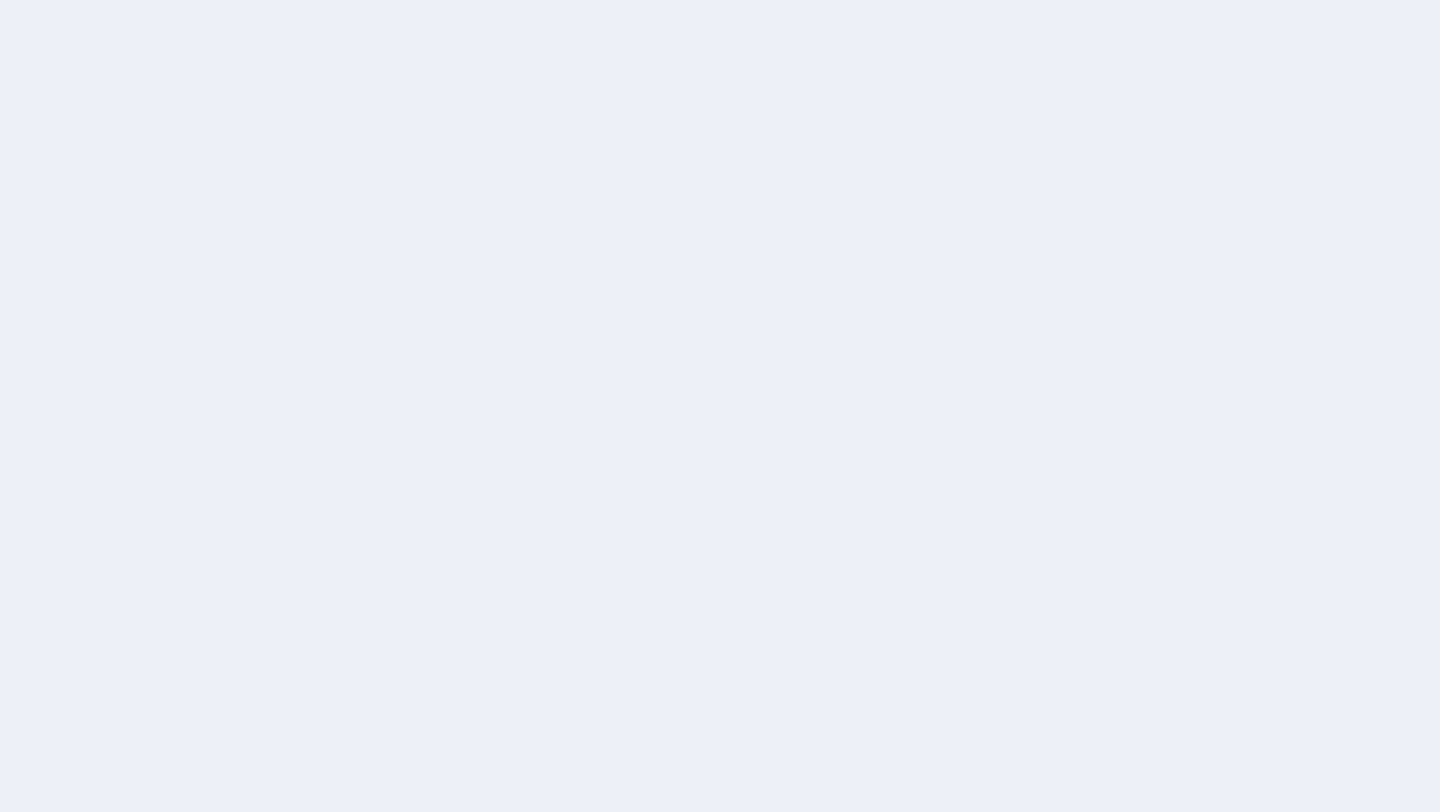 scroll, scrollTop: 0, scrollLeft: 0, axis: both 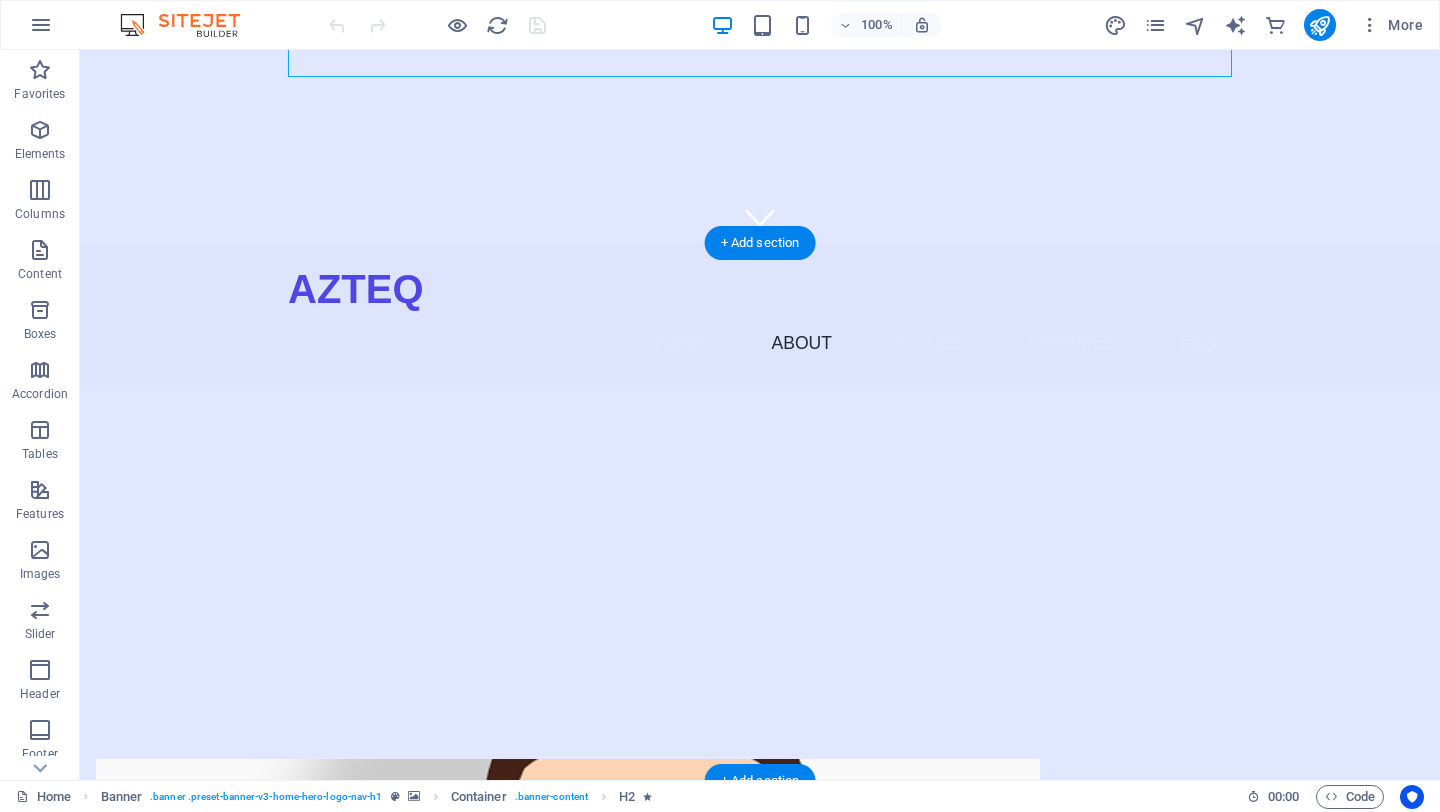 click at bounding box center [568, 948] 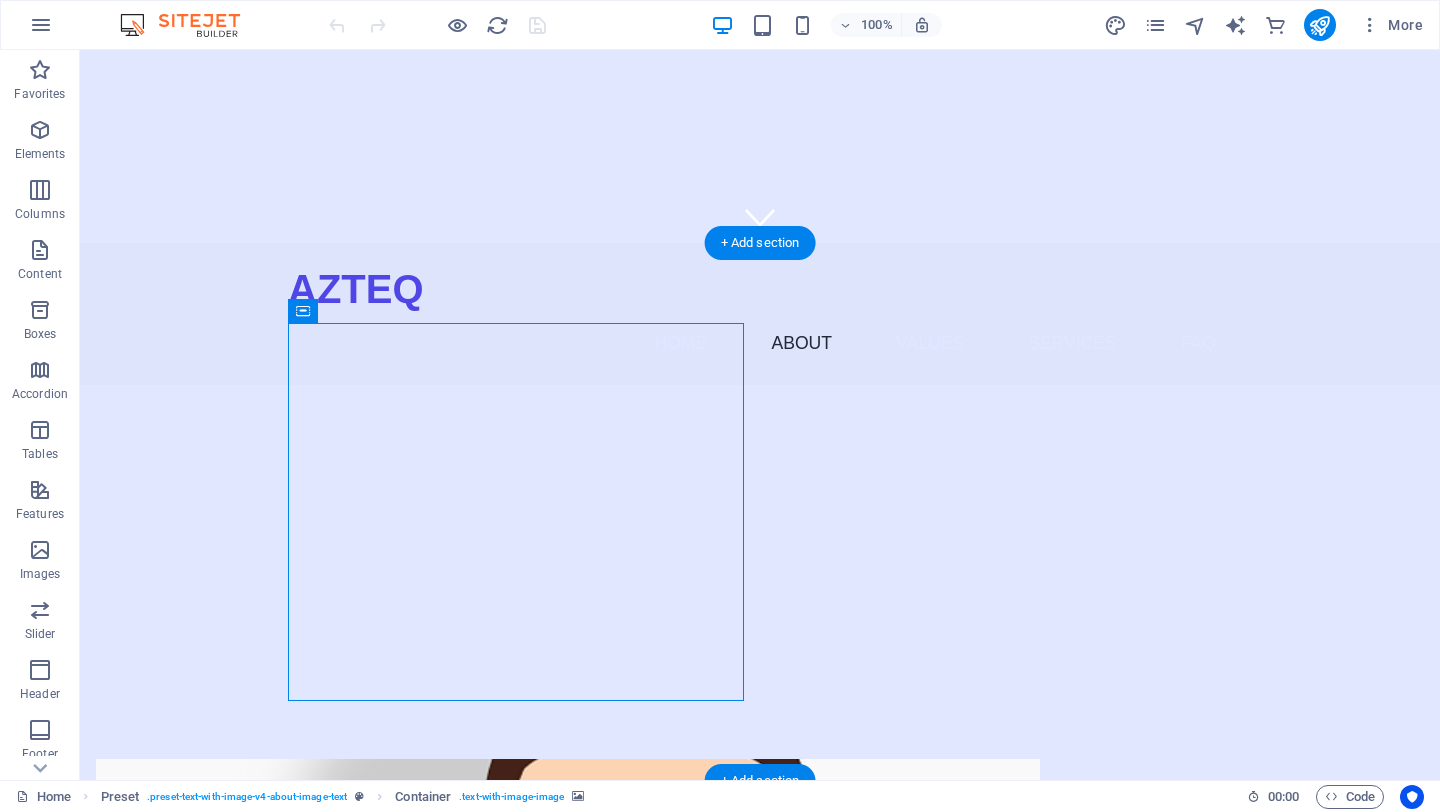 click at bounding box center [568, 948] 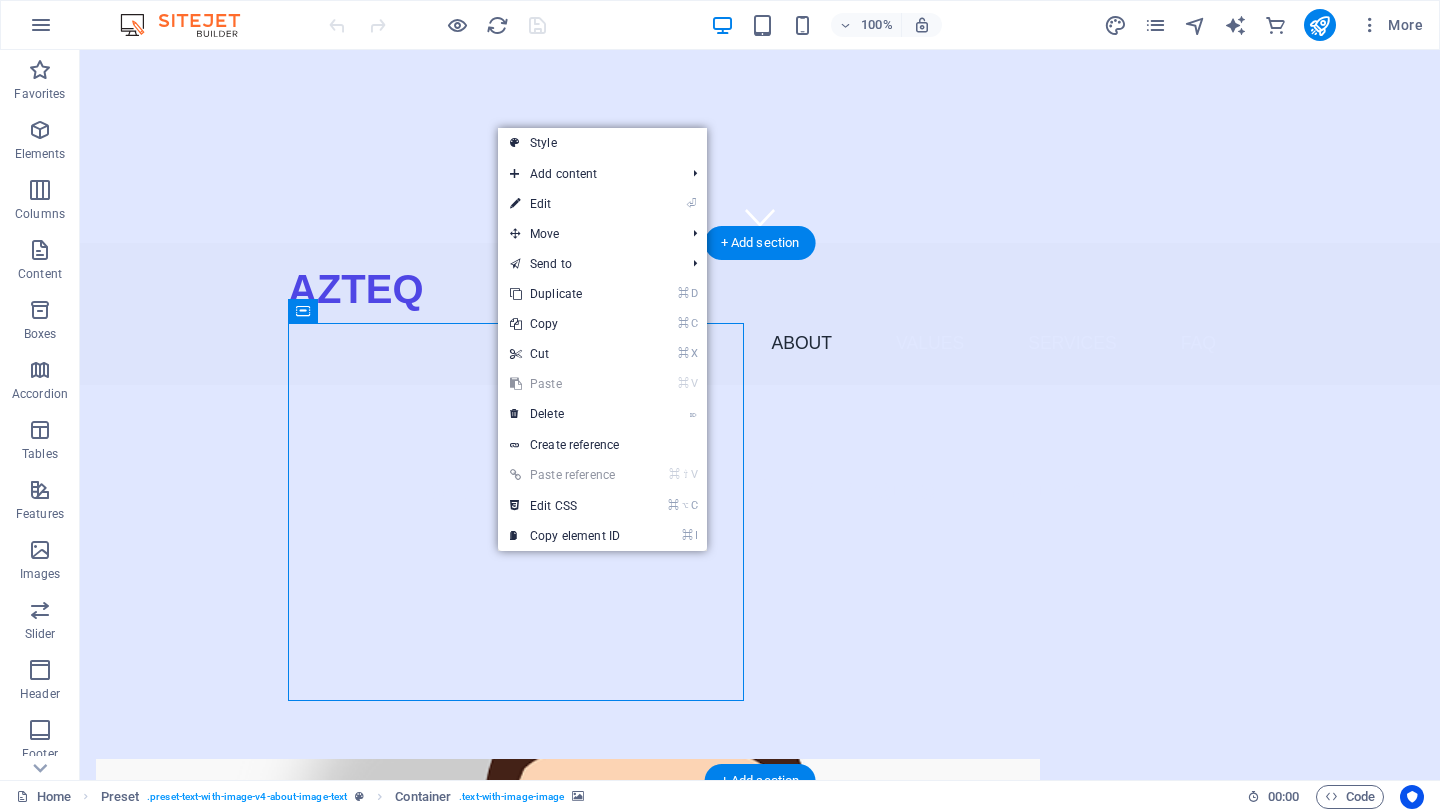 click at bounding box center [568, 948] 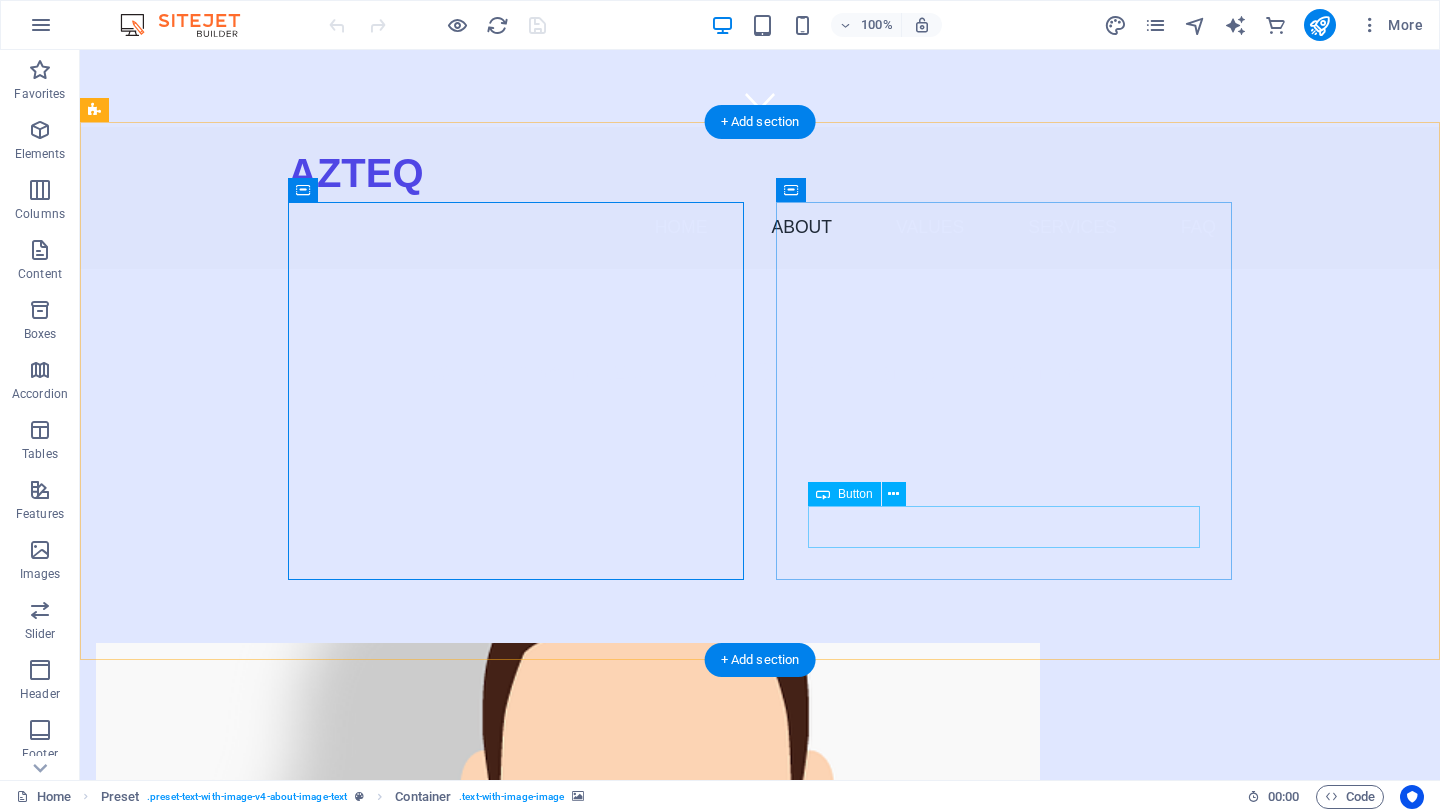 scroll, scrollTop: 659, scrollLeft: 0, axis: vertical 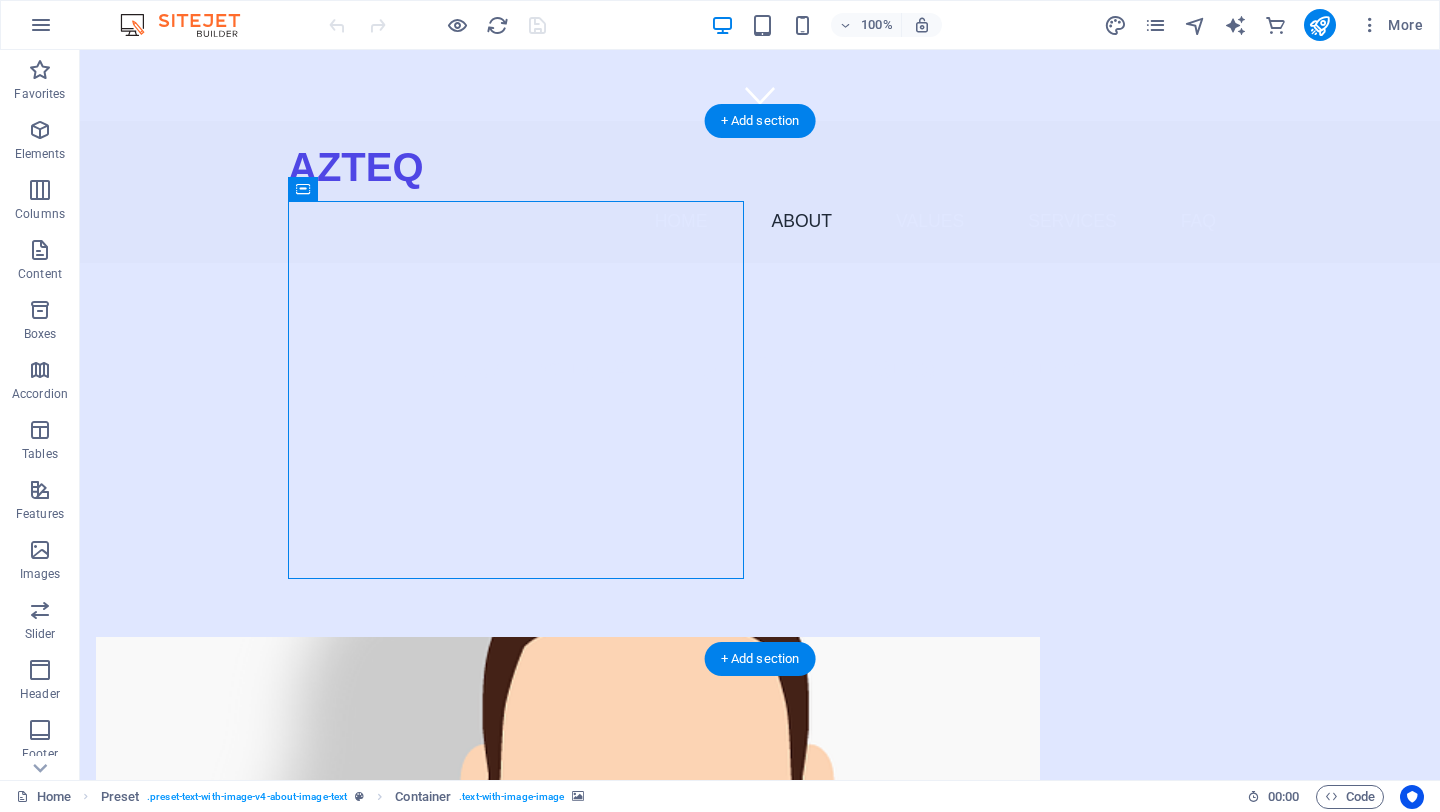 click at bounding box center (568, 826) 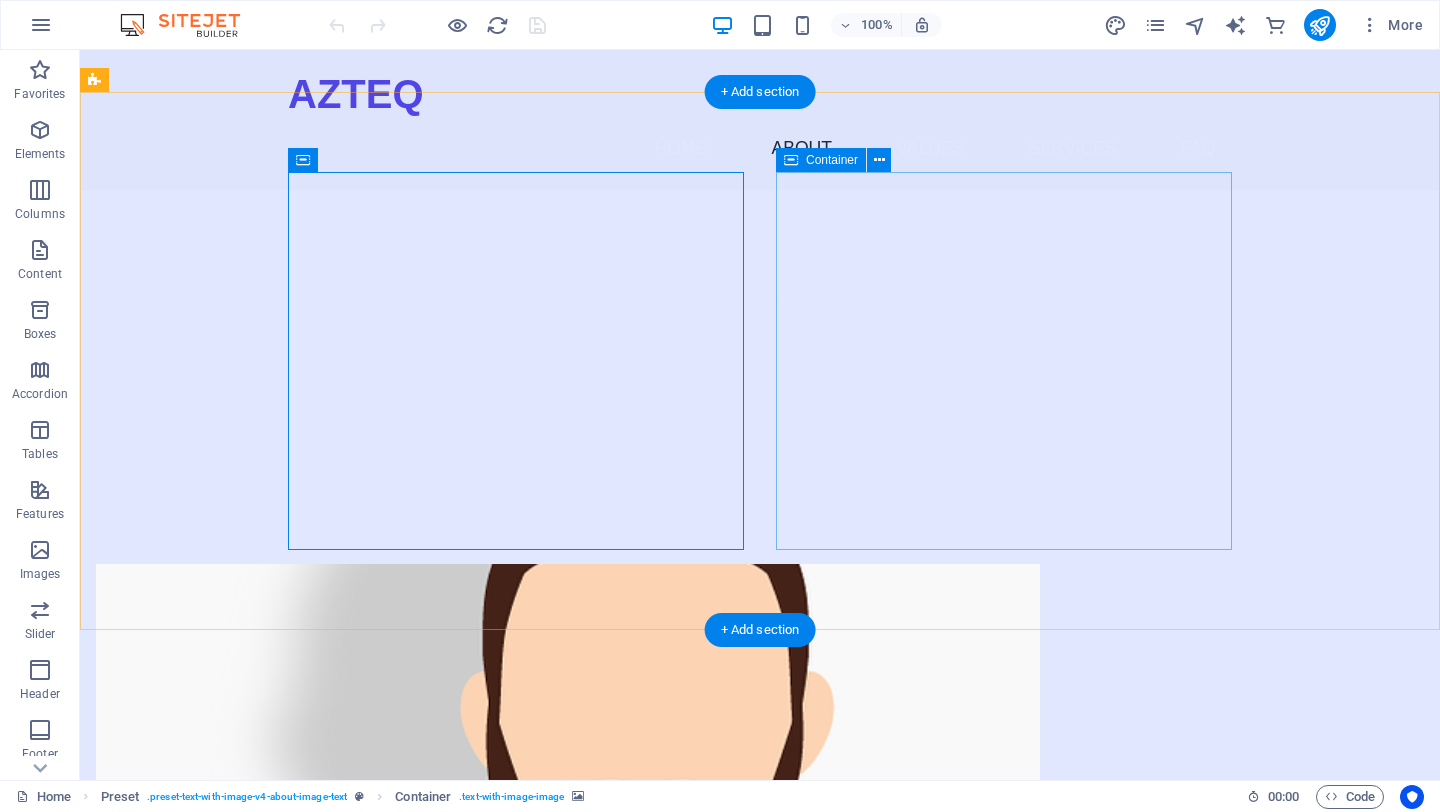scroll, scrollTop: 750, scrollLeft: 0, axis: vertical 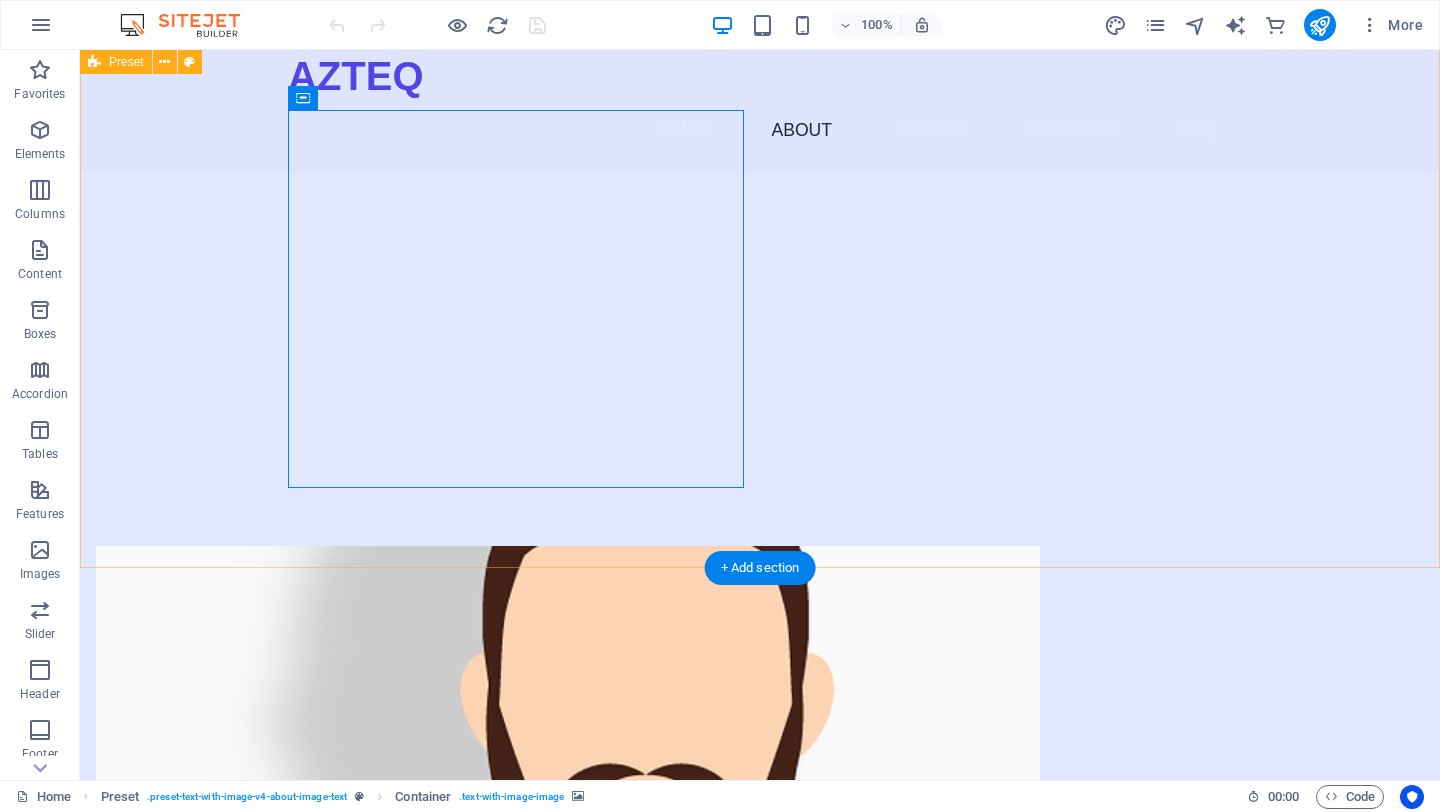 click at bounding box center (568, 735) 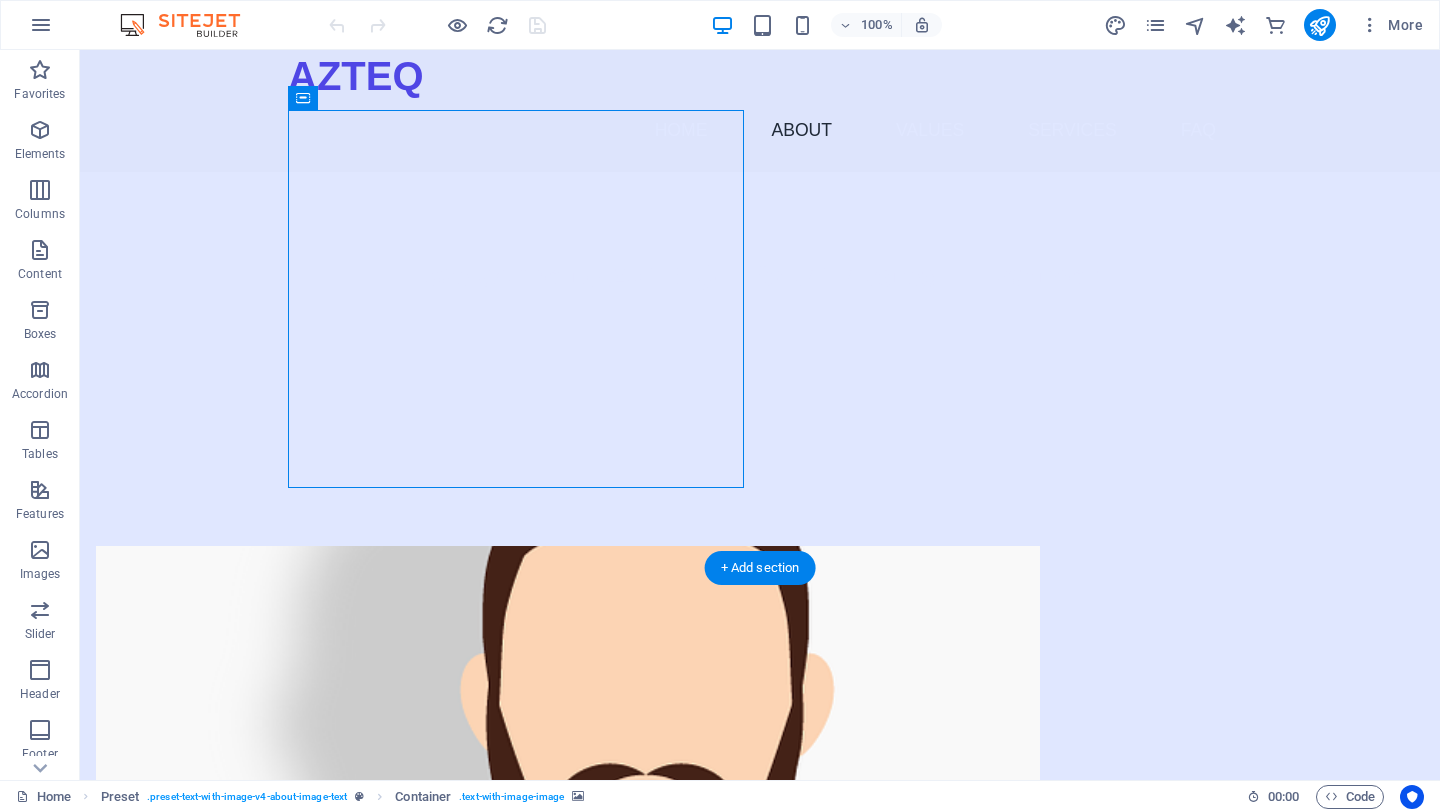 click at bounding box center [568, 735] 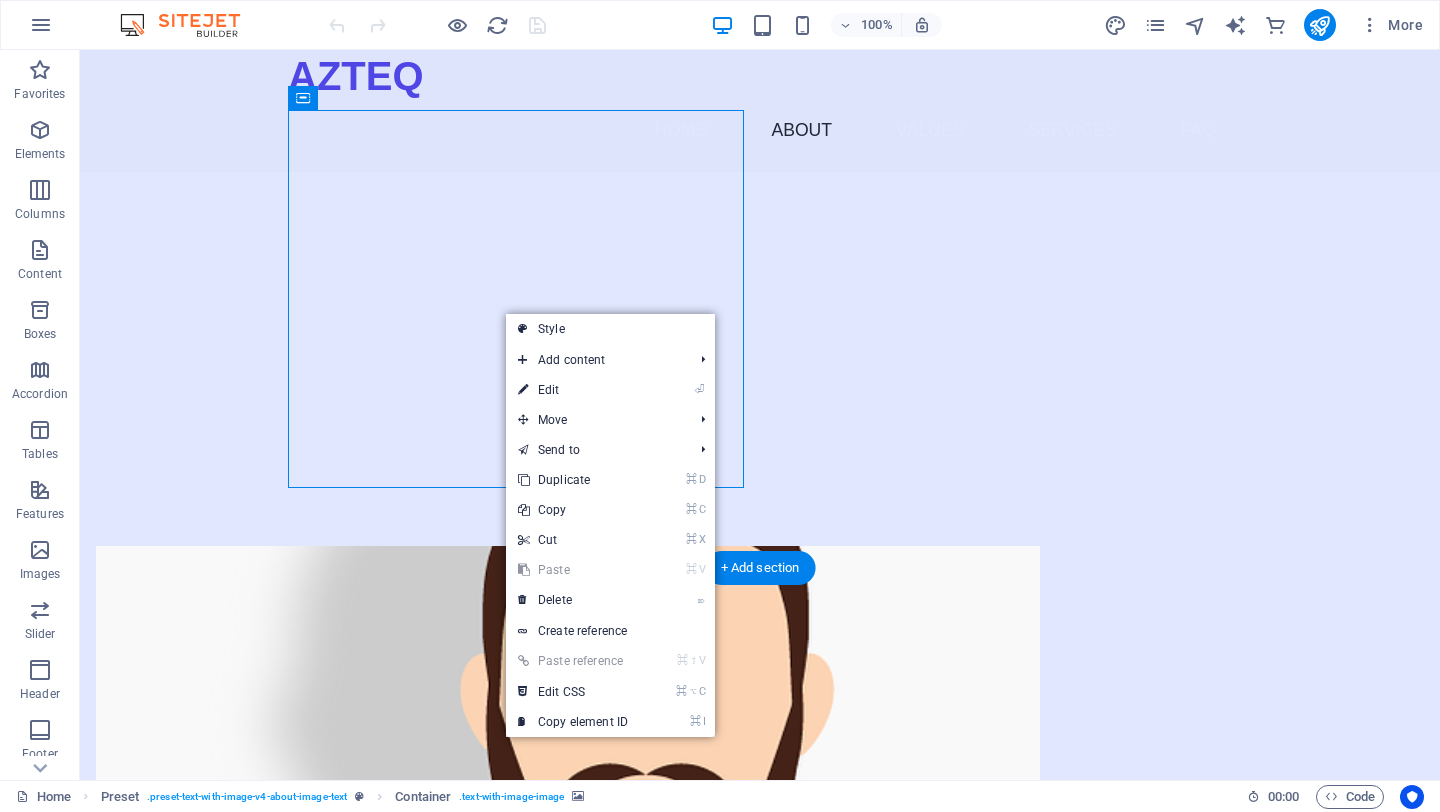 click at bounding box center [568, 735] 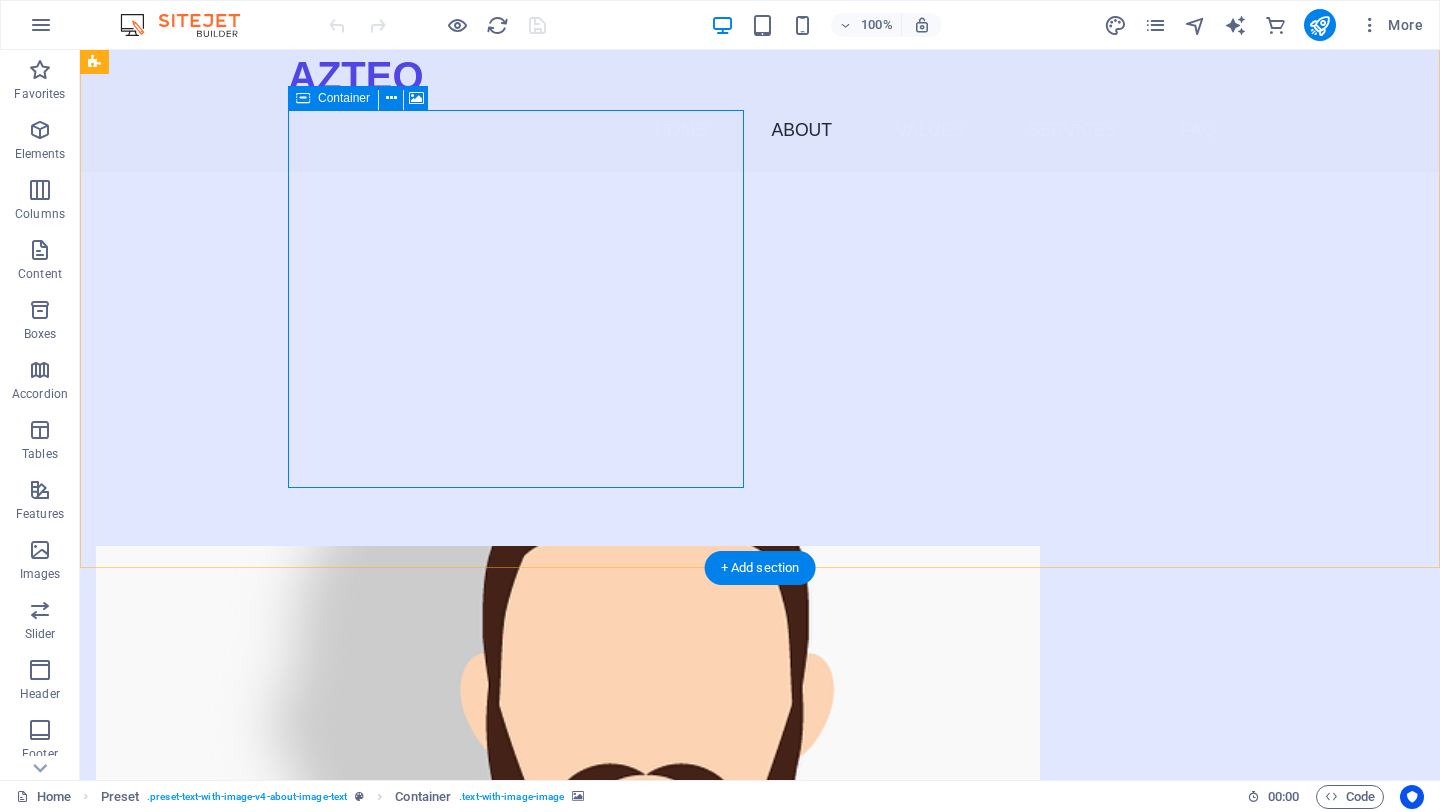 click on "Paste clipboard" at bounding box center [622, 1025] 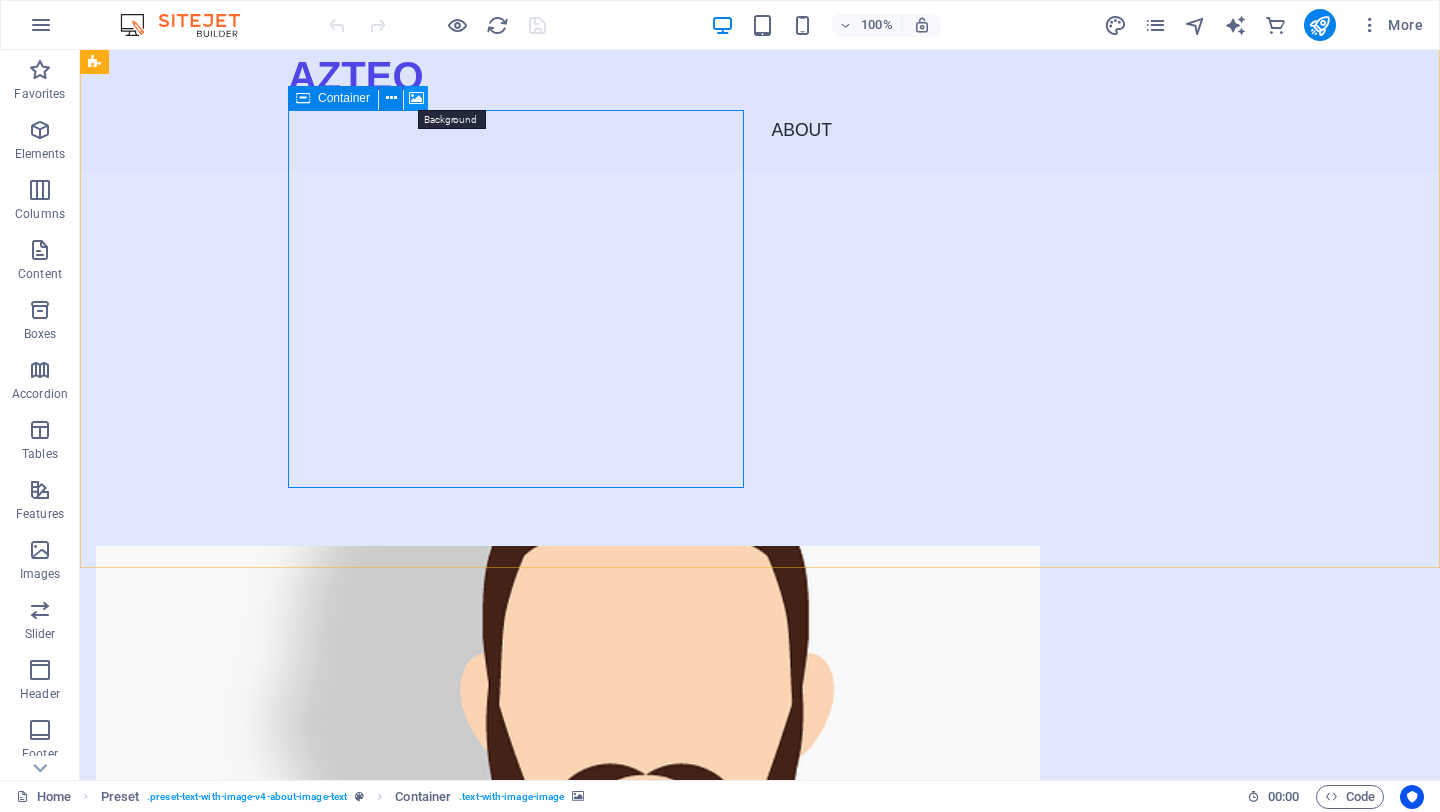 click at bounding box center (416, 98) 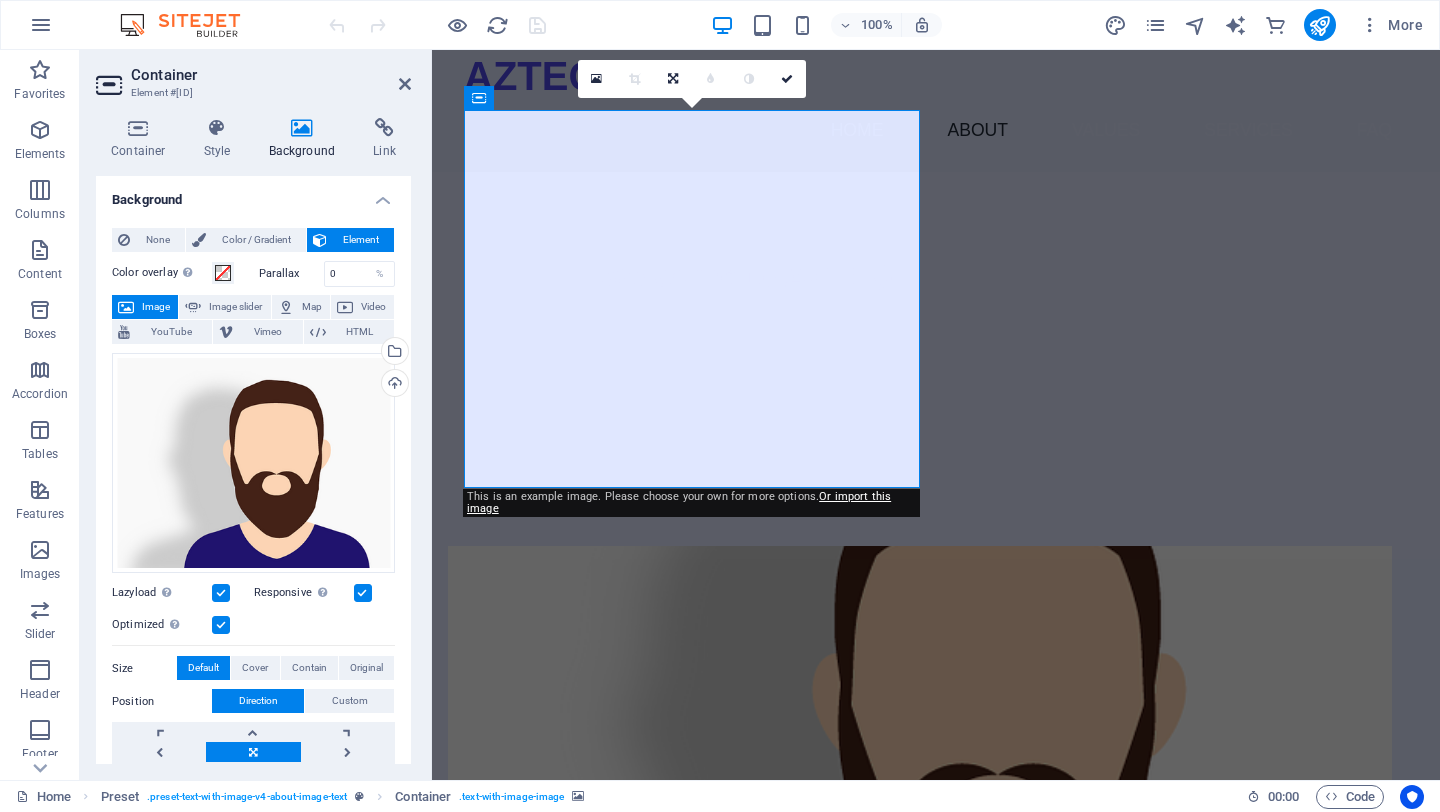 click at bounding box center [920, 735] 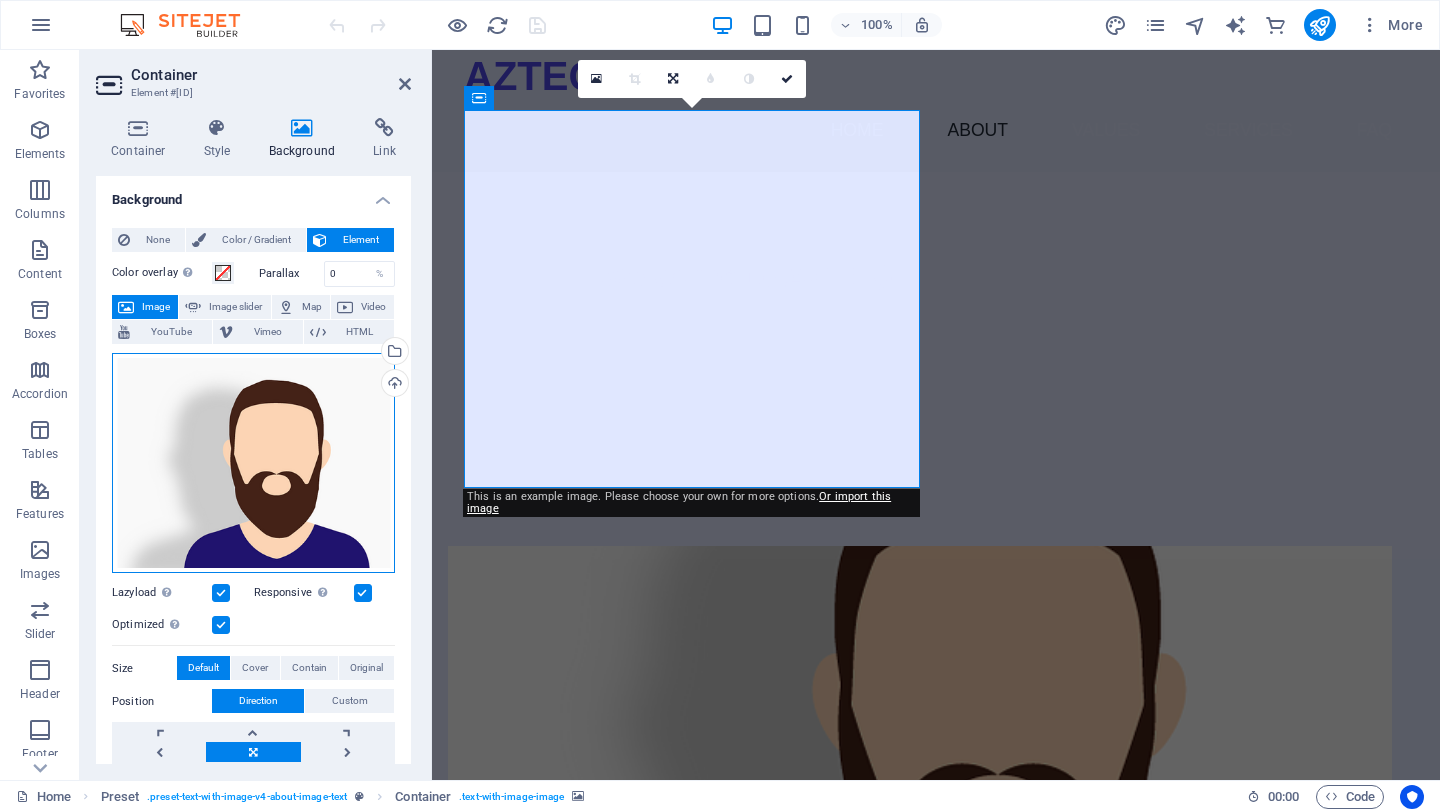 click on "Drag files here, click to choose files or select files from Files or our free stock photos & videos" at bounding box center [253, 463] 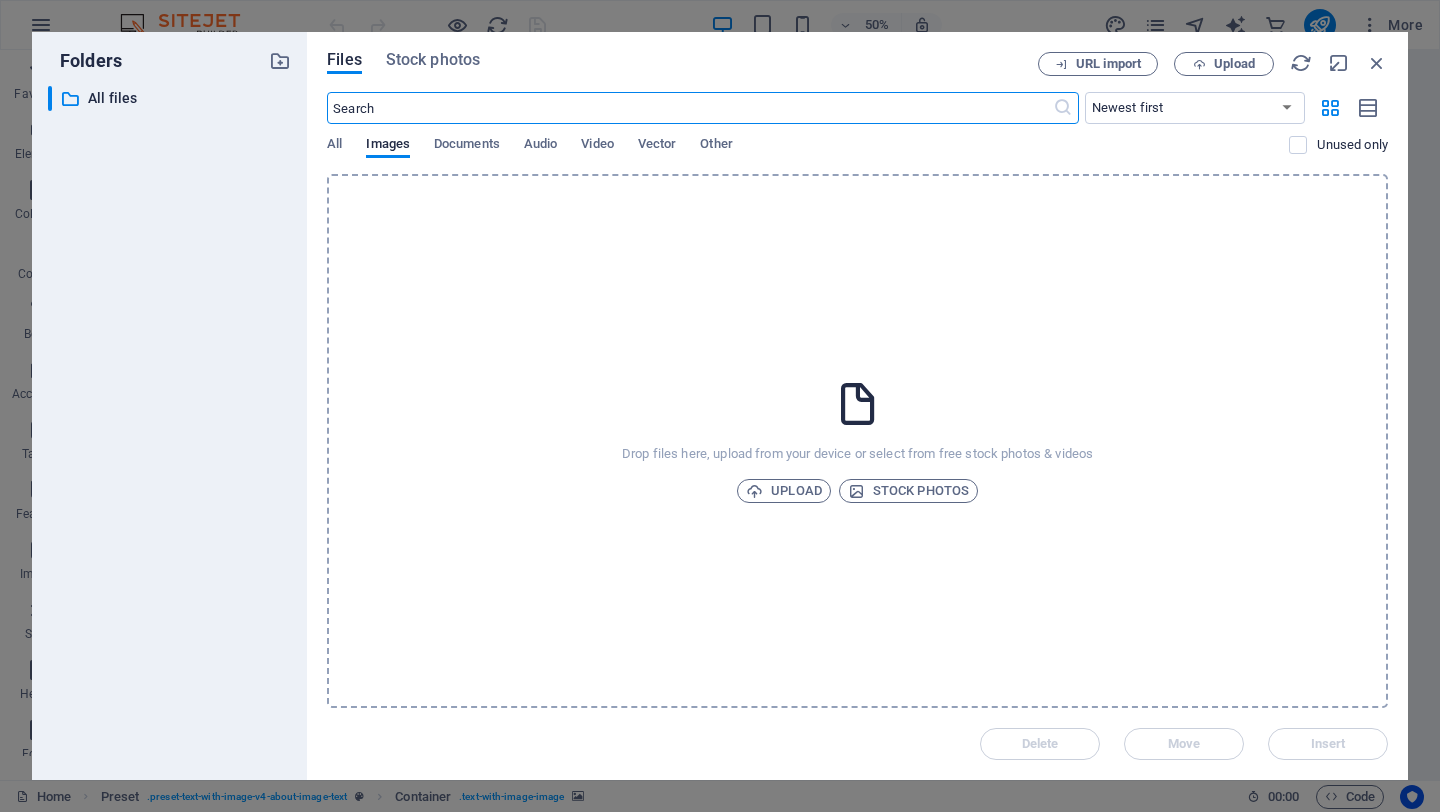 scroll, scrollTop: 1480, scrollLeft: 0, axis: vertical 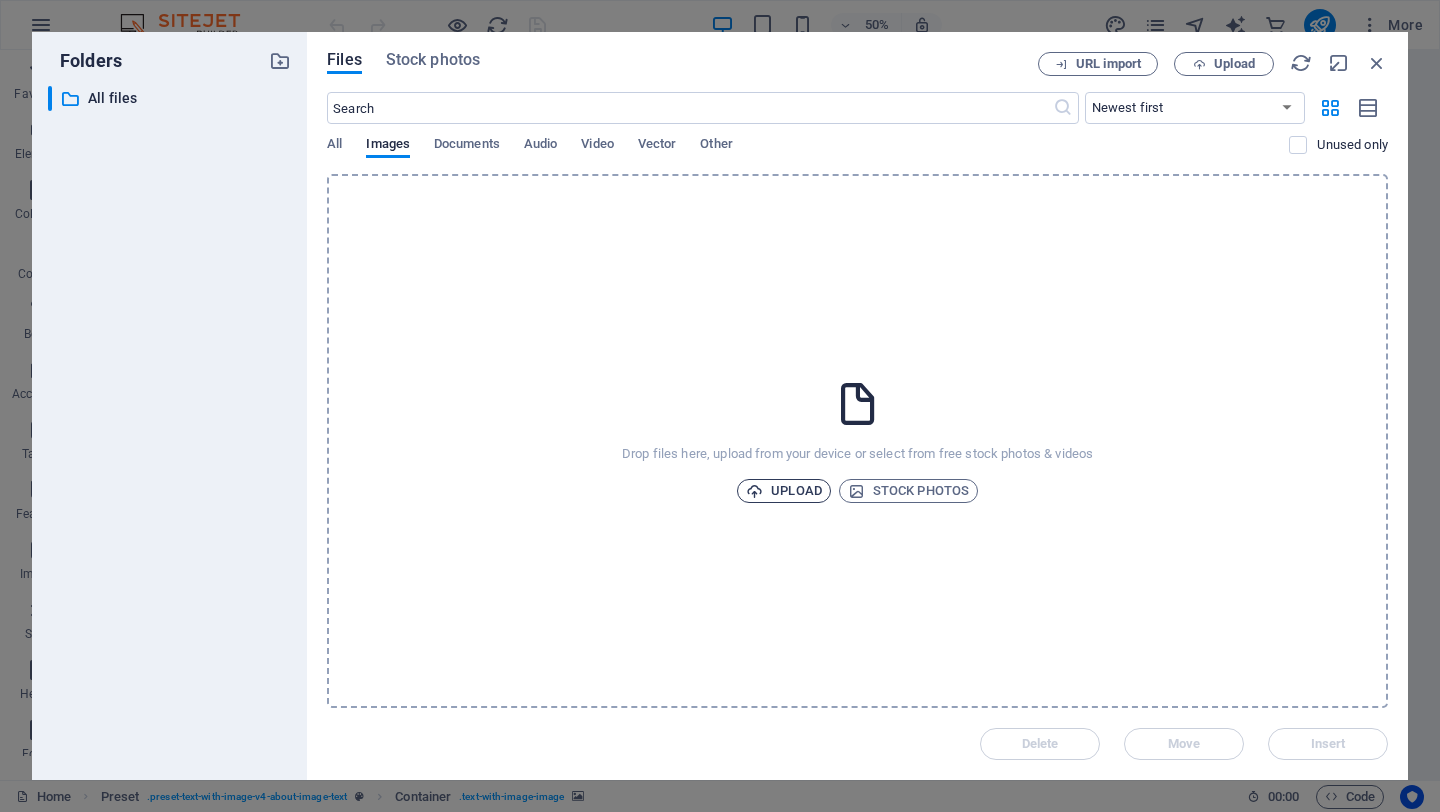click on "Upload" at bounding box center [784, 491] 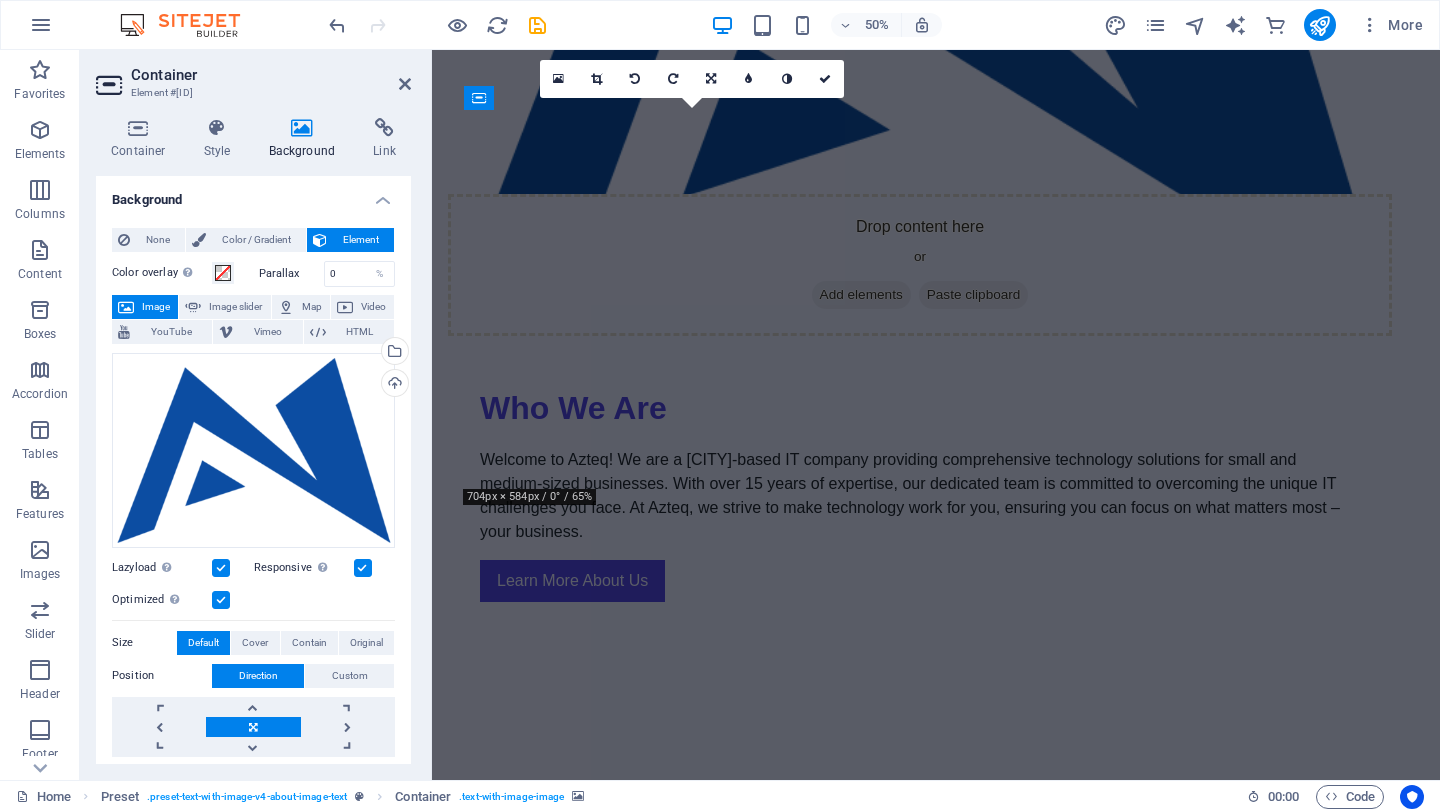 scroll, scrollTop: 750, scrollLeft: 0, axis: vertical 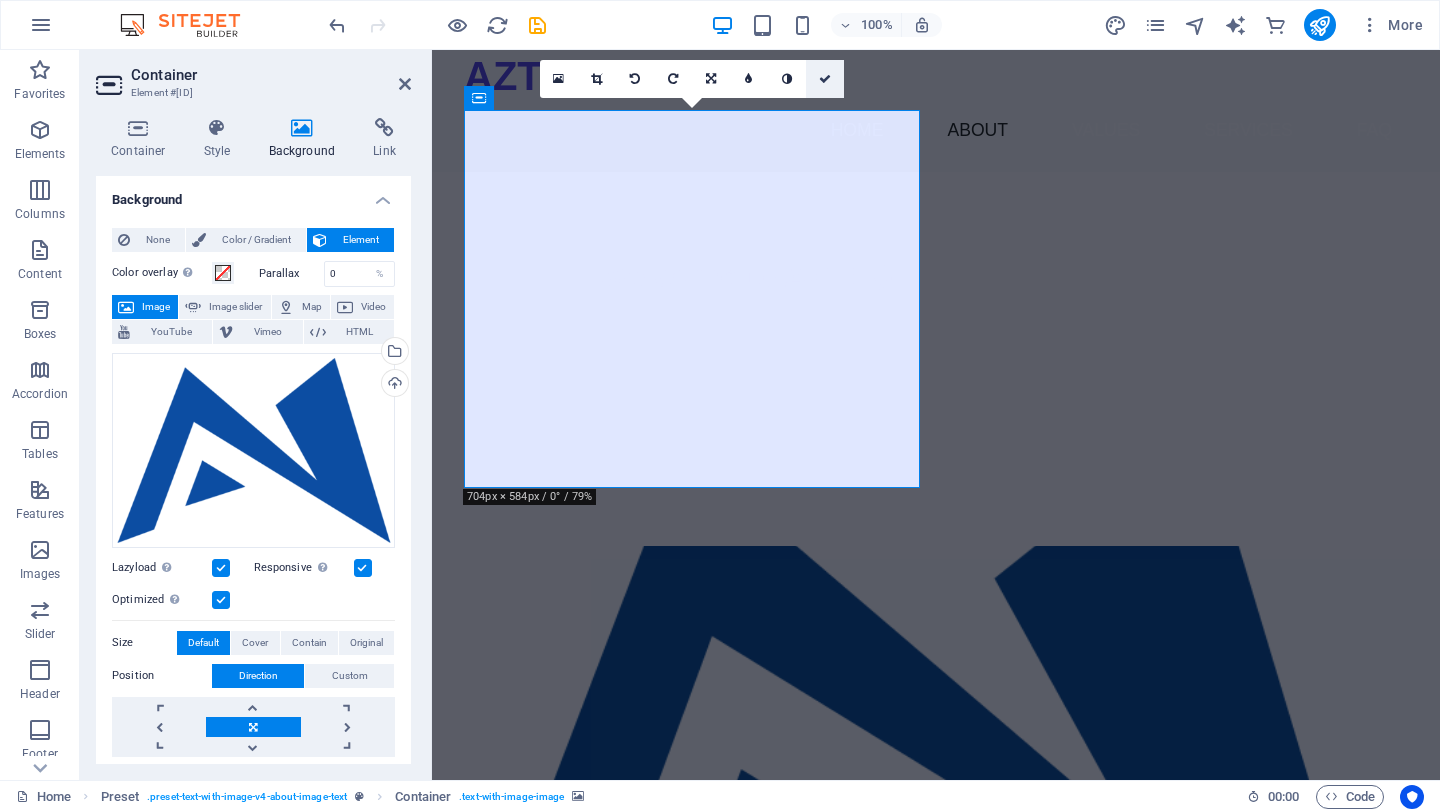 click at bounding box center [825, 79] 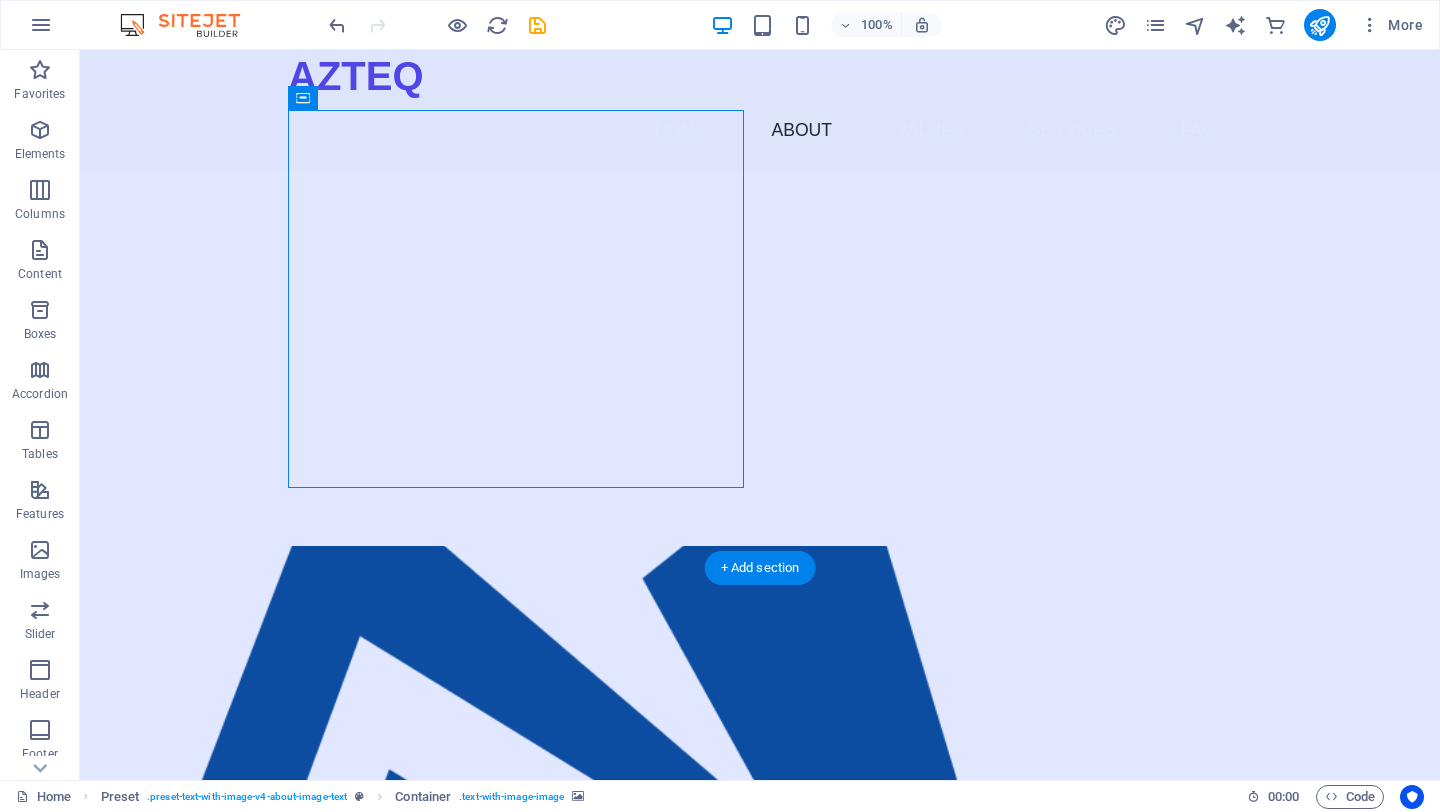 click at bounding box center (568, 735) 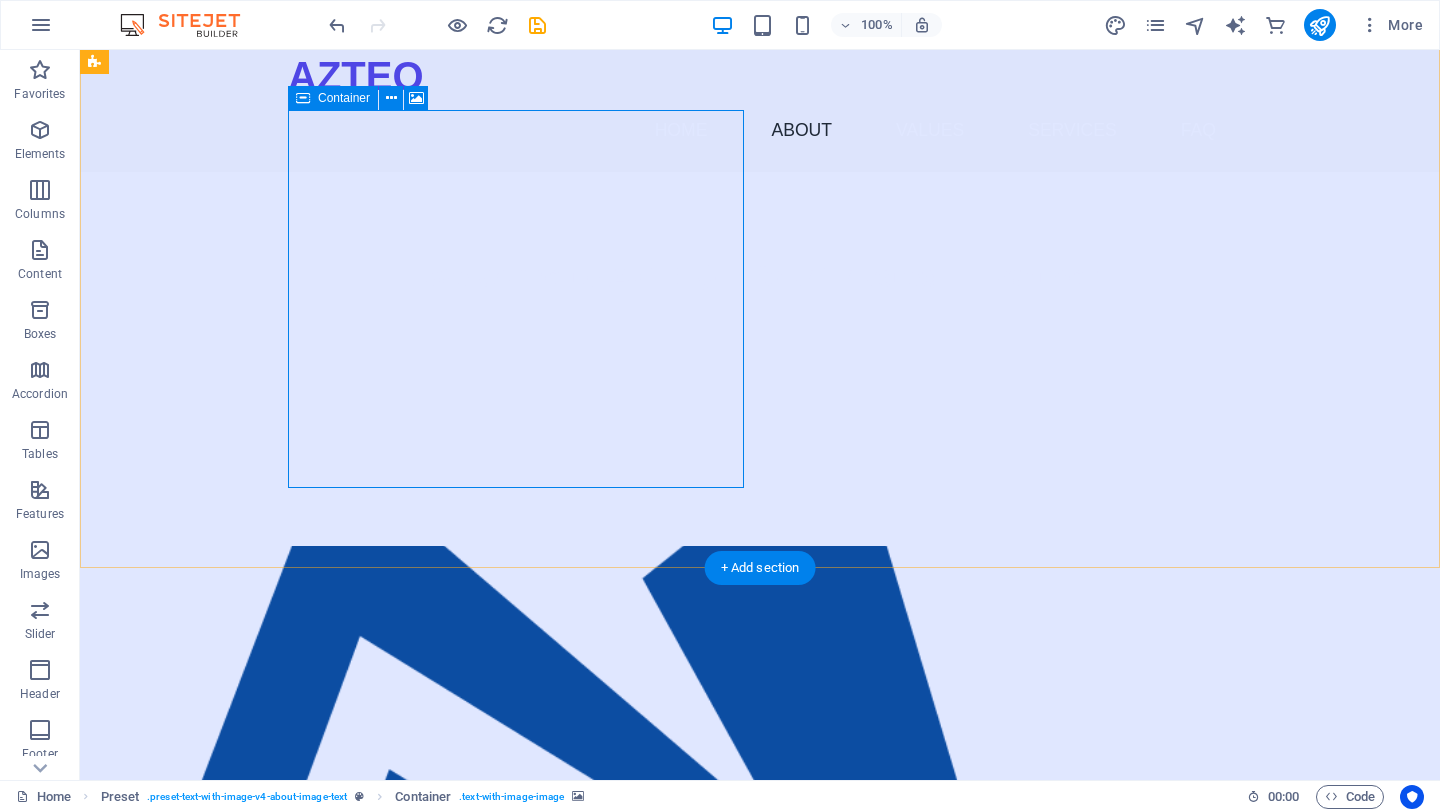 click on "Drop content here or  Add elements  Paste clipboard" at bounding box center (568, 995) 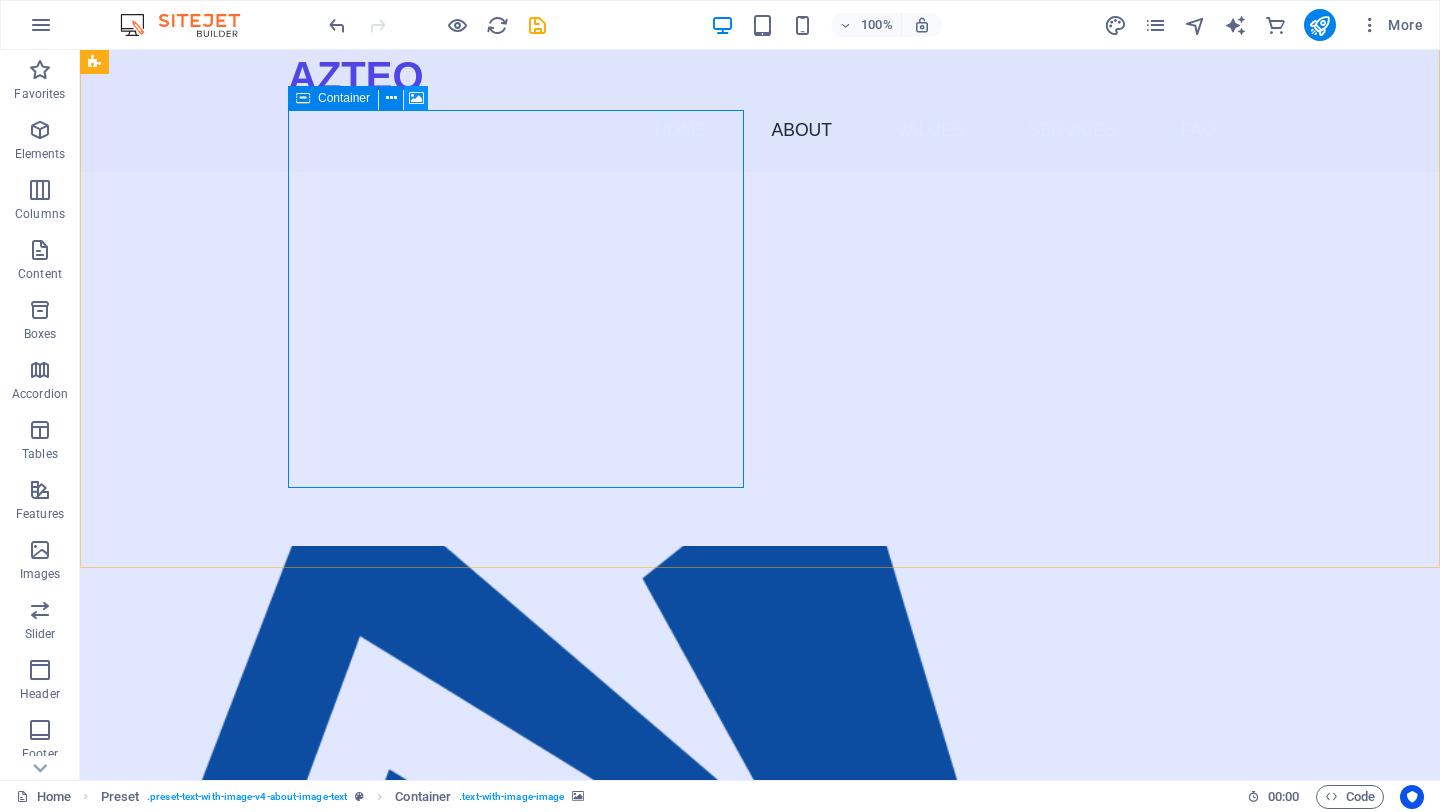 click at bounding box center (416, 98) 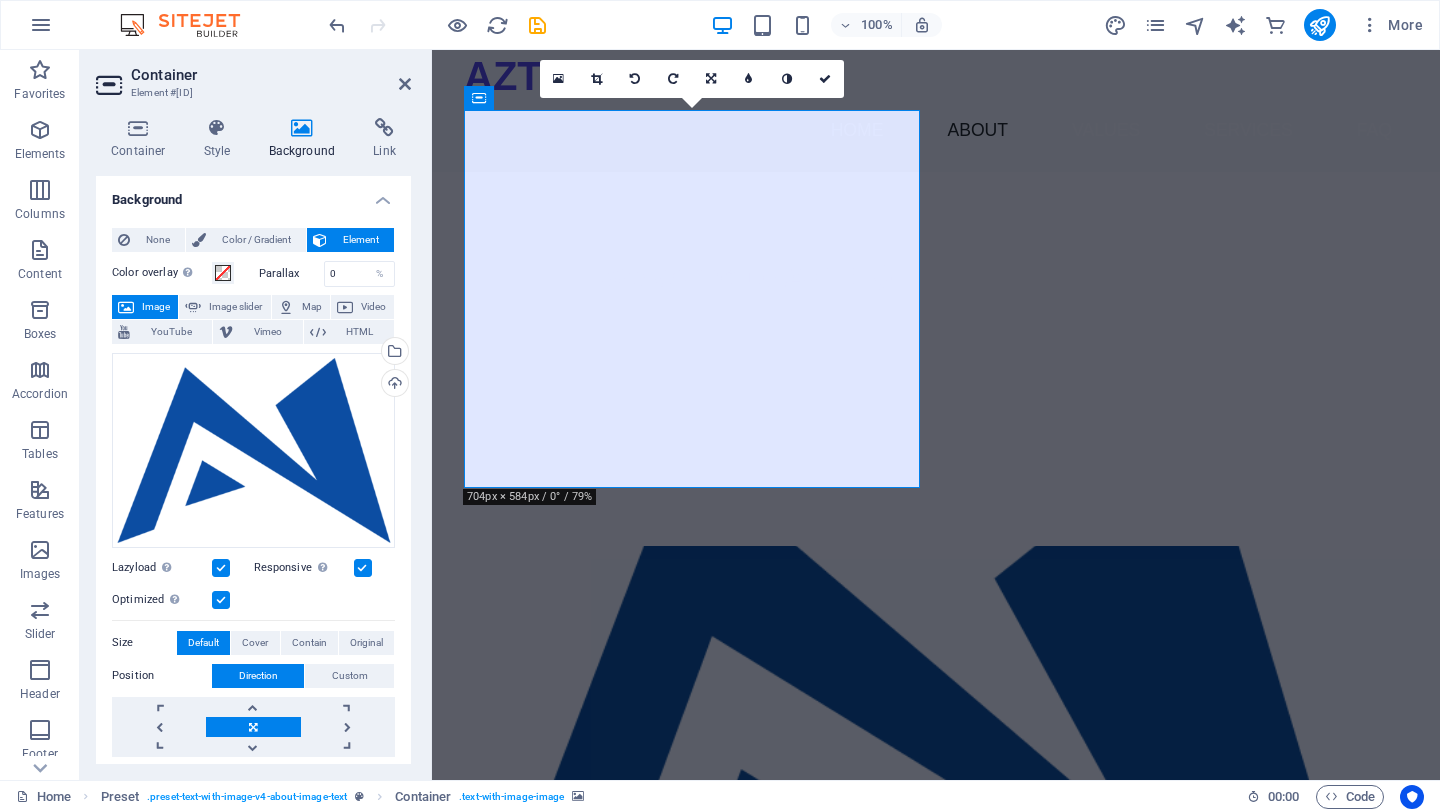 click at bounding box center [920, 735] 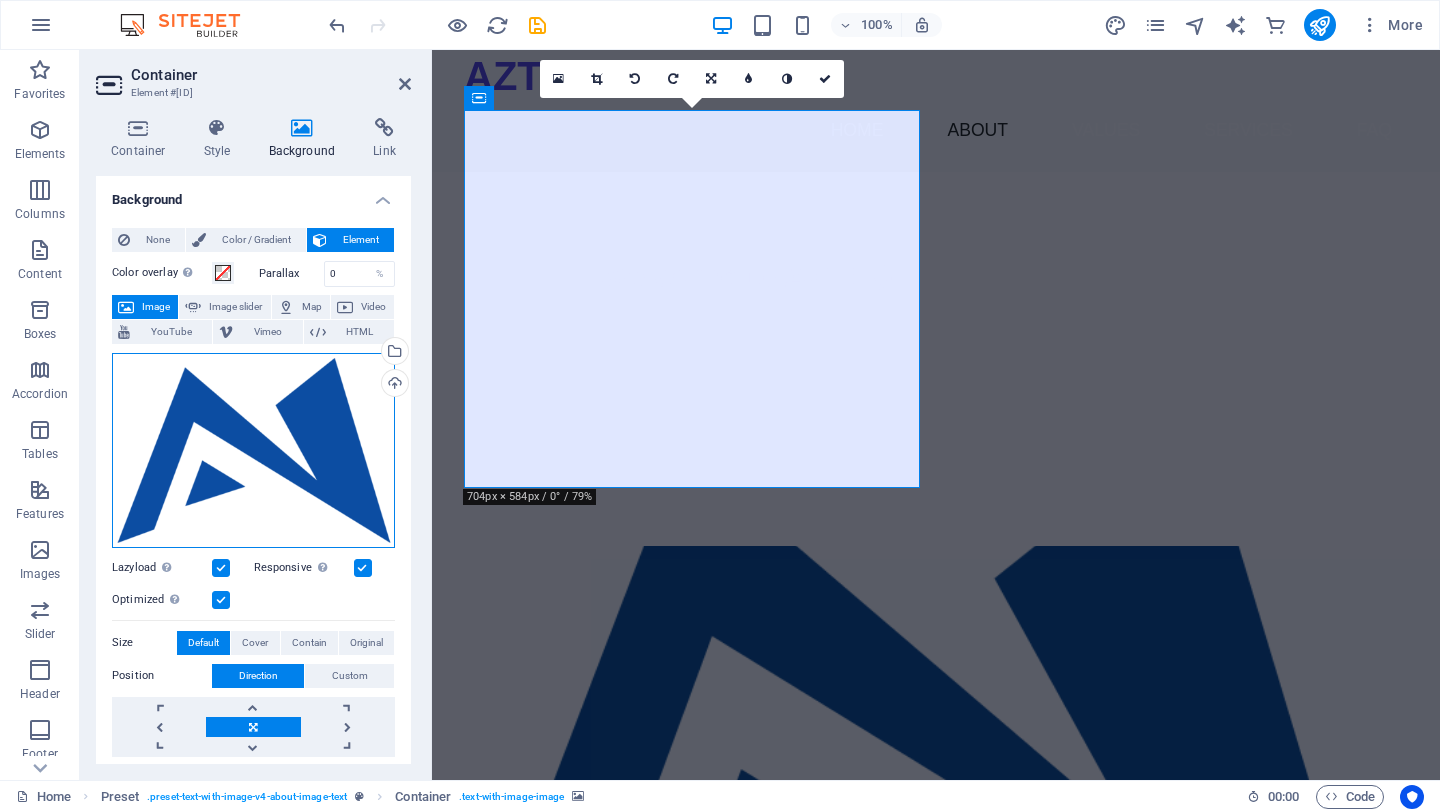 click on "Drag files here, click to choose files or select files from Files or our free stock photos & videos" at bounding box center (253, 450) 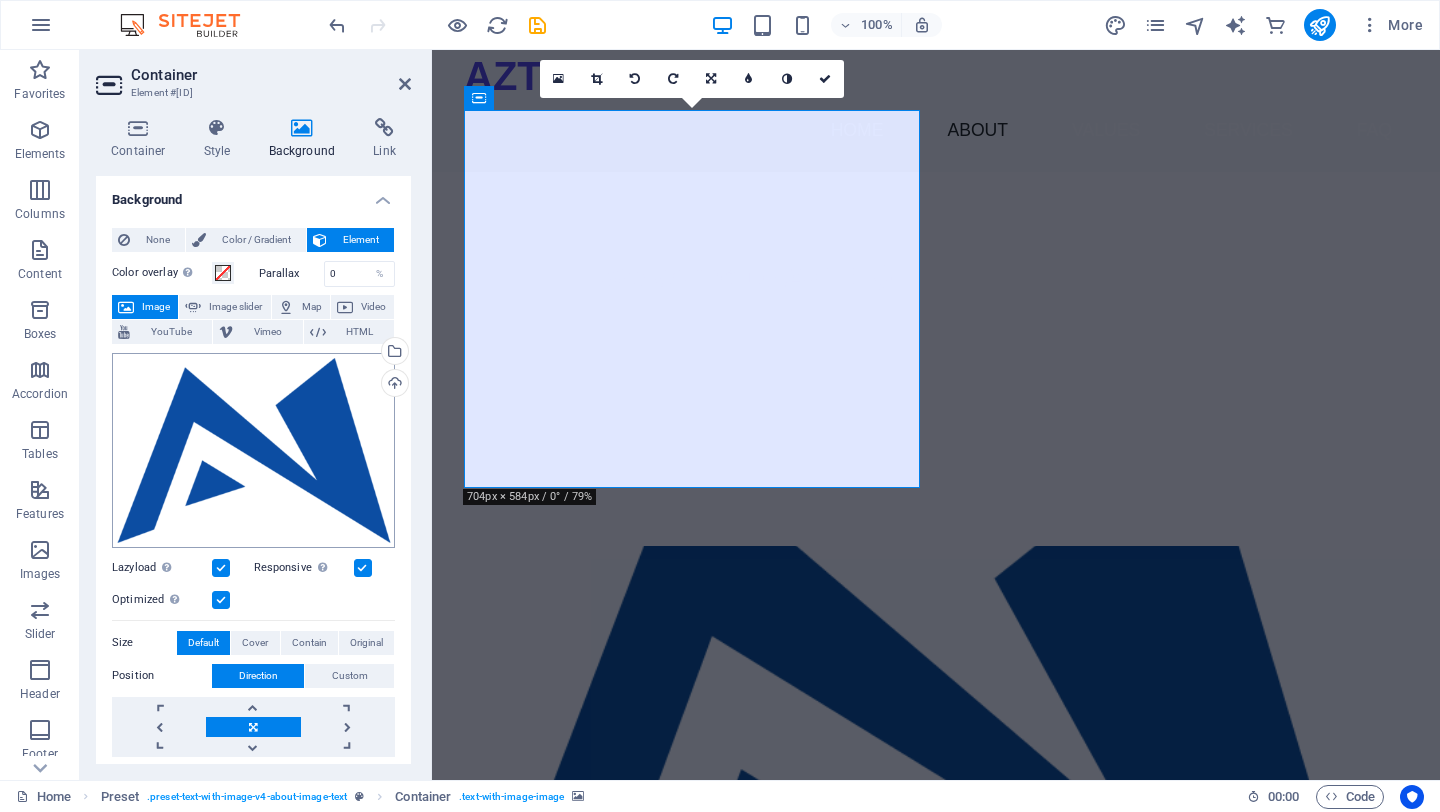 scroll, scrollTop: 1480, scrollLeft: 0, axis: vertical 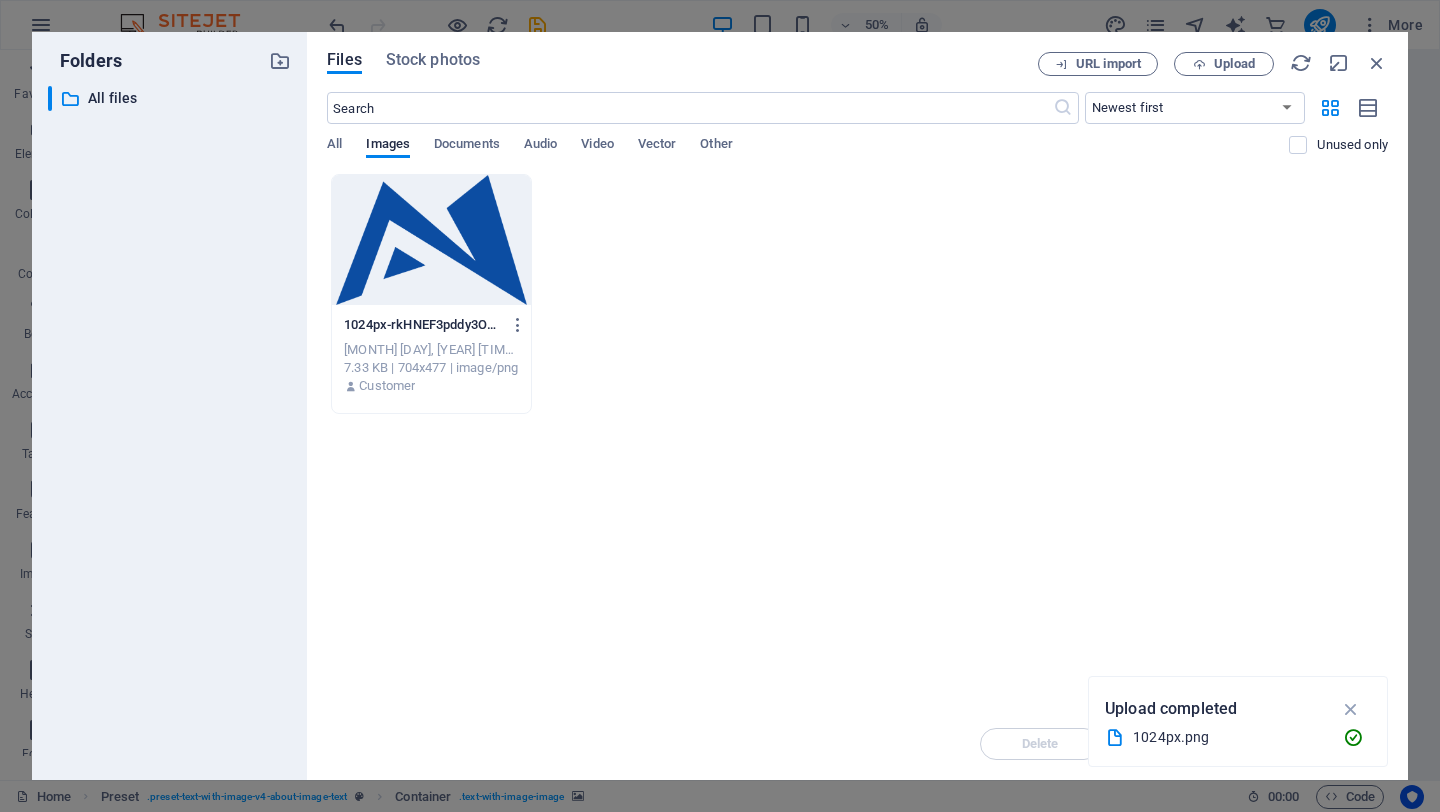 click at bounding box center [431, 240] 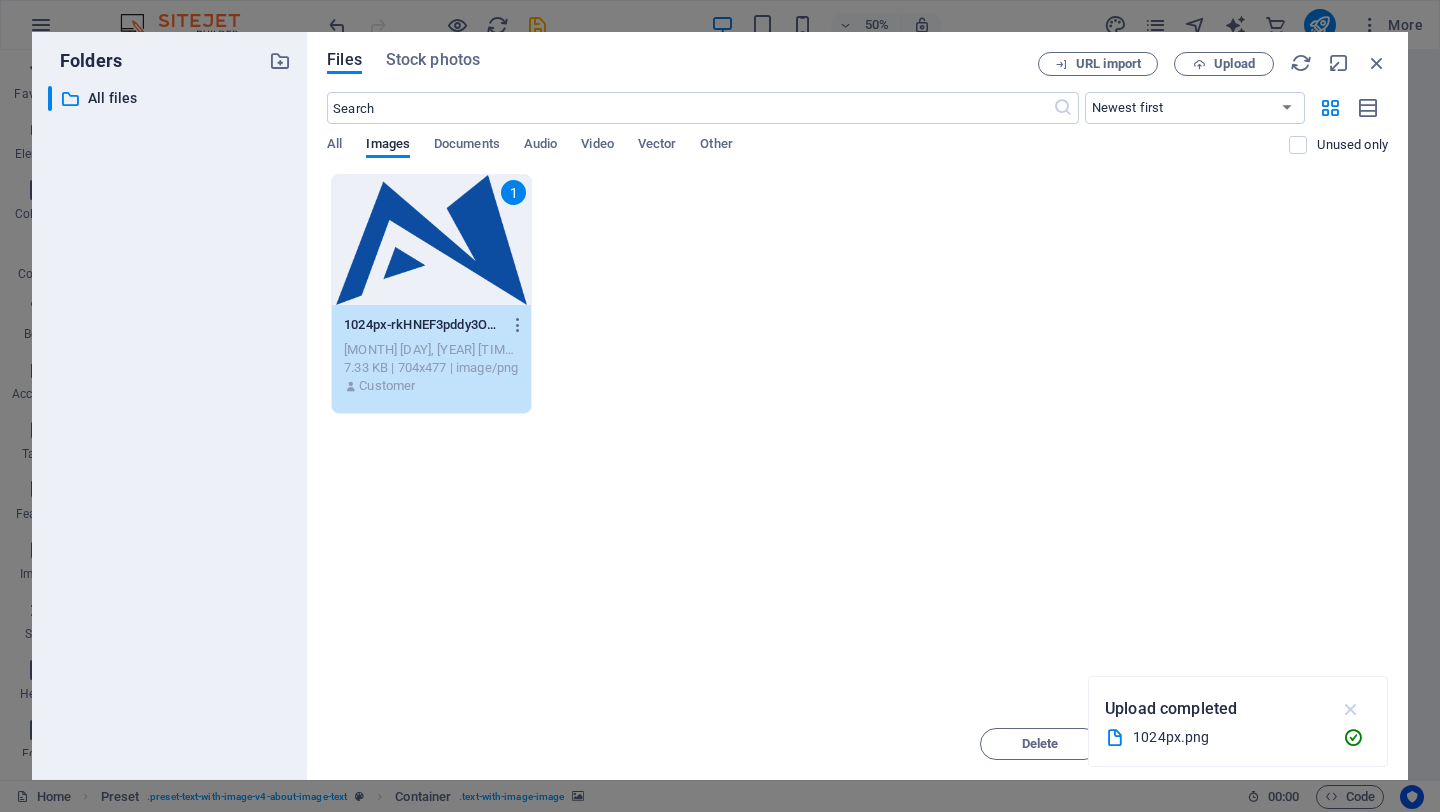 click at bounding box center (1351, 709) 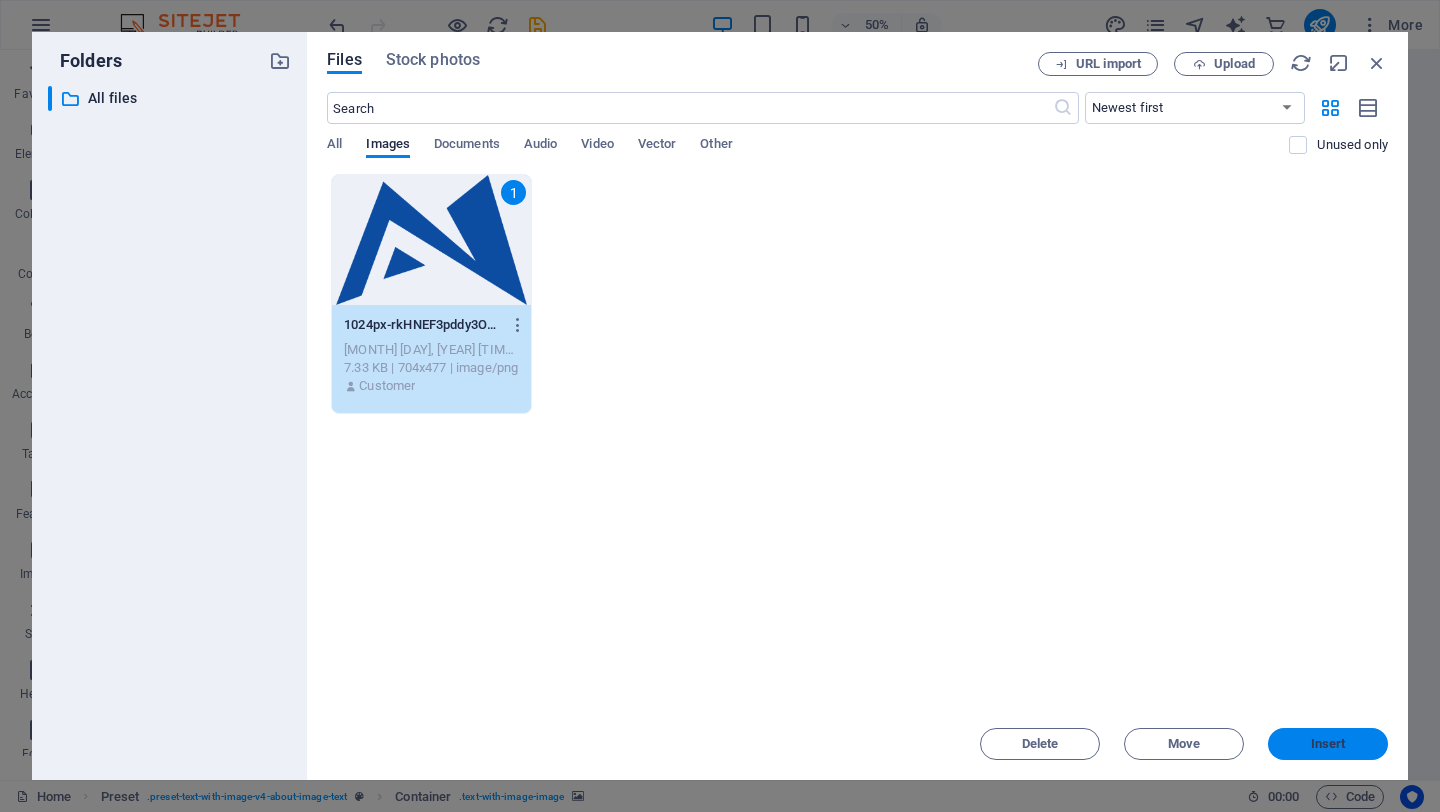 click on "Insert" at bounding box center (1328, 744) 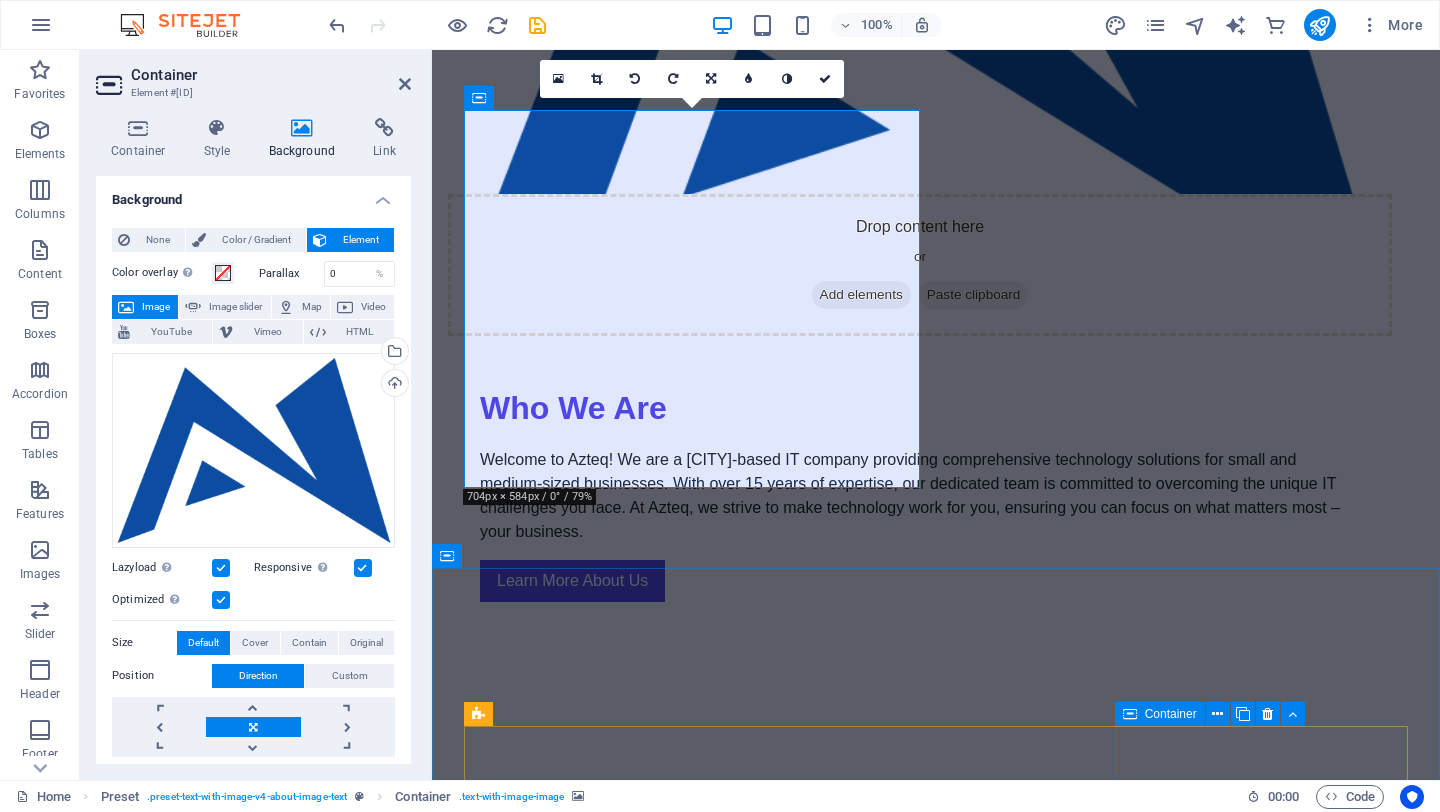 scroll, scrollTop: 750, scrollLeft: 0, axis: vertical 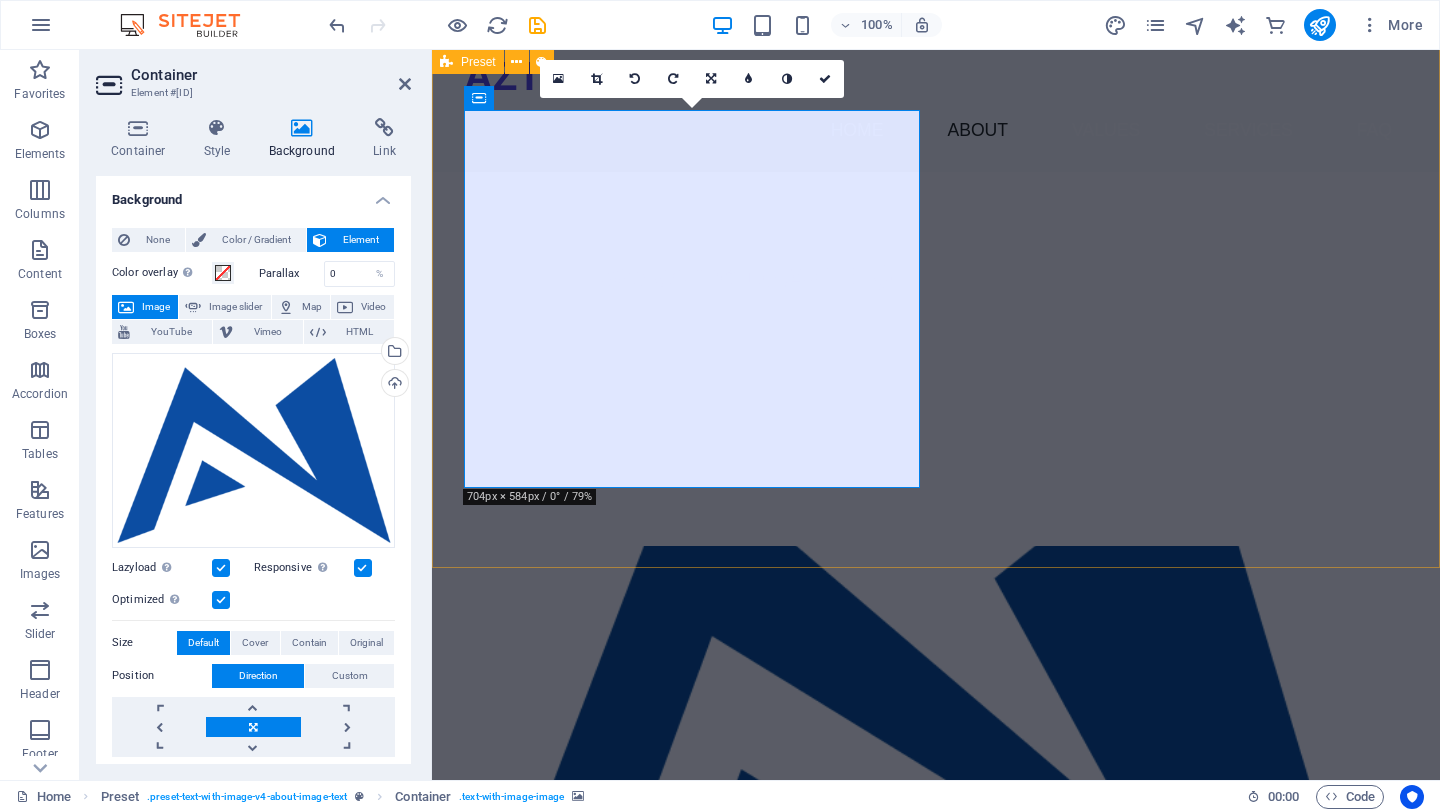 click at bounding box center (920, 735) 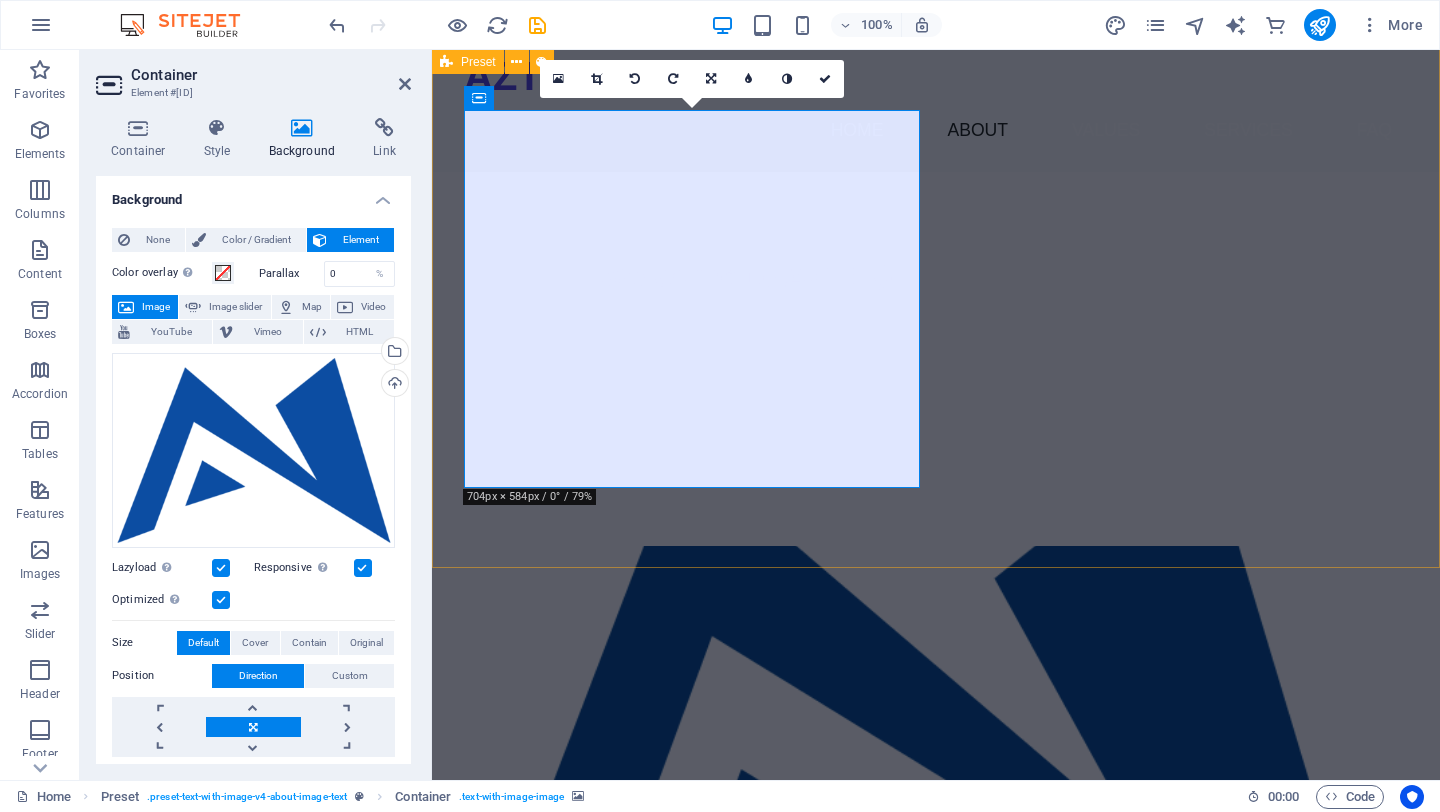 click at bounding box center (920, 735) 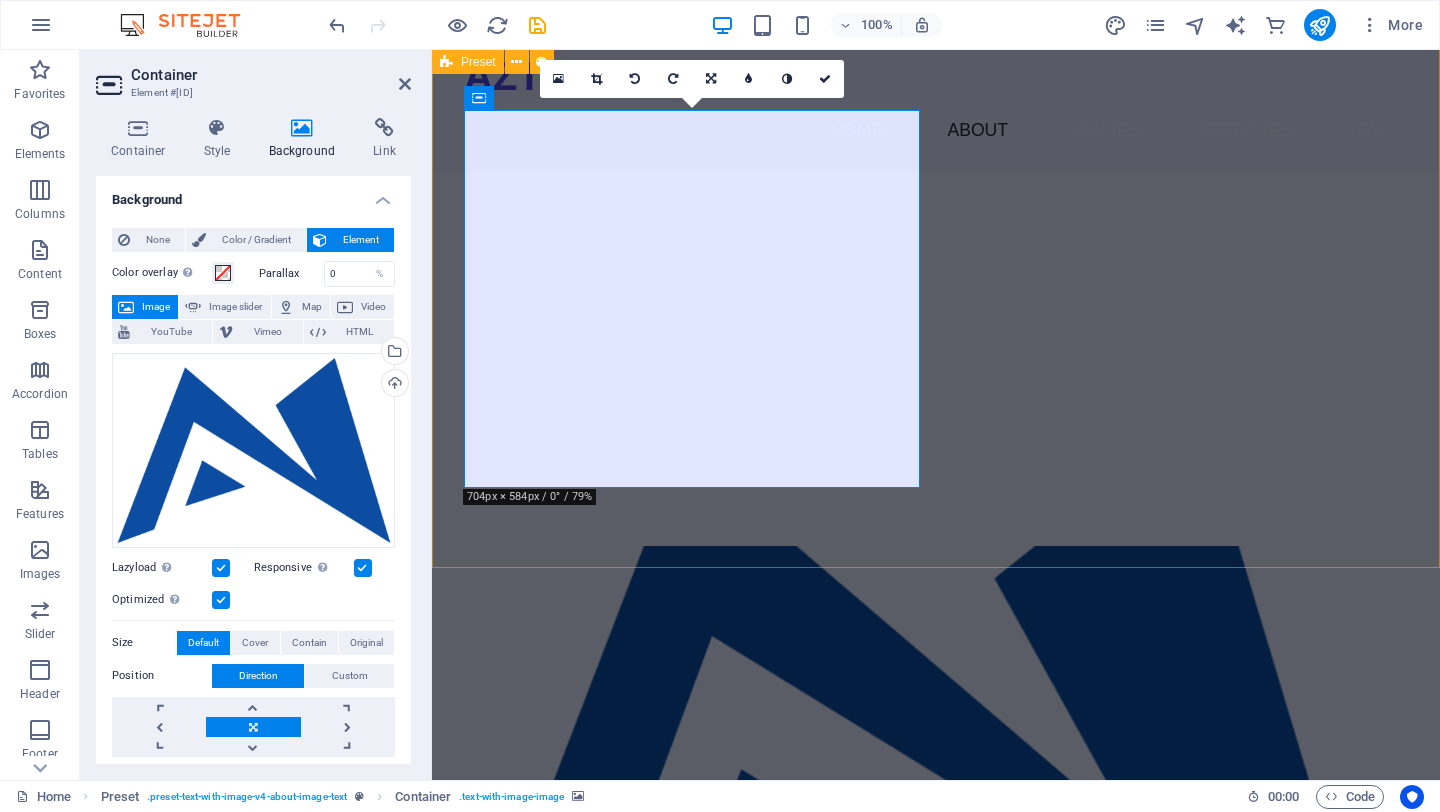 drag, startPoint x: 918, startPoint y: 487, endPoint x: 960, endPoint y: 506, distance: 46.09772 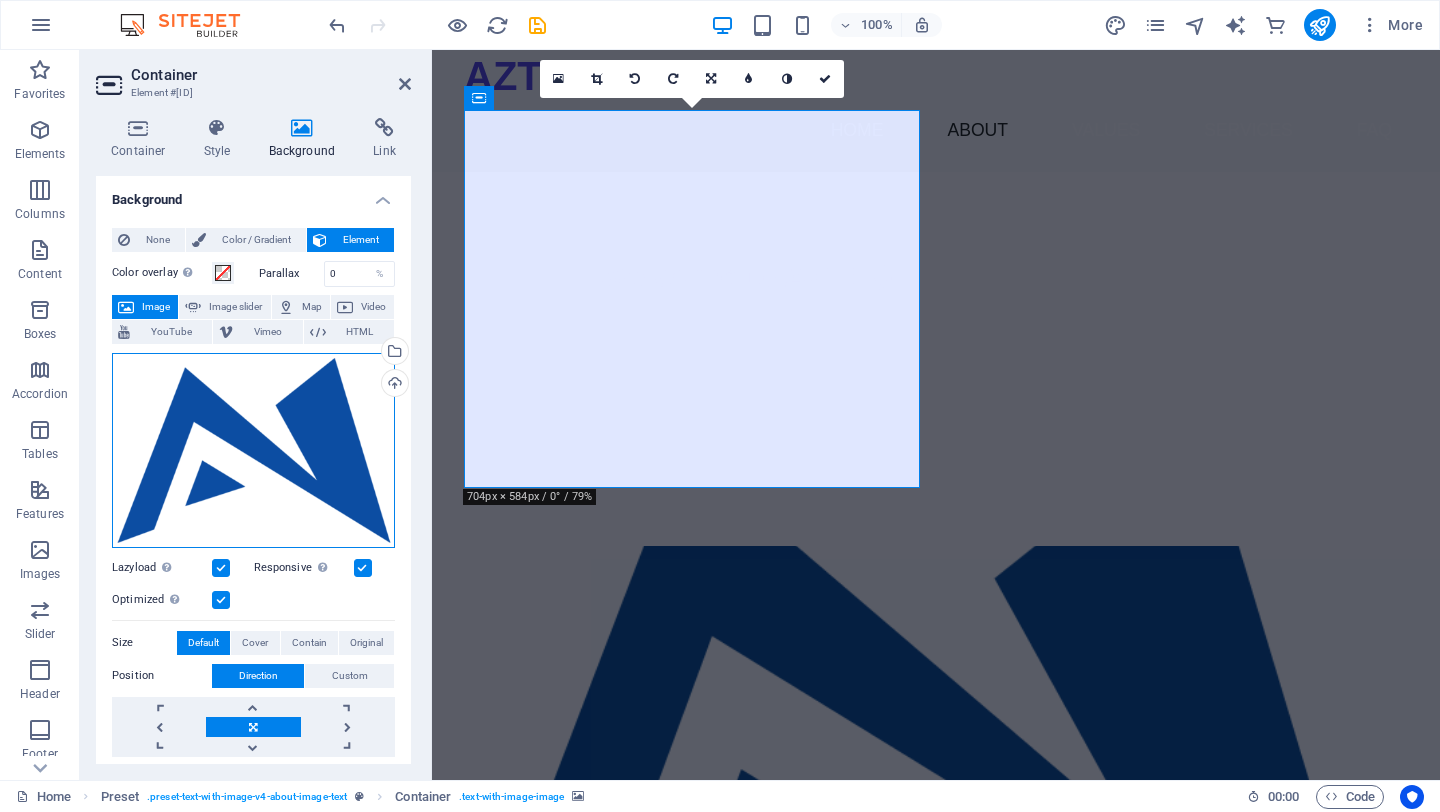 click on "Drag files here, click to choose files or select files from Files or our free stock photos & videos" at bounding box center (253, 450) 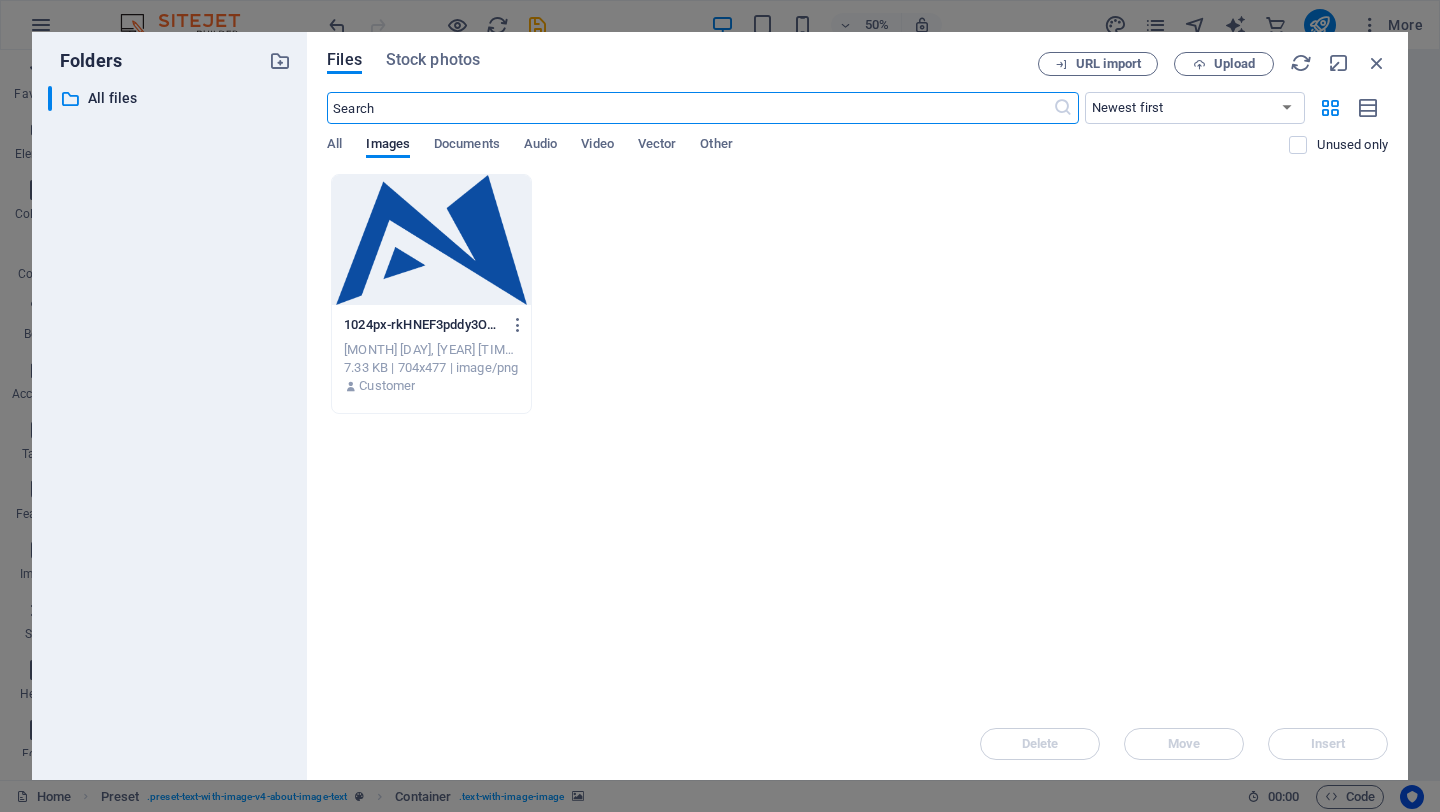 scroll, scrollTop: 1480, scrollLeft: 0, axis: vertical 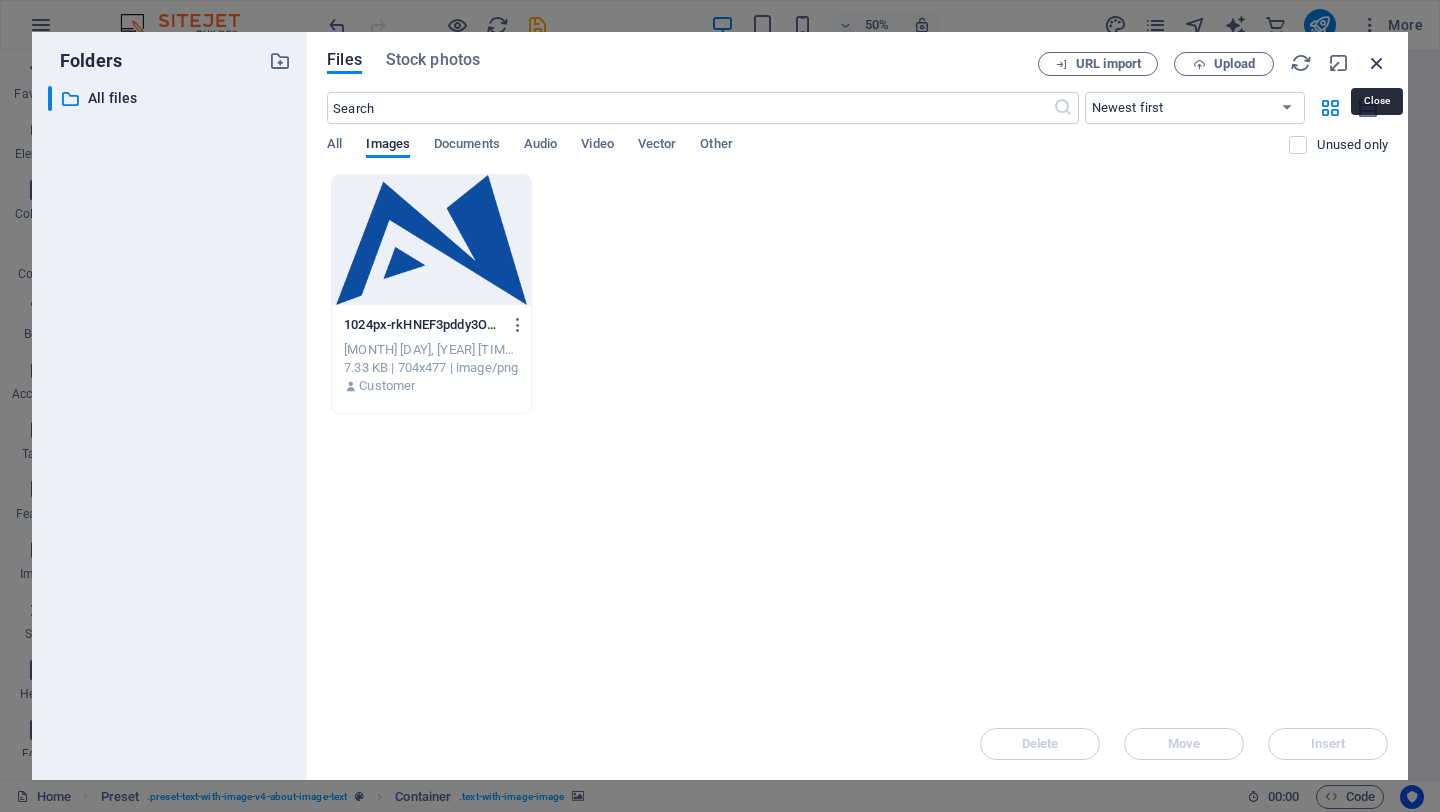 click at bounding box center [1377, 63] 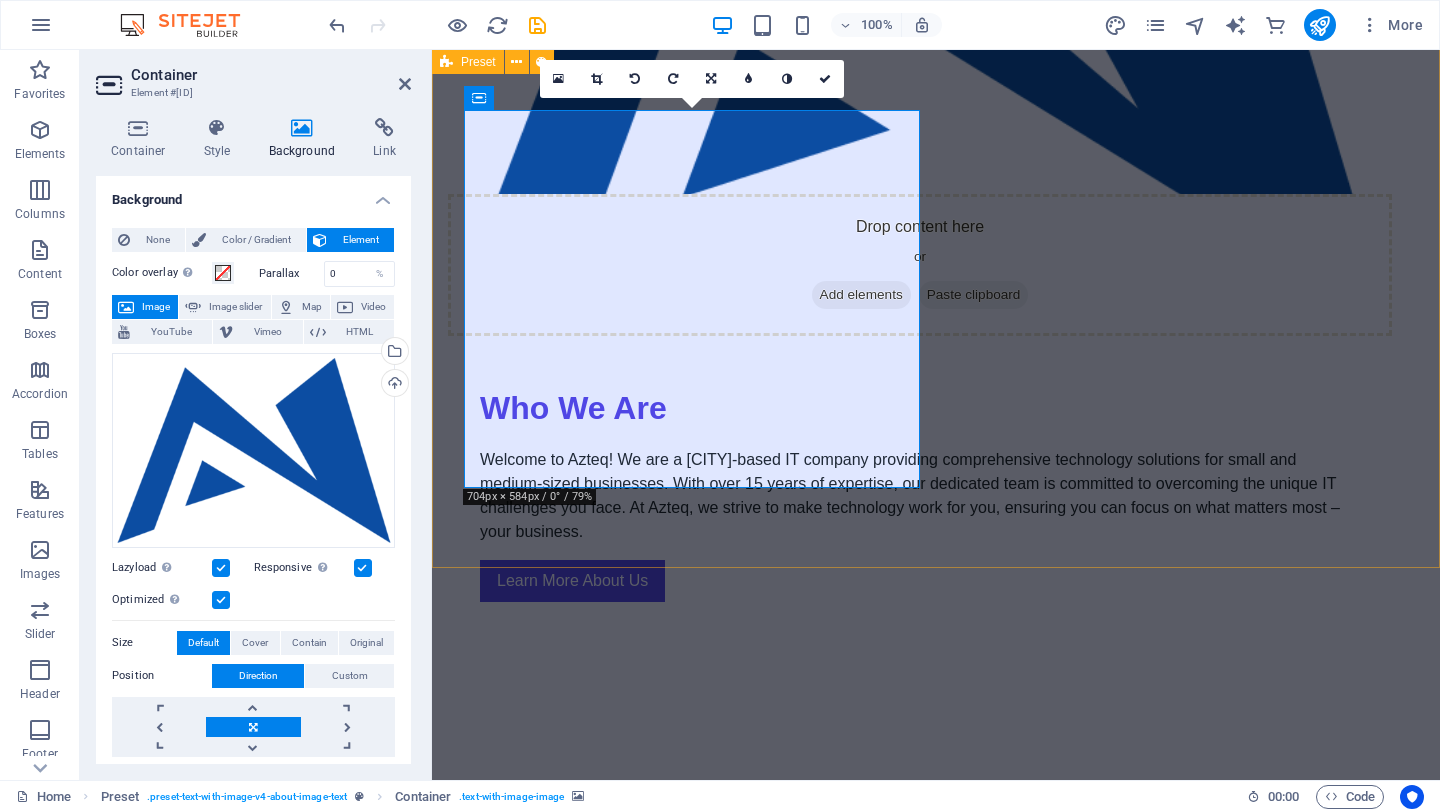 scroll, scrollTop: 750, scrollLeft: 0, axis: vertical 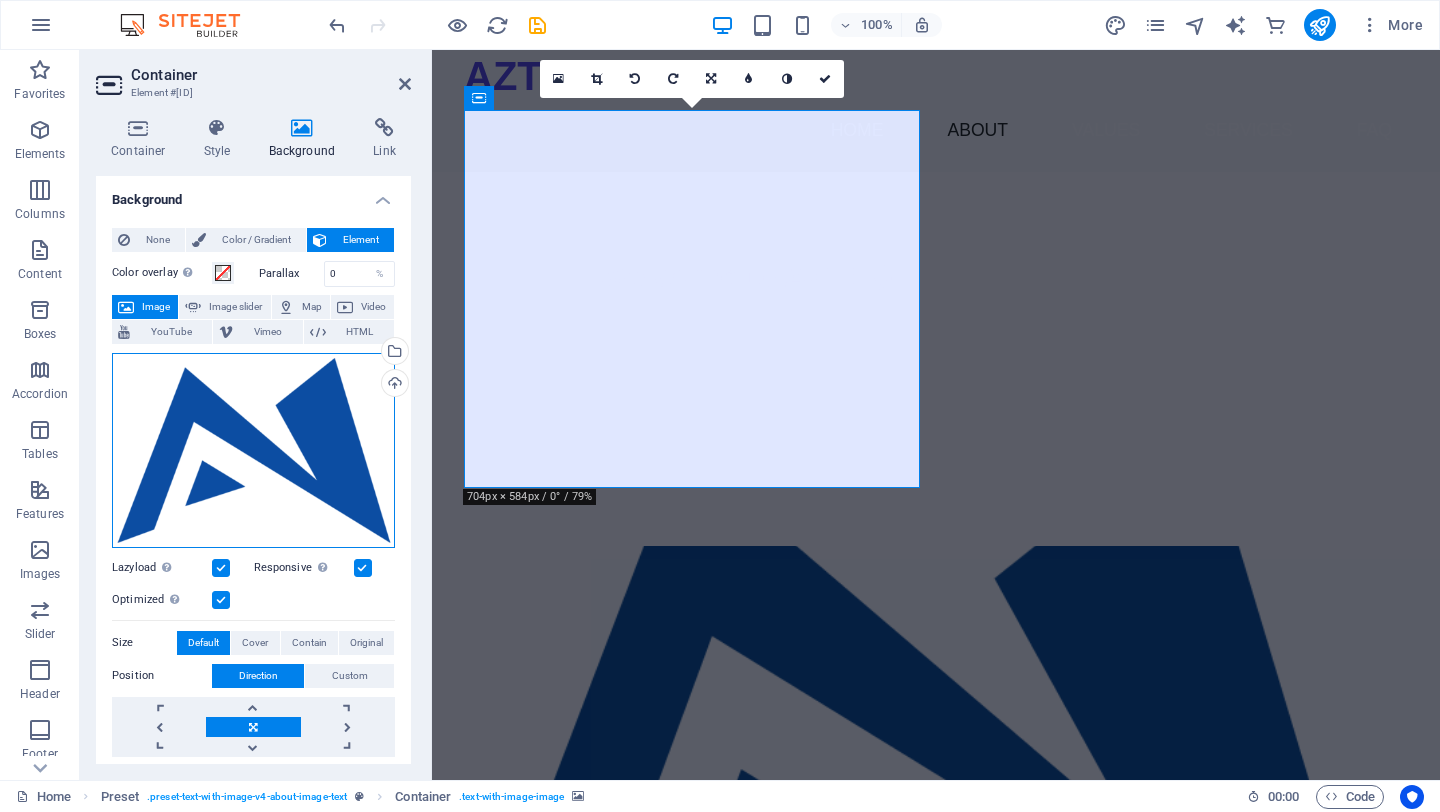 click on "Drag files here, click to choose files or select files from Files or our free stock photos & videos" at bounding box center (253, 450) 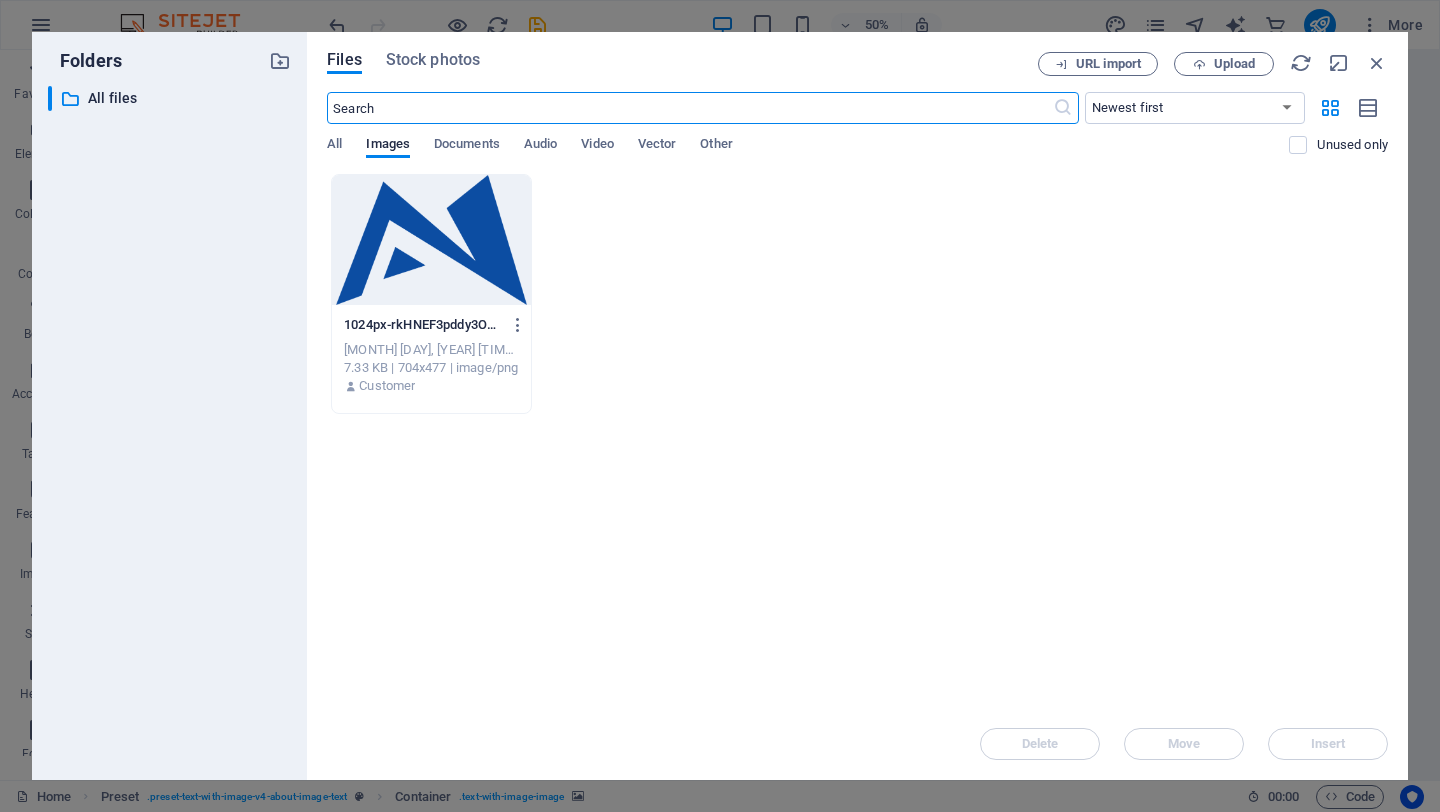 scroll, scrollTop: 1480, scrollLeft: 0, axis: vertical 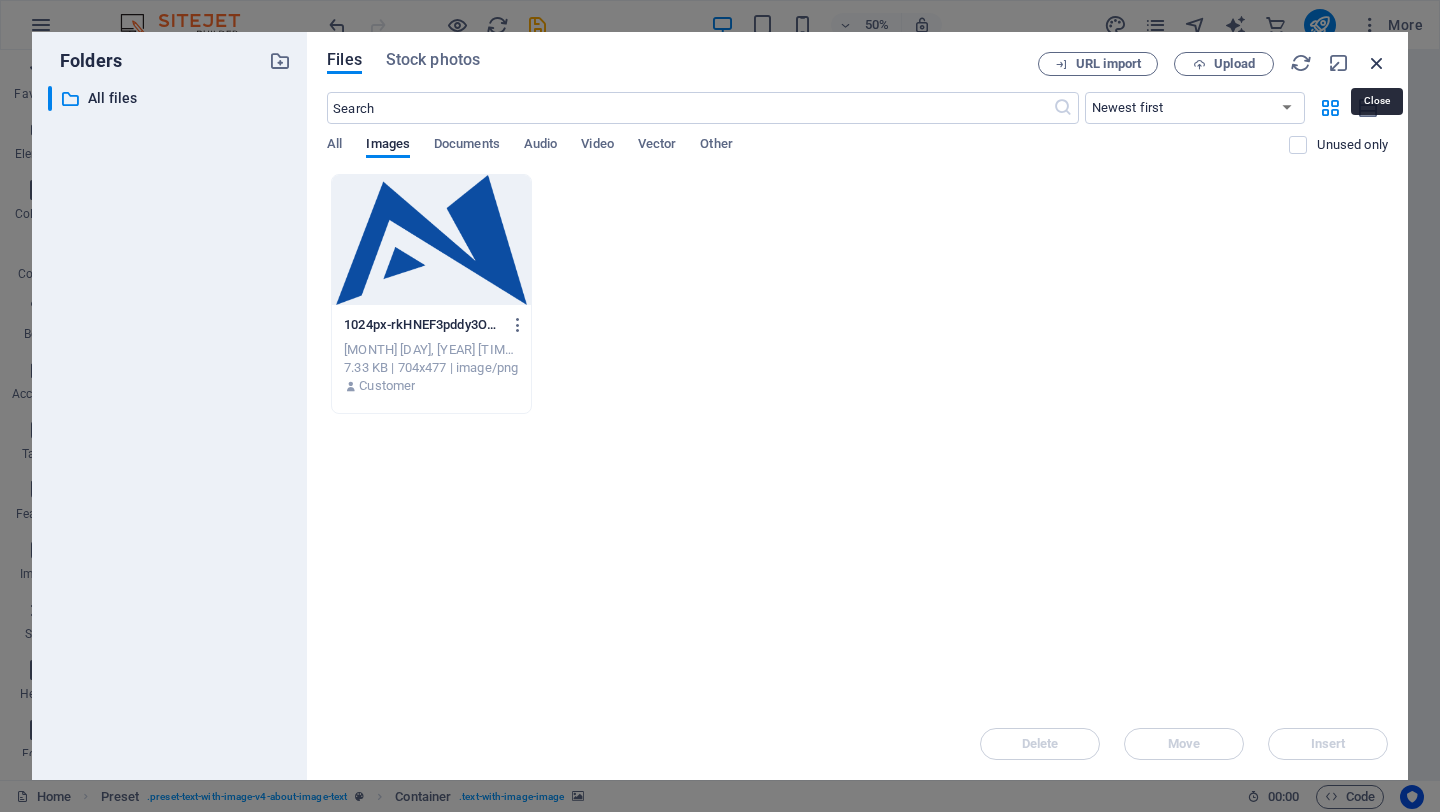 click at bounding box center (1377, 63) 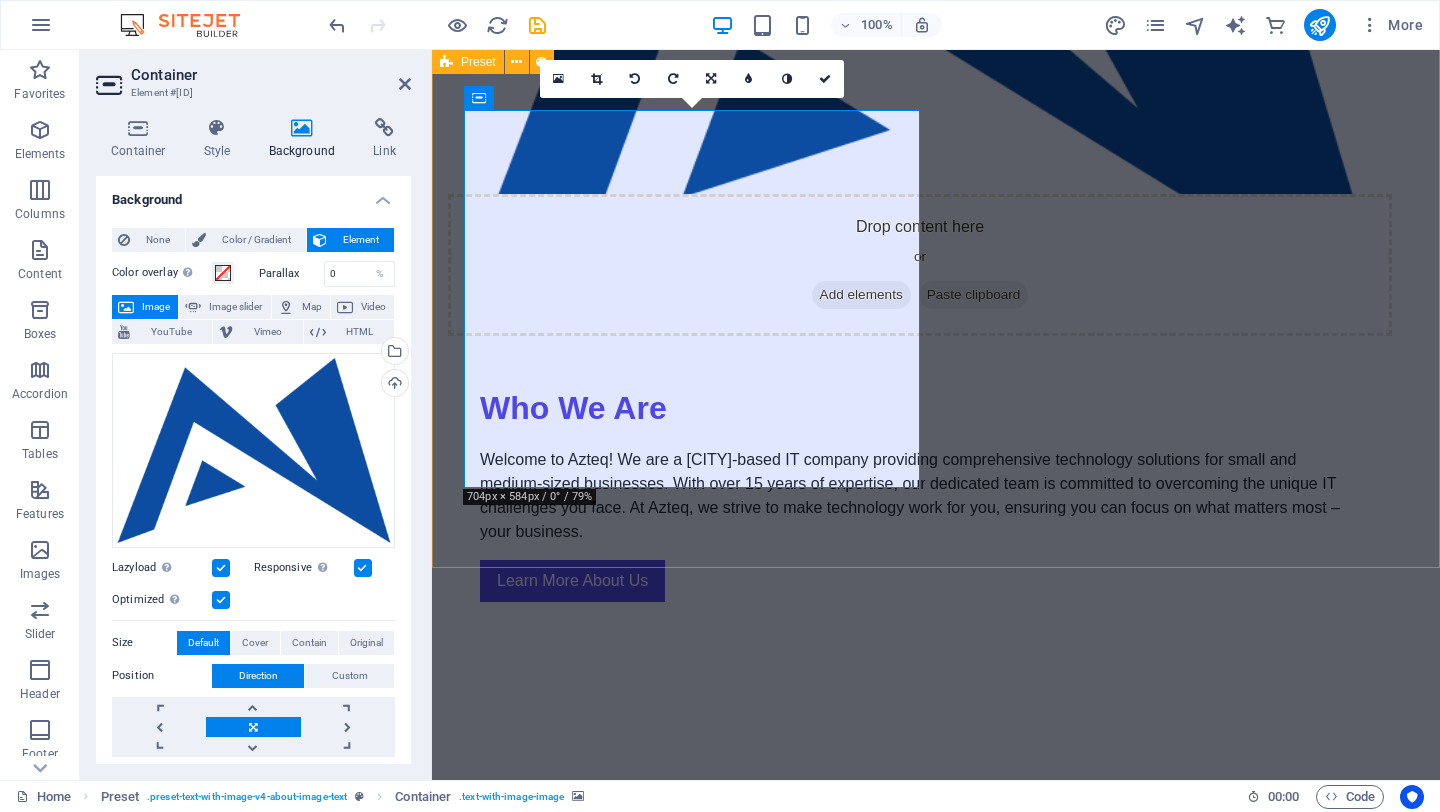 scroll, scrollTop: 750, scrollLeft: 0, axis: vertical 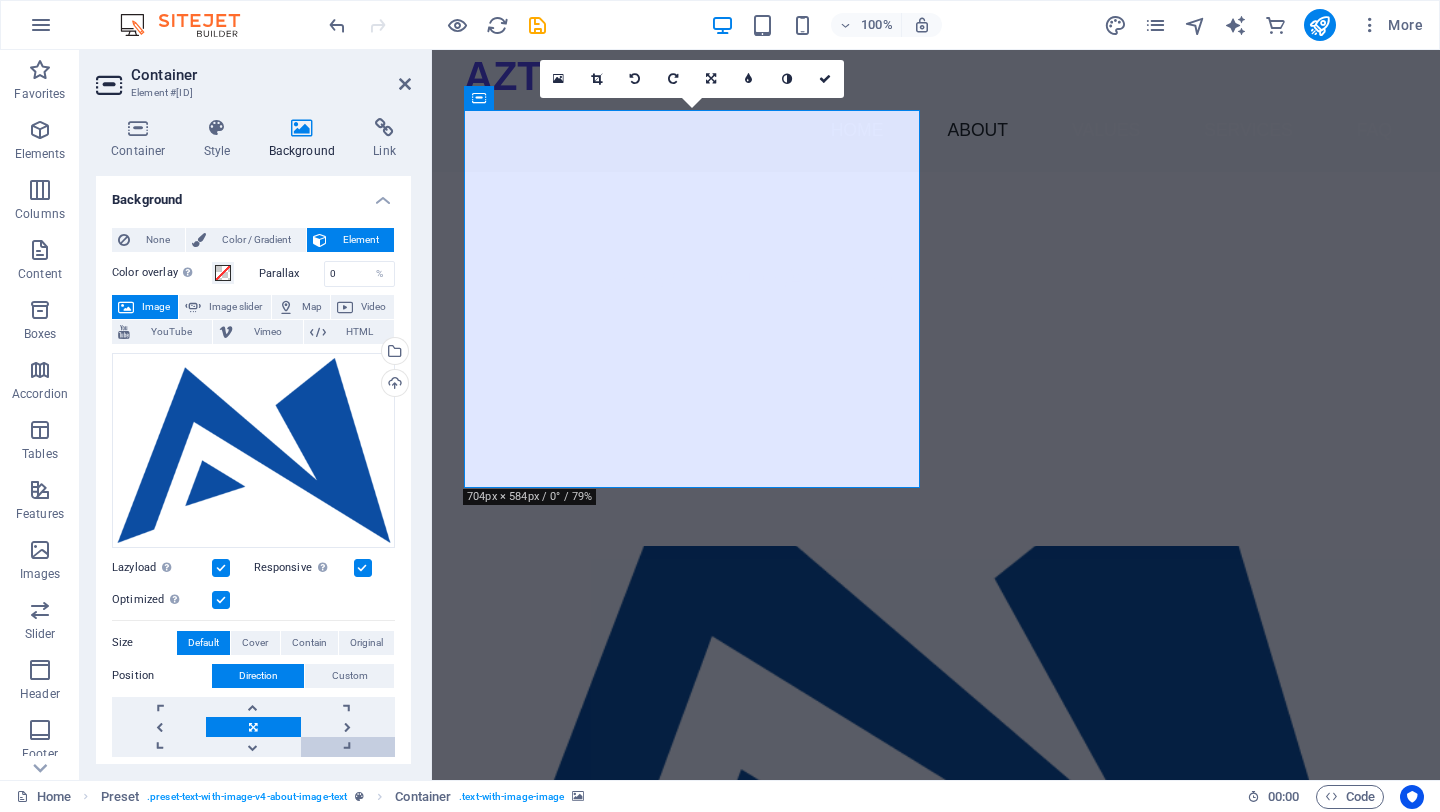 click at bounding box center [348, 747] 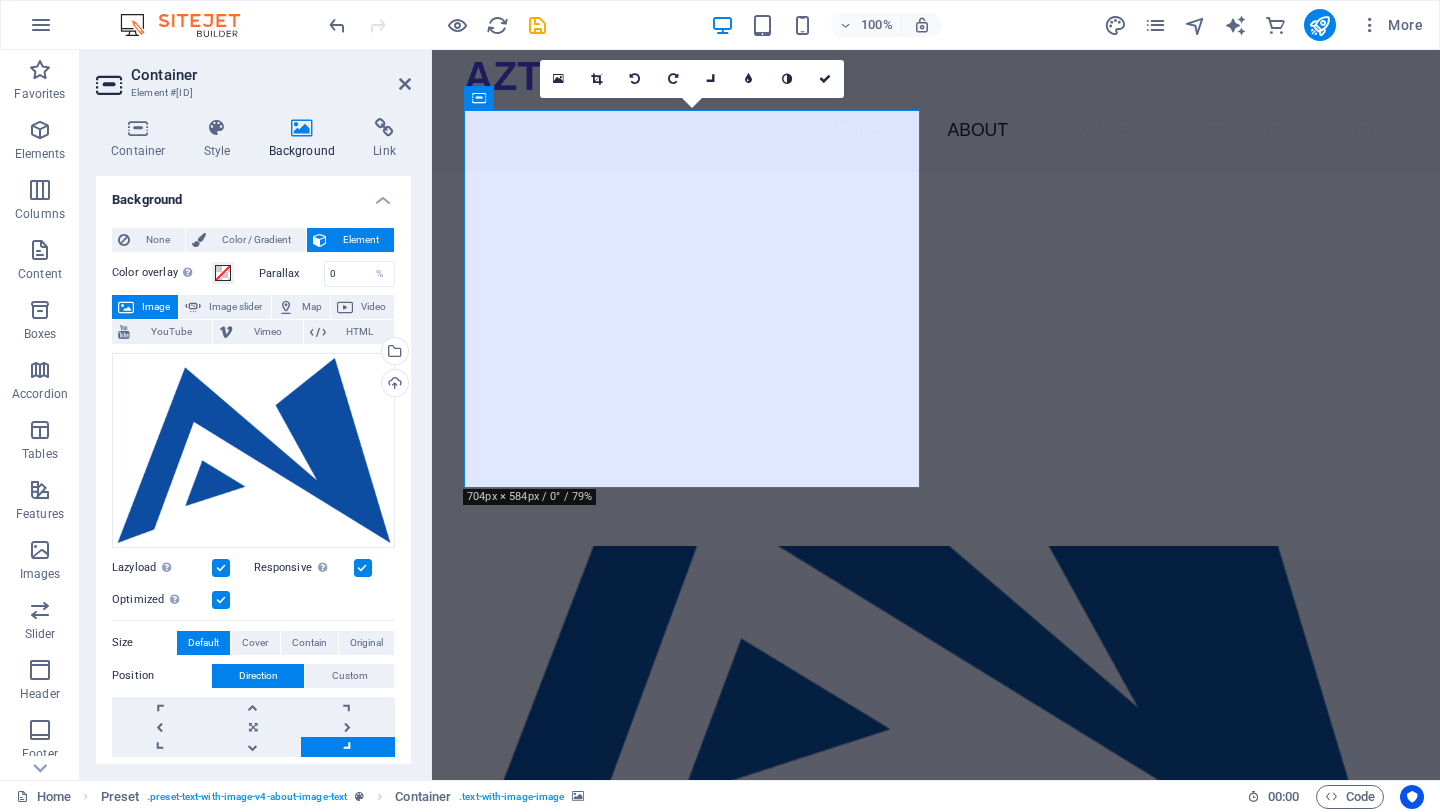 click at bounding box center (348, 747) 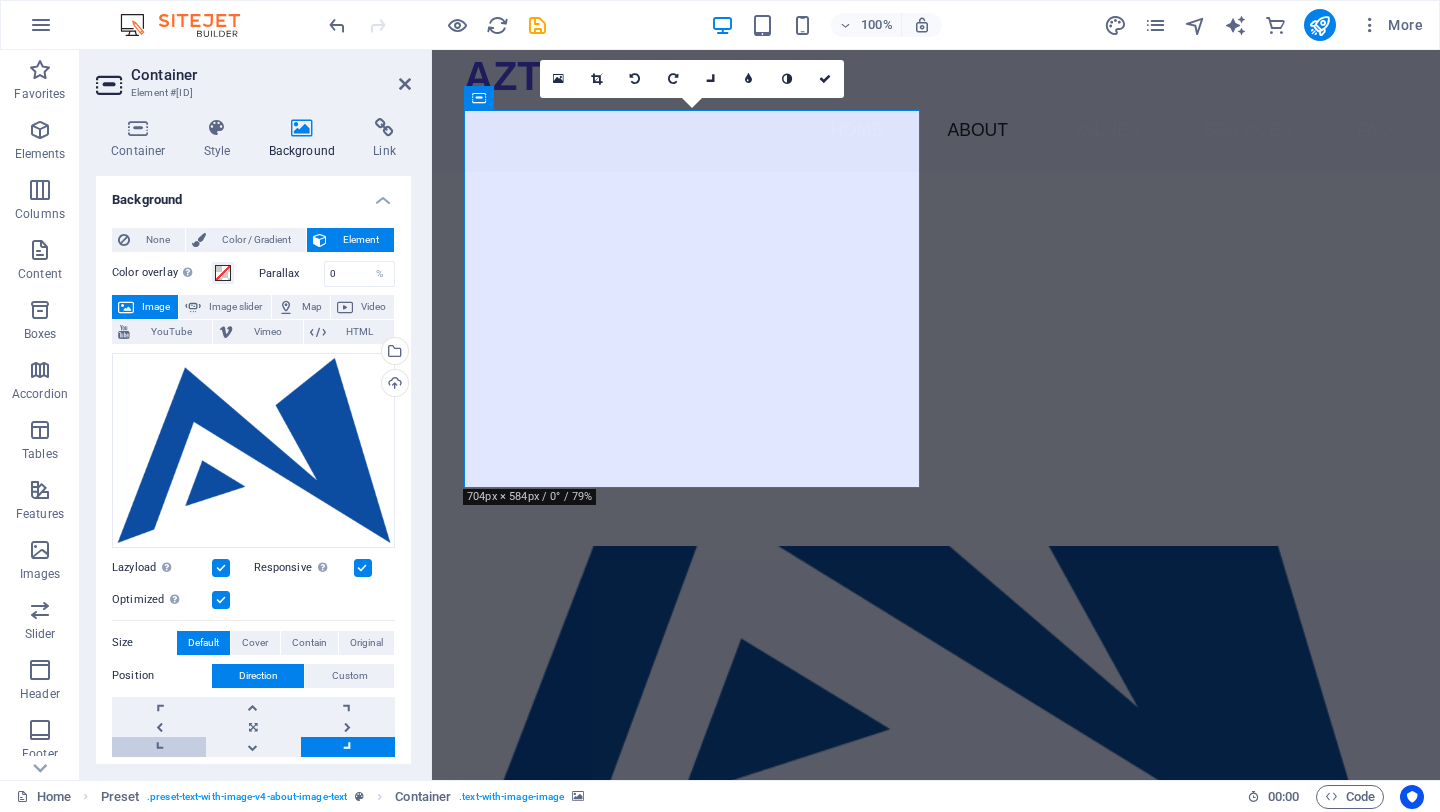 click at bounding box center (159, 747) 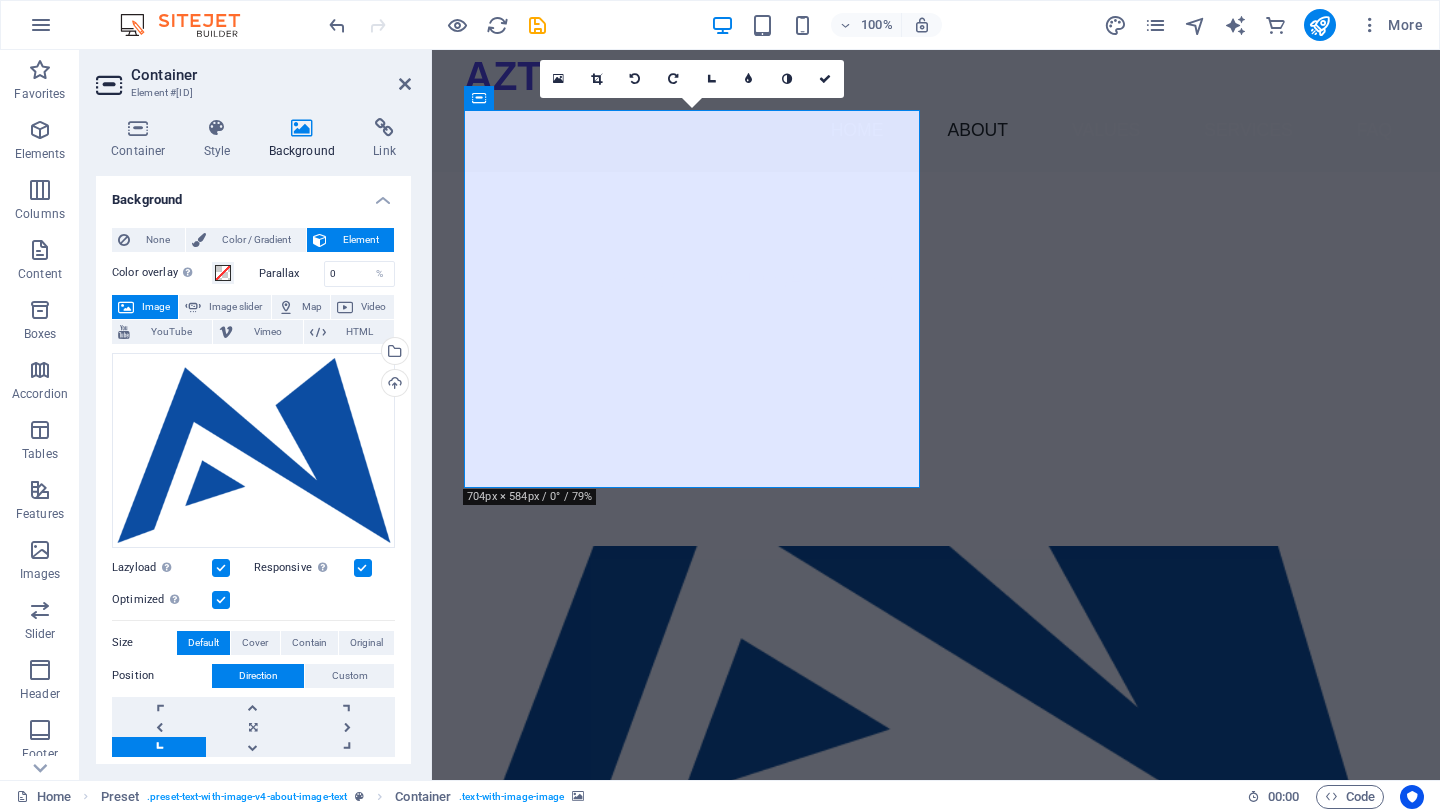 click at bounding box center [159, 747] 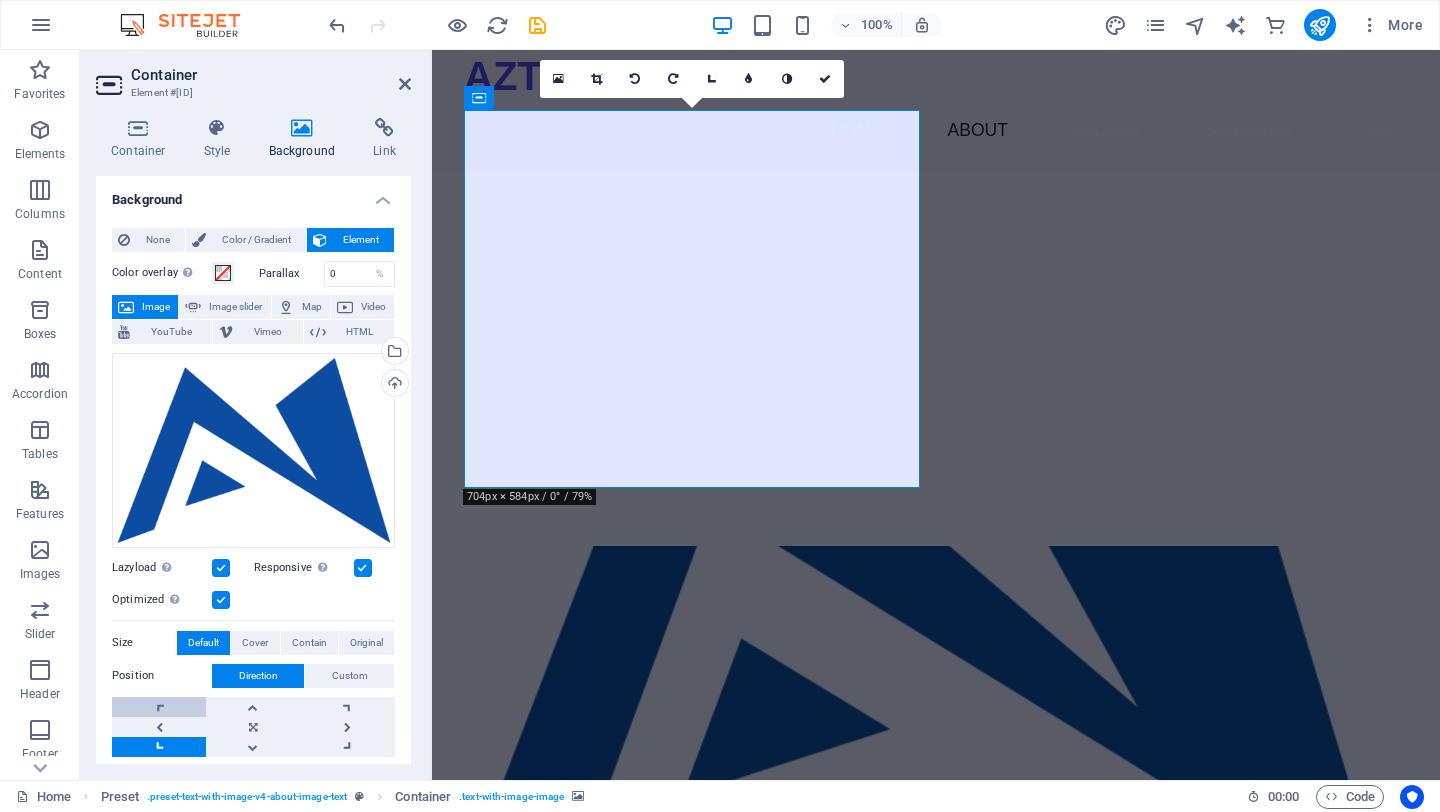 click at bounding box center [159, 707] 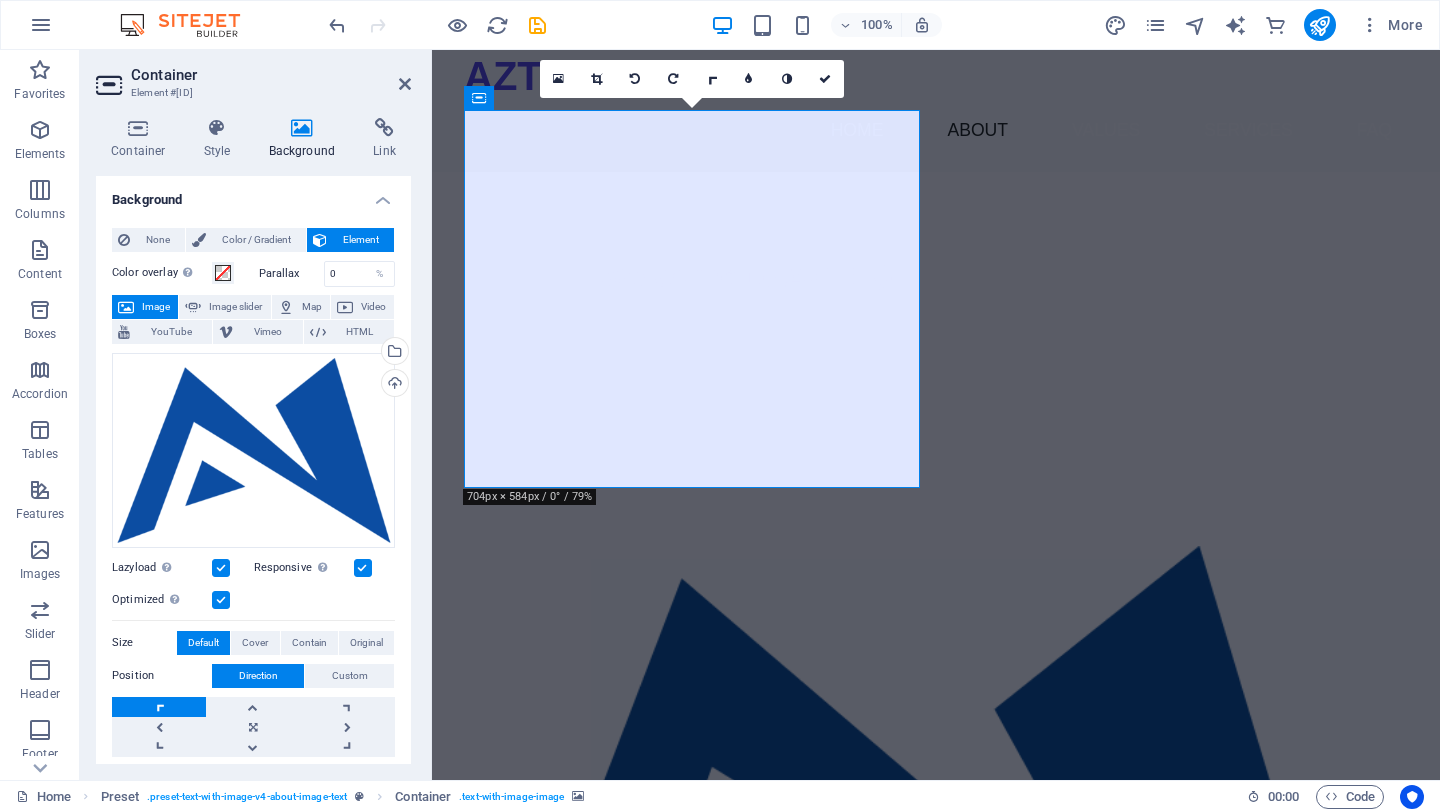 click at bounding box center [159, 707] 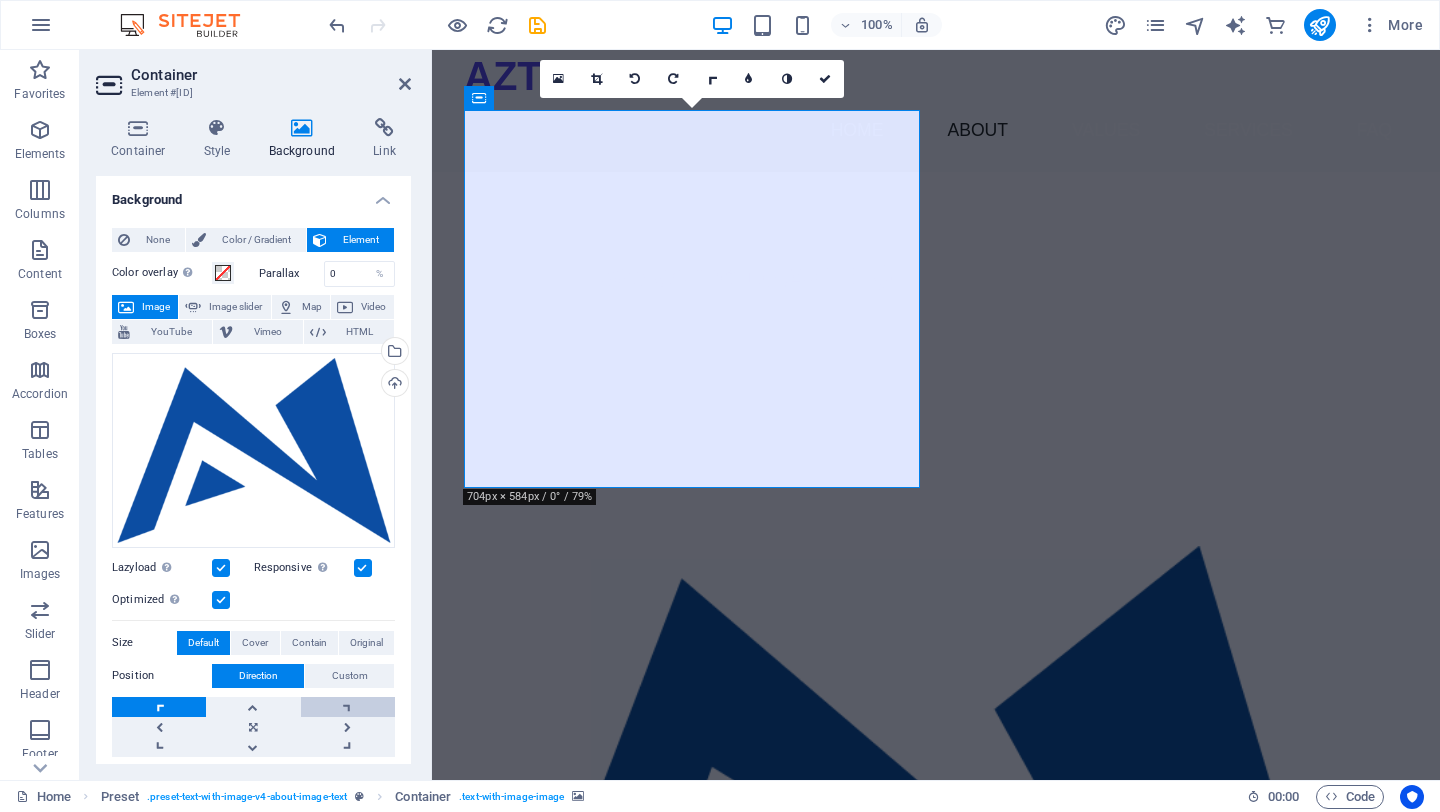 click at bounding box center [348, 707] 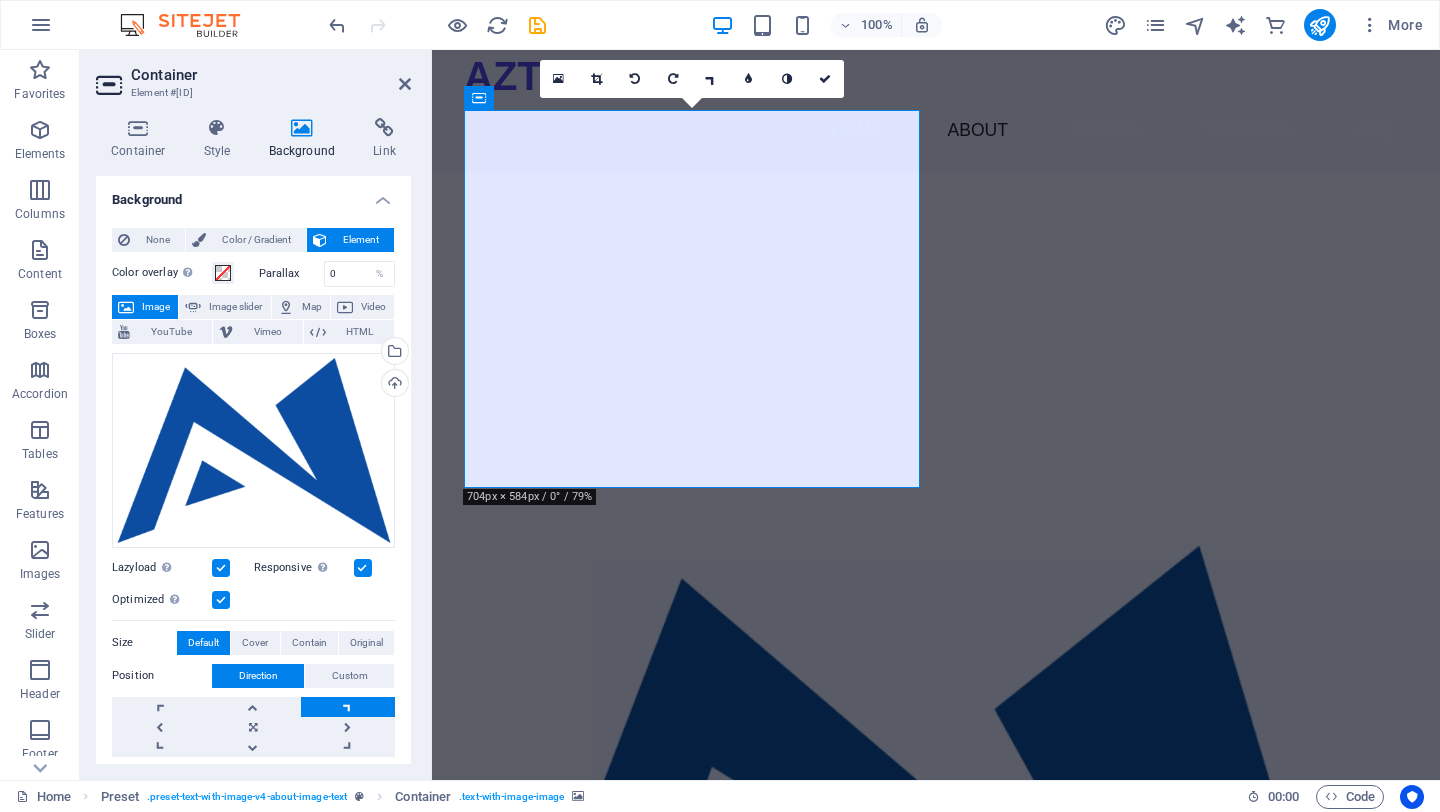 click at bounding box center (348, 707) 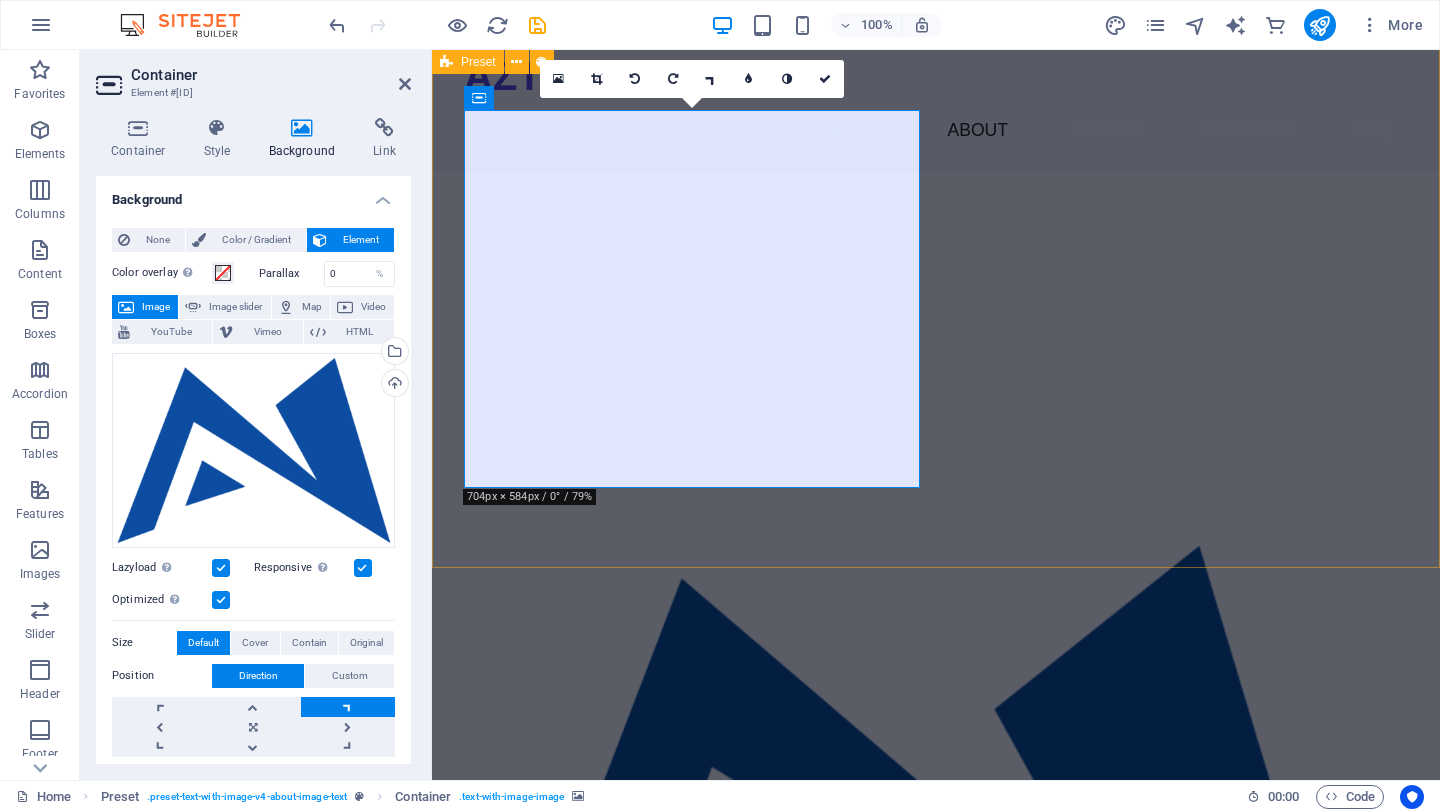 click on "Drop content here or  Add elements  Paste clipboard Who We Are Welcome to Azteq! We are a Mississauga-based IT company providing comprehensive technology solutions for small and medium-sized businesses. With over 15 years of expertise, our dedicated team is committed to overcoming the unique IT challenges you face. At Azteq, we strive to make technology work for you, ensuring you can focus on what matters most – your business. Learn More About Us" at bounding box center (936, 955) 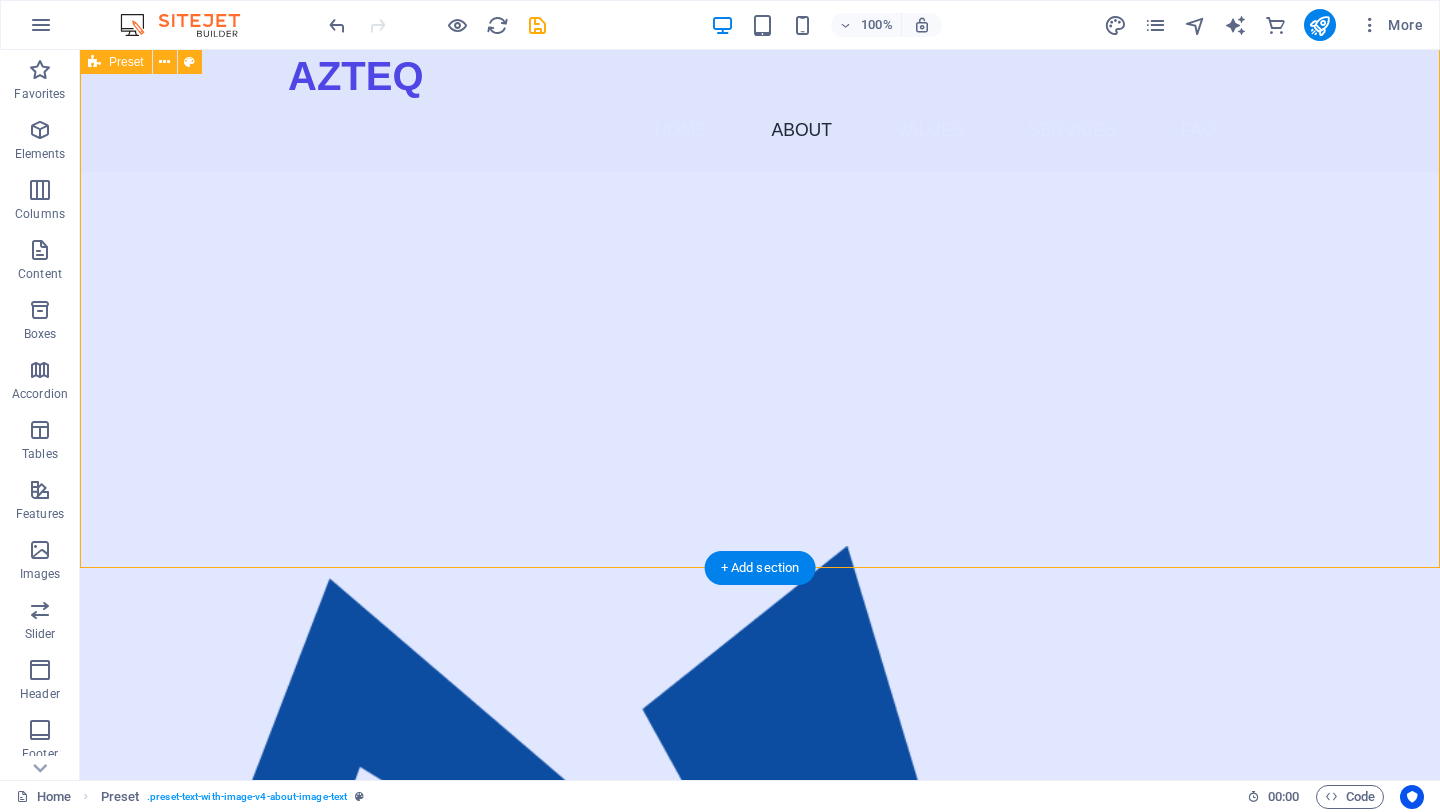 click at bounding box center (568, 735) 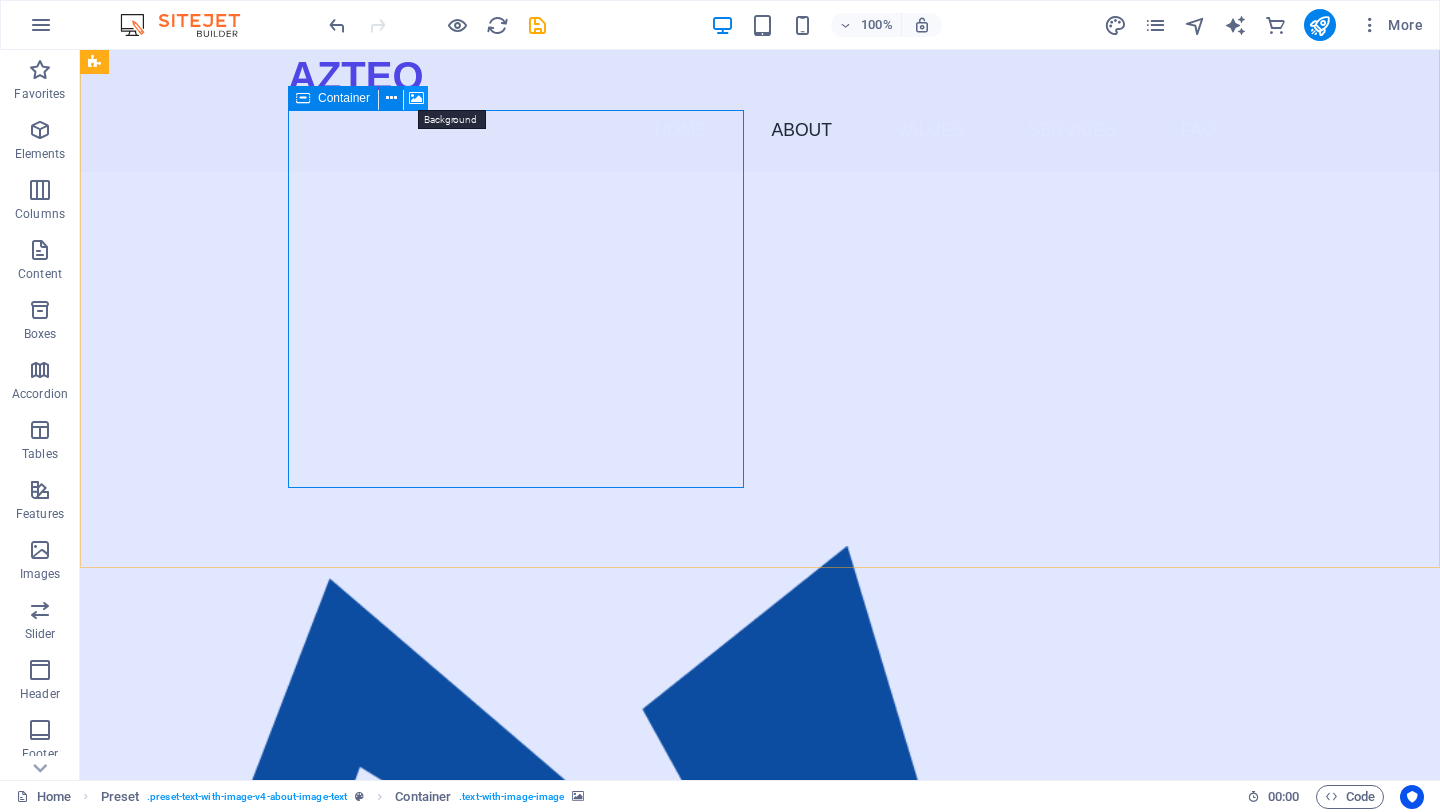 click at bounding box center [416, 98] 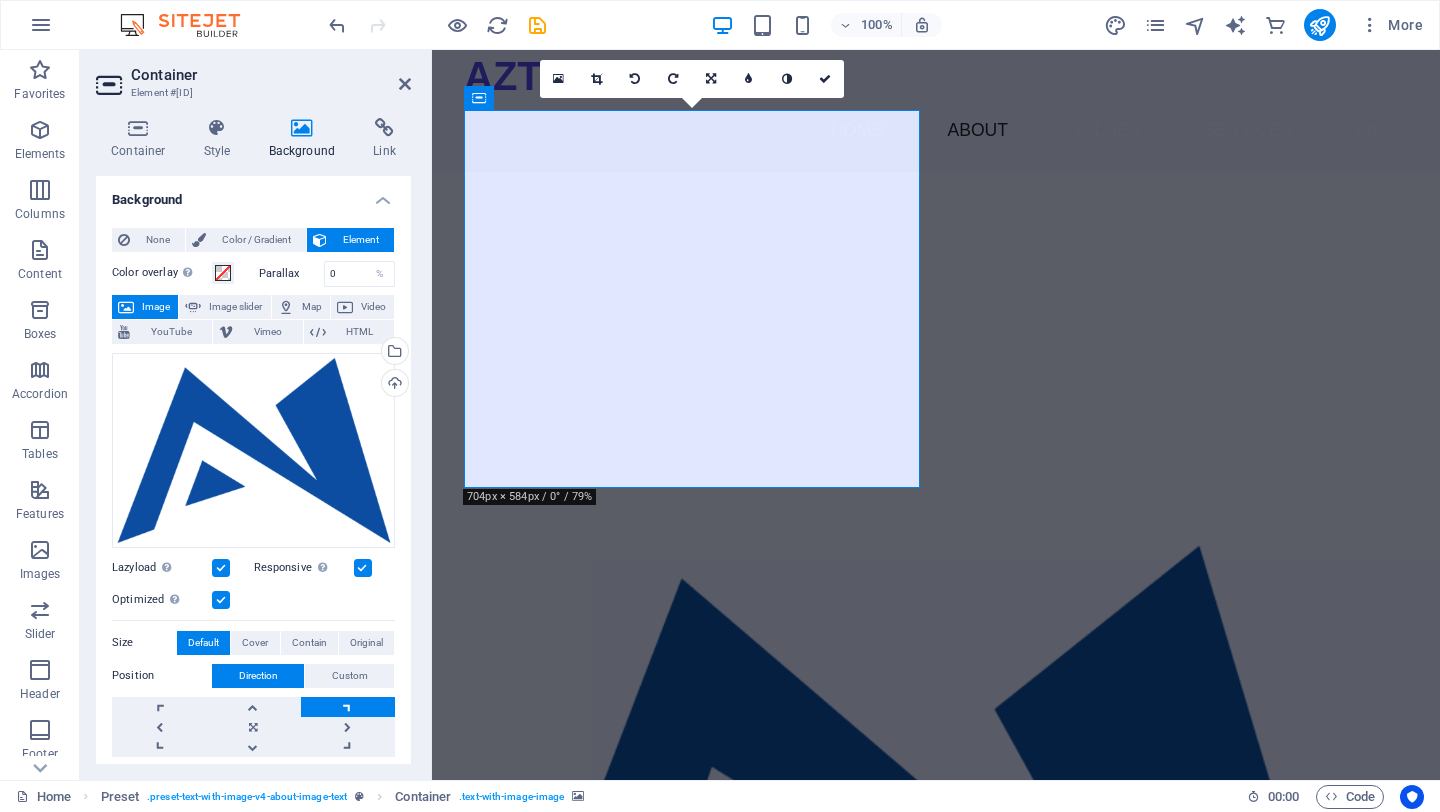 click on "16:10 16:9 4:3 1:1 1:2 0" at bounding box center (692, 79) 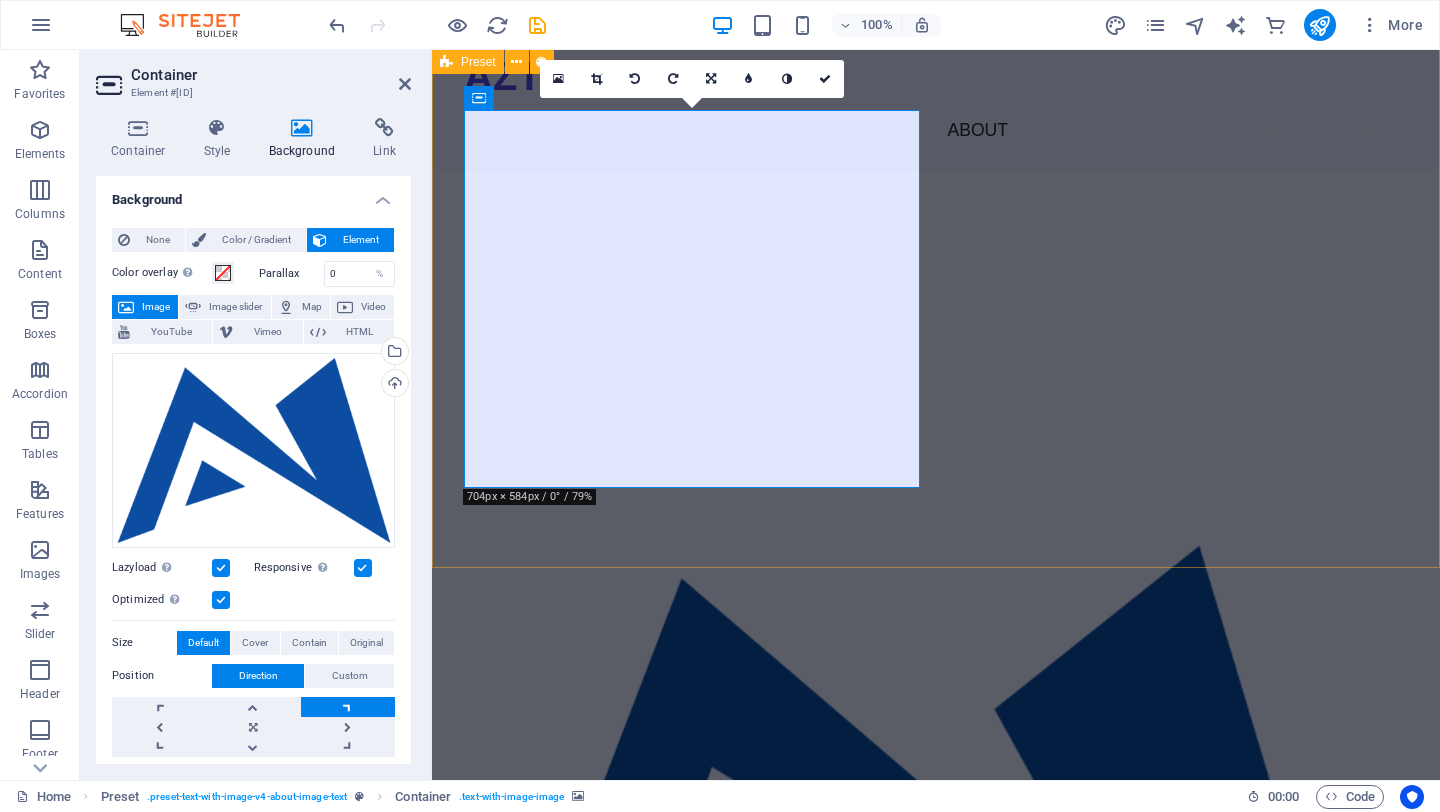 click at bounding box center [920, 735] 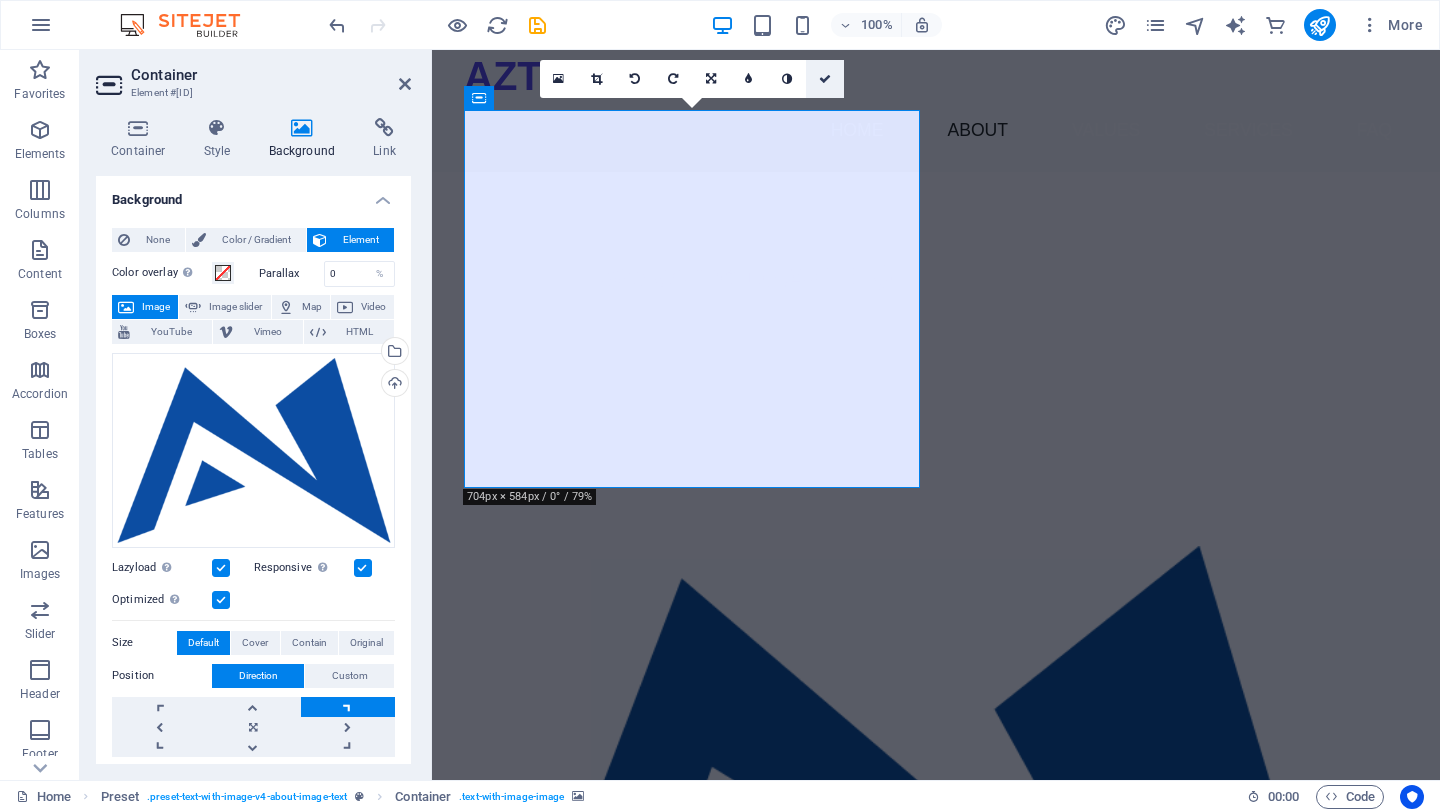 click at bounding box center [825, 79] 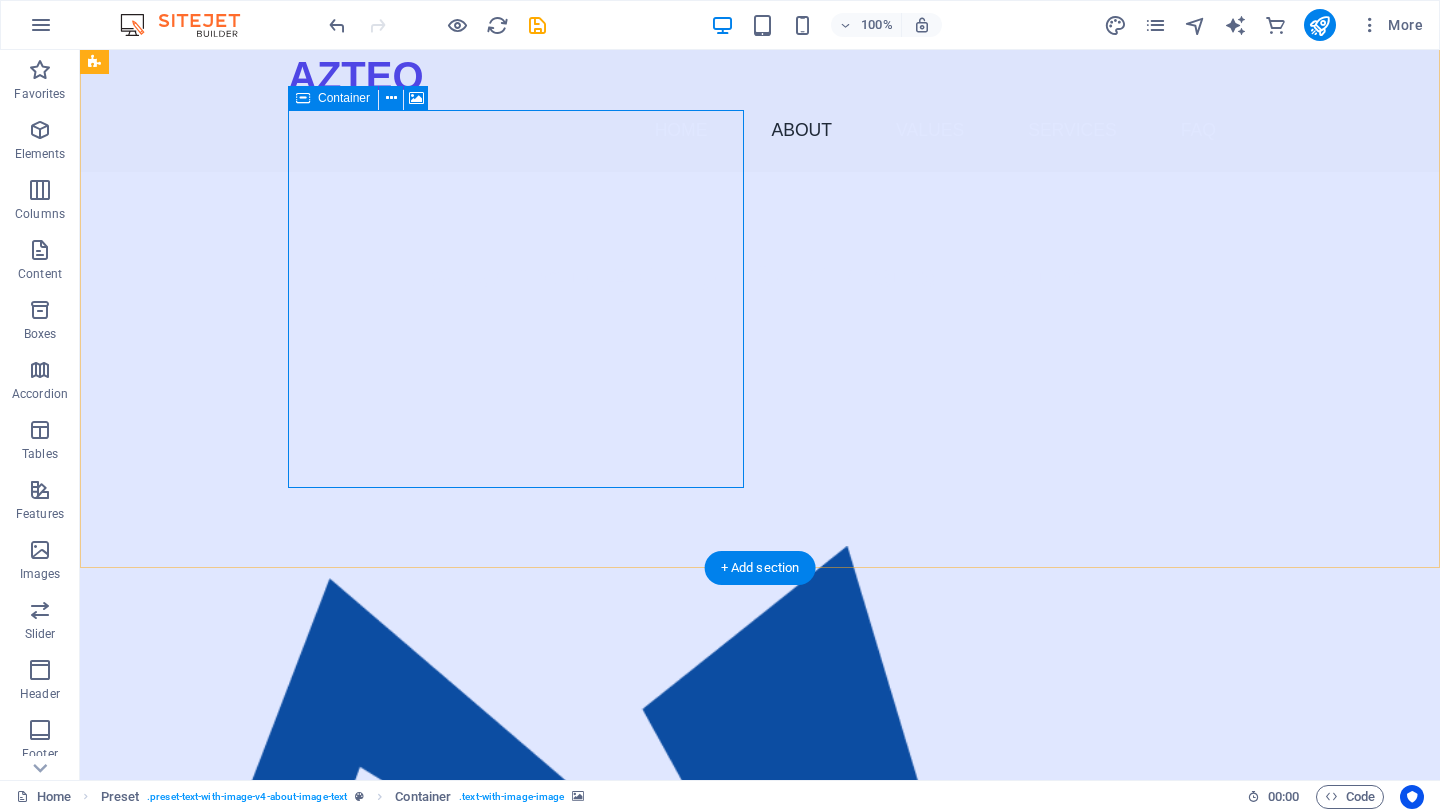 click on "Drop content here or  Add elements  Paste clipboard" at bounding box center (568, 995) 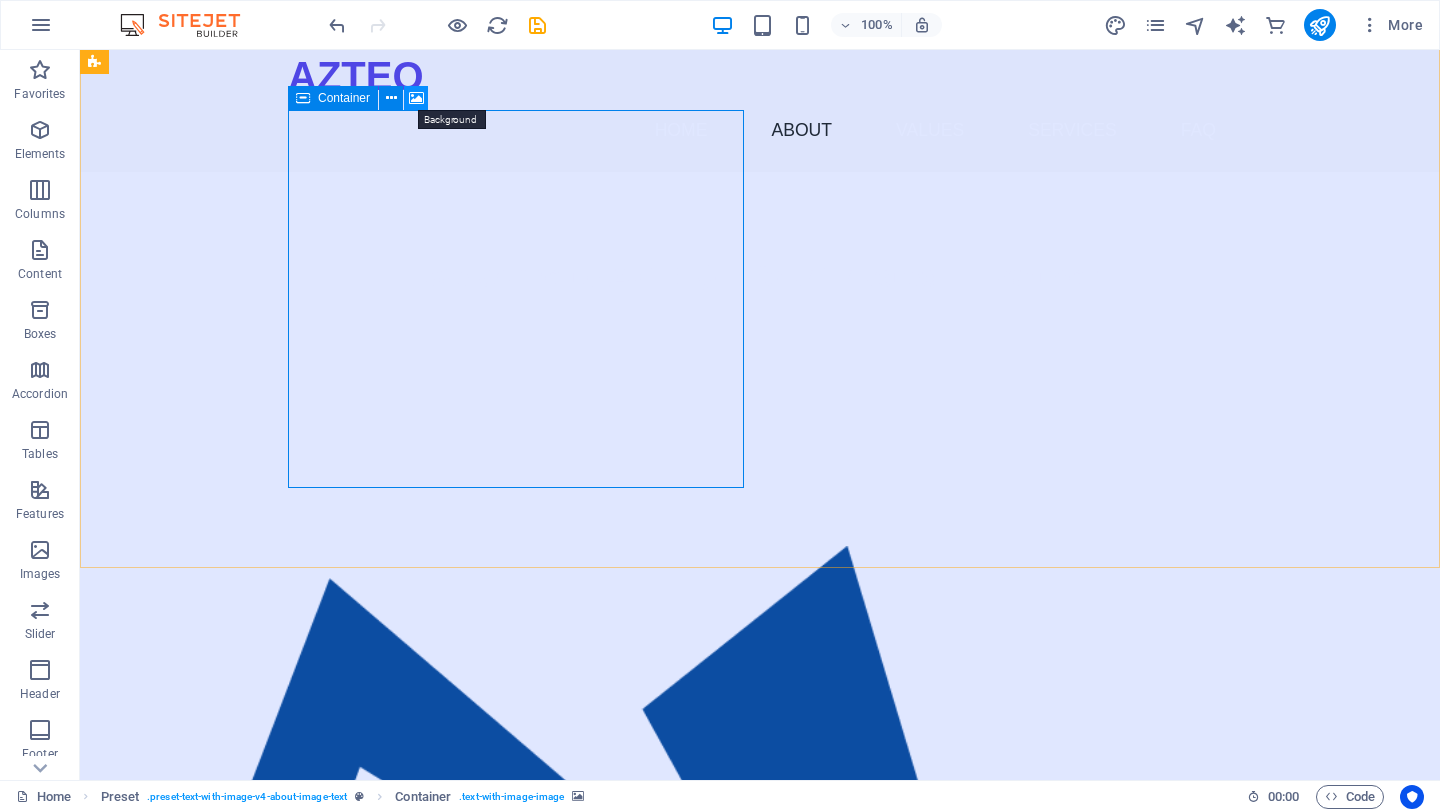 click at bounding box center [416, 98] 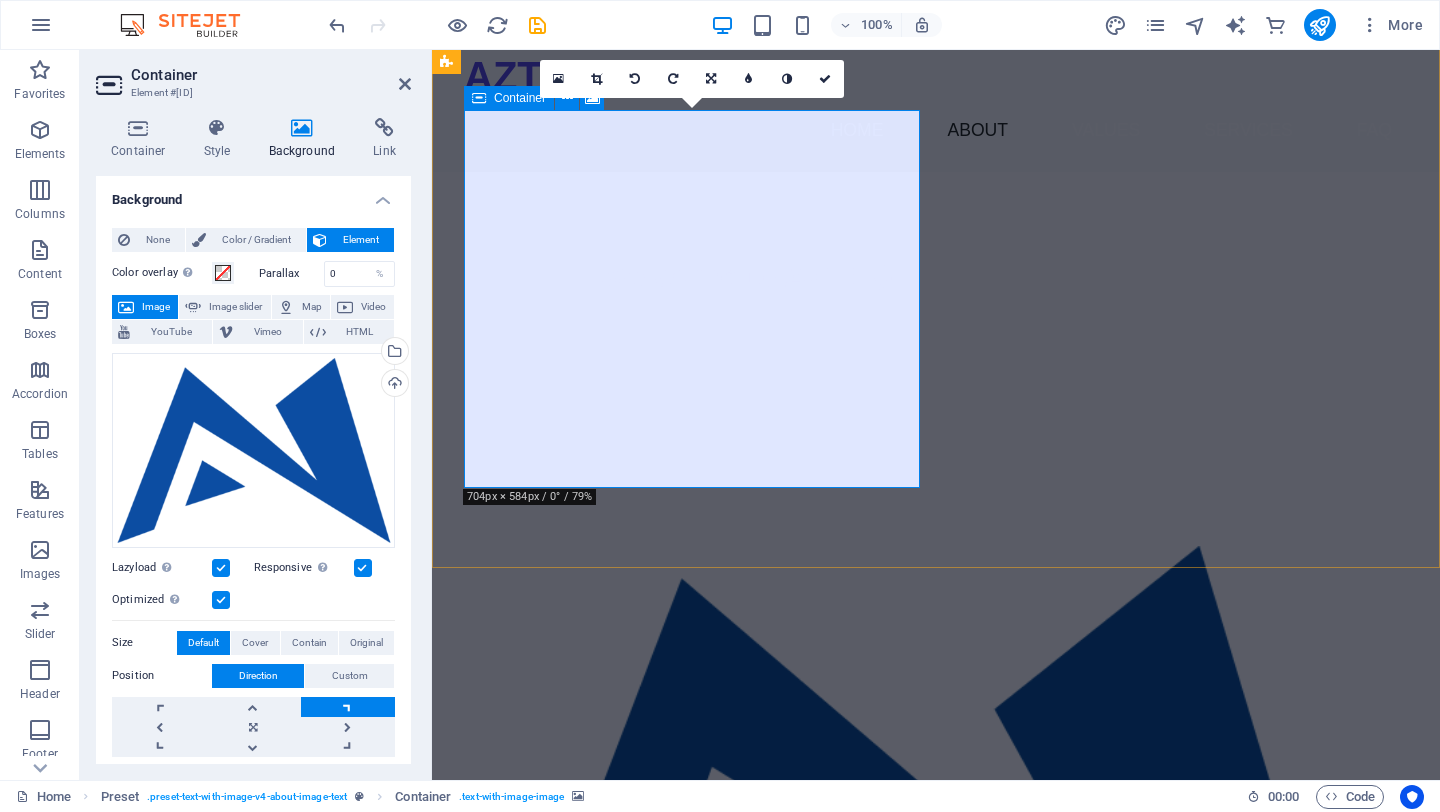 click on "Drop content here or  Add elements  Paste clipboard" at bounding box center (920, 995) 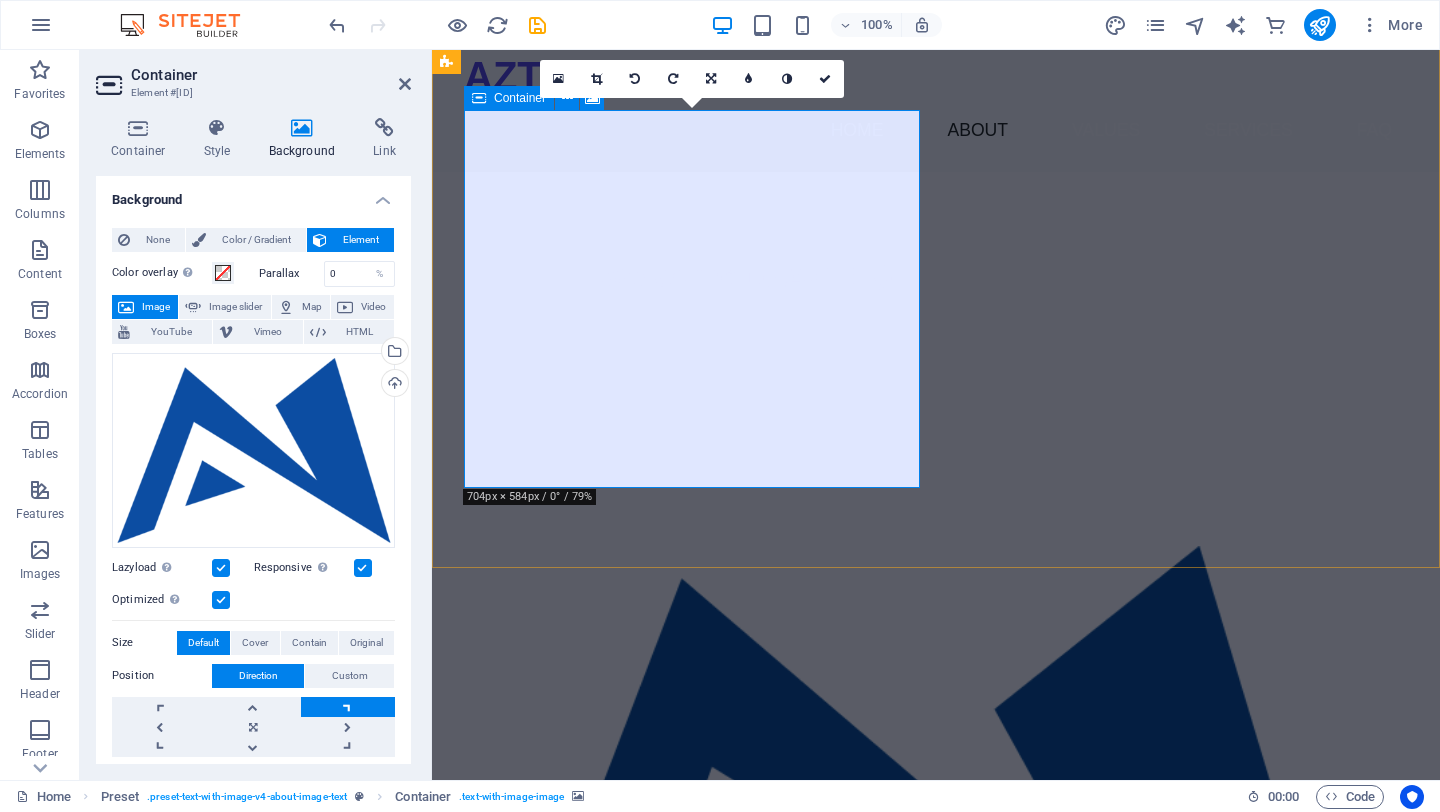 click on "Drop content here or  Add elements  Paste clipboard" at bounding box center (920, 995) 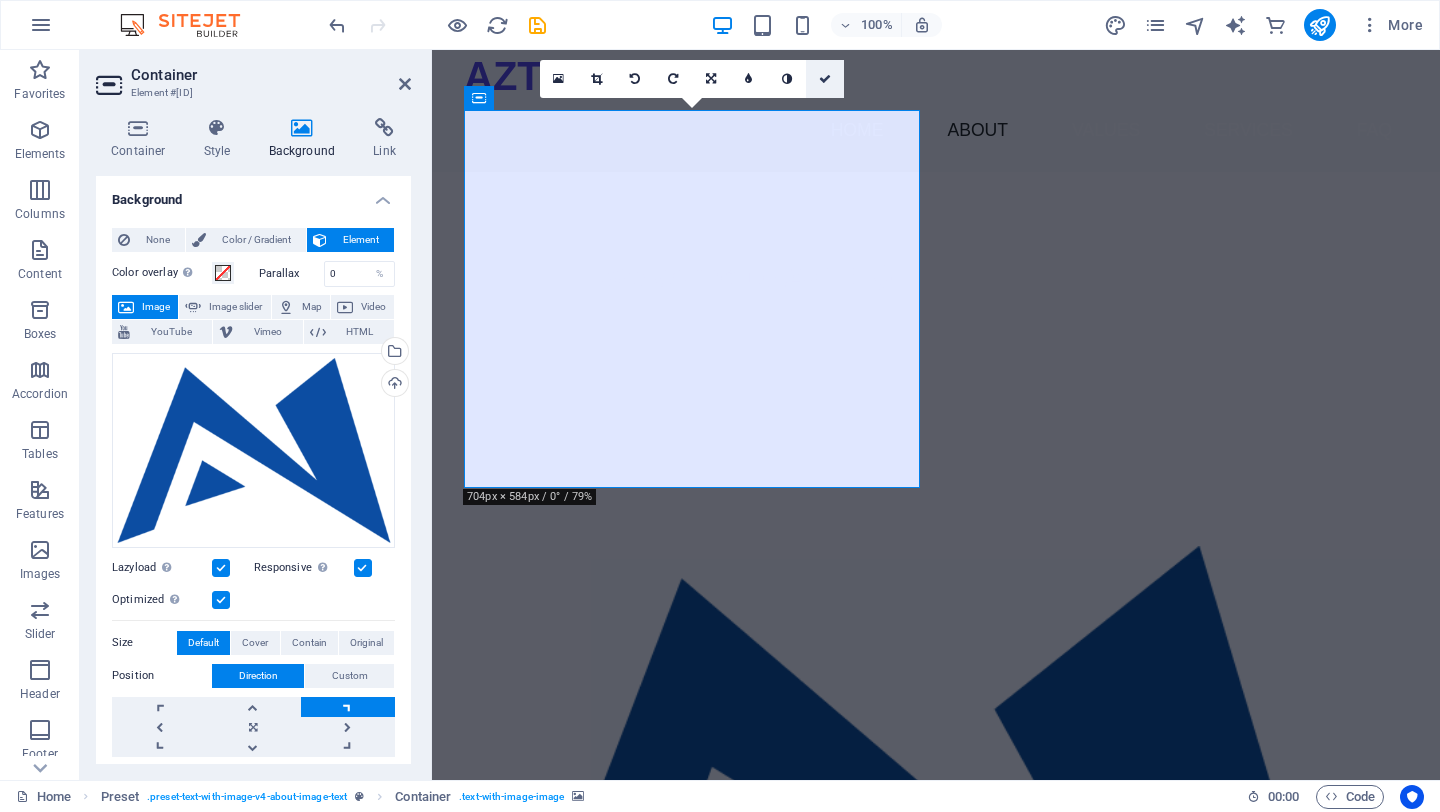 click at bounding box center (825, 79) 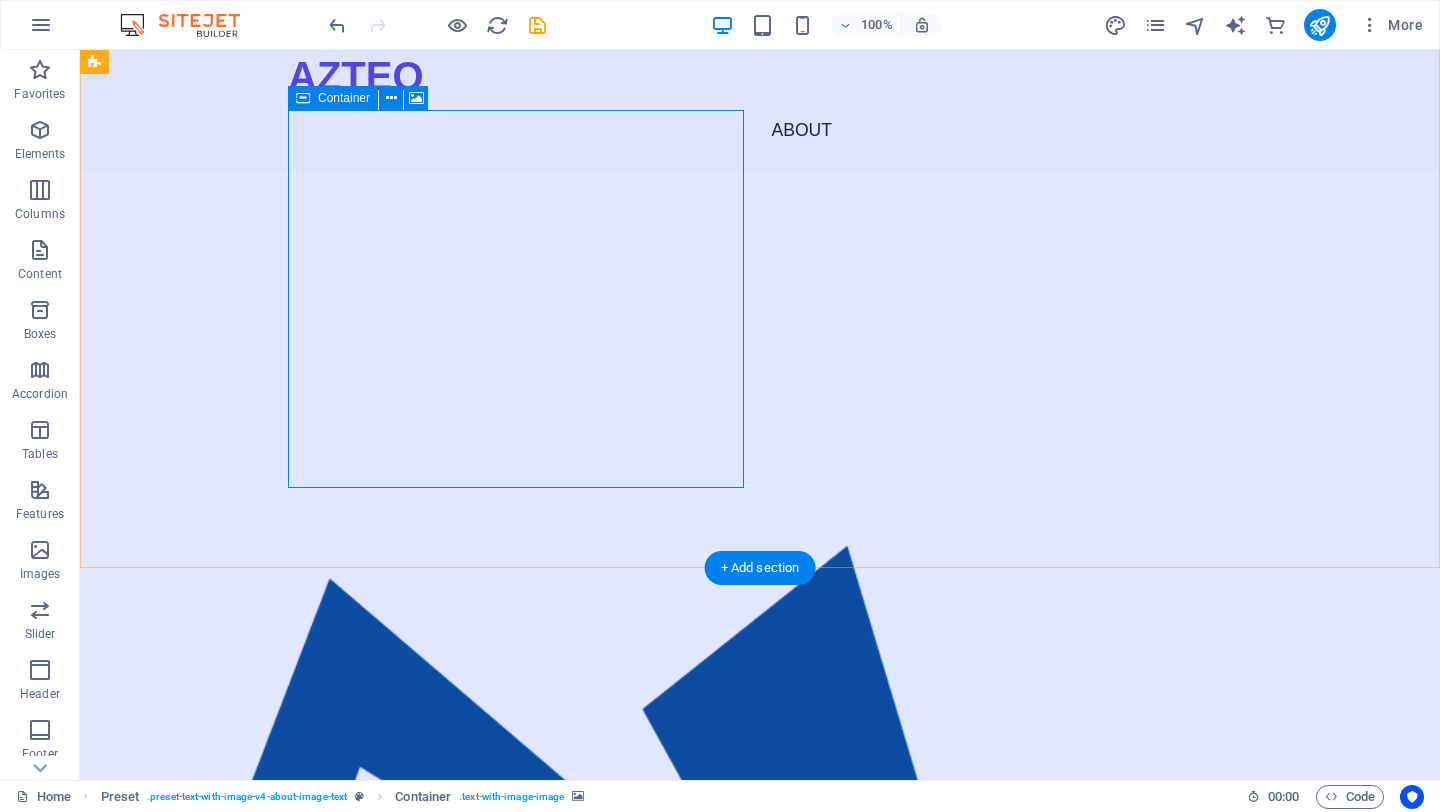 click on "Drop content here or  Add elements  Paste clipboard" at bounding box center [568, 995] 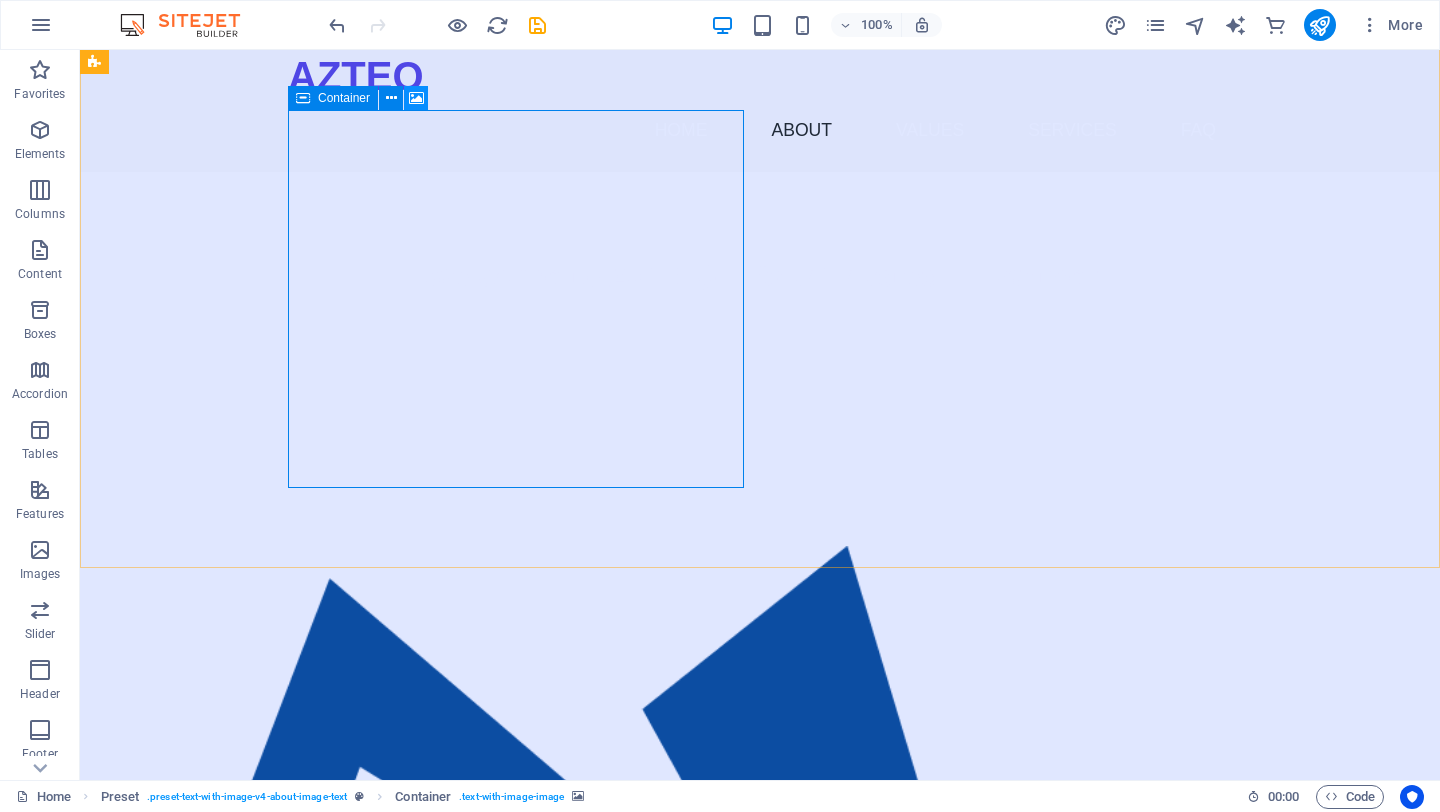 click at bounding box center [416, 98] 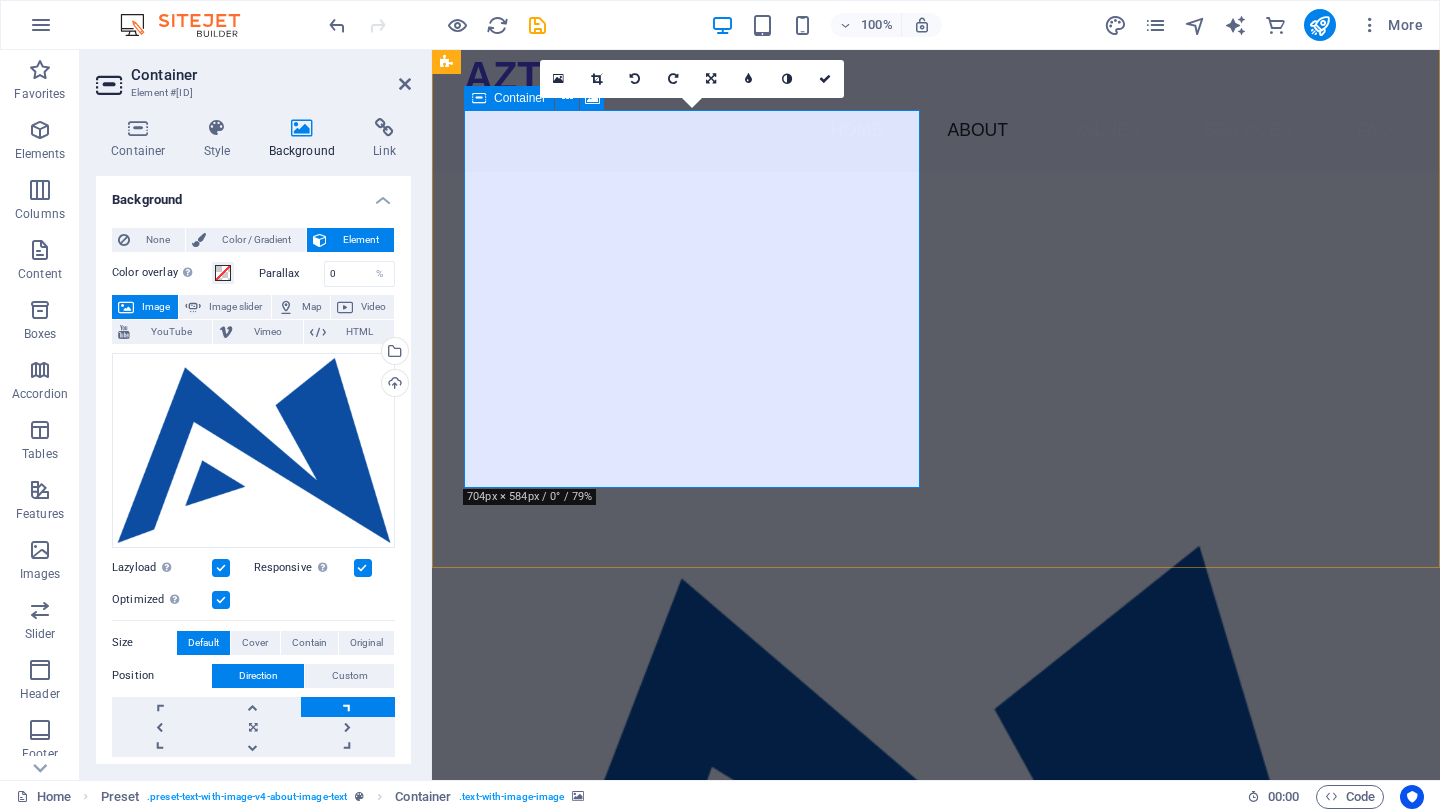 click on "Drop content here or  Add elements  Paste clipboard" at bounding box center [920, 995] 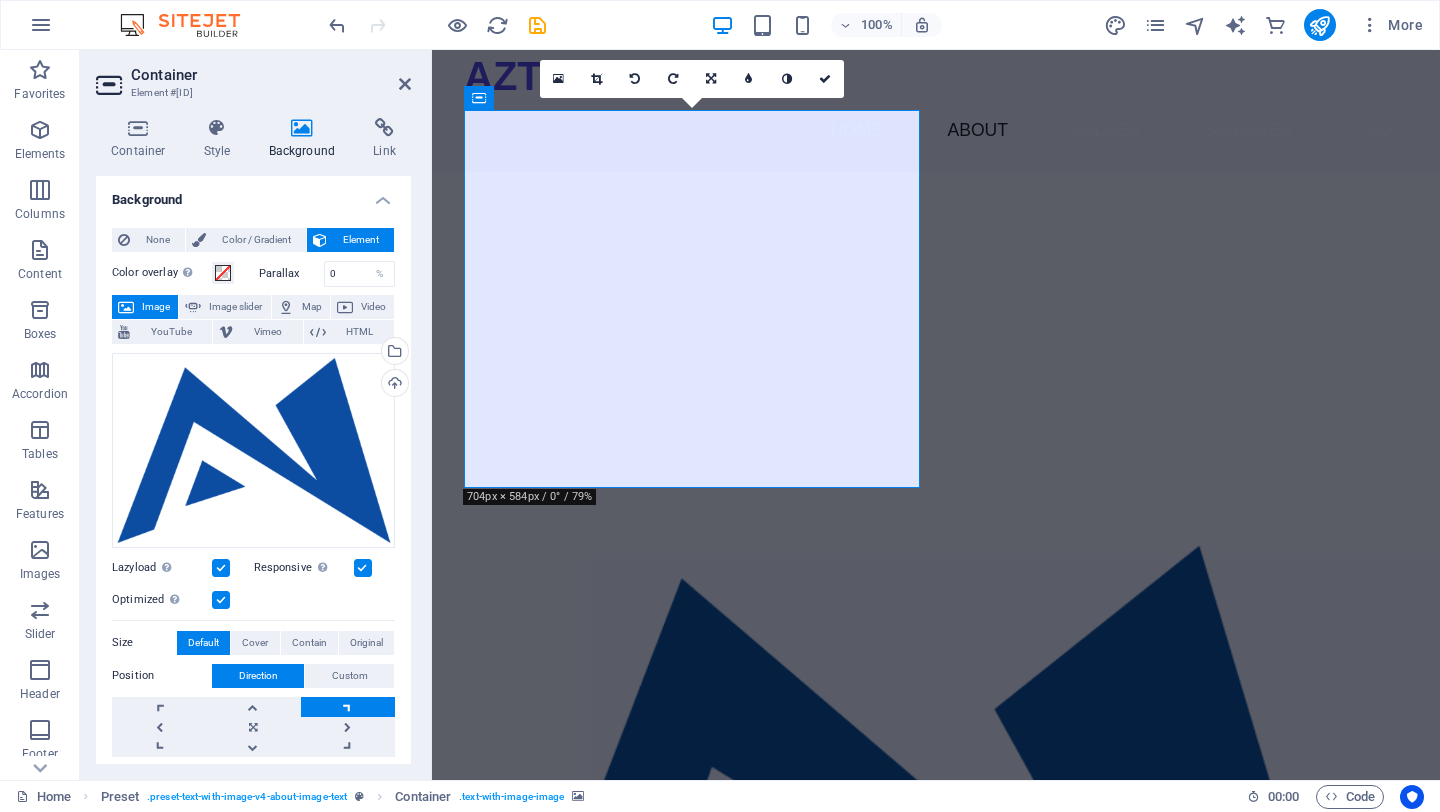 click on "Image" at bounding box center (145, 307) 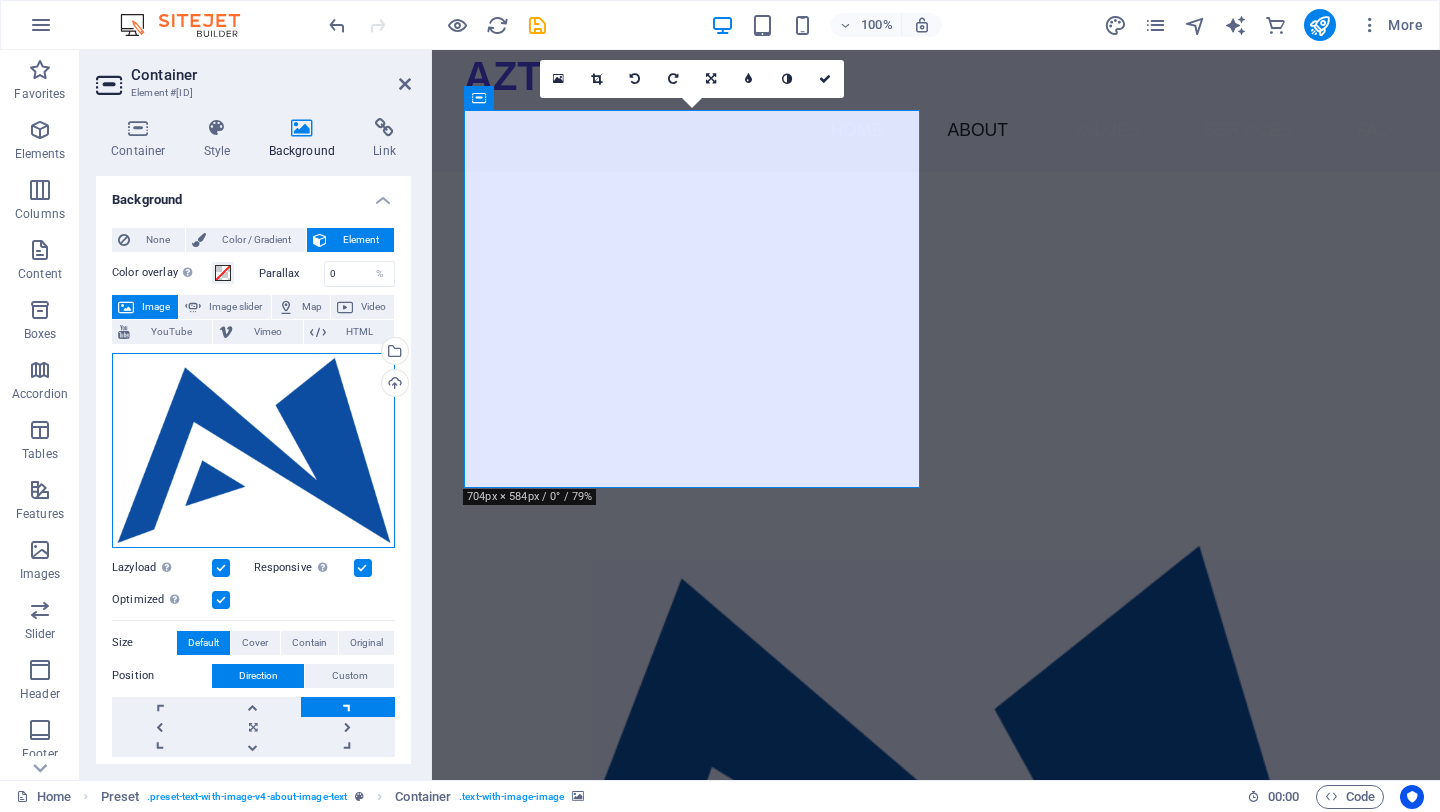 click on "Drag files here, click to choose files or select files from Files or our free stock photos & videos" at bounding box center [253, 450] 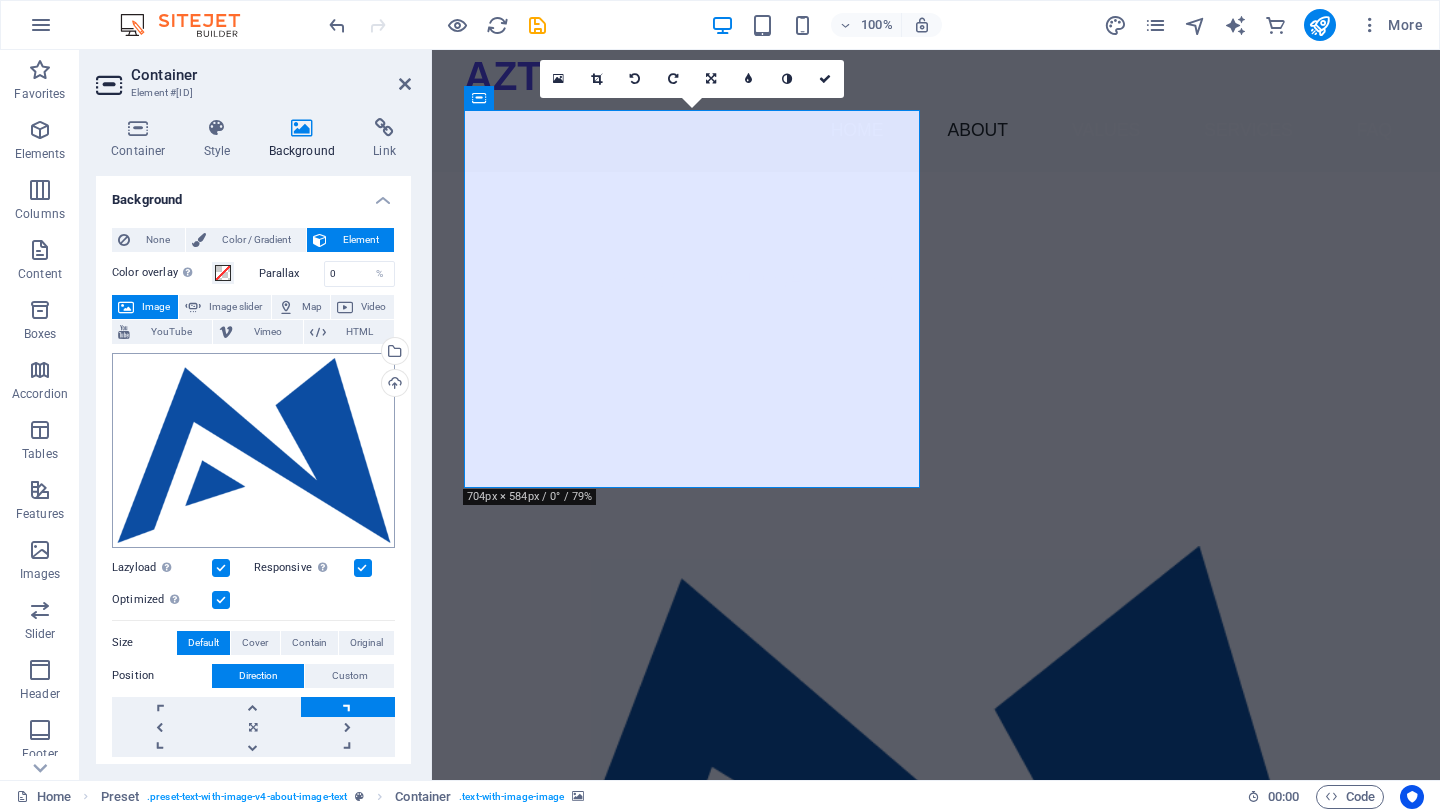 click on "AZTEQ Home Favorites Elements Columns Content Boxes Accordion Tables Features Images Slider Header Footer Forms Marketing Collections Commerce Container Element #ed-831093261
Container Style Background Link Size Height Default px rem % vh vw Min. height None px rem % vh vw Width Default px rem % em vh vw Min. width None px rem % vh vw Content width Default Custom width Width Default px rem % em vh vw Min. width None px rem % vh vw Default padding Custom spacing Default content width and padding can be changed under Design. Edit design Layout (Flexbox) Alignment Determines the flex direction. Default Main axis Determine how elements should behave along the main axis inside this container (justify content). Default Side axis Control the vertical direction of the element inside of the container (align items). Default Wrap Default On Off Fill Default Accessibility Role The ARIA role defines the purpose of an element." at bounding box center [720, 406] 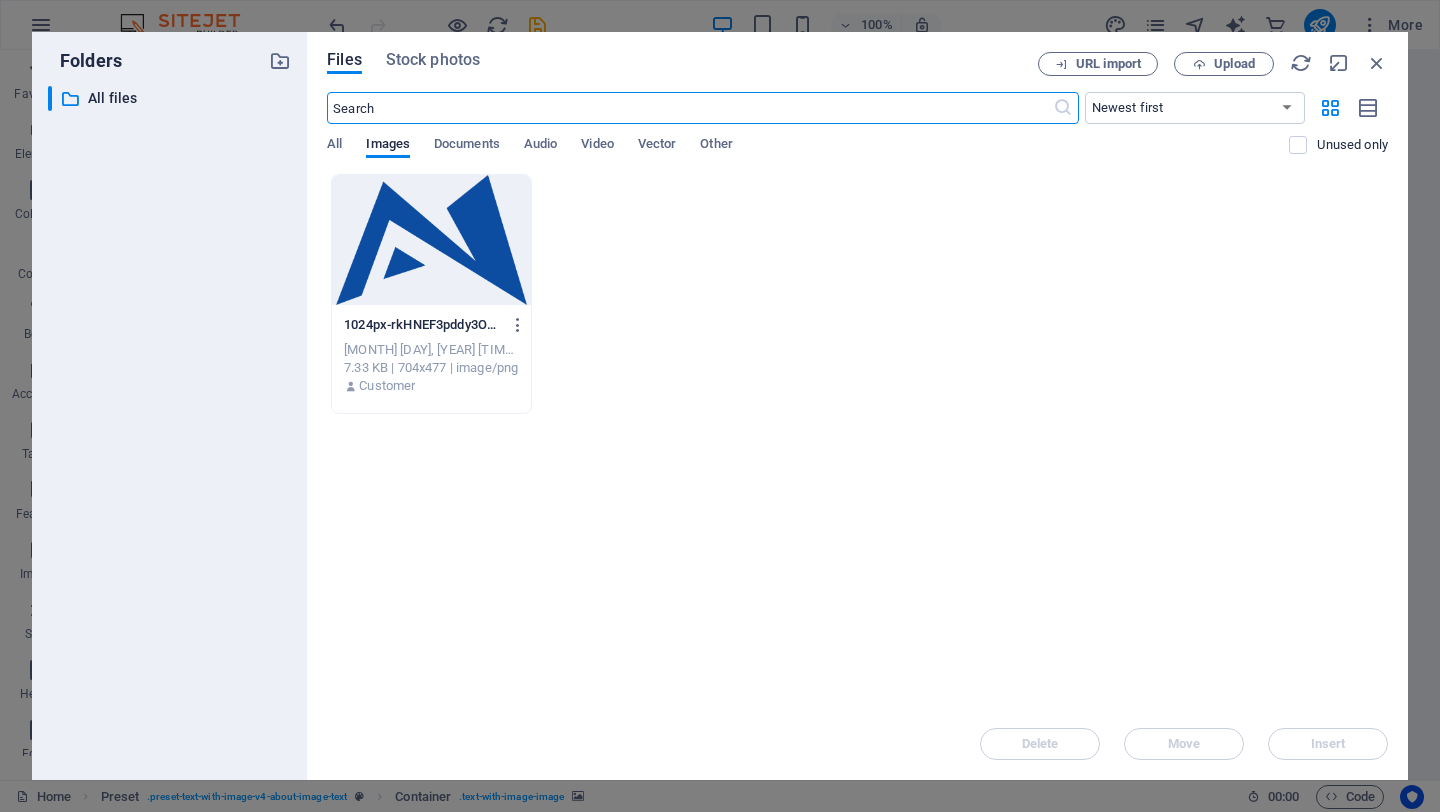 scroll, scrollTop: 1480, scrollLeft: 0, axis: vertical 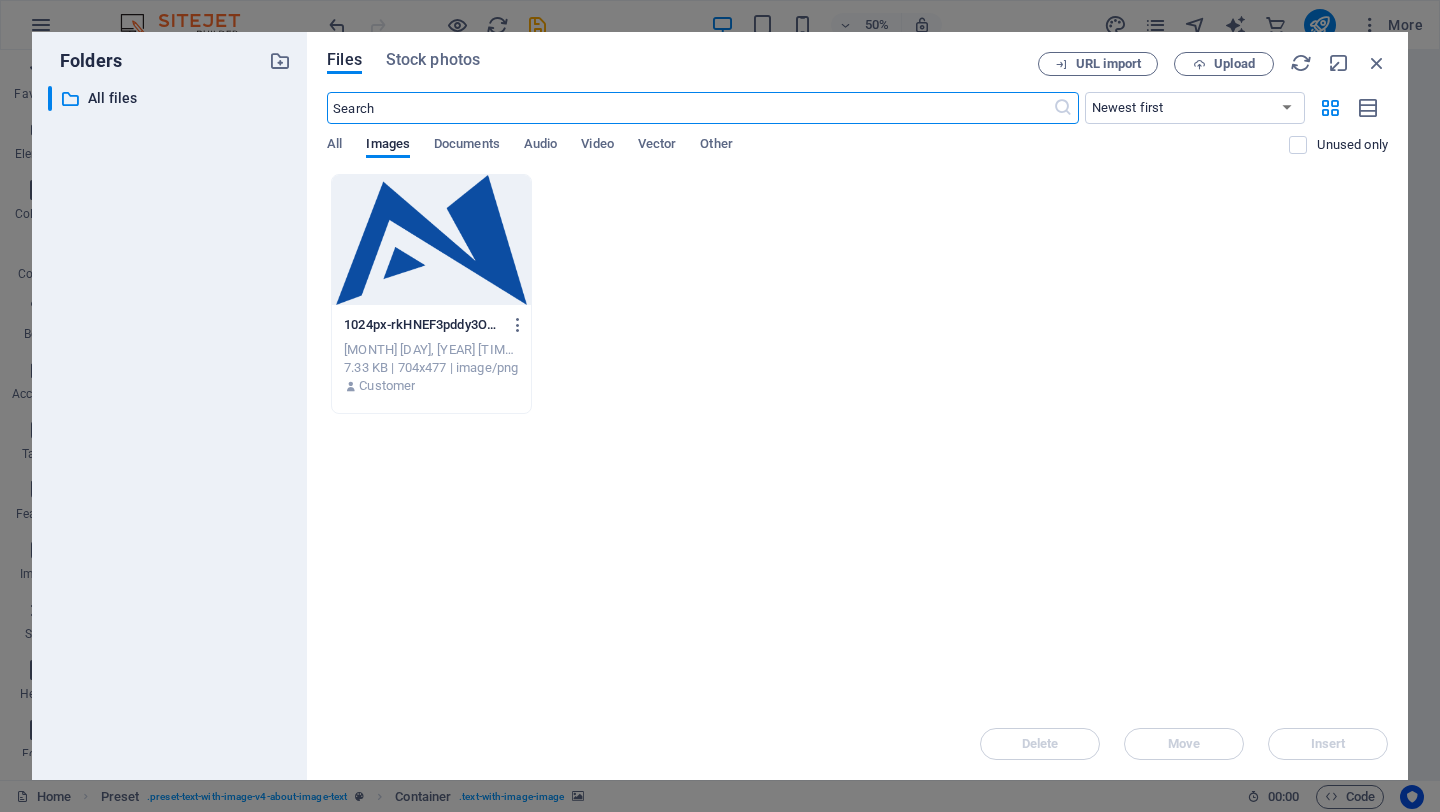 click at bounding box center [689, 108] 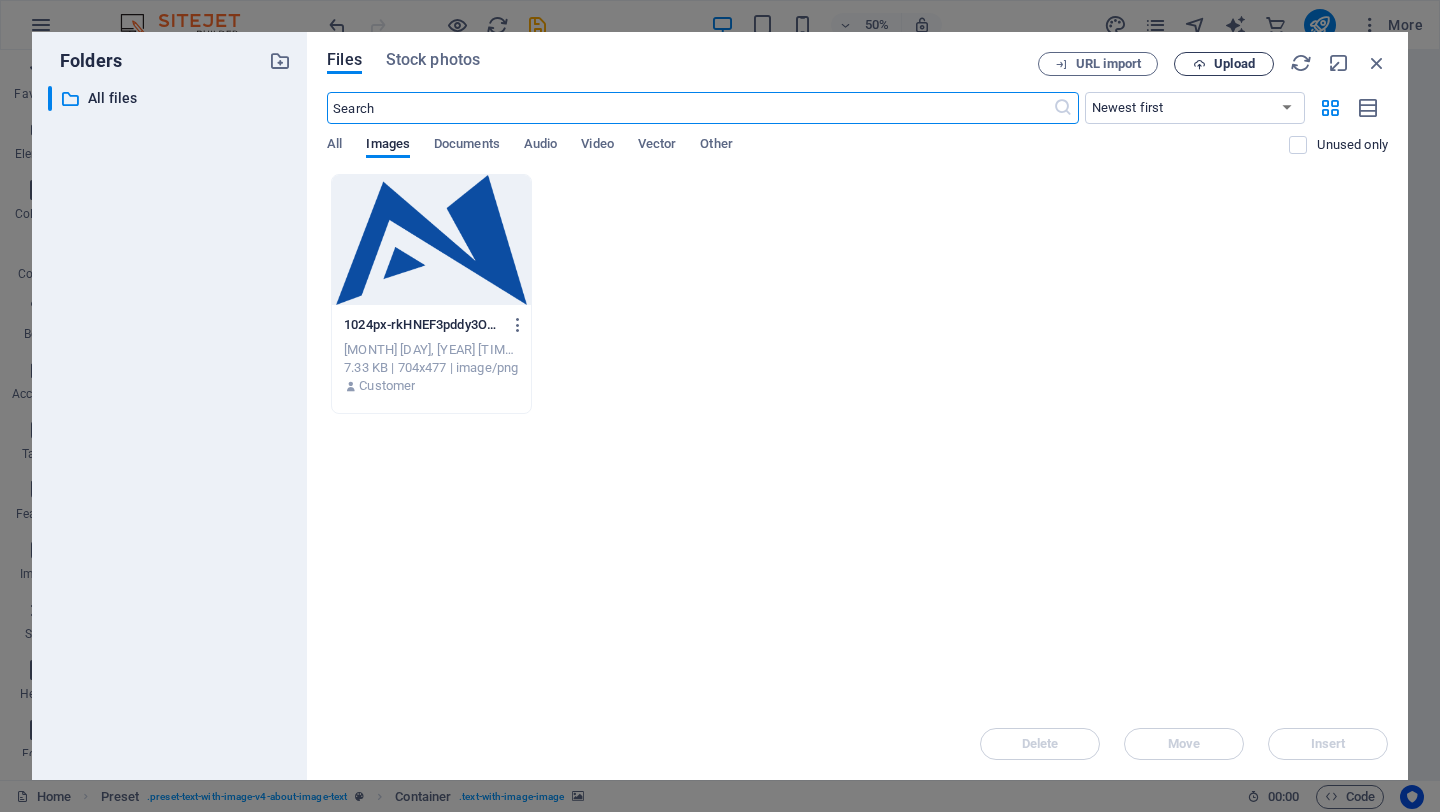 click on "Upload" at bounding box center [1224, 64] 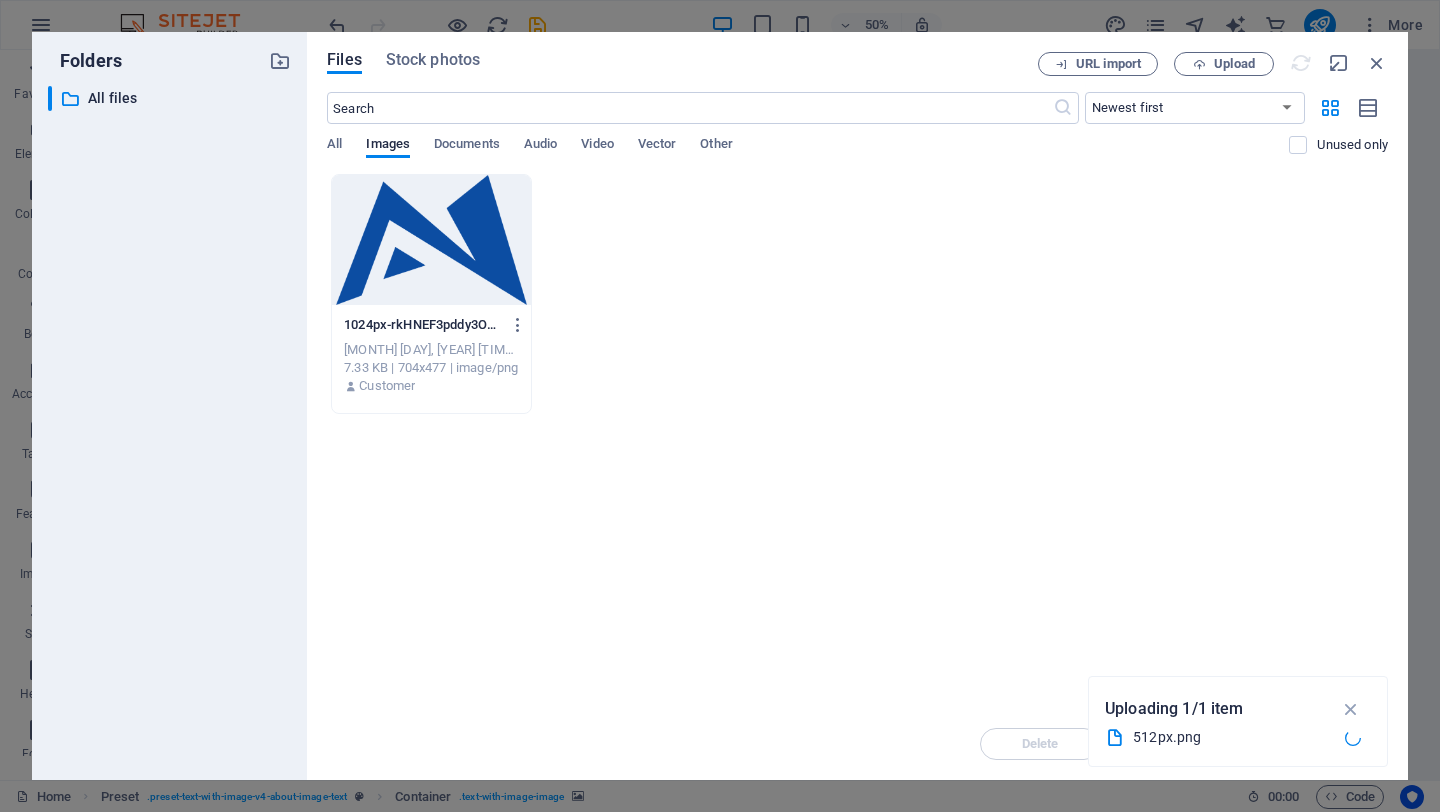 scroll, scrollTop: 750, scrollLeft: 0, axis: vertical 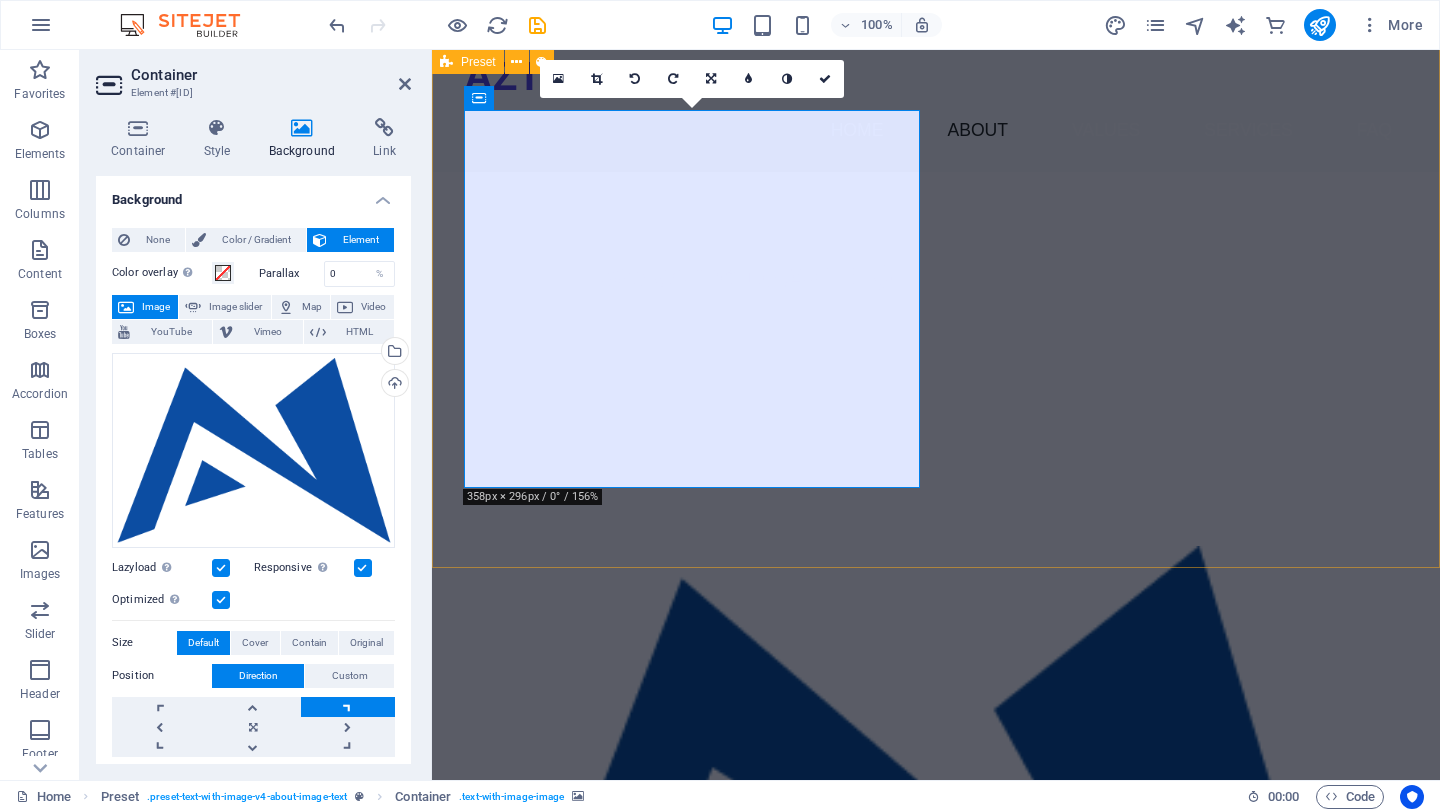 click at bounding box center (920, 735) 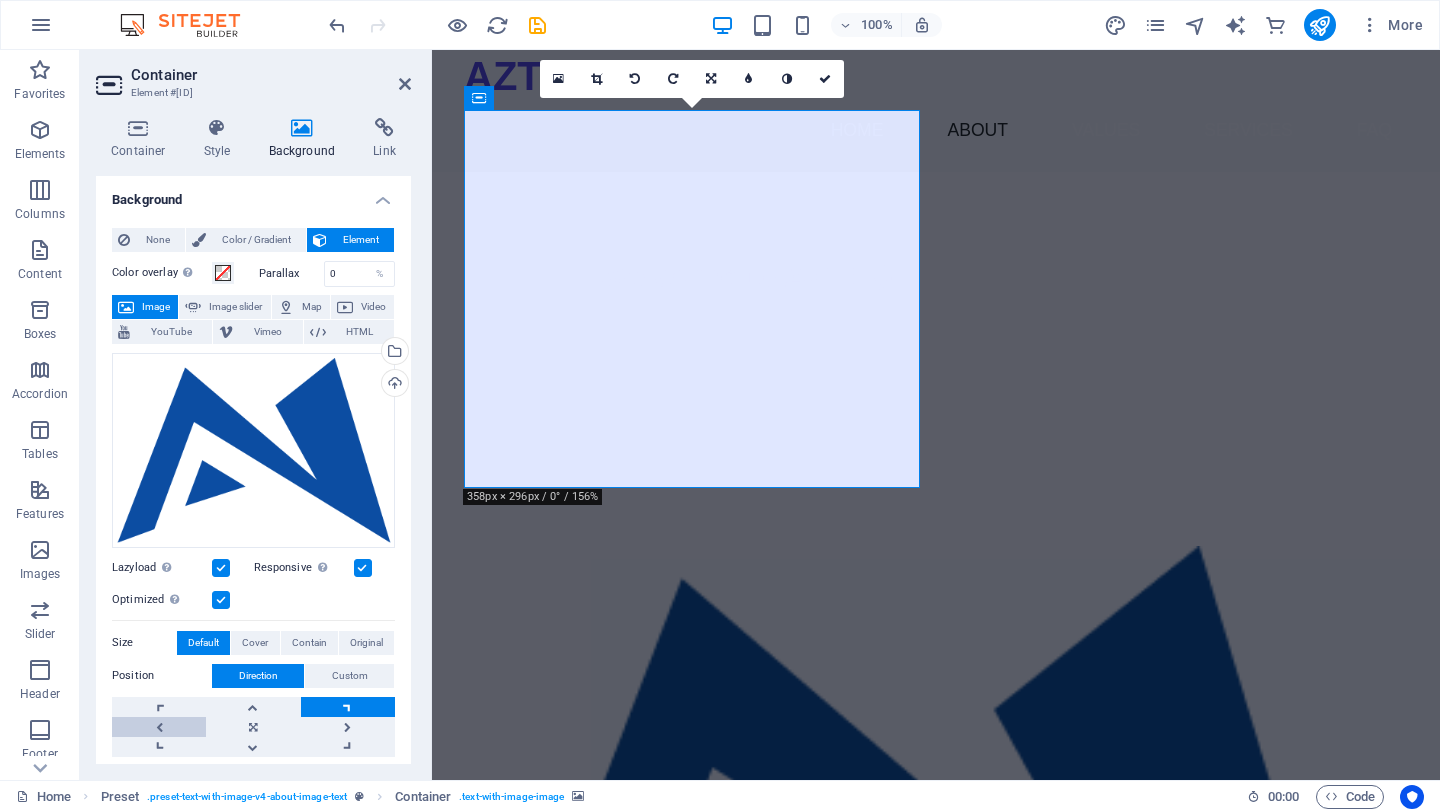 click at bounding box center (159, 727) 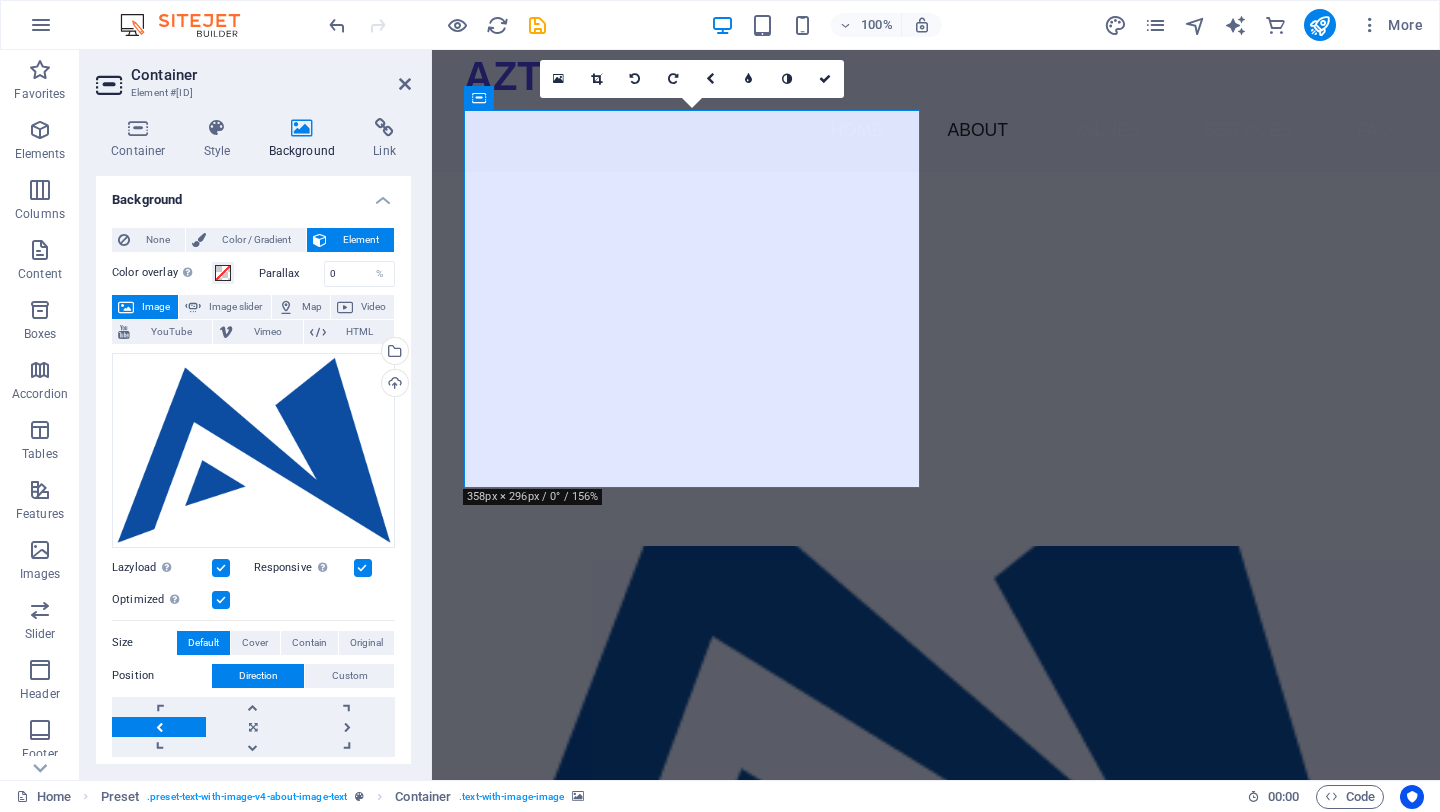 click at bounding box center [159, 727] 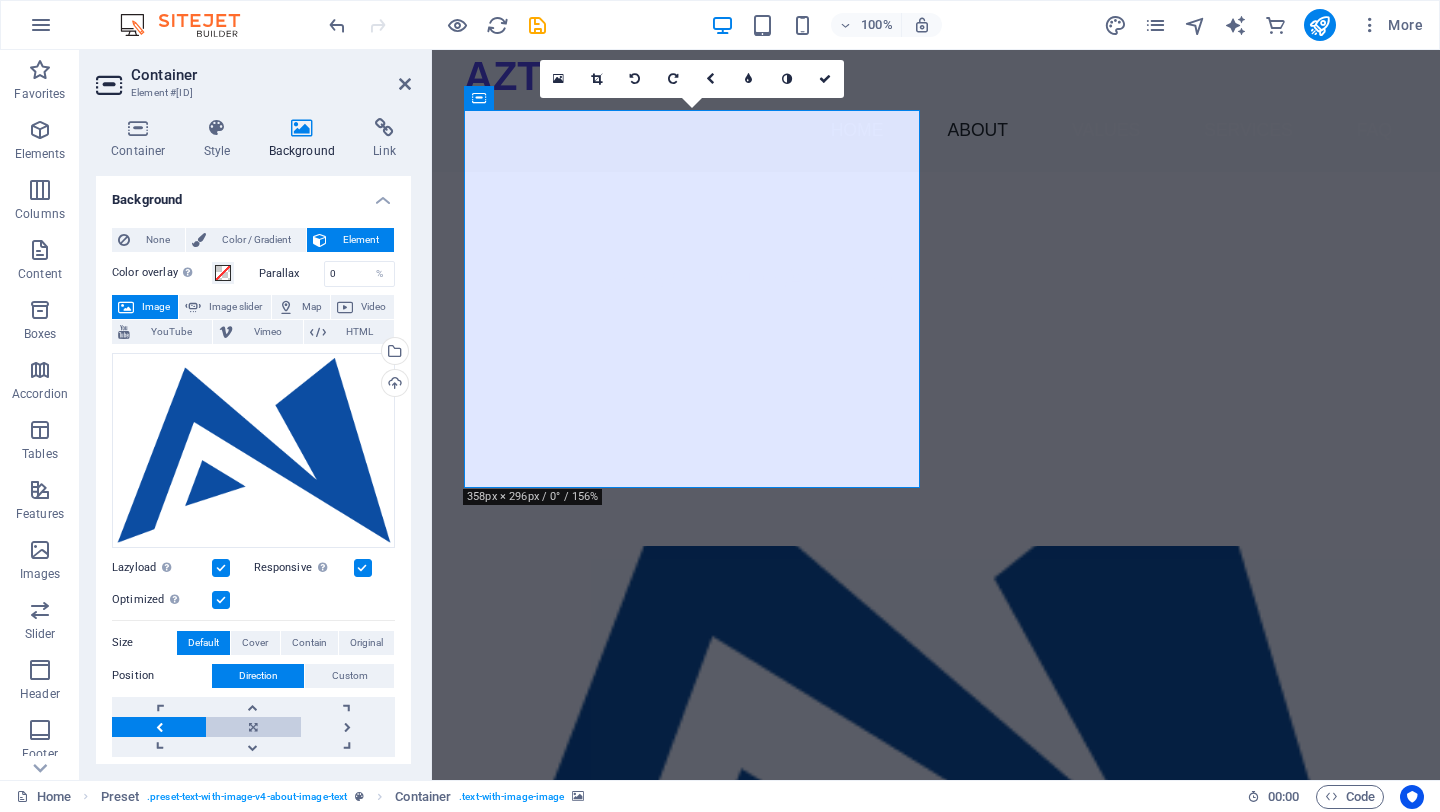 click at bounding box center (253, 727) 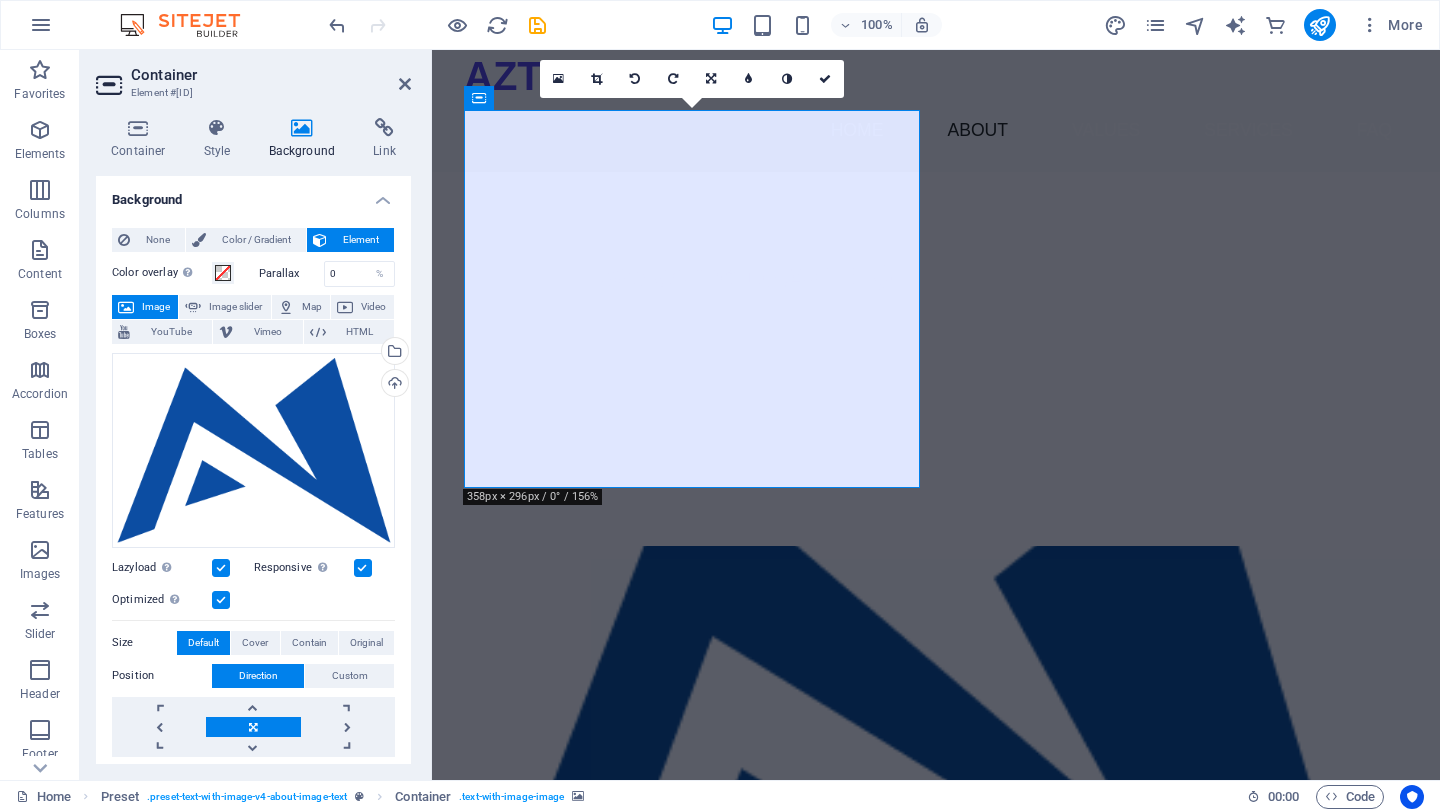 click at bounding box center [253, 727] 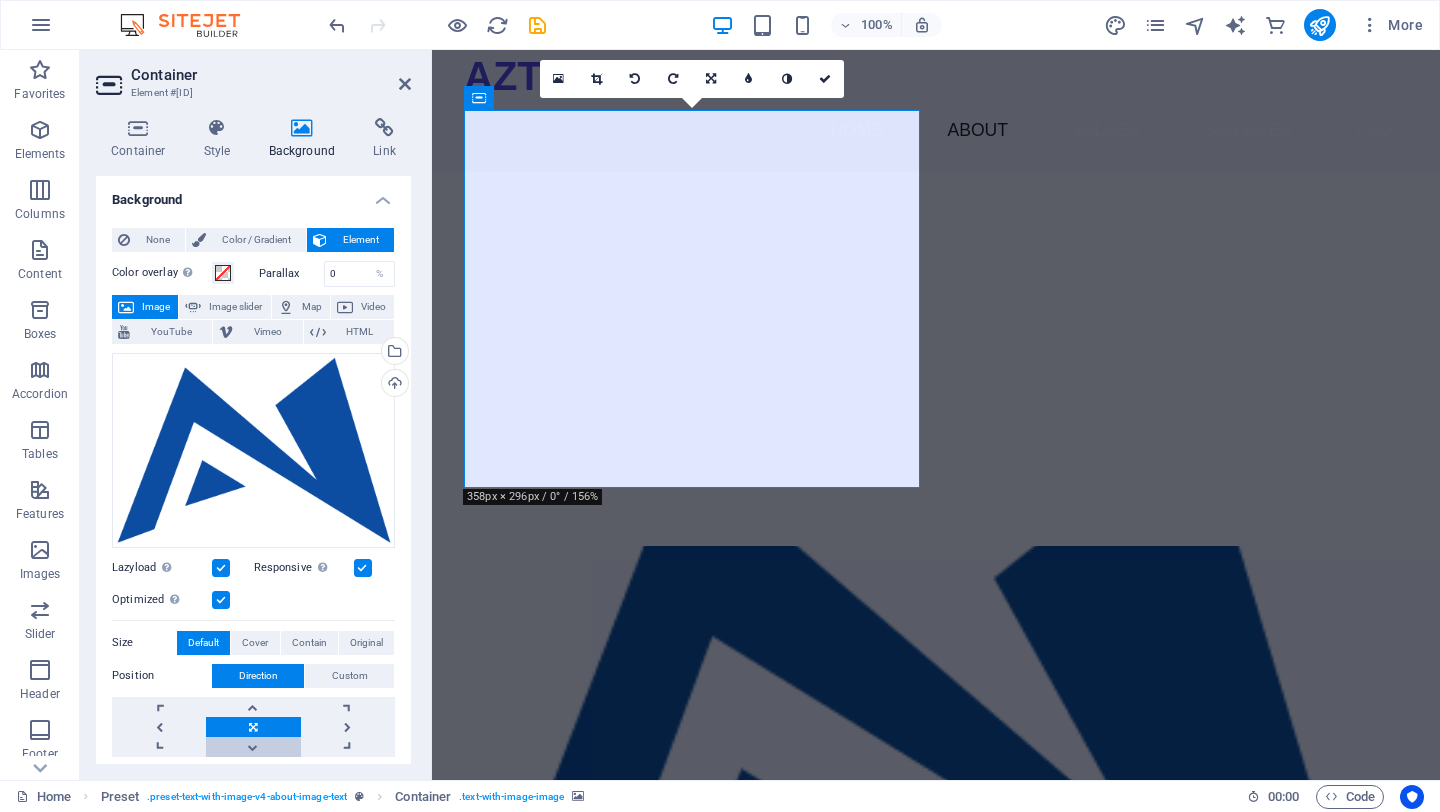 click at bounding box center (253, 747) 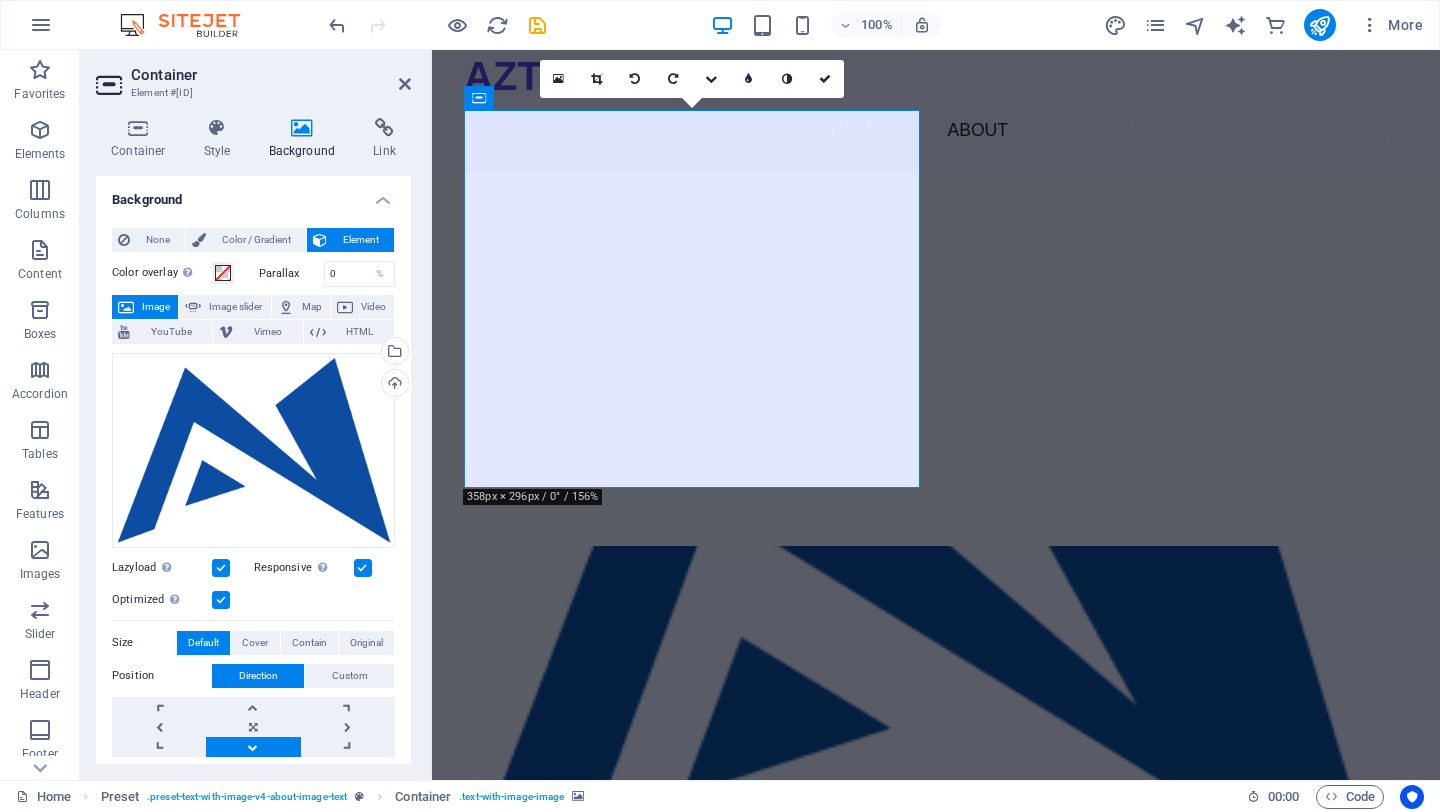 click at bounding box center [253, 747] 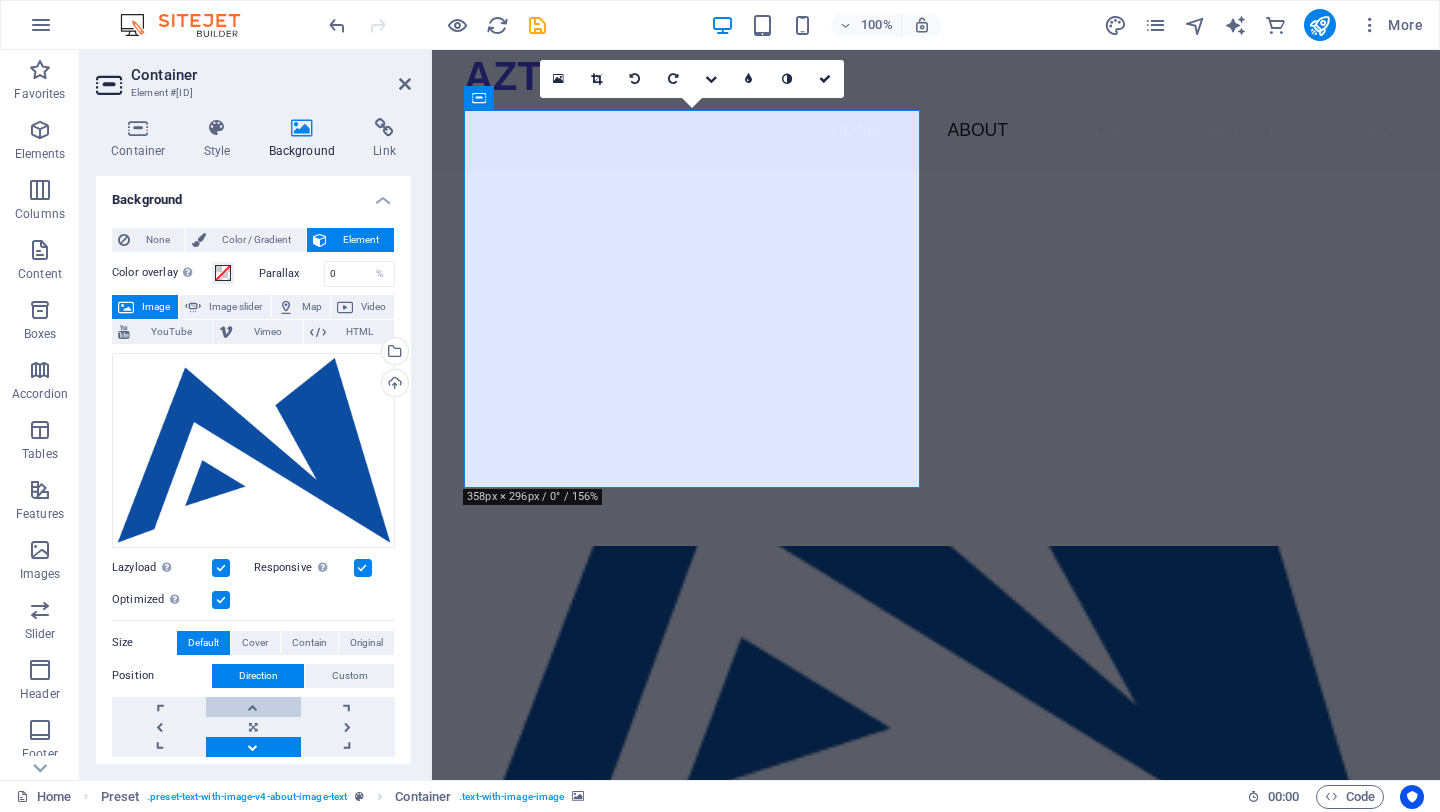 click at bounding box center (253, 707) 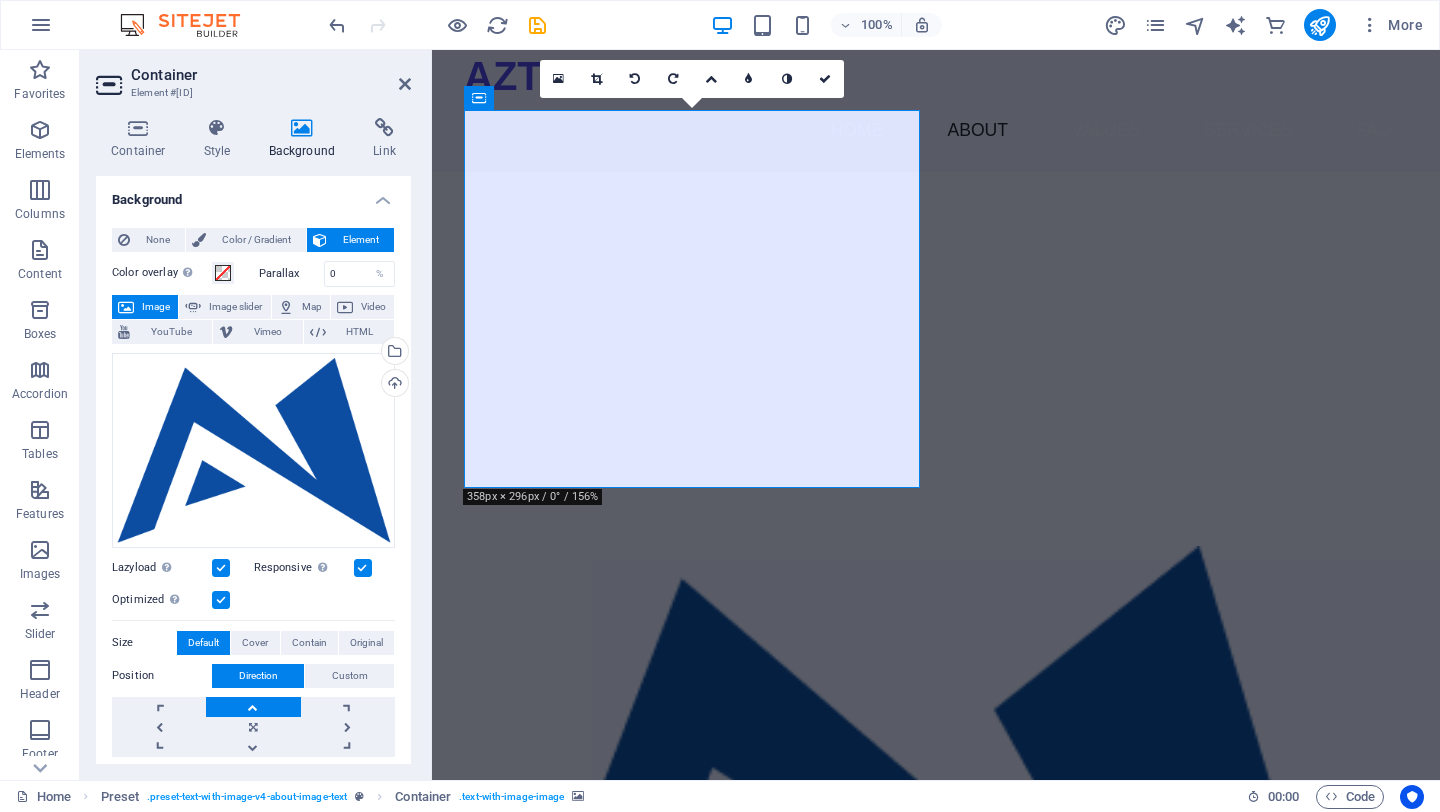 click at bounding box center (253, 707) 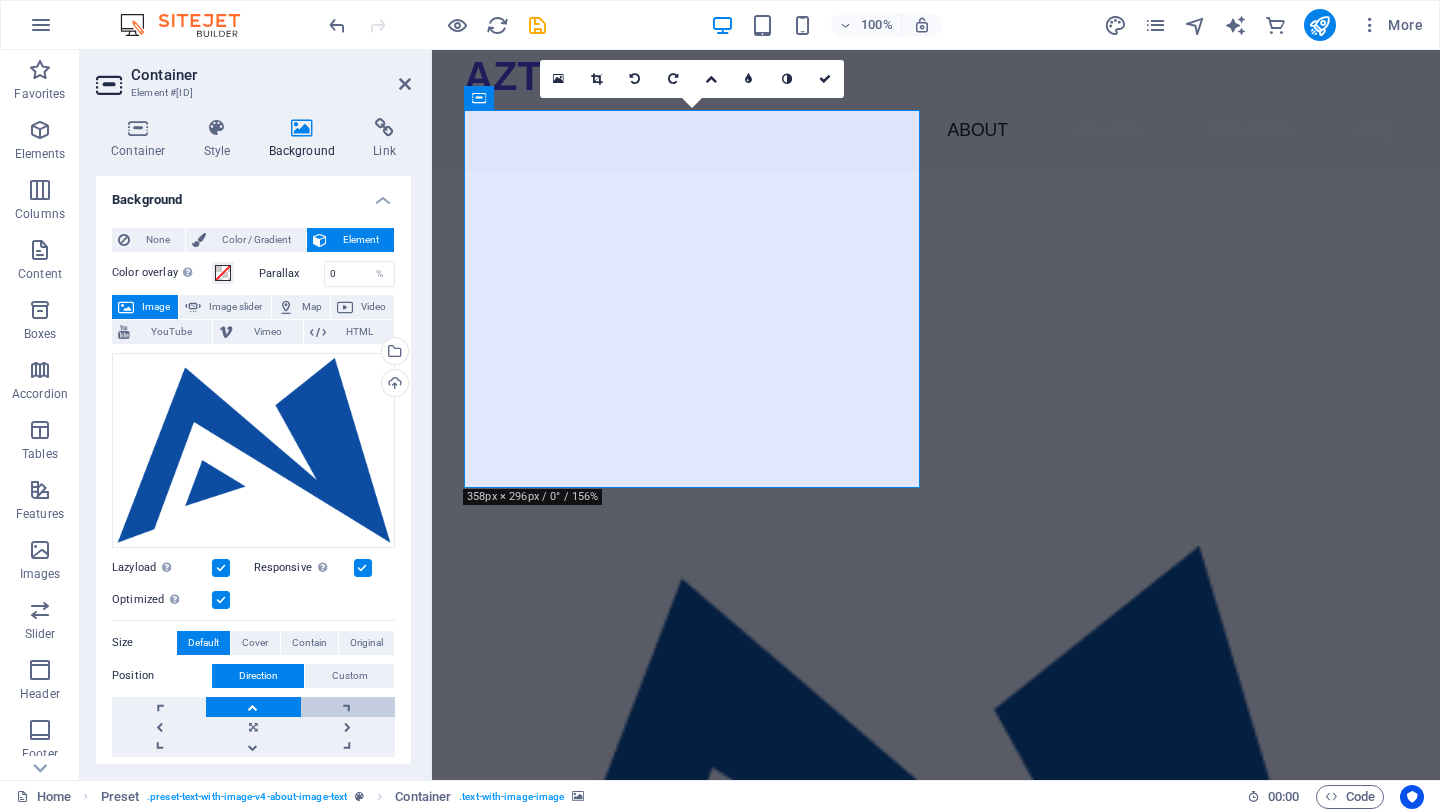 click at bounding box center (348, 707) 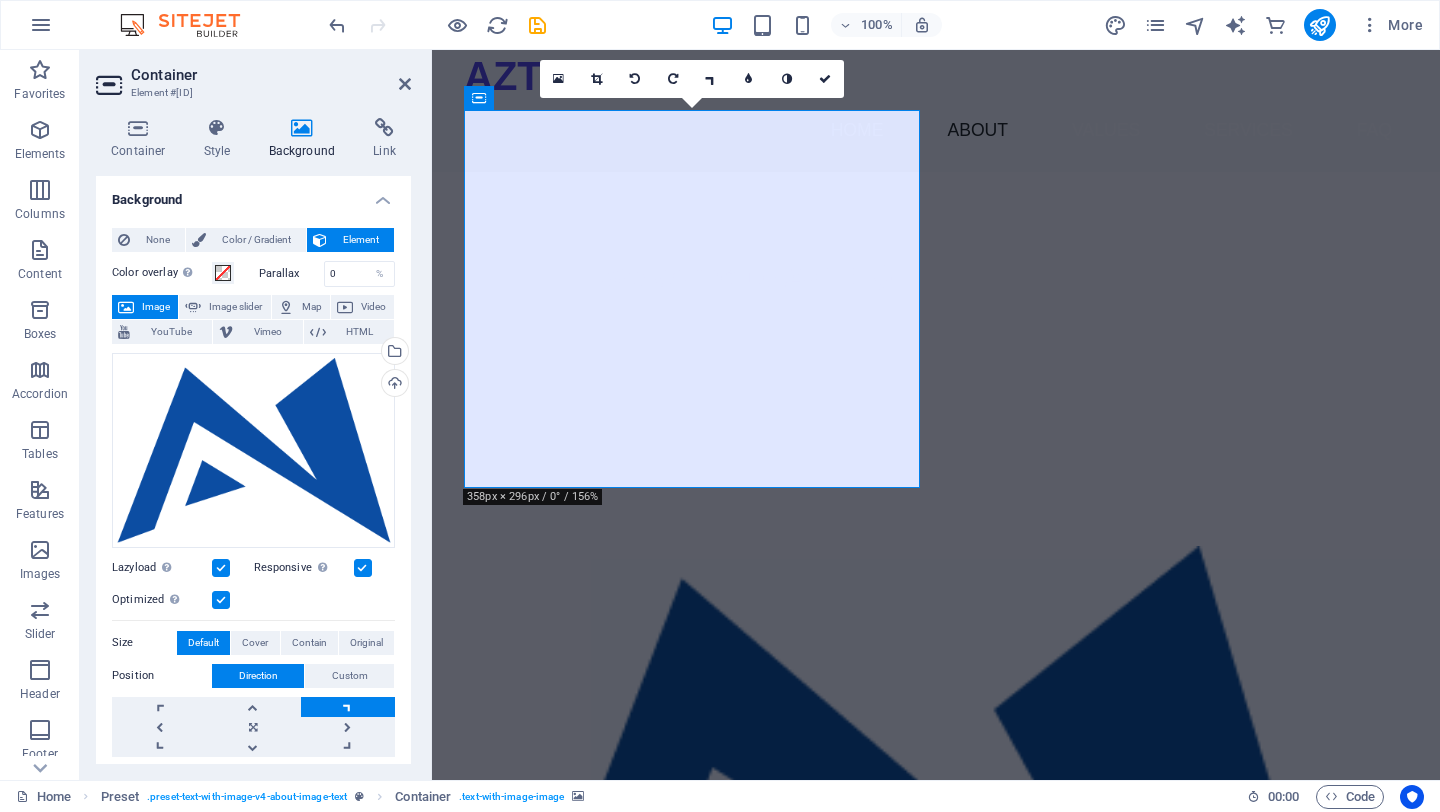click at bounding box center [348, 707] 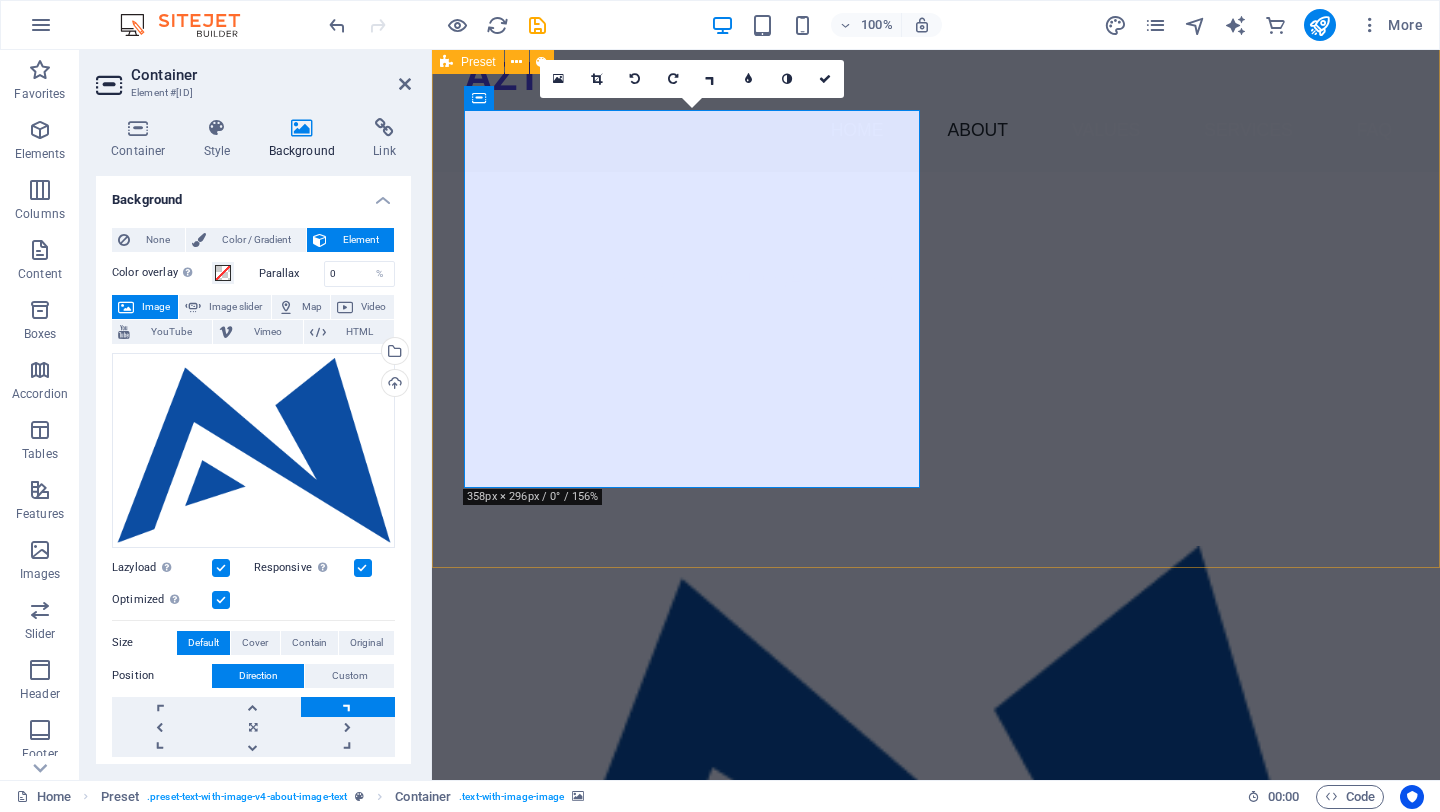 click at bounding box center [920, 735] 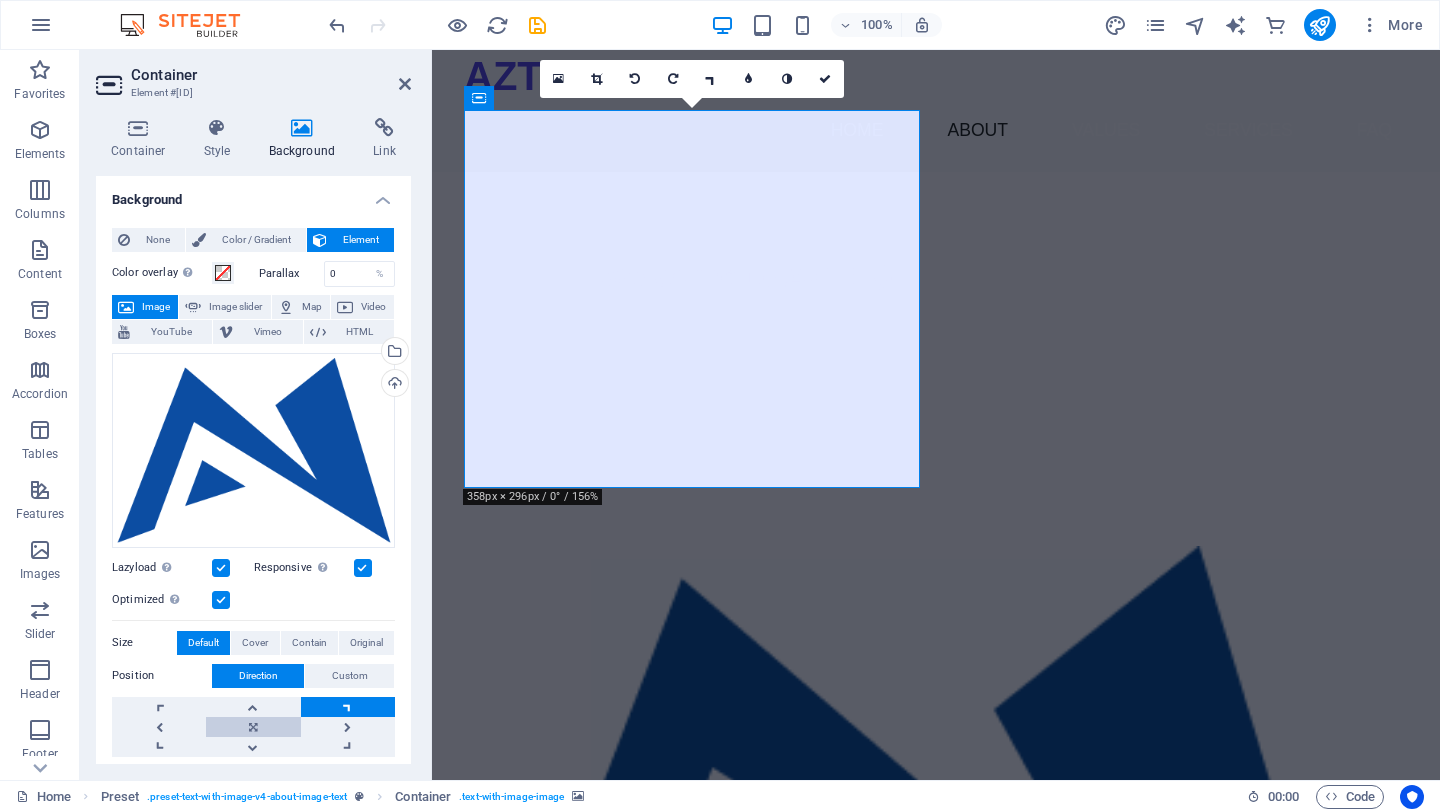 click at bounding box center [253, 727] 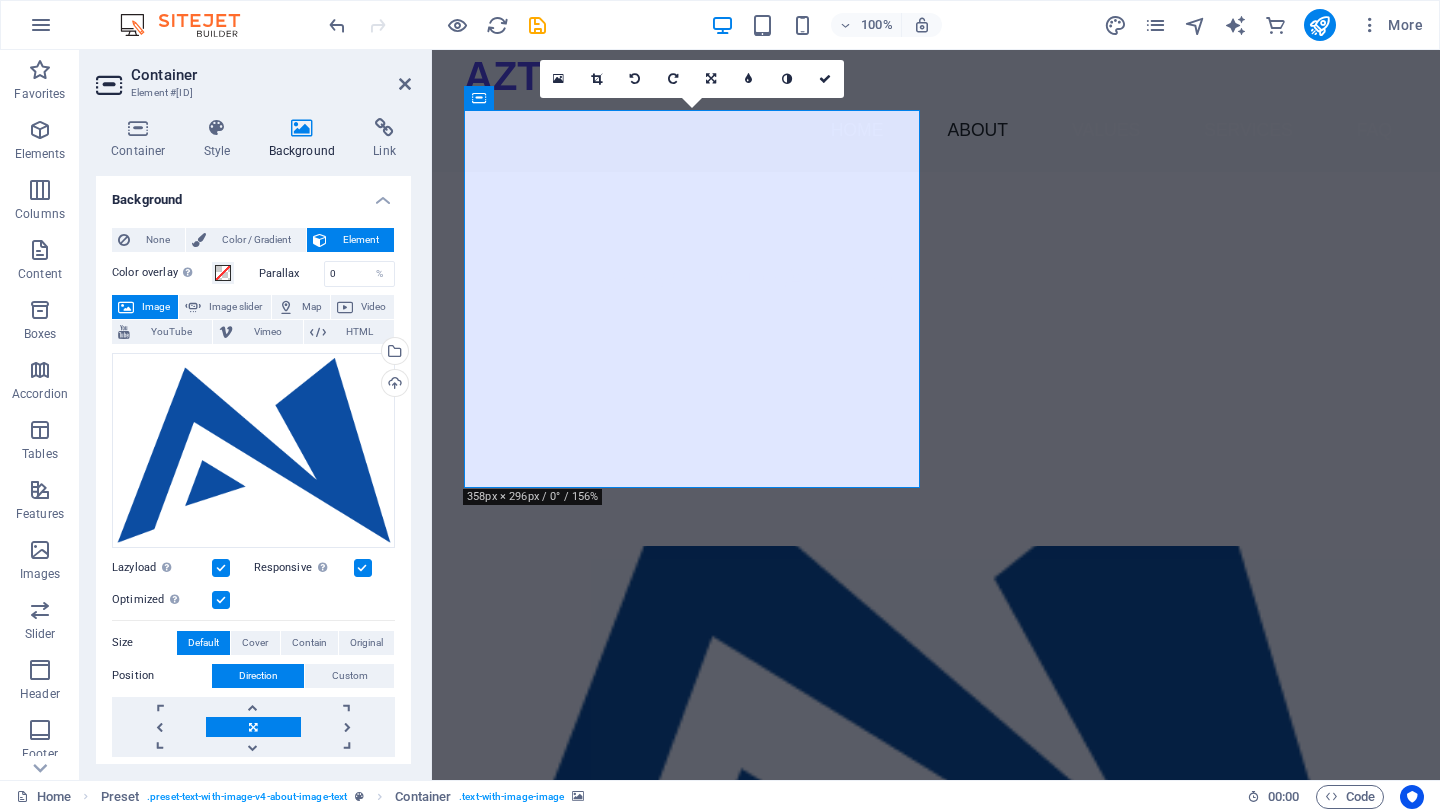 click at bounding box center [253, 727] 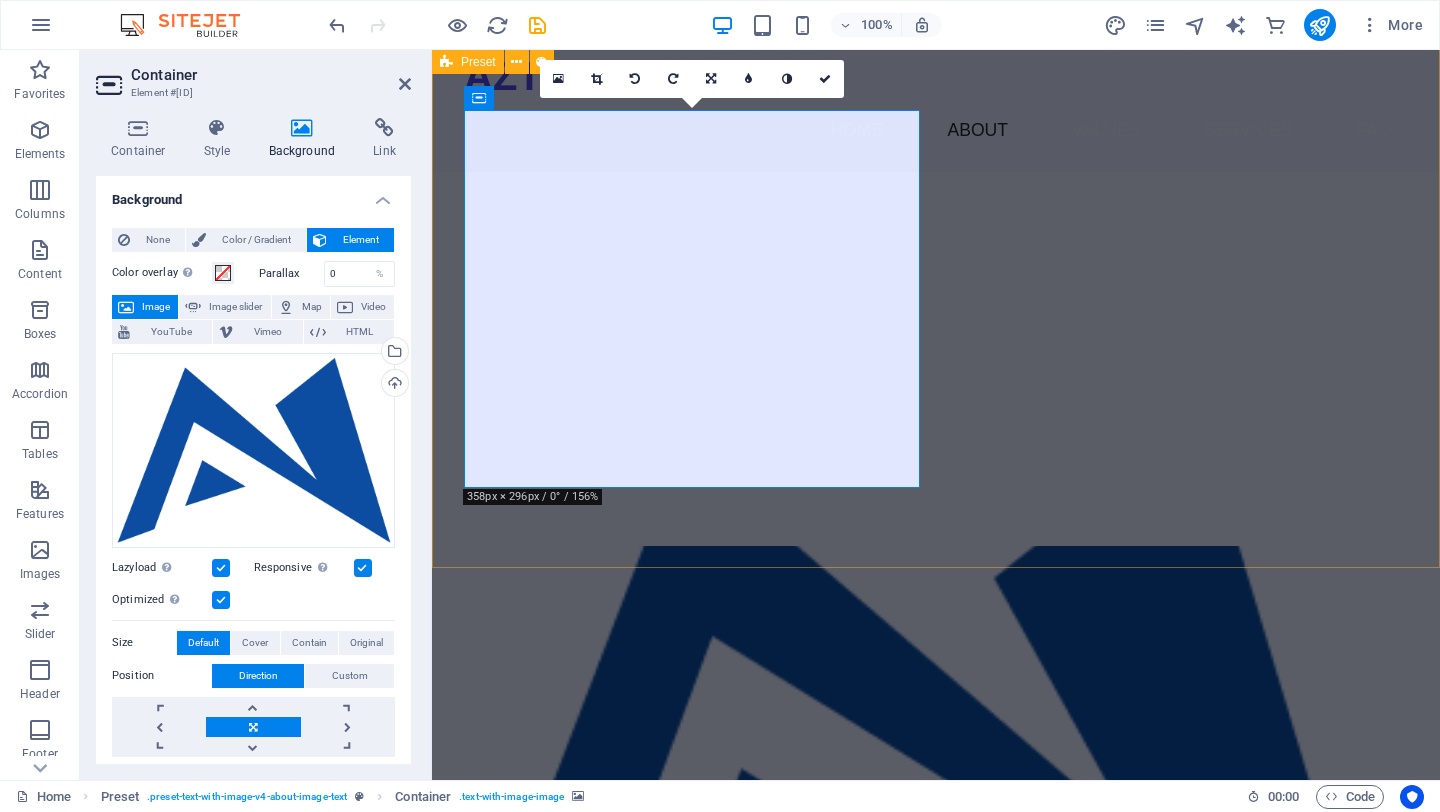 click at bounding box center (920, 735) 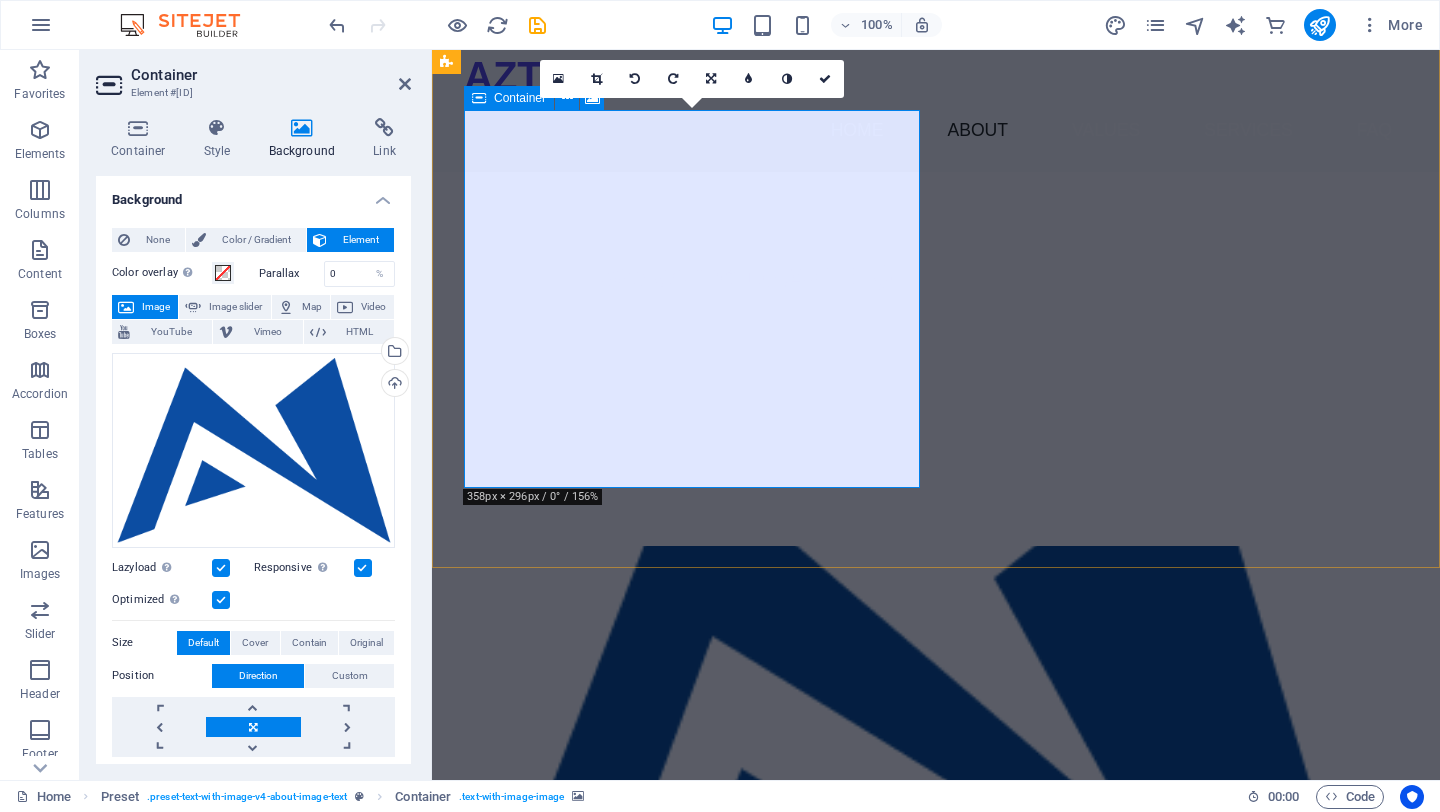 click at bounding box center (479, 98) 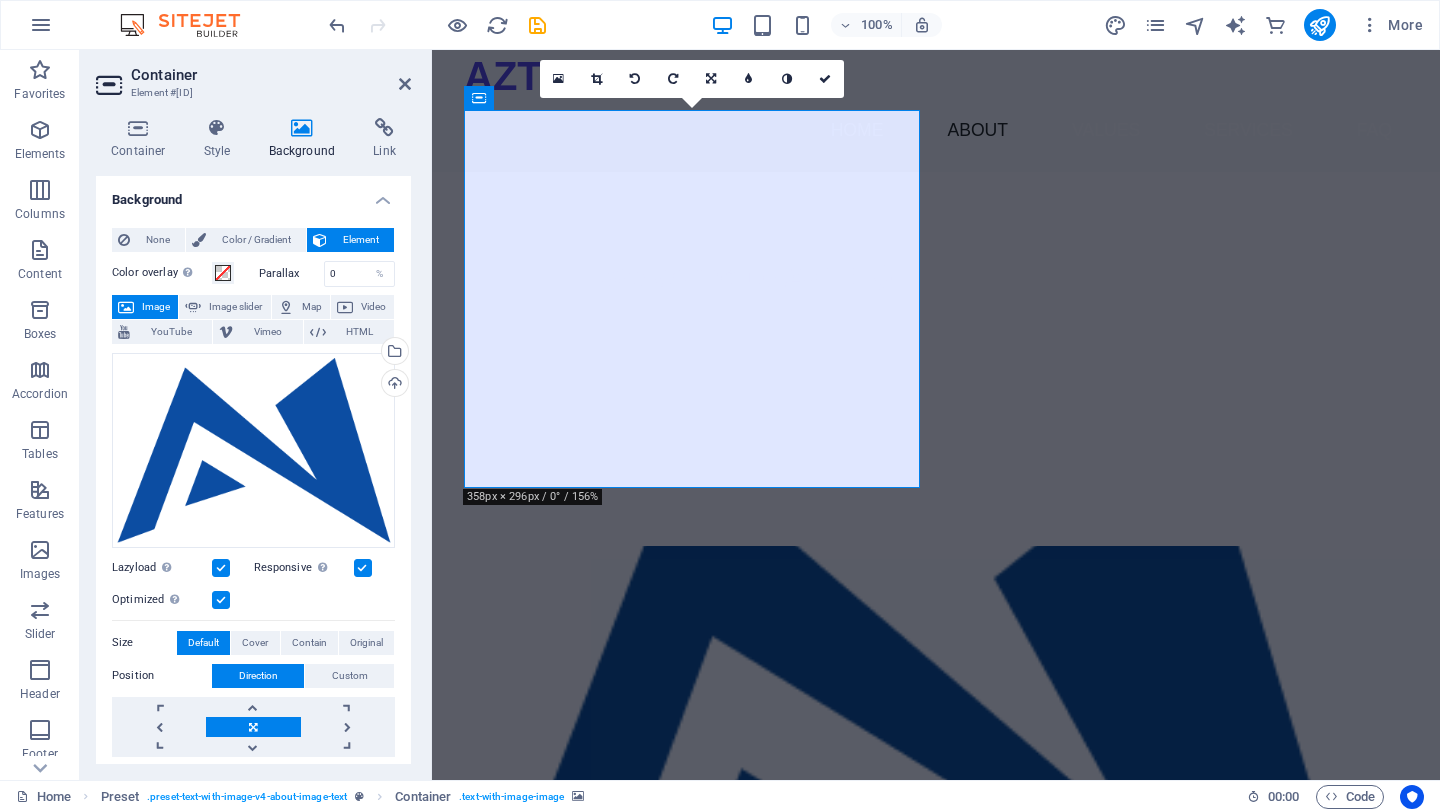 click on "16:10 16:9 4:3 1:1 1:2 0" at bounding box center (692, 79) 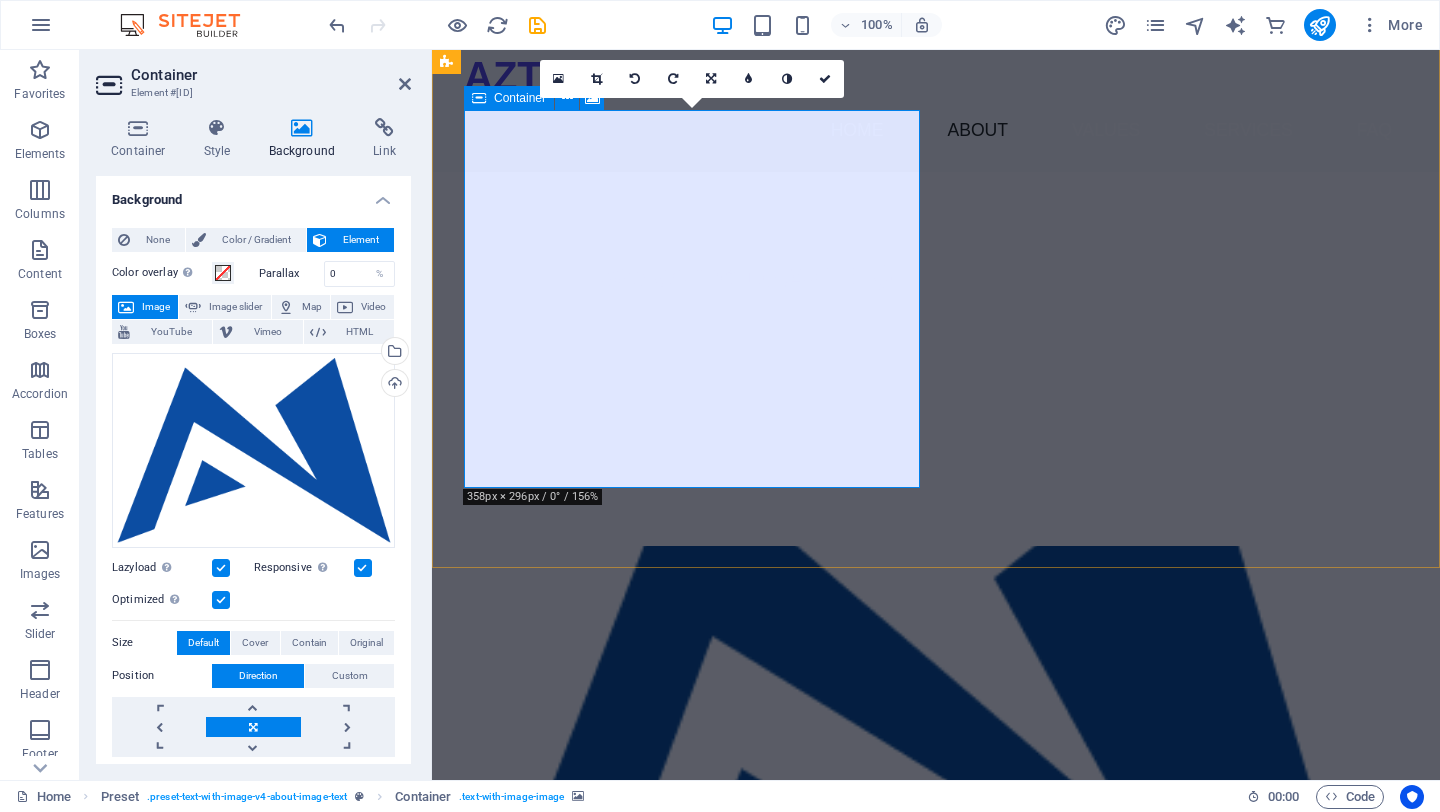 click on "Drop content here or  Add elements  Paste clipboard" at bounding box center [920, 995] 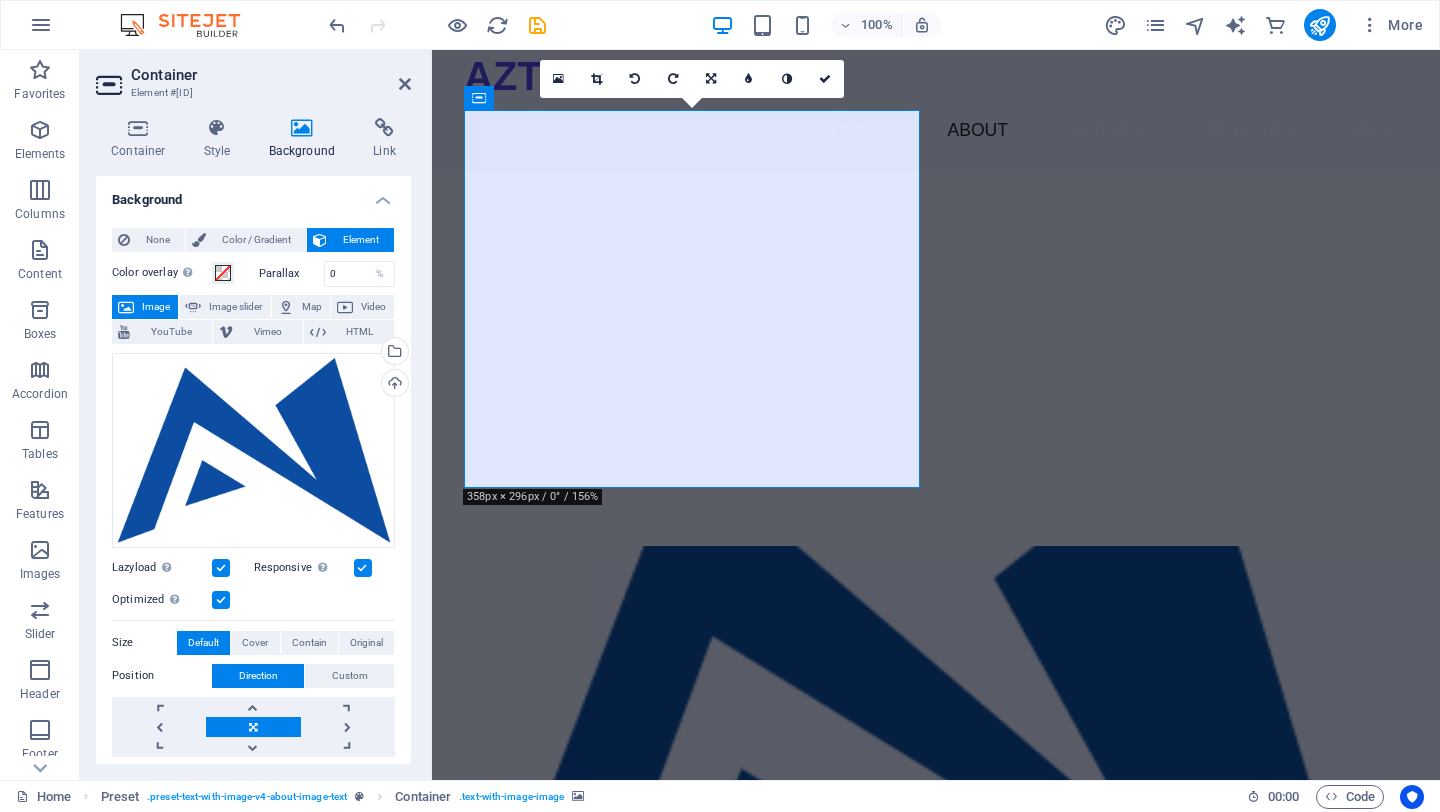 drag, startPoint x: 1004, startPoint y: 158, endPoint x: 572, endPoint y: 122, distance: 433.4974 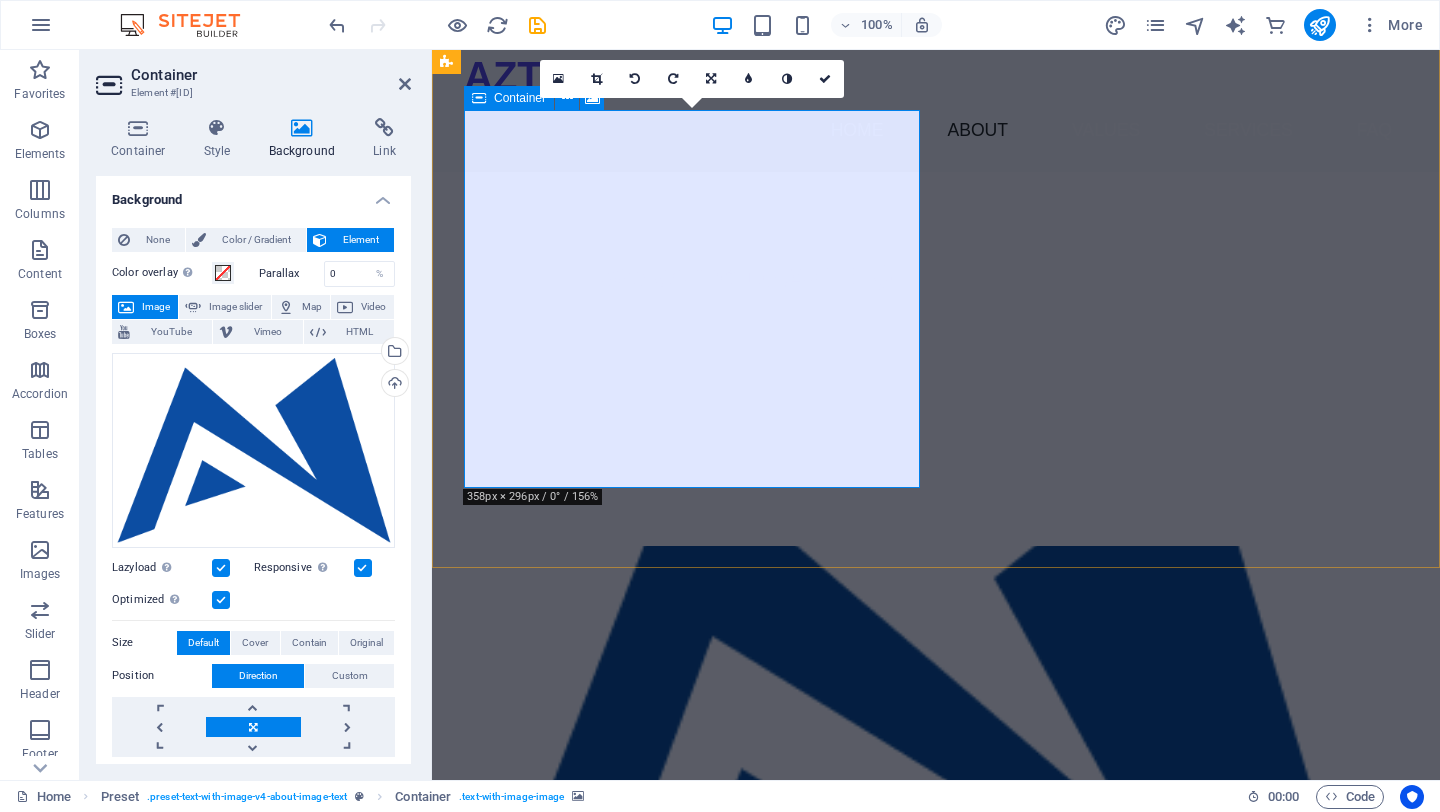 click on "Drop content here or  Add elements  Paste clipboard" at bounding box center [920, 995] 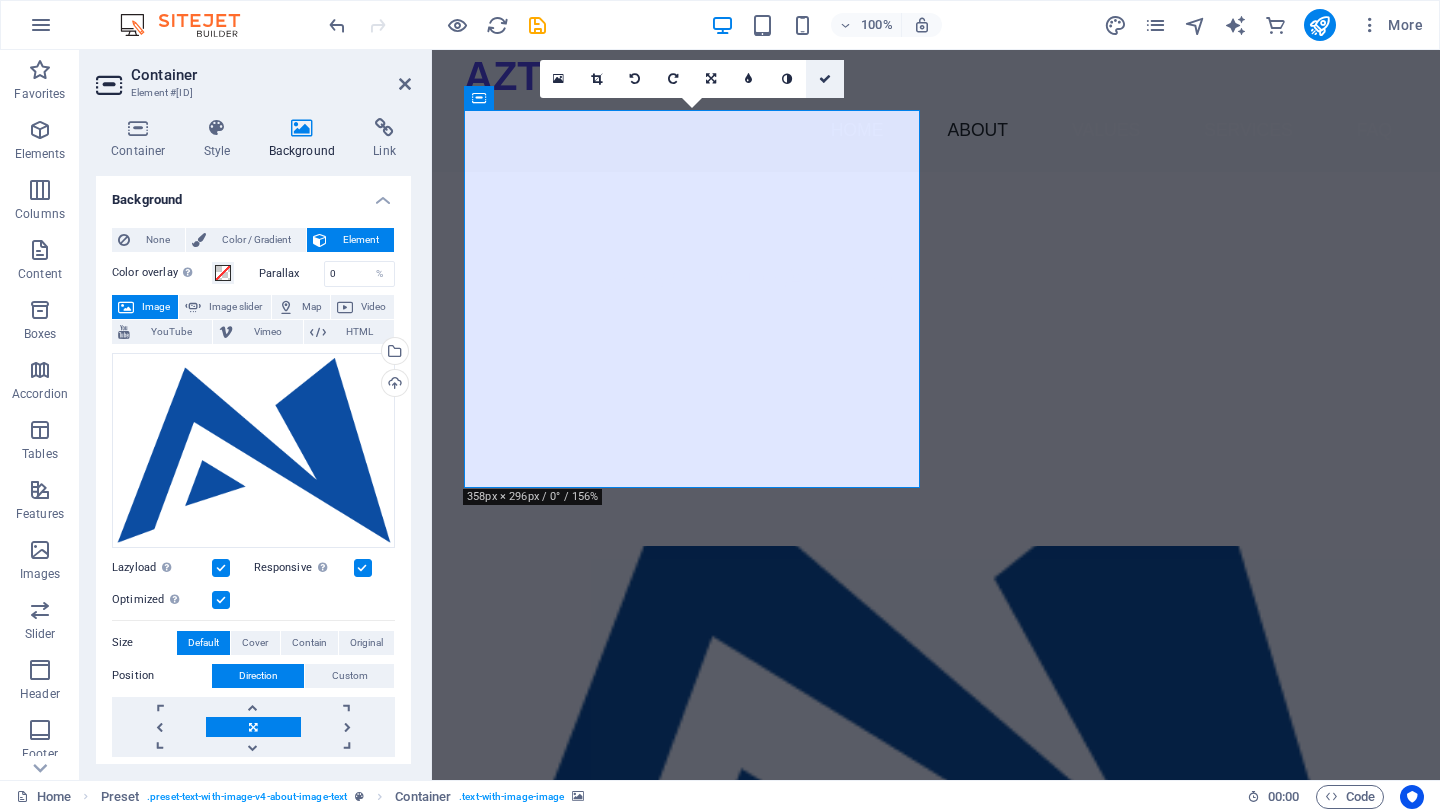 click at bounding box center (825, 79) 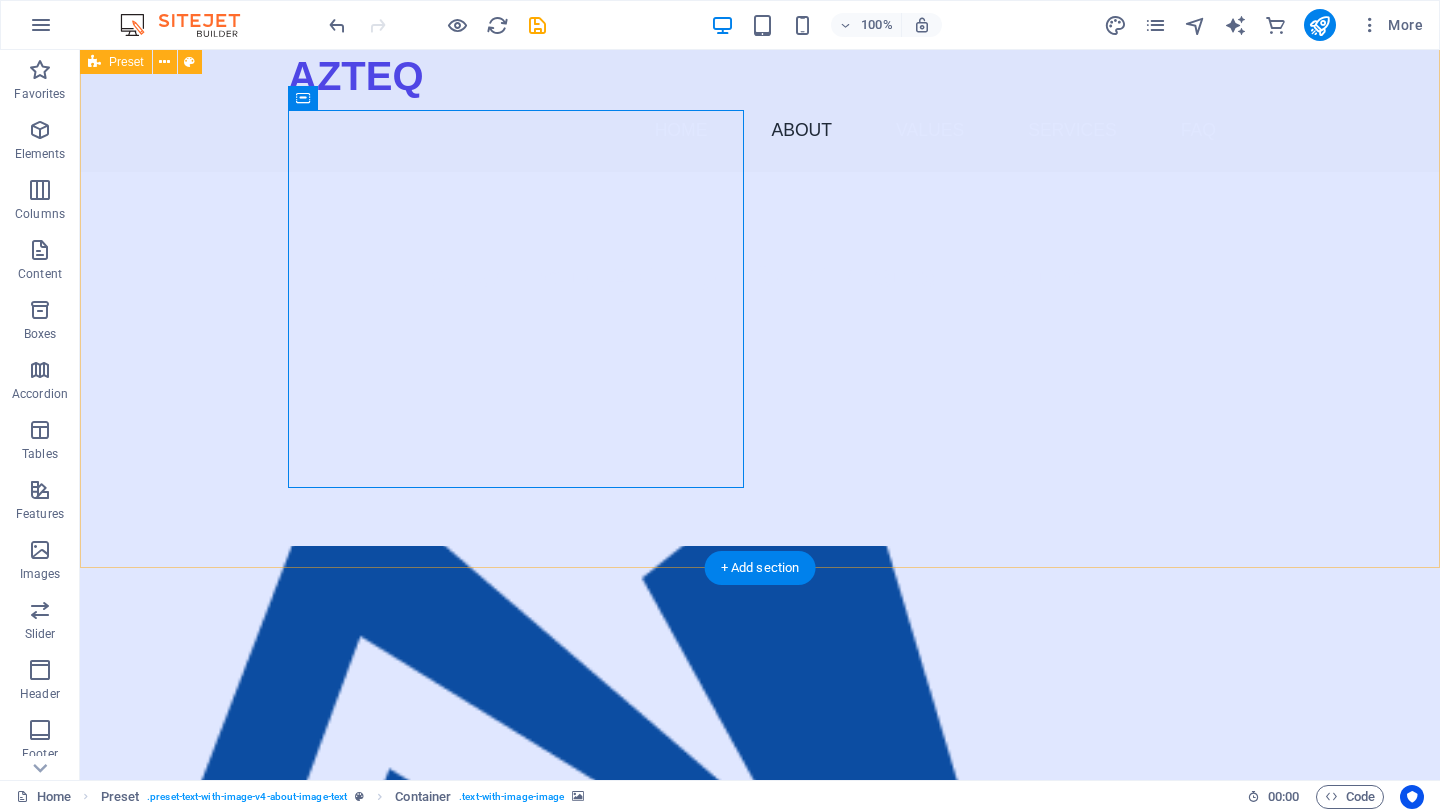 click at bounding box center (568, 735) 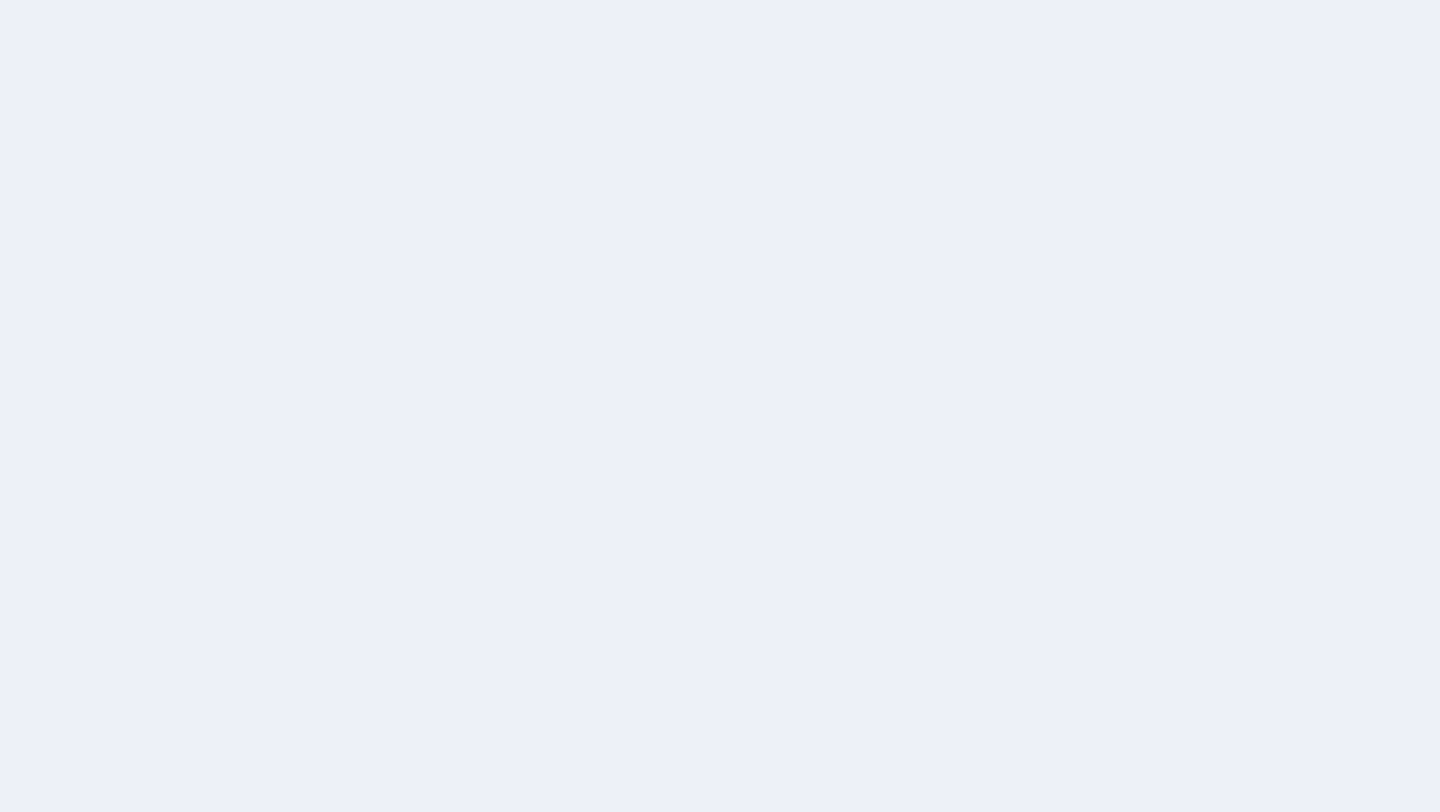 scroll, scrollTop: 0, scrollLeft: 0, axis: both 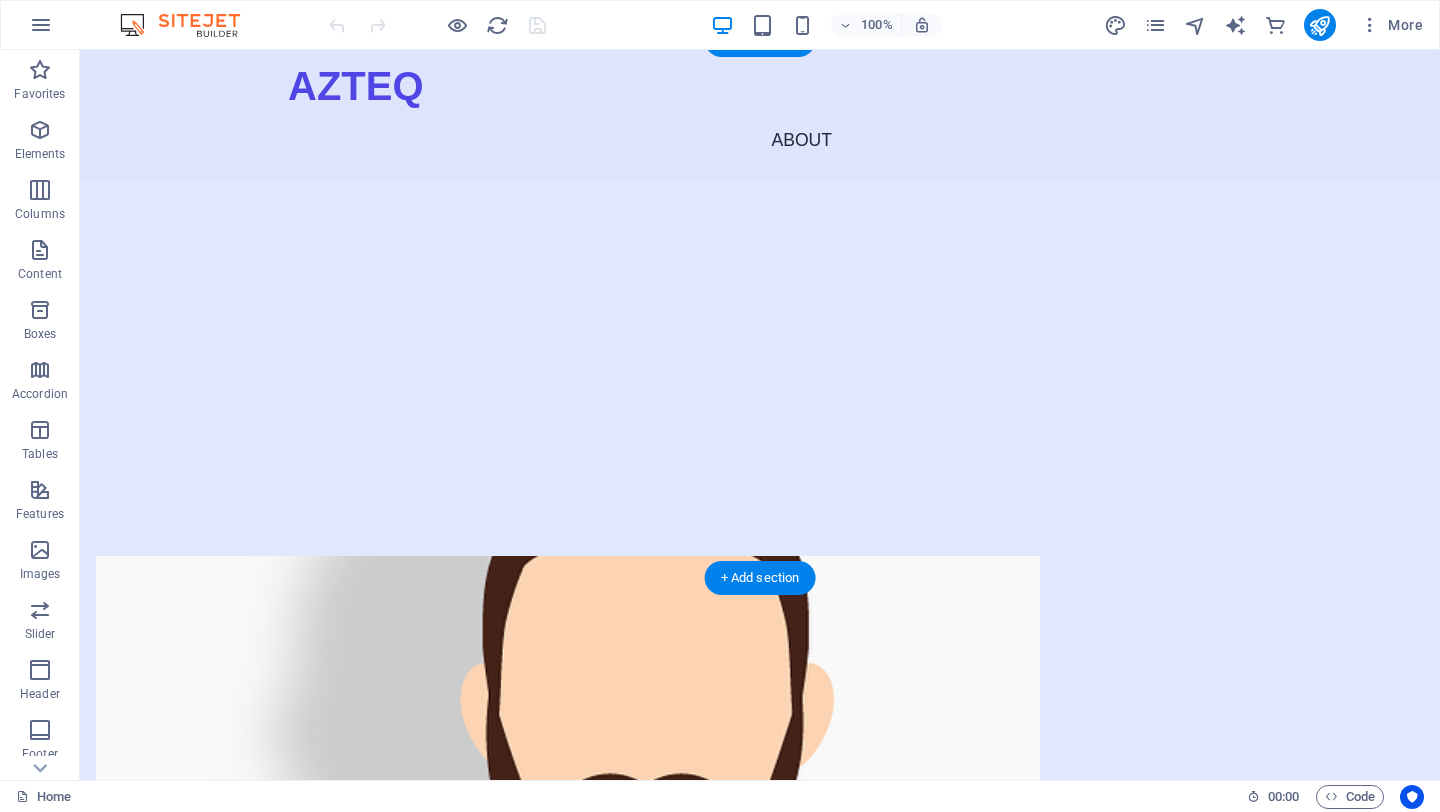 click at bounding box center (568, 745) 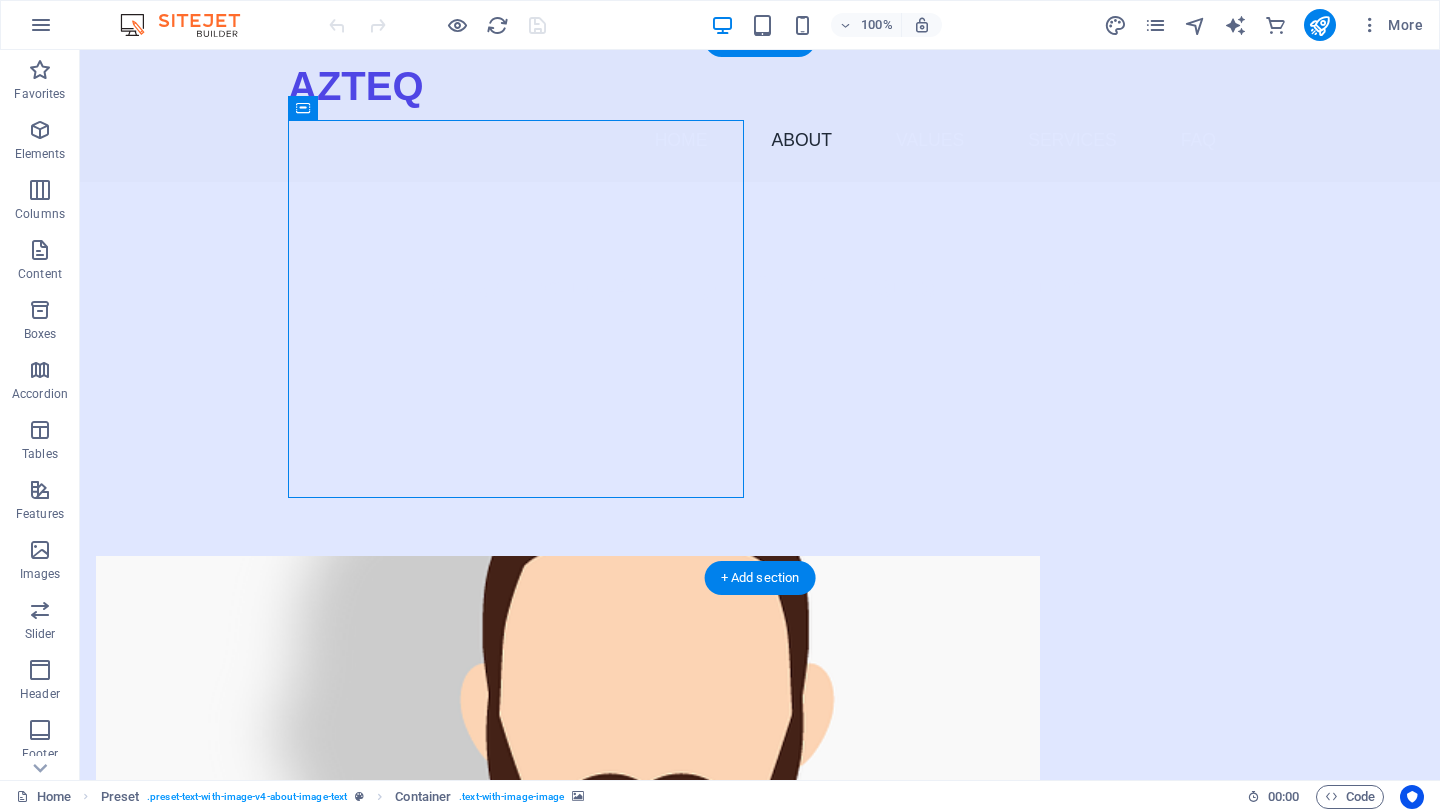 click at bounding box center (568, 745) 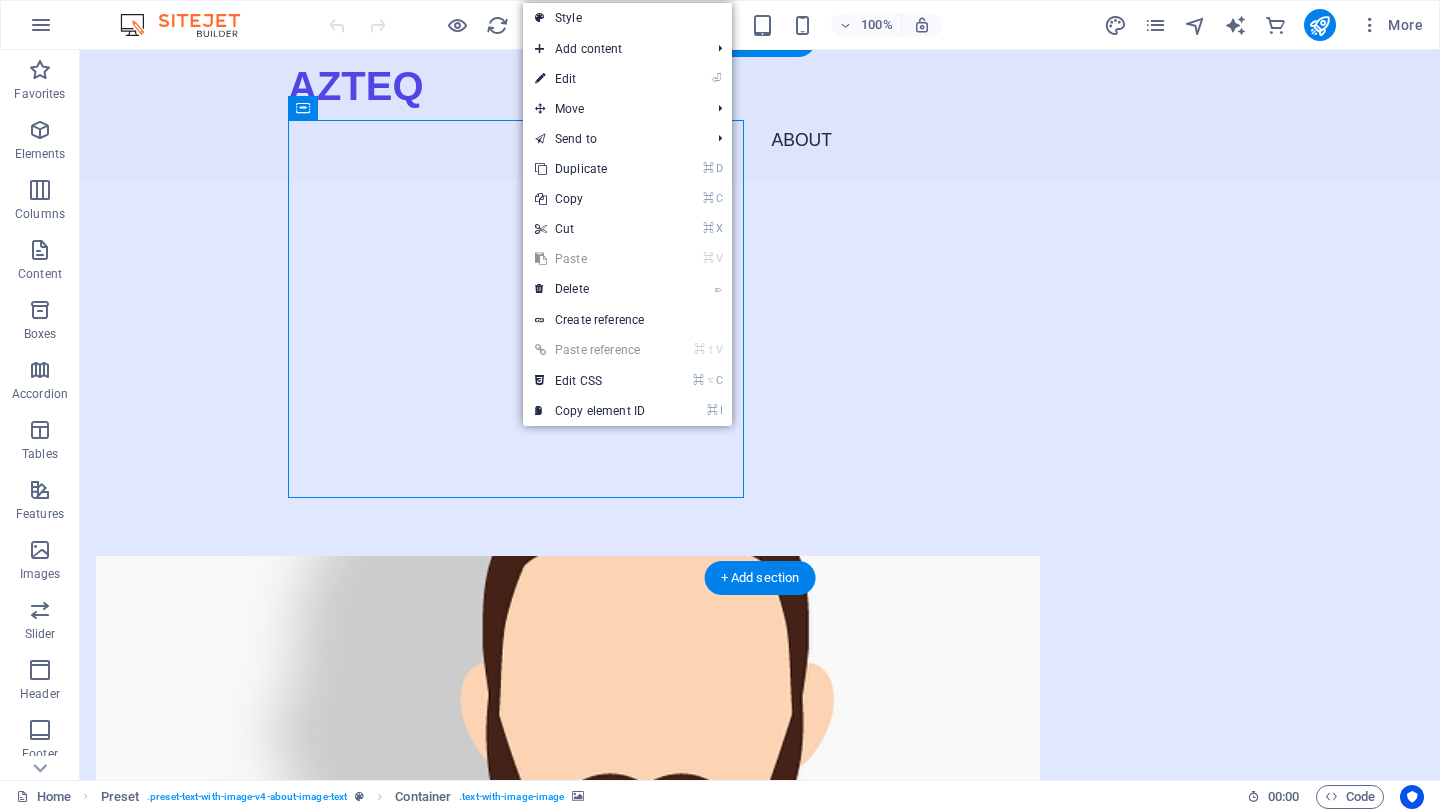 click at bounding box center (568, 745) 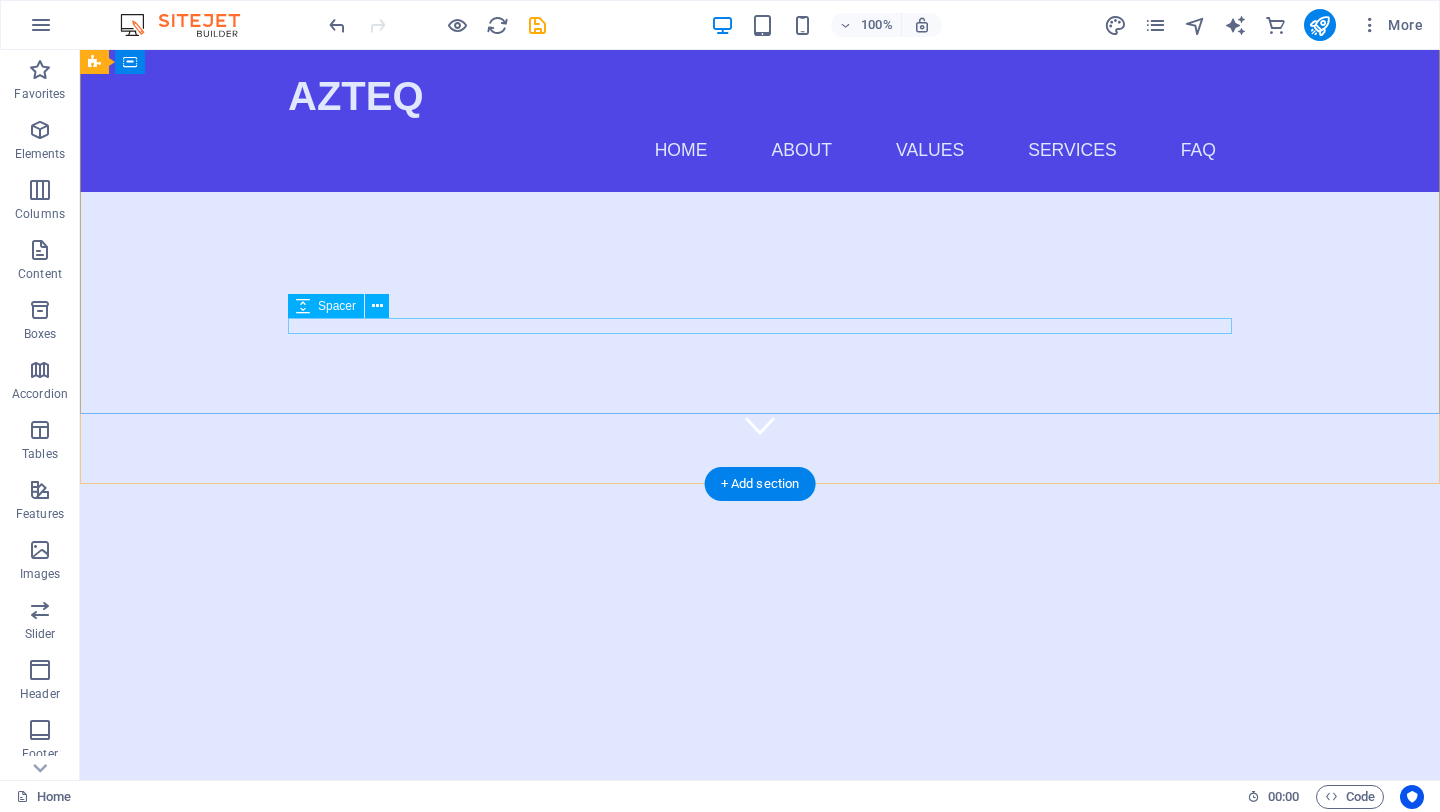scroll, scrollTop: 296, scrollLeft: 0, axis: vertical 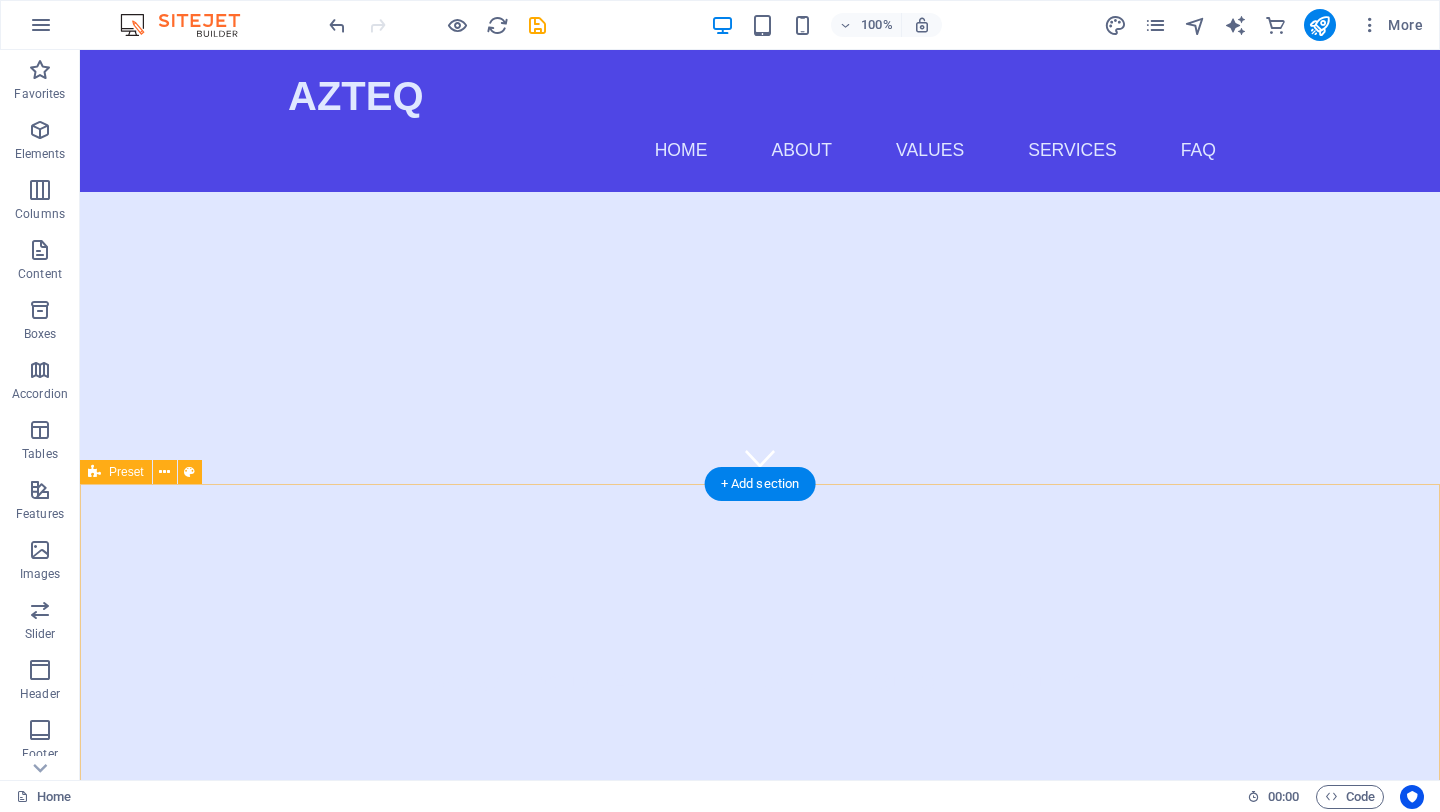 click on "Who We Are Welcome to Azteq! We are a [CITY]-based IT company providing comprehensive technology solutions for small and medium-sized businesses. With over 15 years of expertise, our dedicated team is committed to overcoming the unique IT challenges you face. At Azteq, we strive to make technology work for you, ensuring you can focus on what matters most – your business. Learn More About Us" at bounding box center [760, 1091] 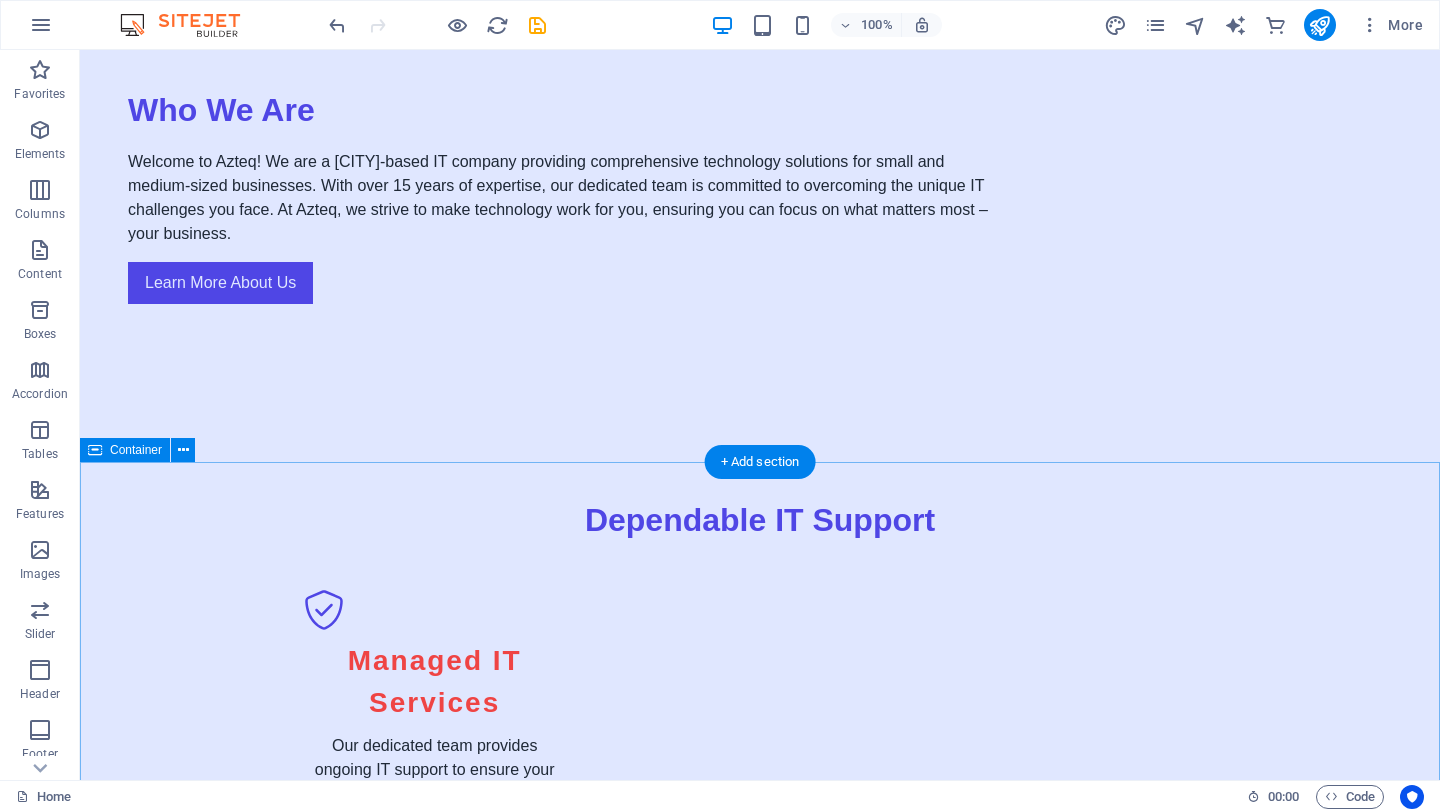 scroll, scrollTop: 1253, scrollLeft: 0, axis: vertical 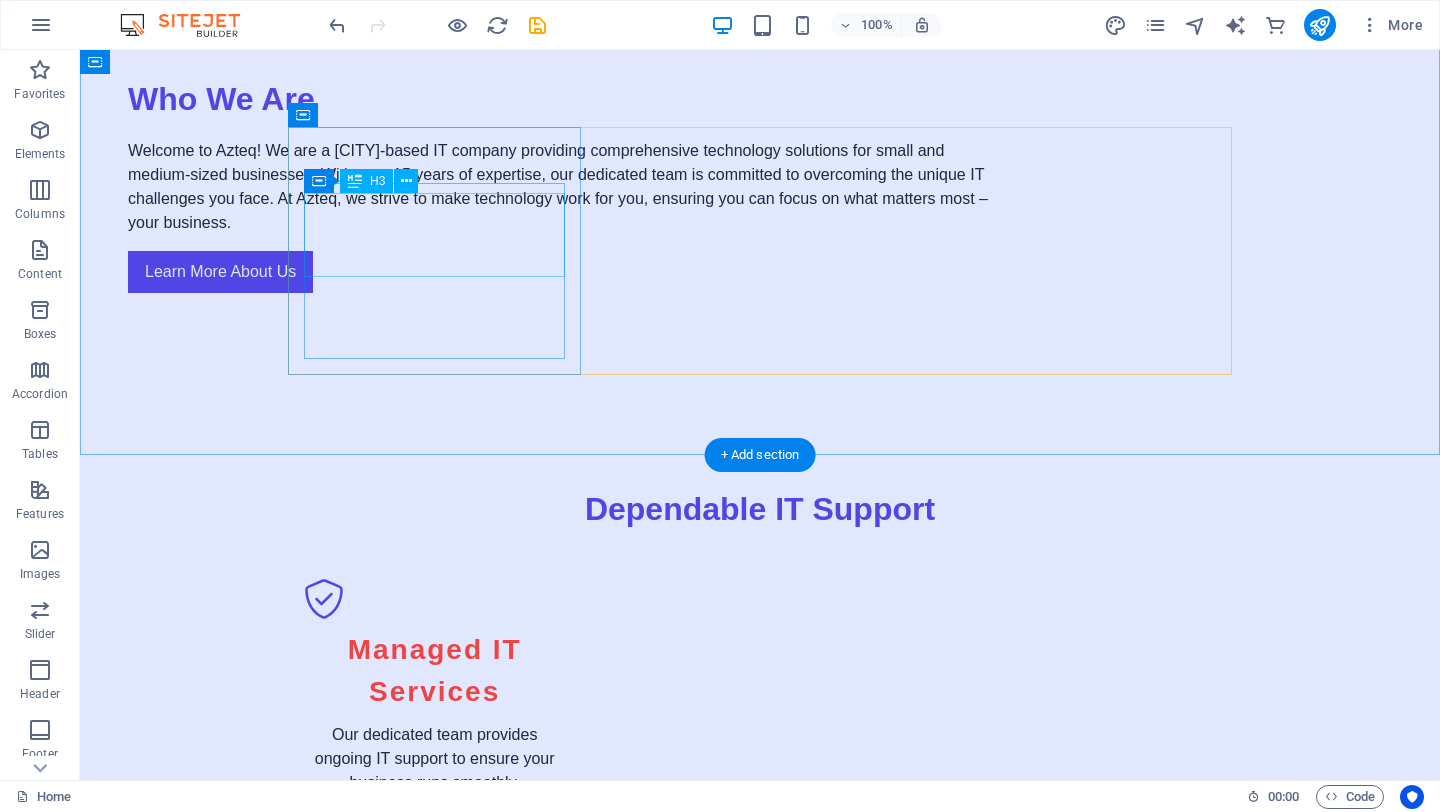 click on "Managed IT Services" at bounding box center [434, 671] 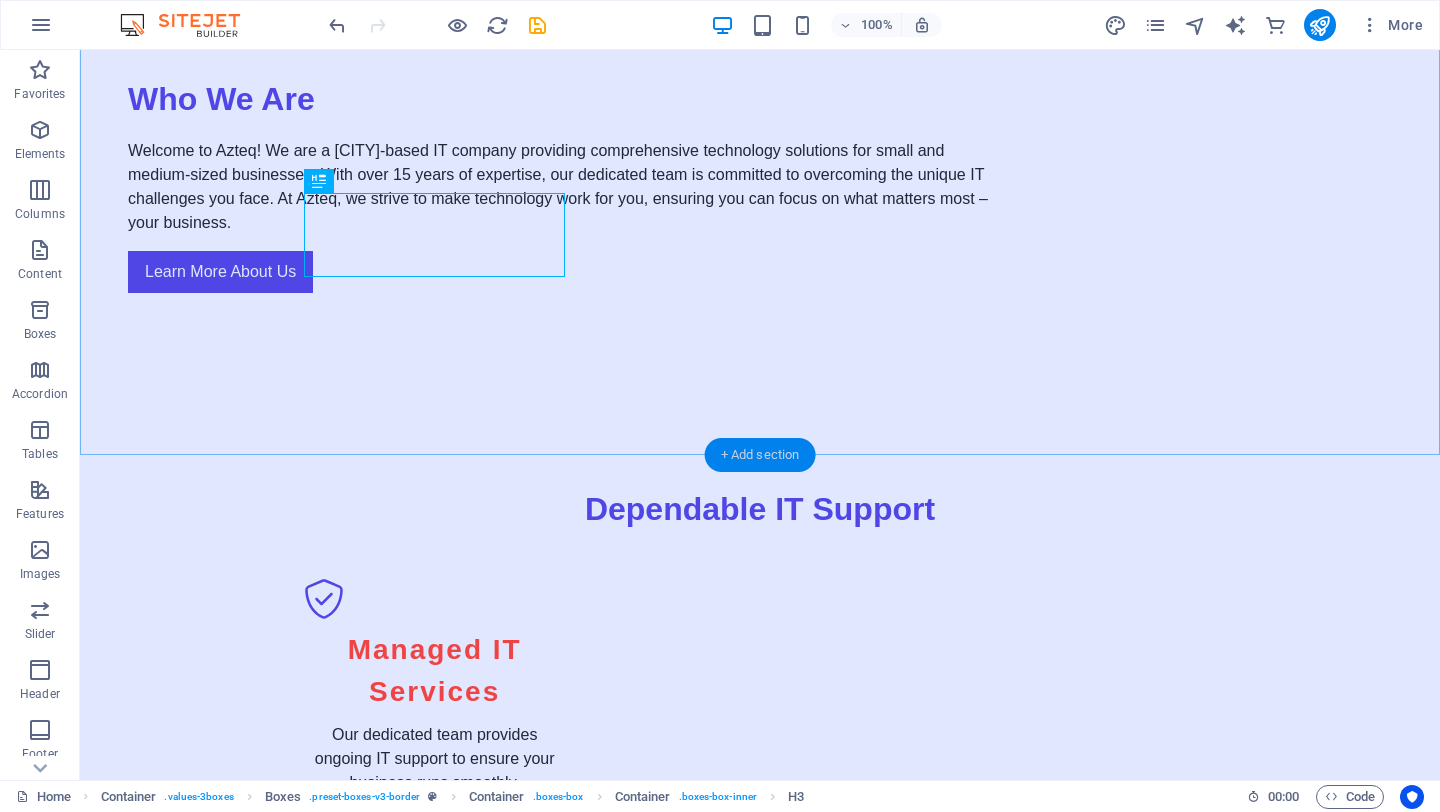 click on "+ Add section" at bounding box center (760, 455) 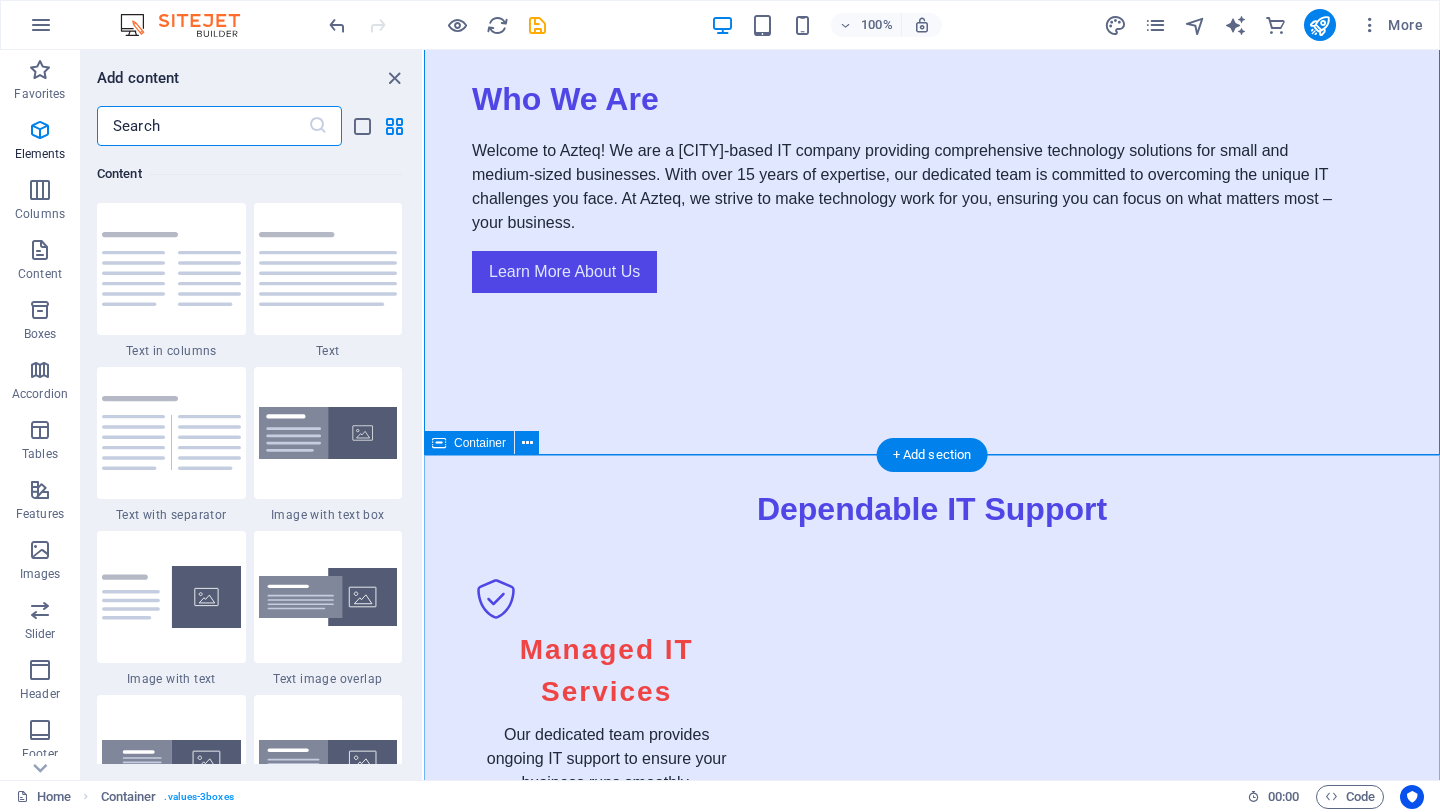 scroll, scrollTop: 3499, scrollLeft: 0, axis: vertical 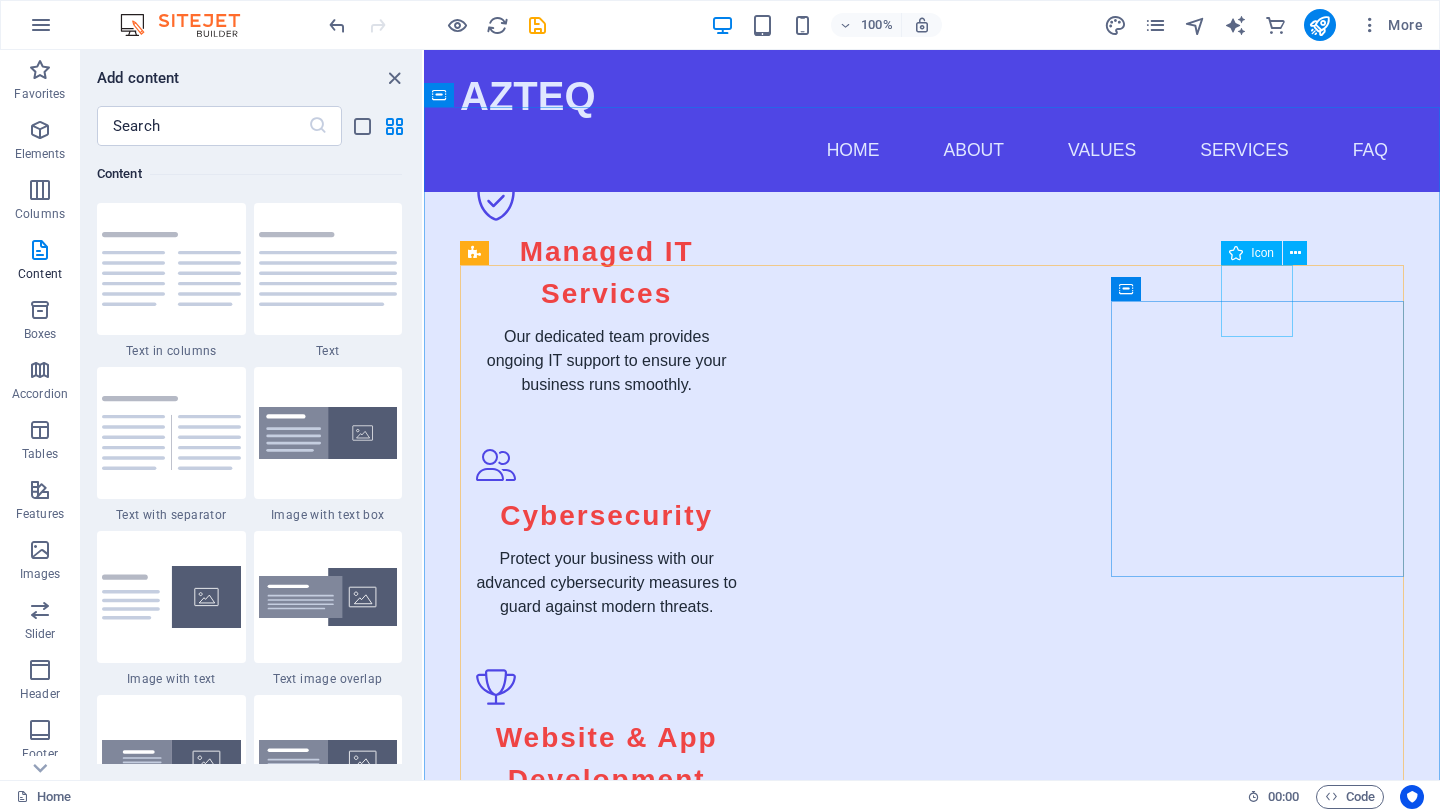 click on "Icon" at bounding box center (1251, 253) 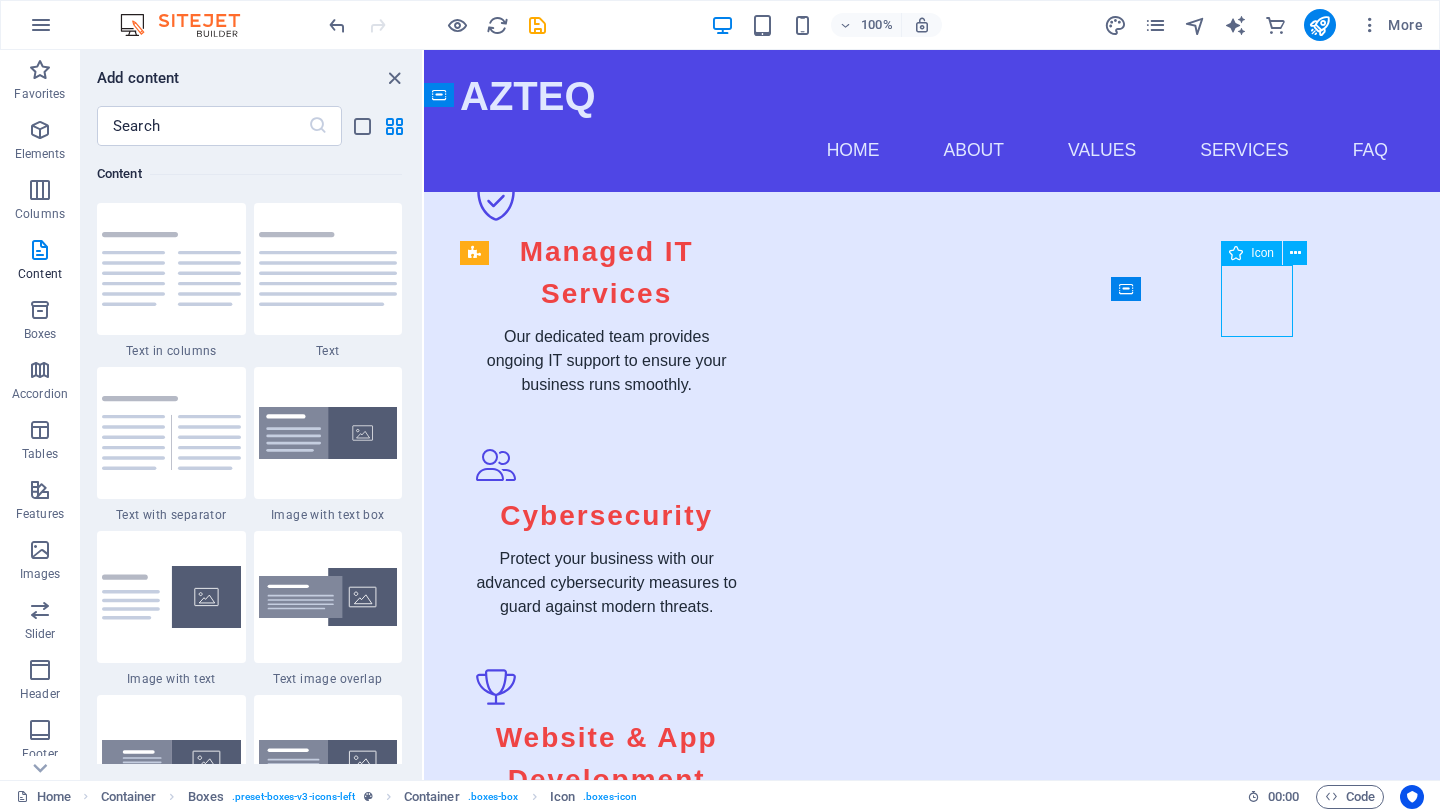 click on "Icon" at bounding box center (1262, 253) 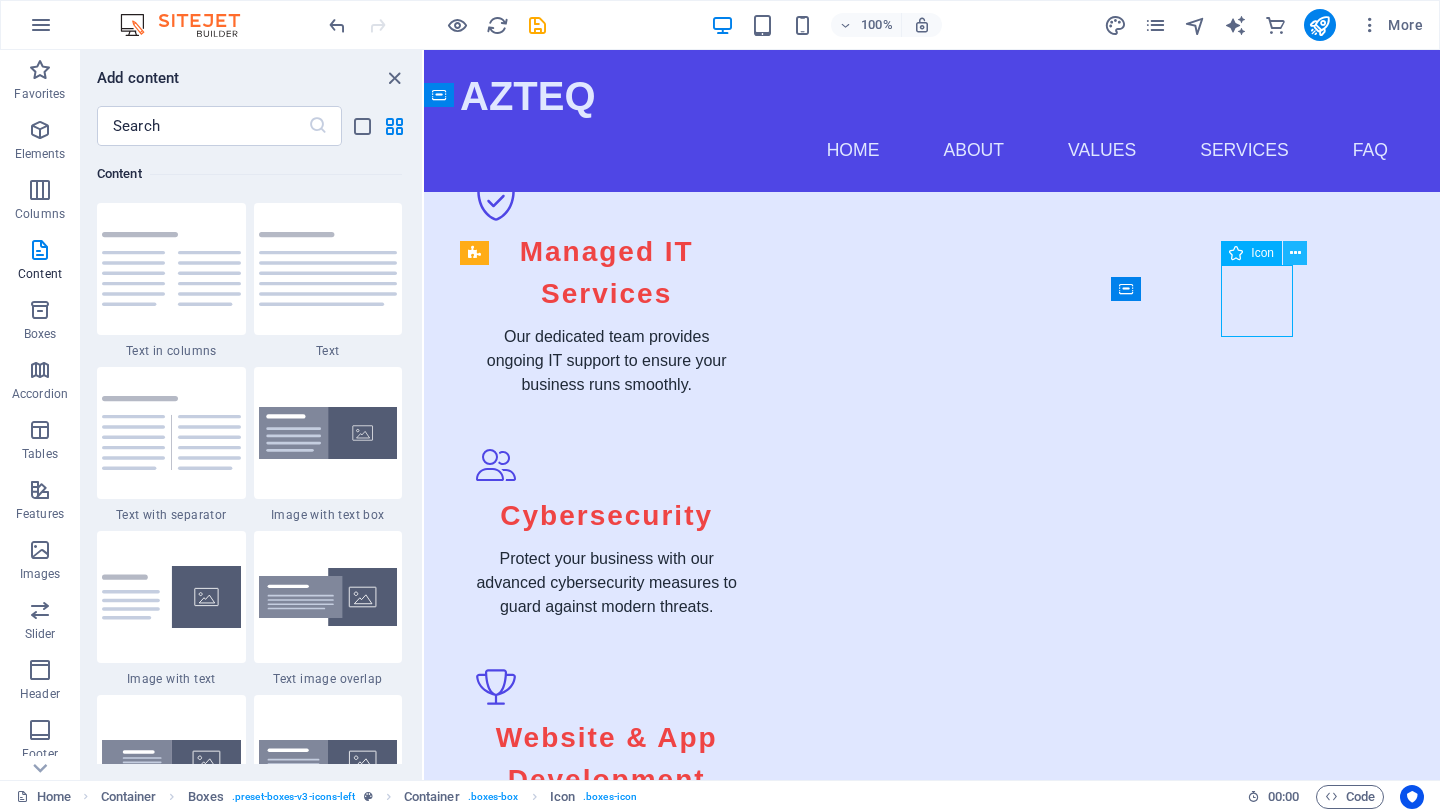 click at bounding box center (1295, 253) 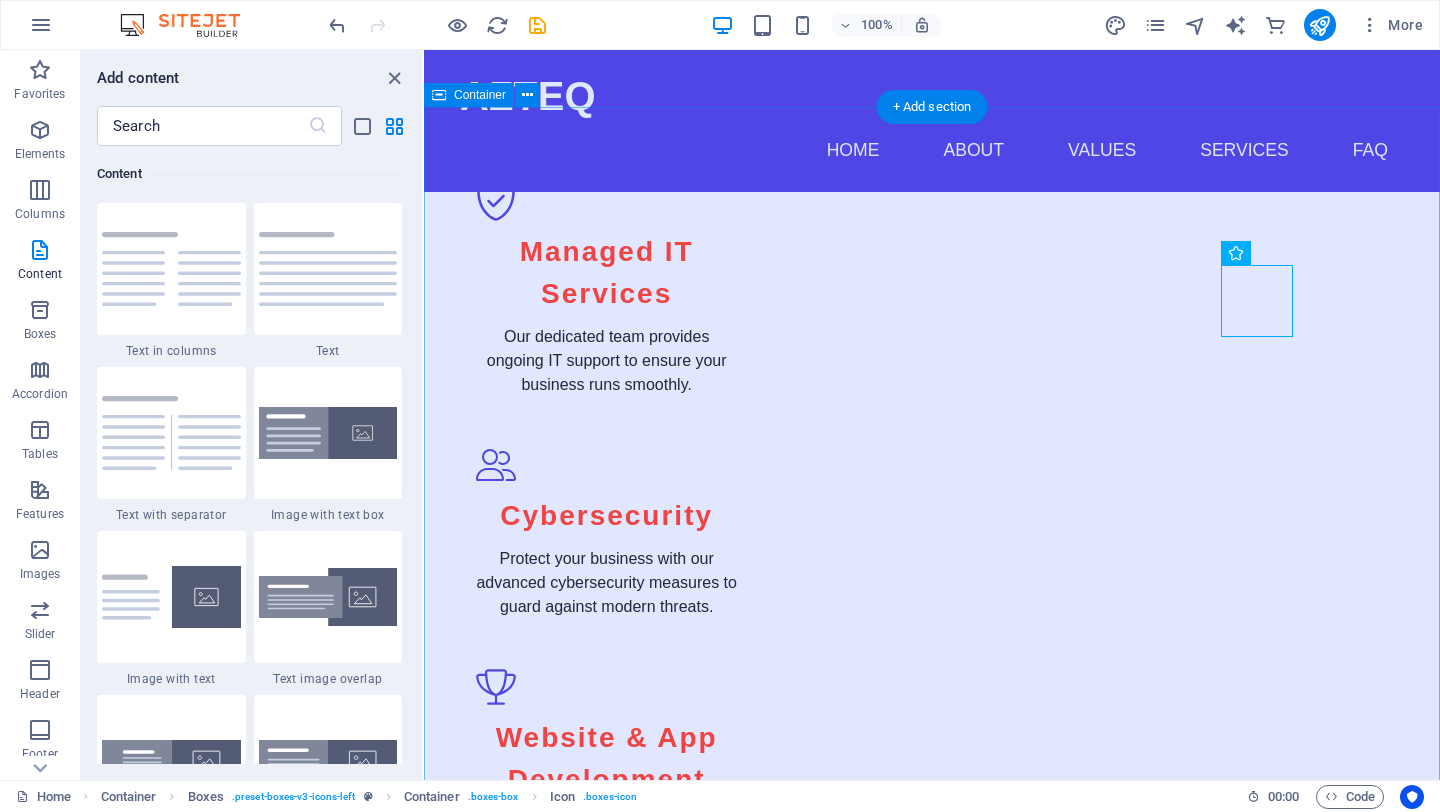 click on "Our IT Services Managed IT Services Comprehensive support to handle all your IT needs, allowing you to focus on your business. Hardware Setup & Support Professional installation and ongoing support for all your hardware requirements. Network Infrastructure & Cabling Design and installation of robust network systems tailored to your business needs. Website & App Development Custom web and mobile solutions to enhance your online presence. Cybersecurity Solutions Protect your business with advanced cybersecurity measures and strategies. Security Camera & Access Control Systems State-of-the-art surveillance and access control for your peace of mind." at bounding box center (932, 1978) 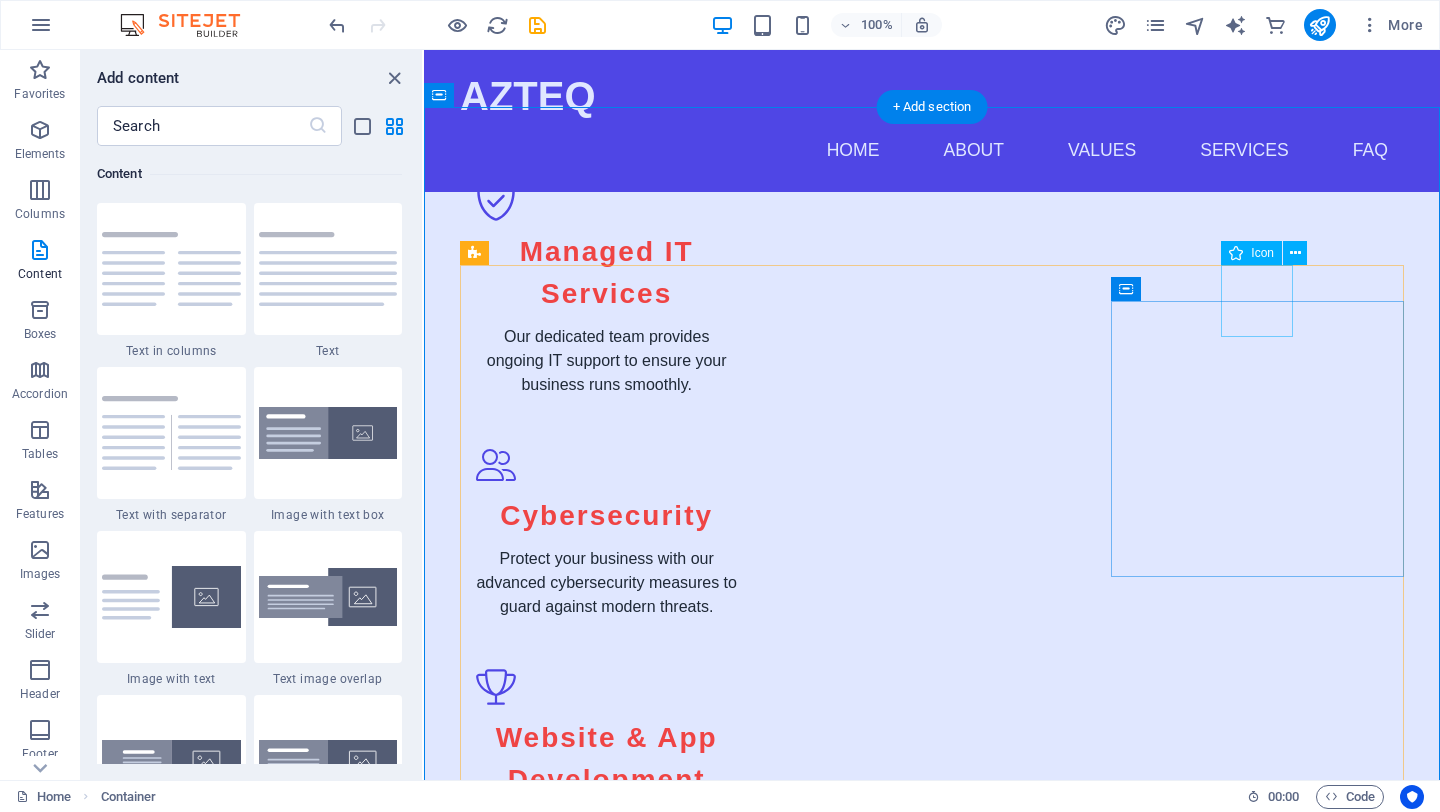 click at bounding box center (606, 1745) 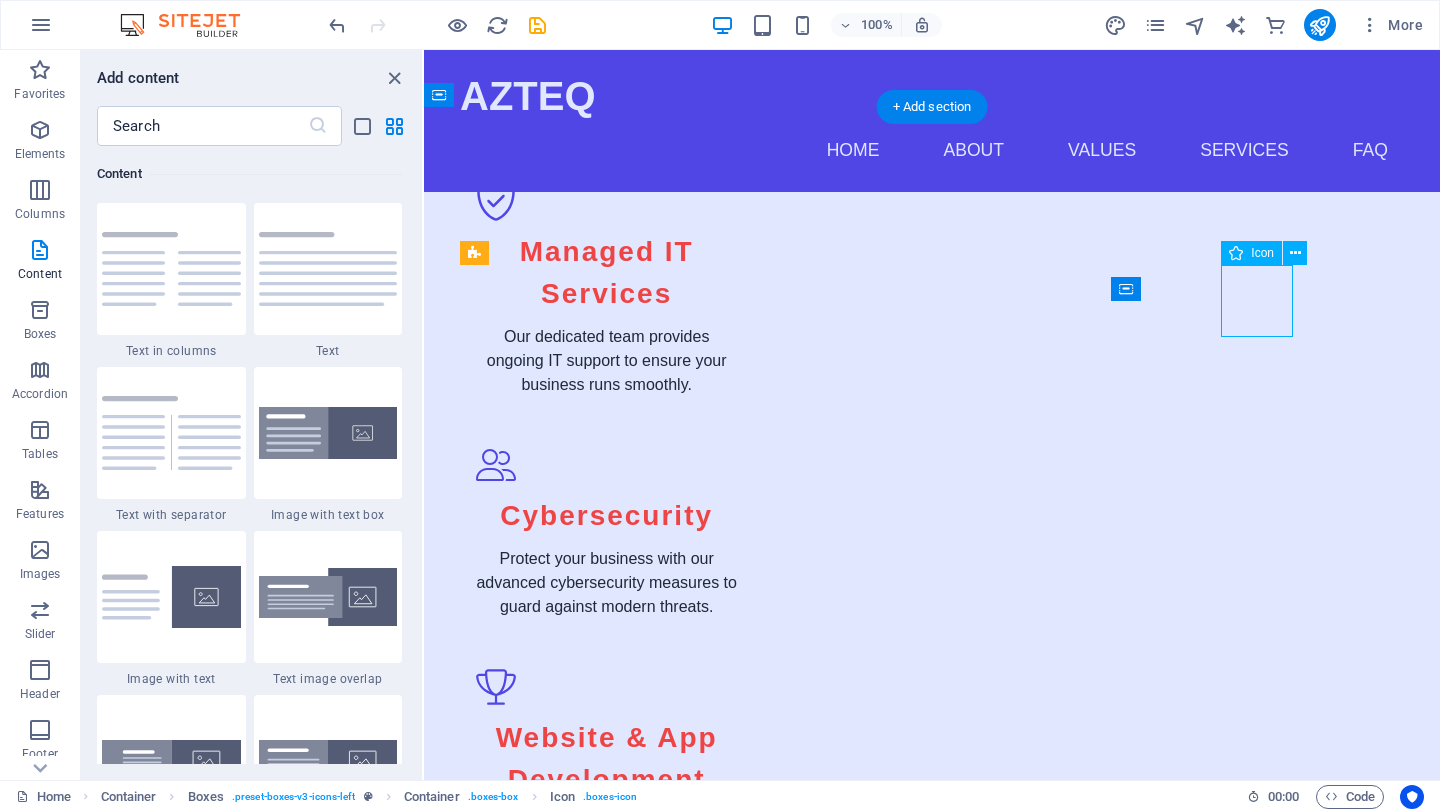 click at bounding box center (606, 1745) 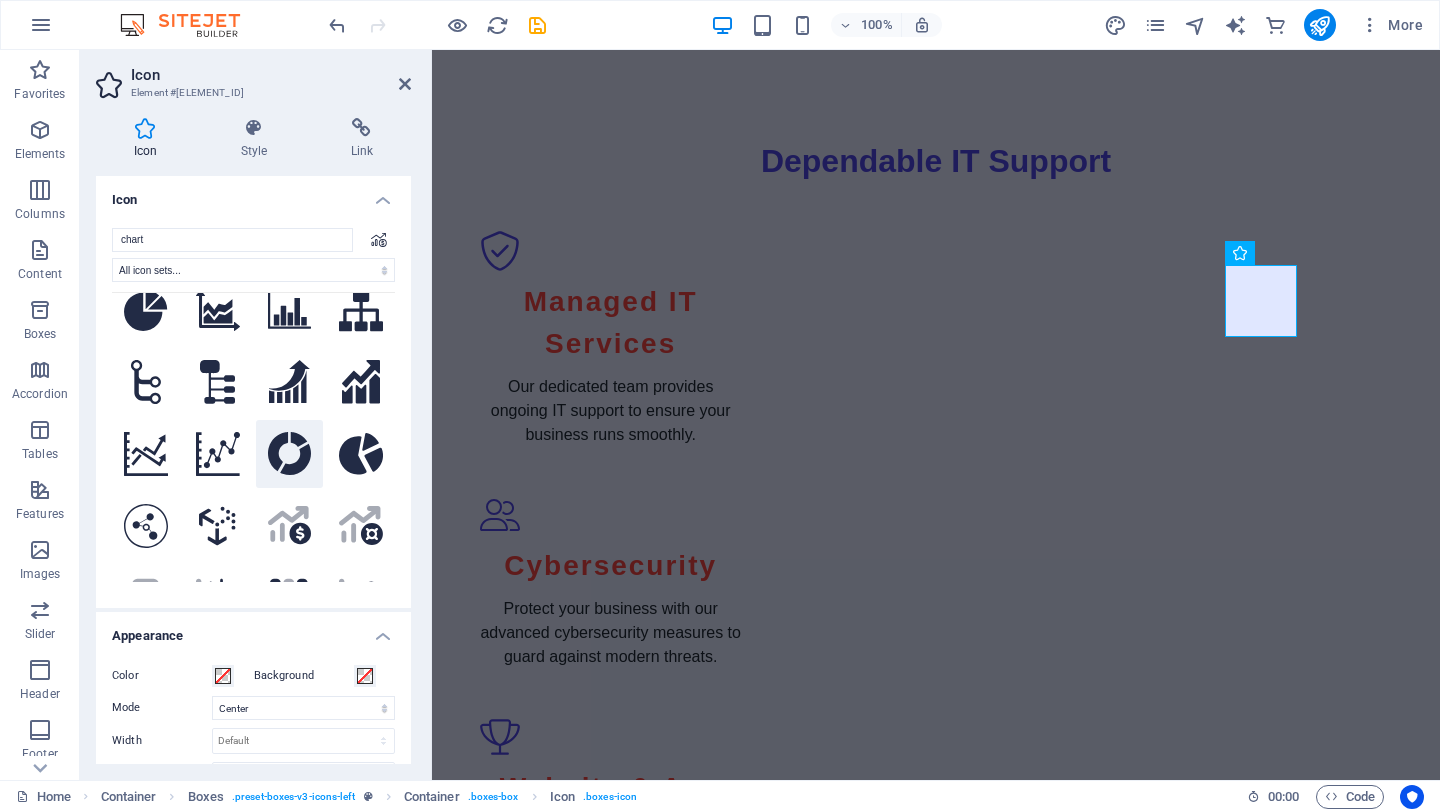 scroll, scrollTop: 18, scrollLeft: 0, axis: vertical 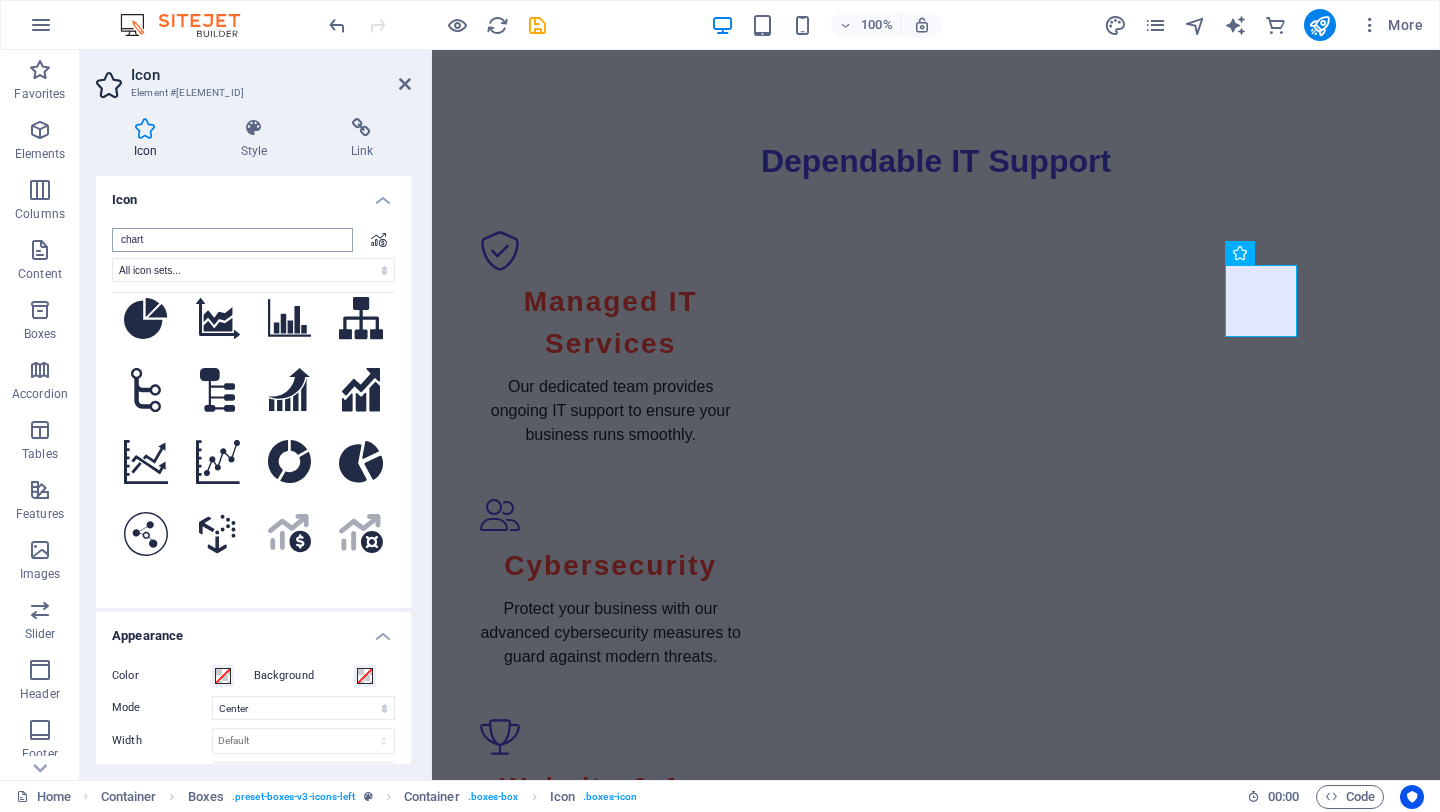 click on "chart" at bounding box center [232, 240] 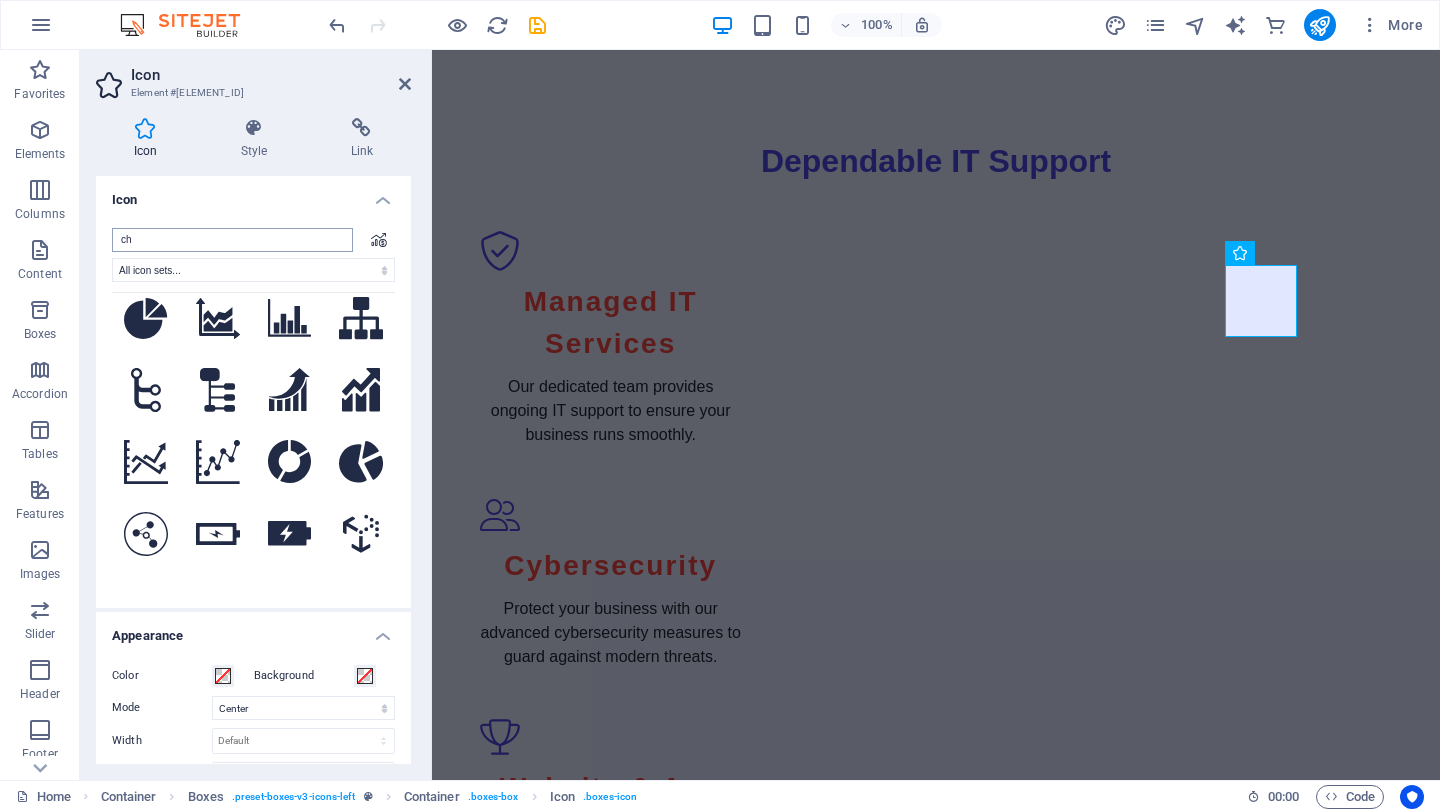 type on "c" 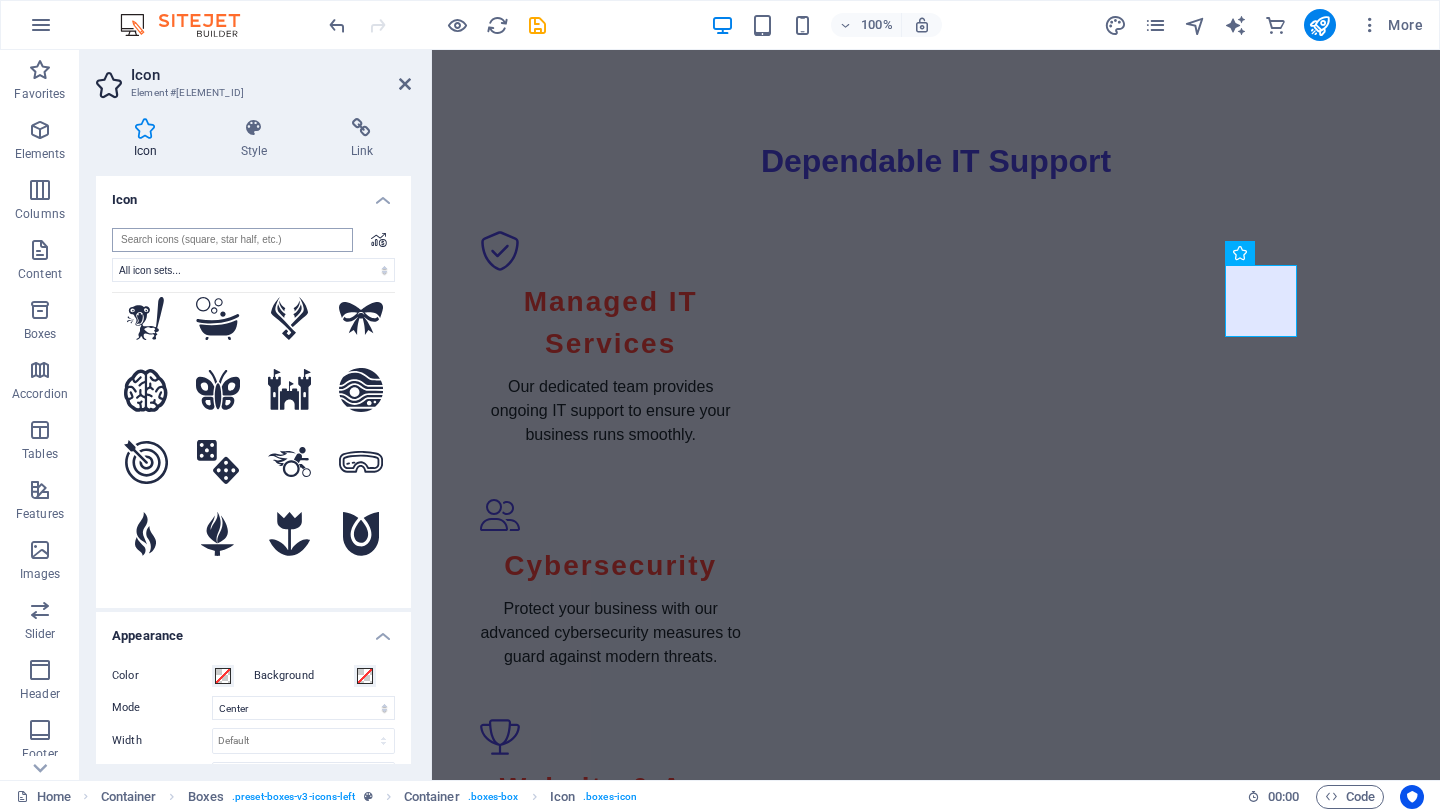 scroll, scrollTop: 0, scrollLeft: 0, axis: both 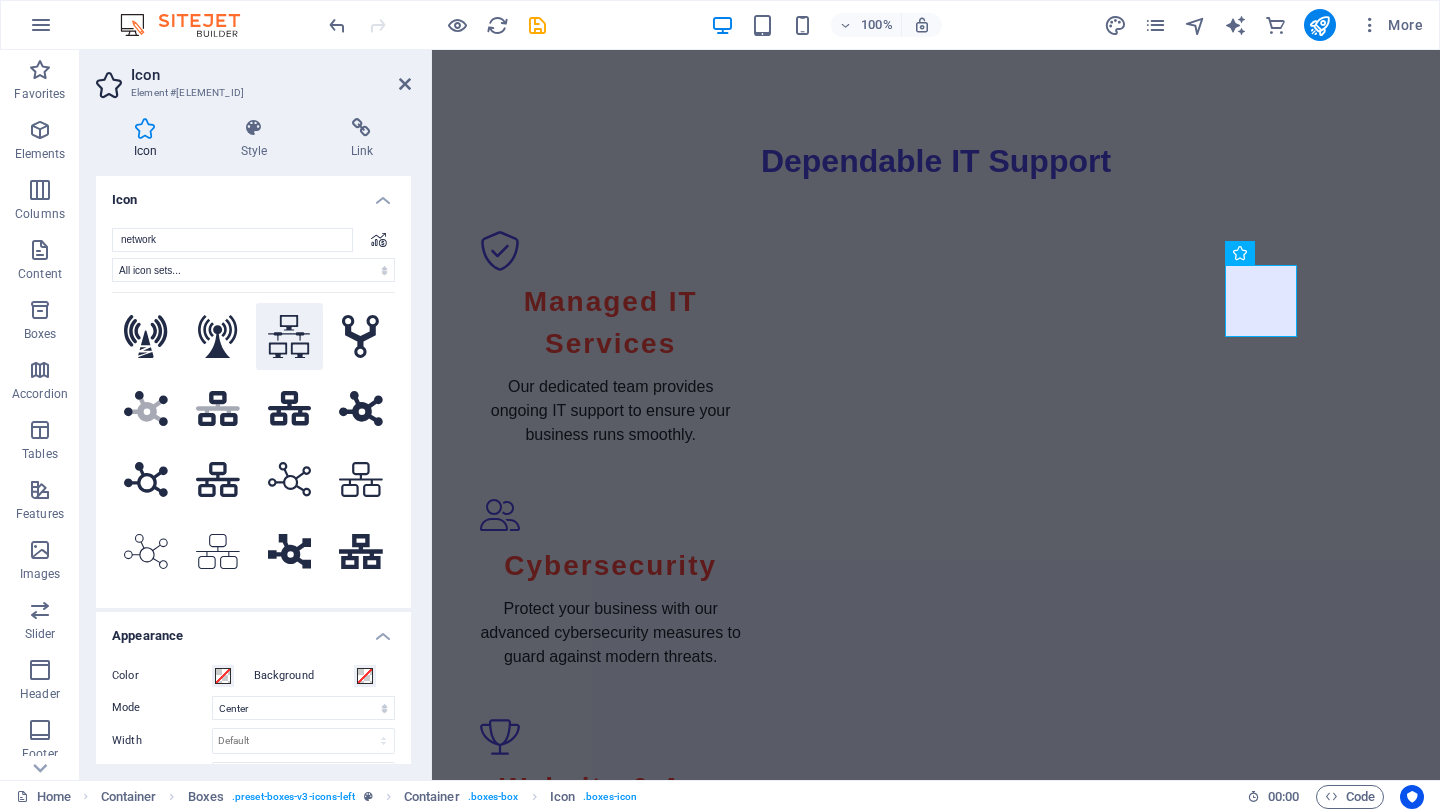type on "network" 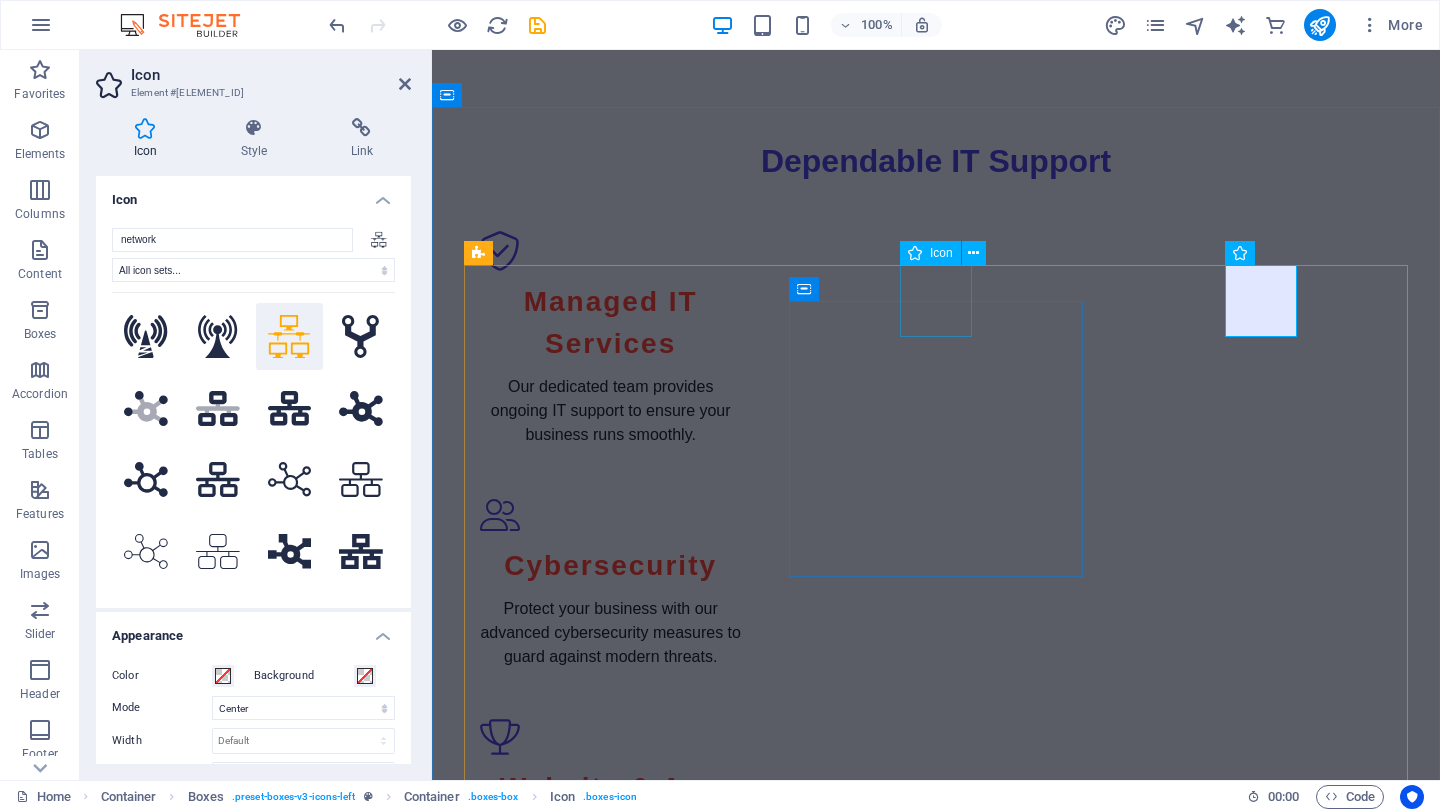 click at bounding box center (610, 1509) 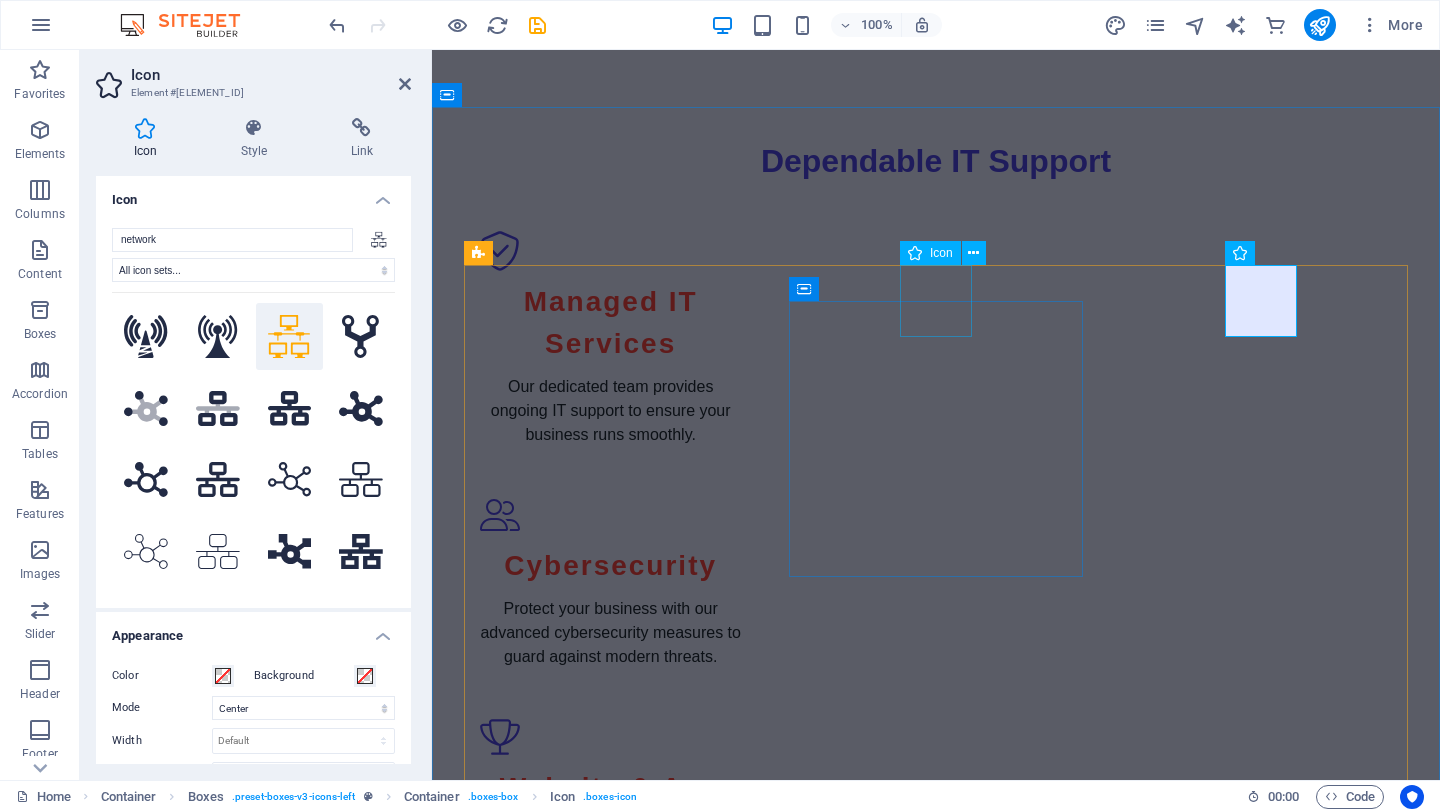 click at bounding box center (610, 1509) 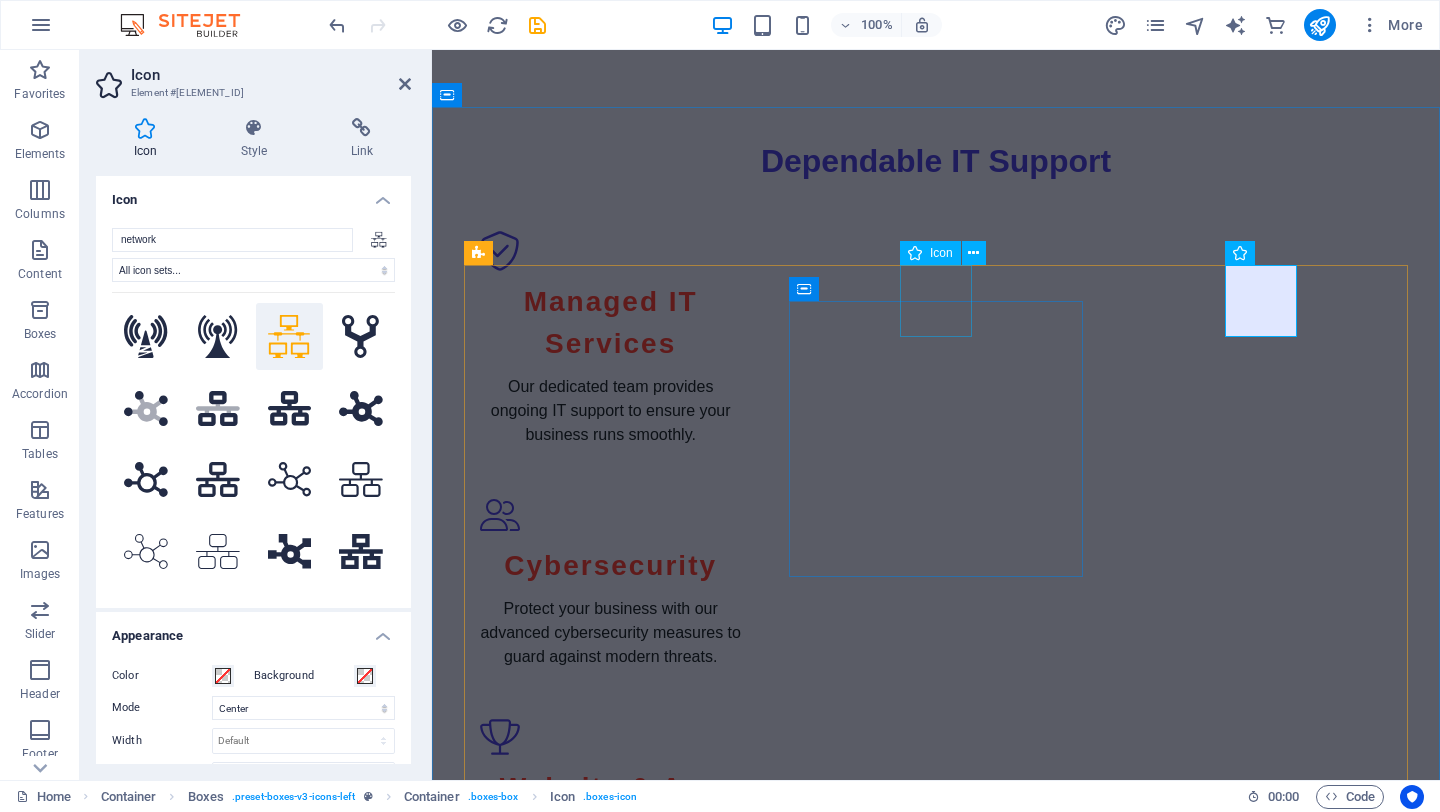select on "xMidYMid" 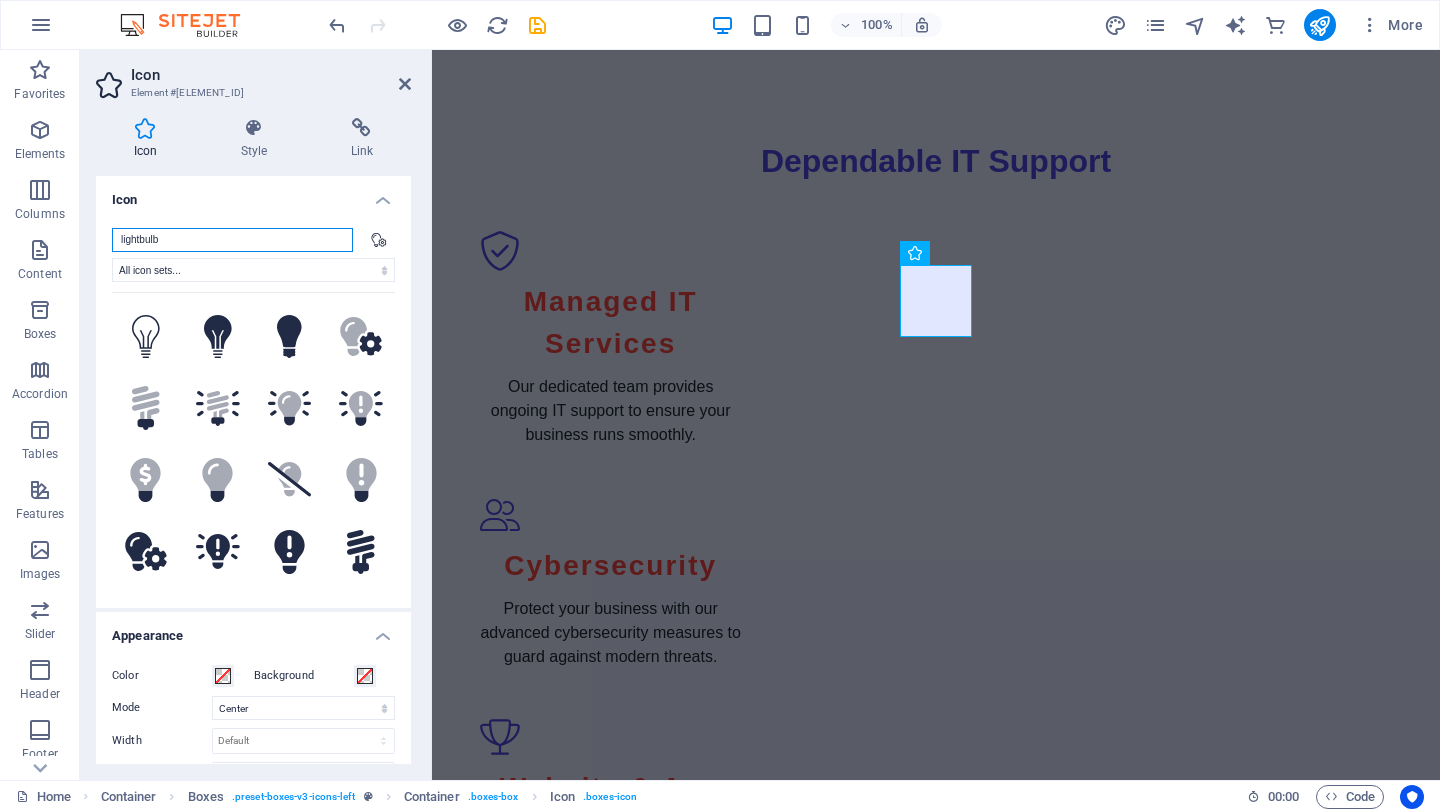 click on "lightbulb" at bounding box center (232, 240) 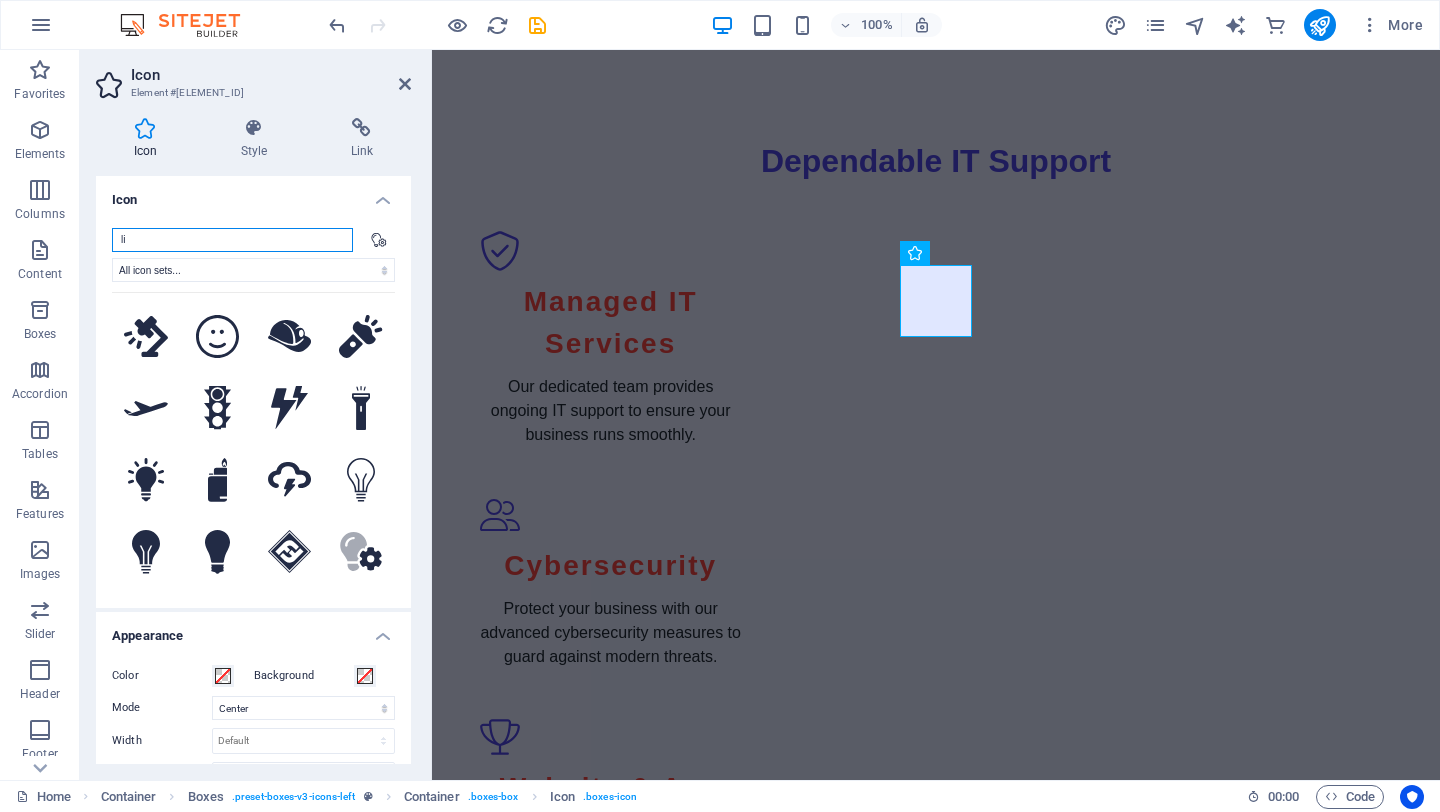 type on "l" 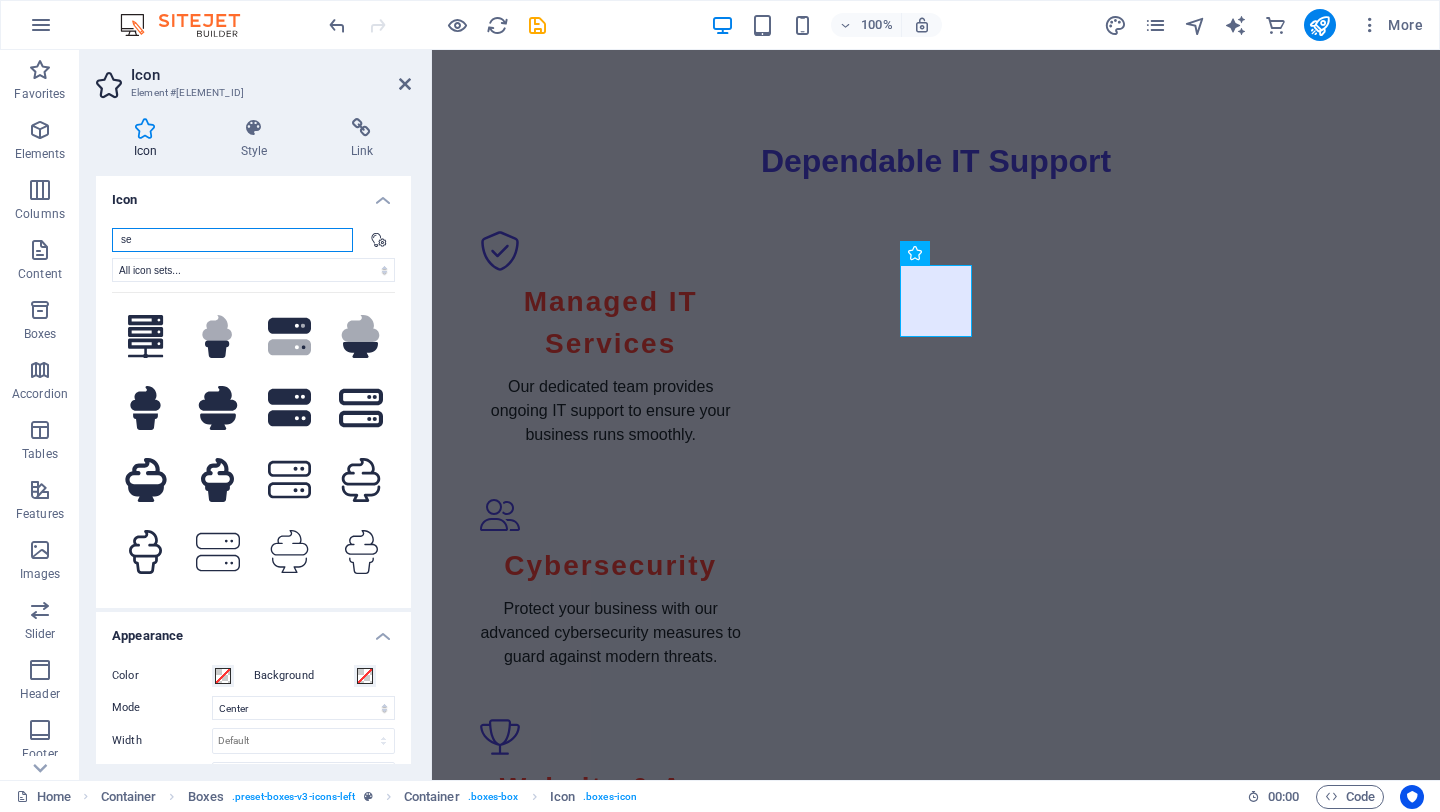 type on "s" 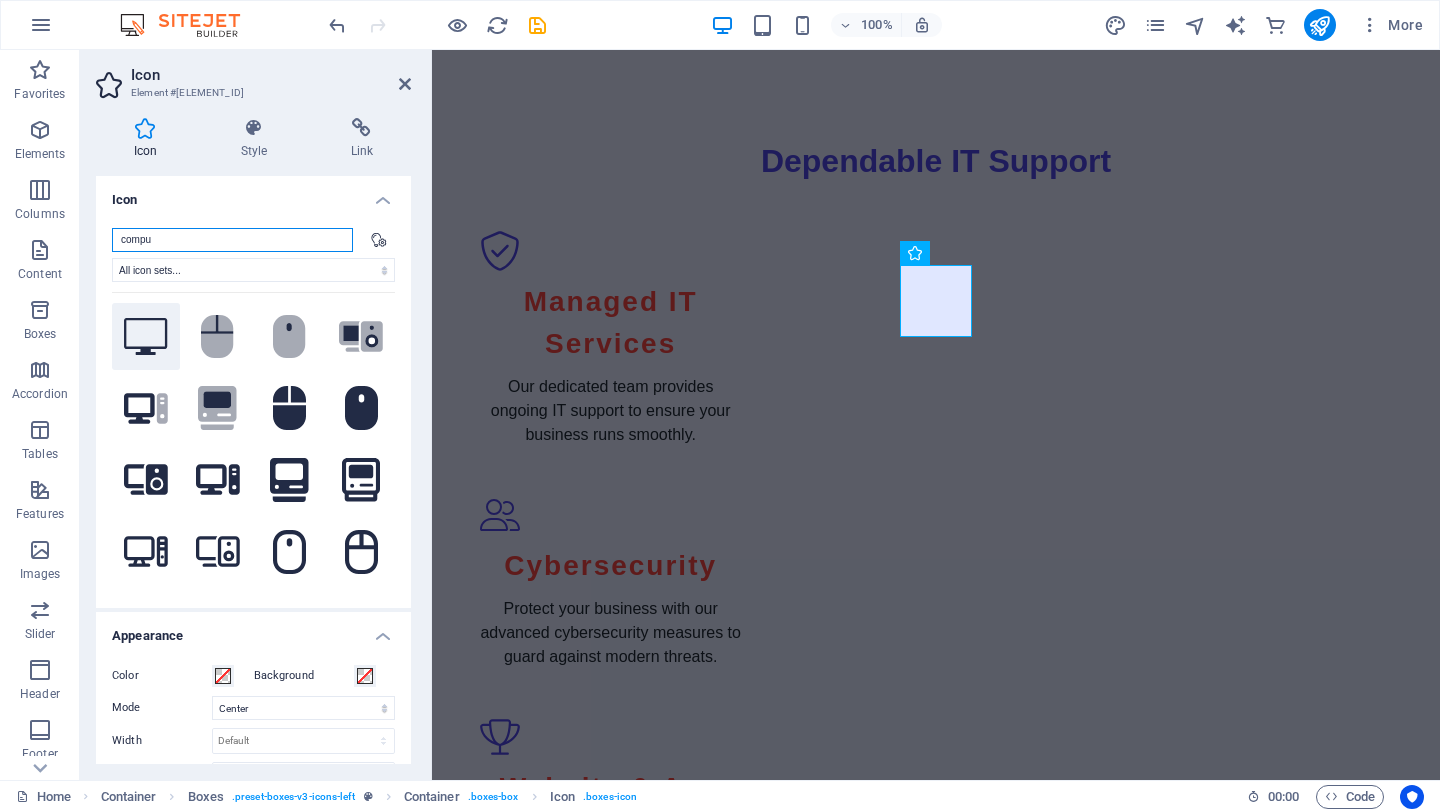 type on "compu" 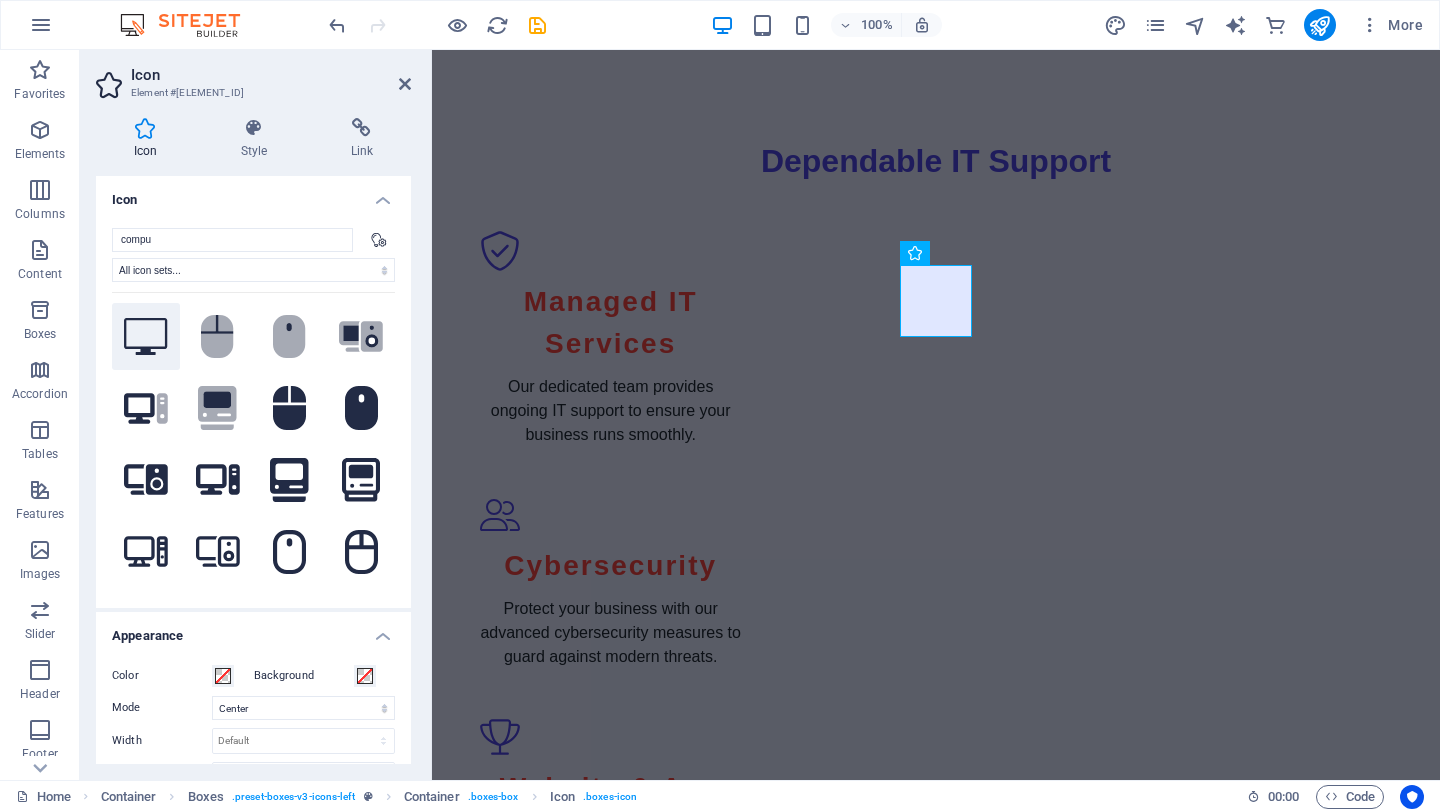 click 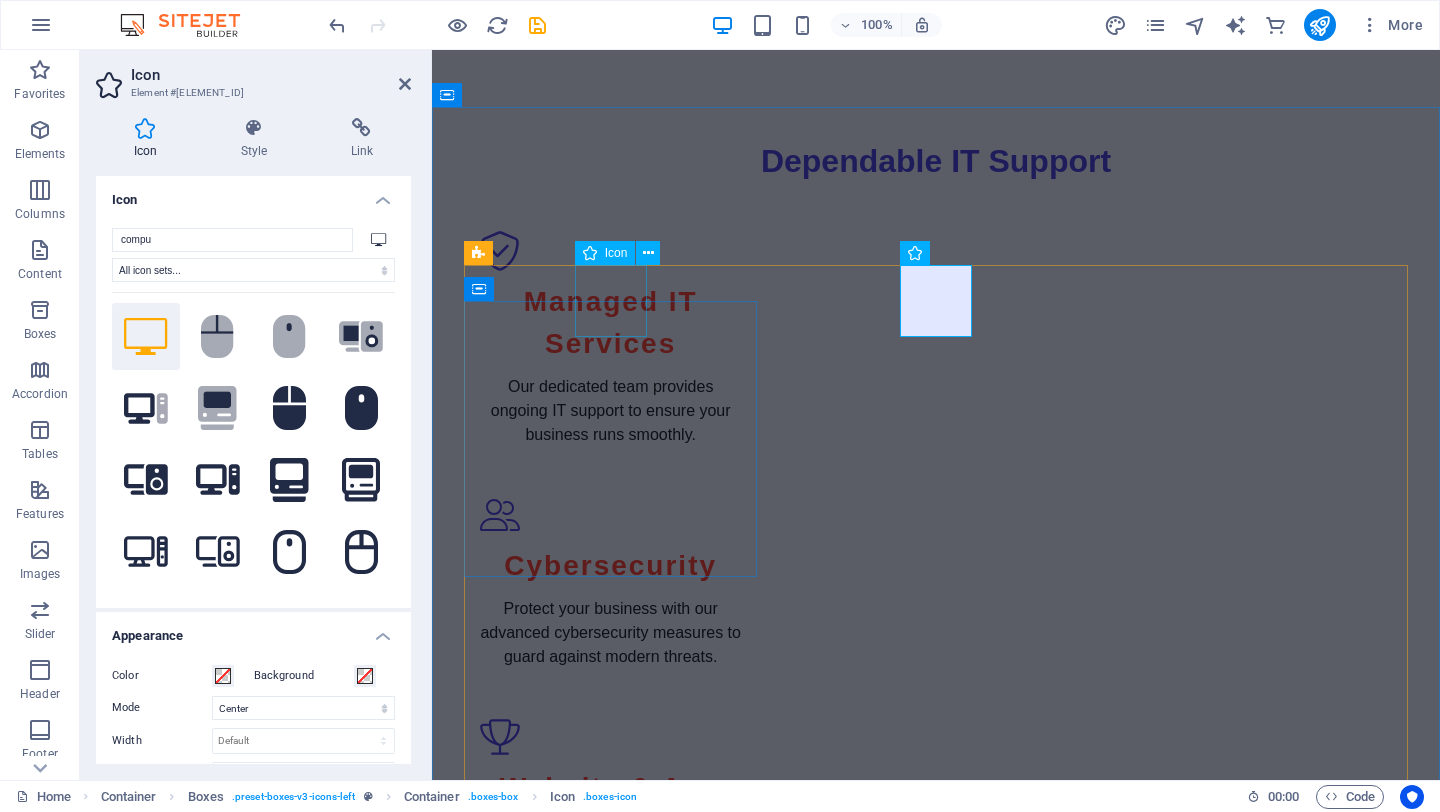 click at bounding box center [610, 1223] 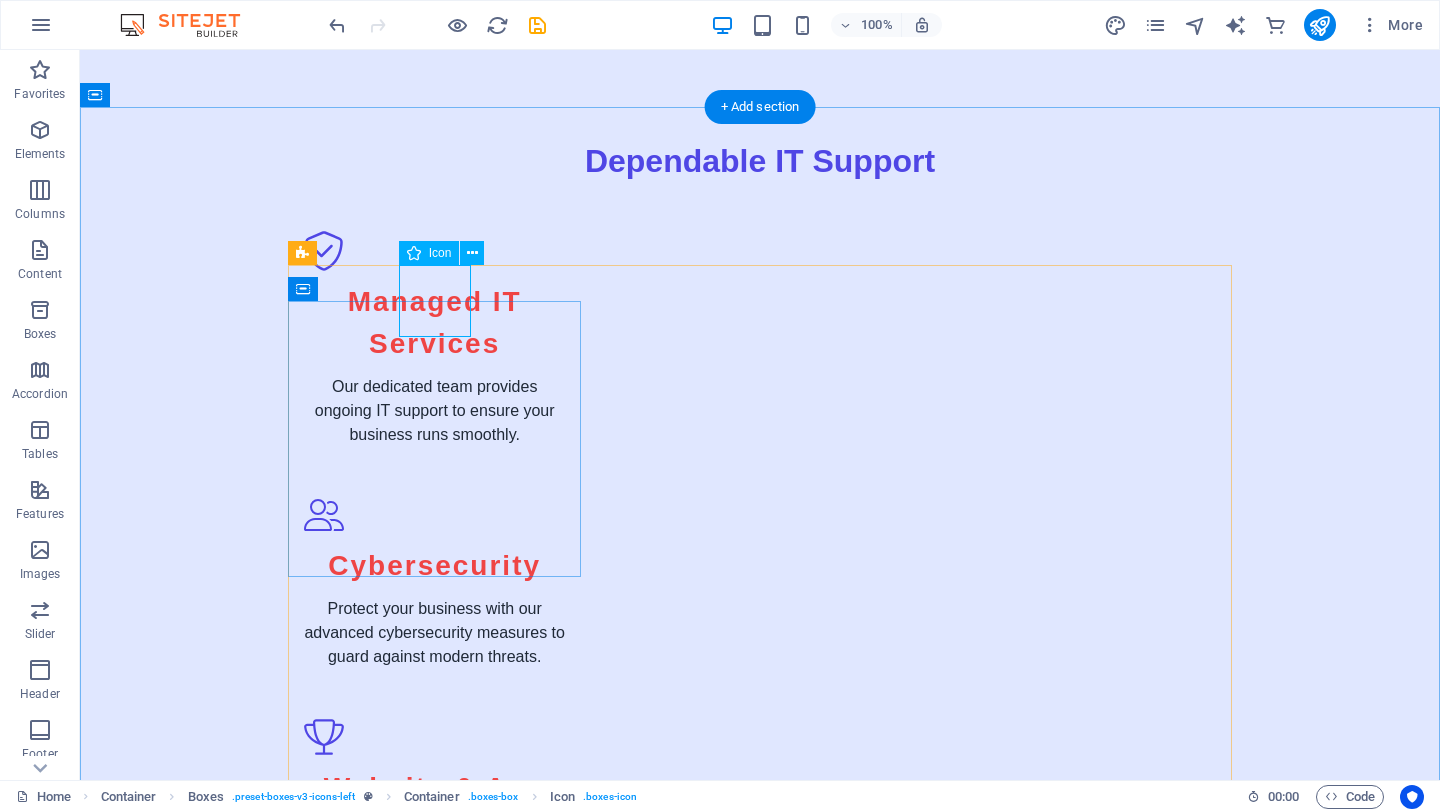 click at bounding box center (434, 1223) 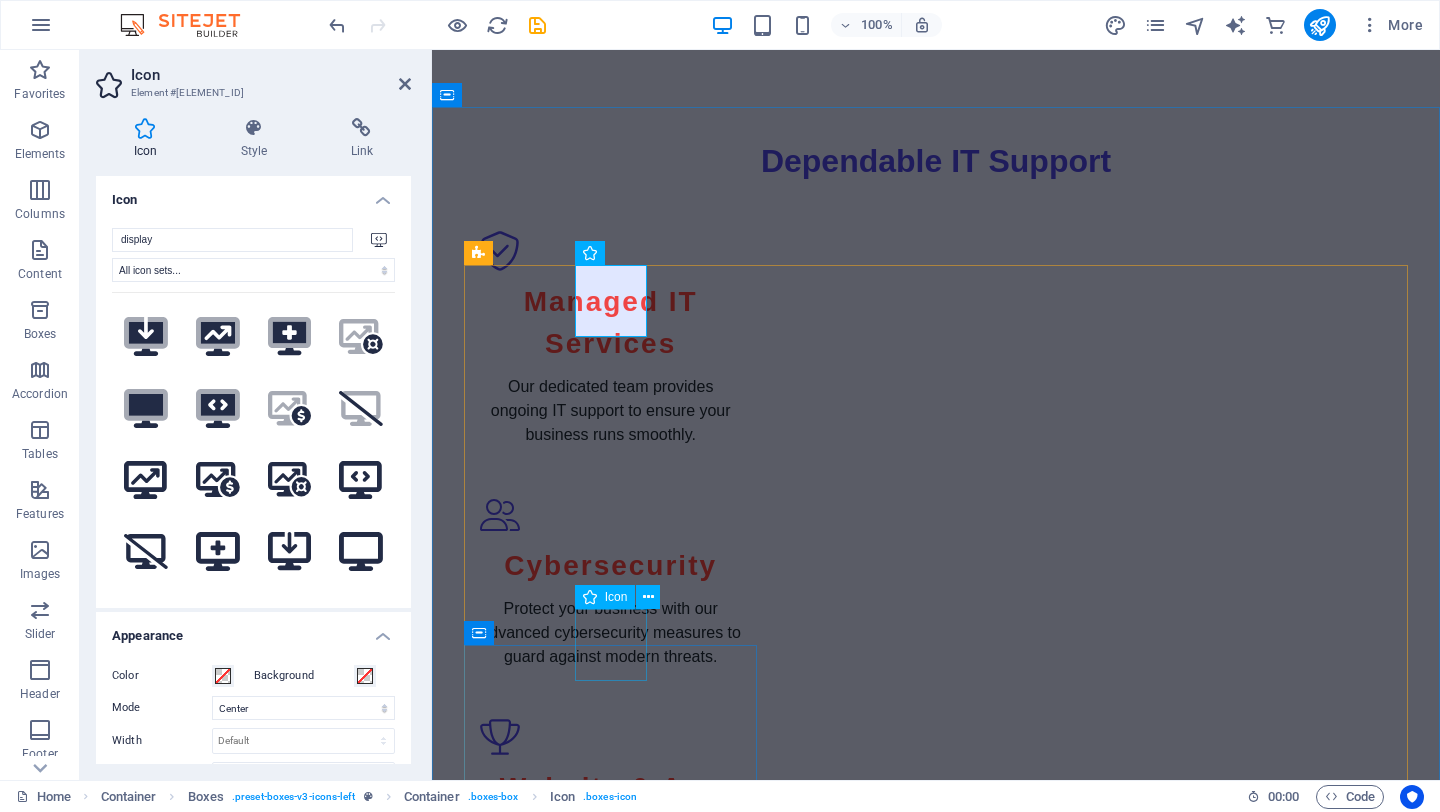 click at bounding box center (610, 2123) 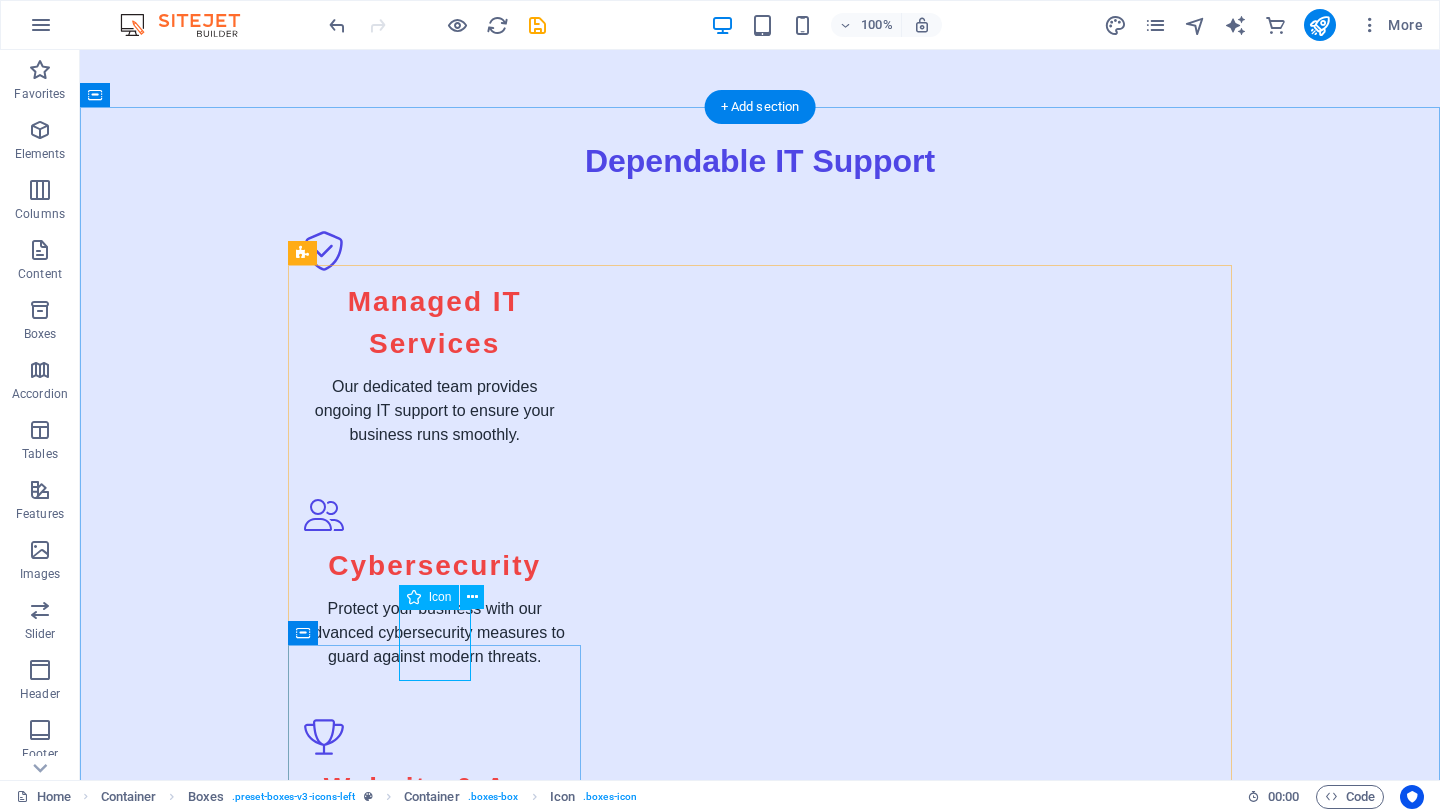 click at bounding box center (434, 2123) 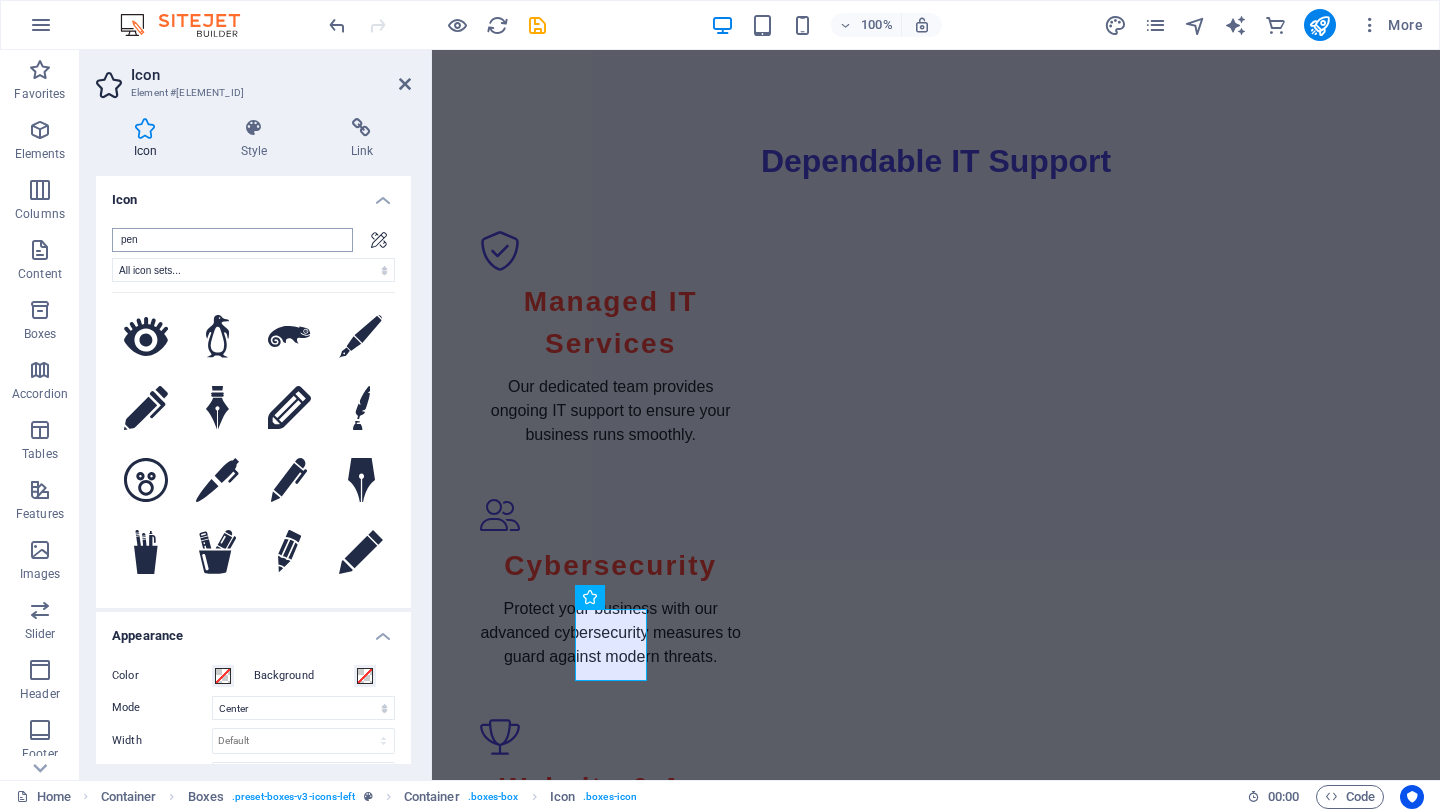 click on "pen" at bounding box center (232, 240) 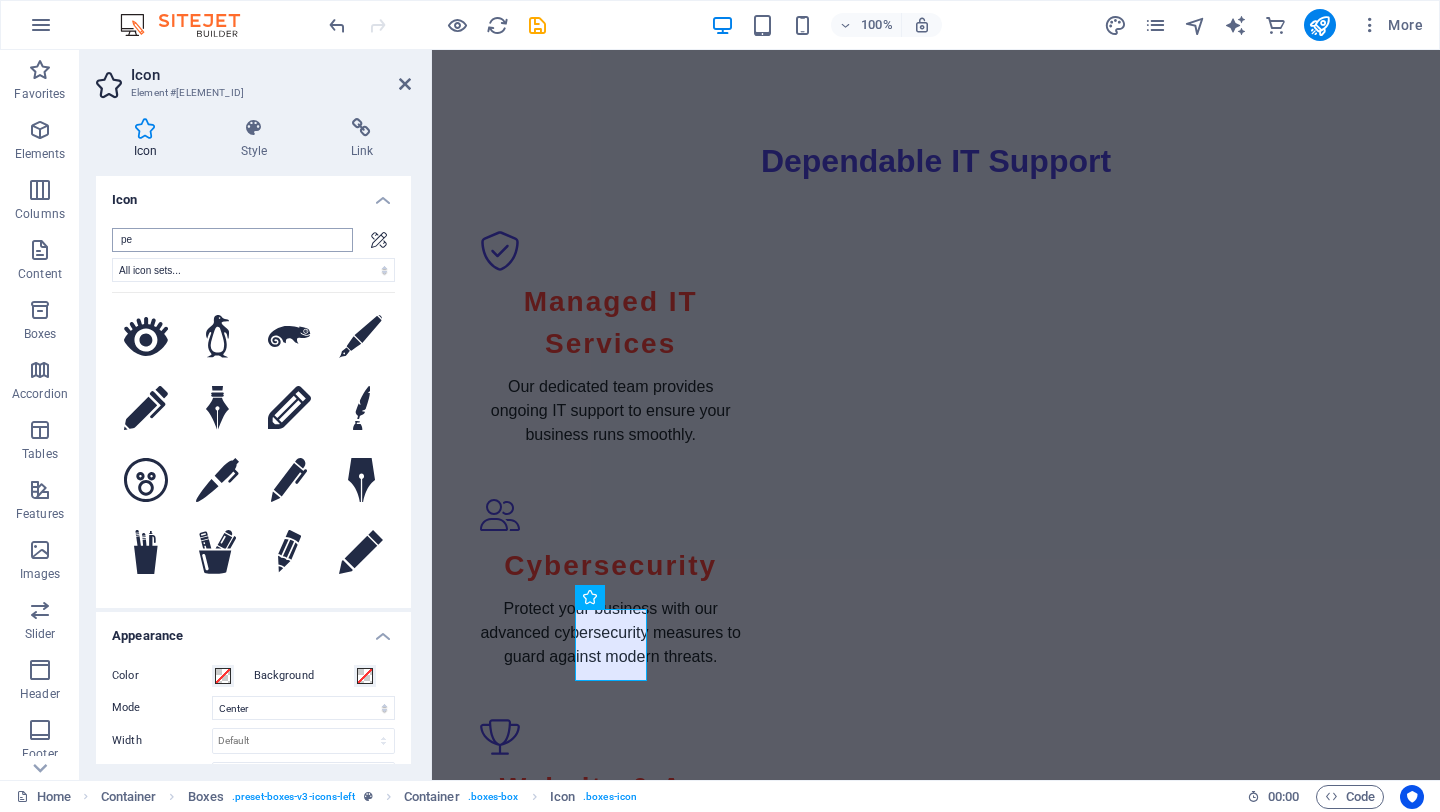 type on "p" 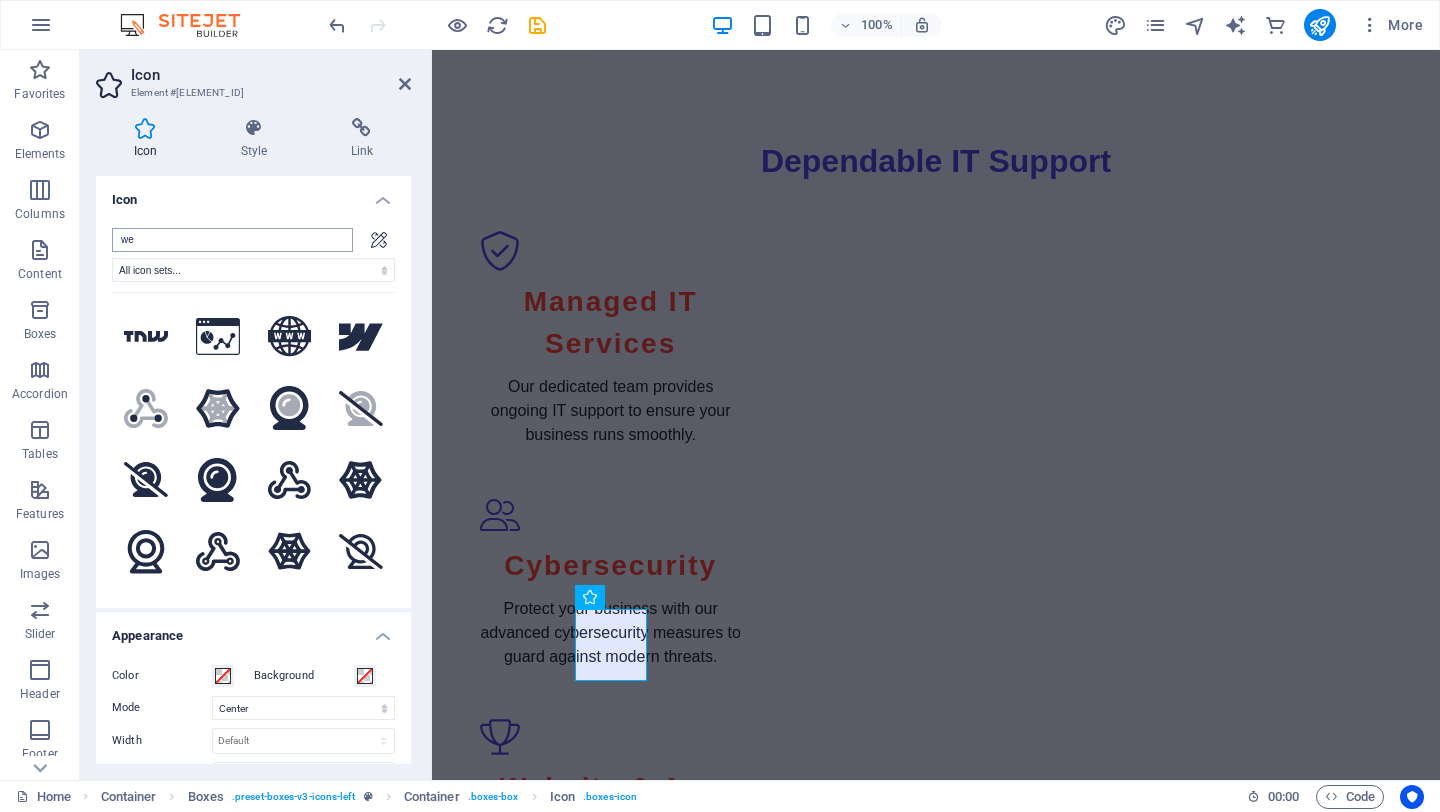 type on "w" 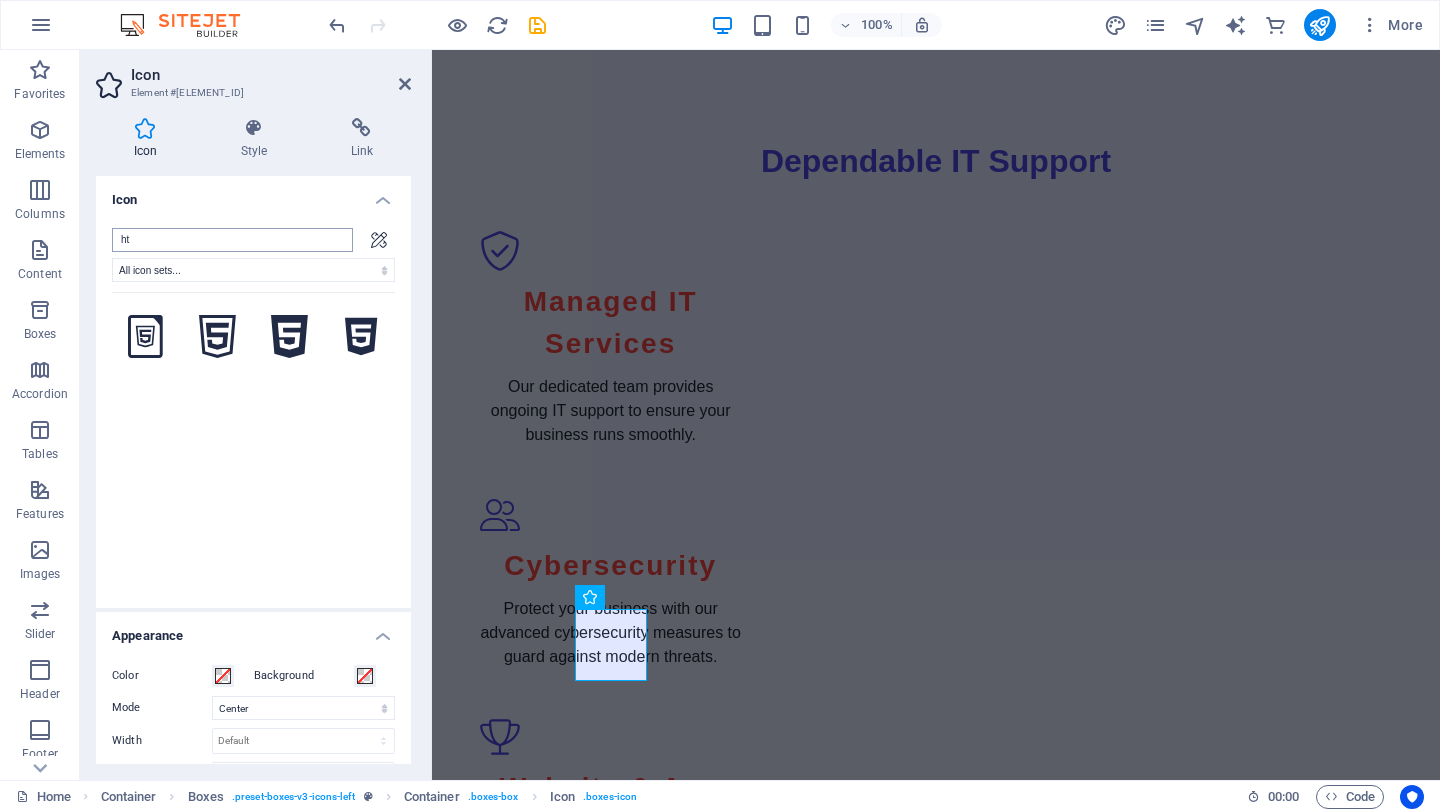 type on "h" 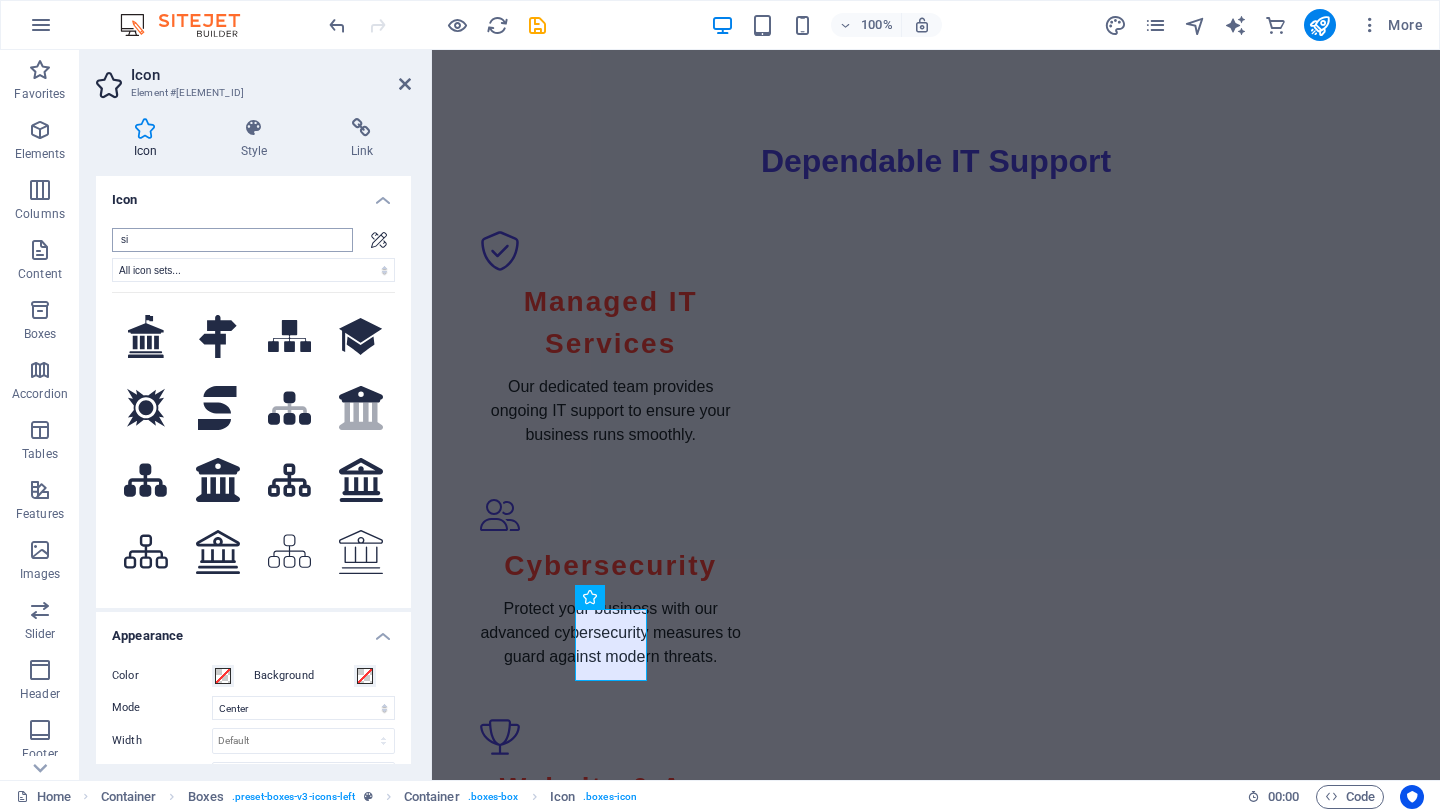 type on "s" 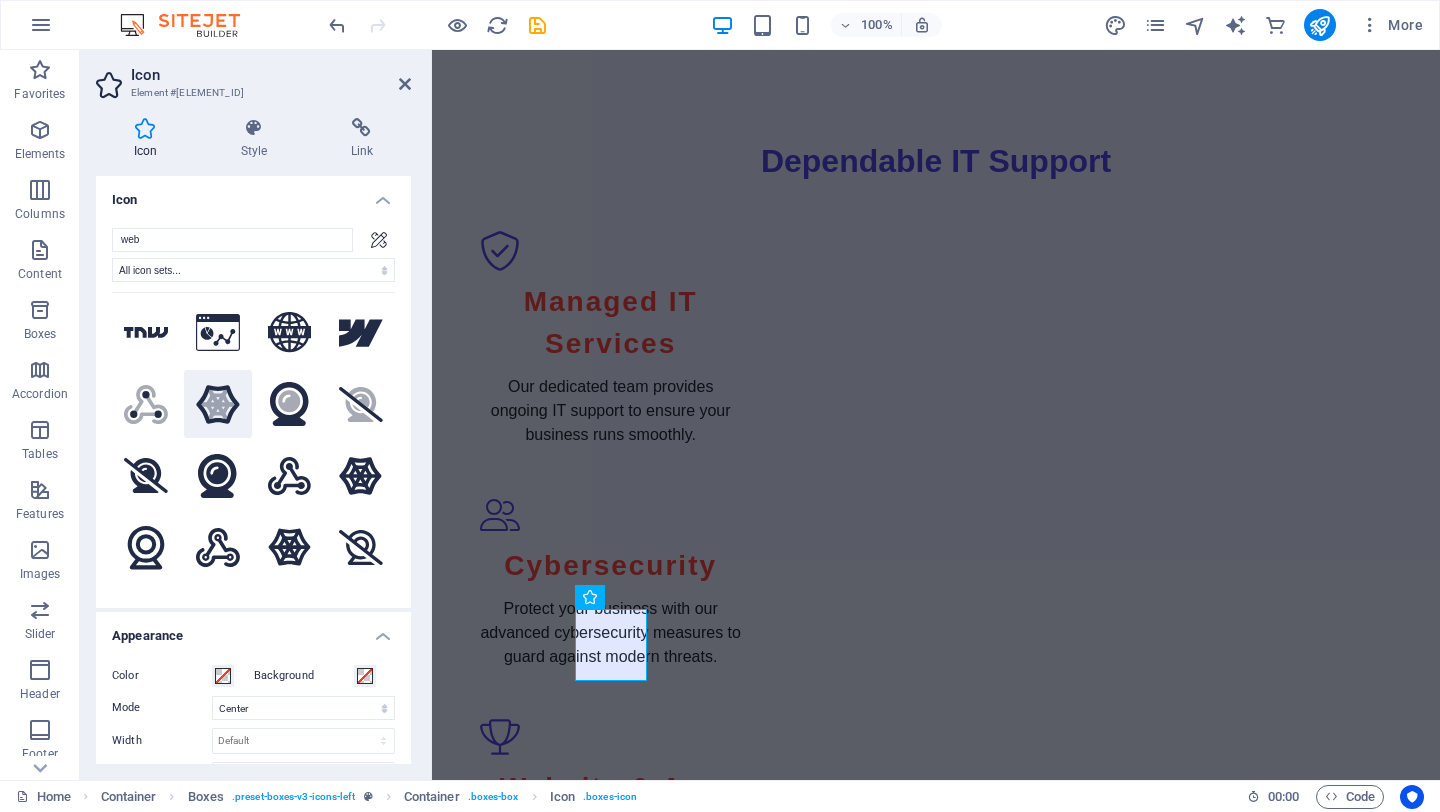 scroll, scrollTop: 0, scrollLeft: 0, axis: both 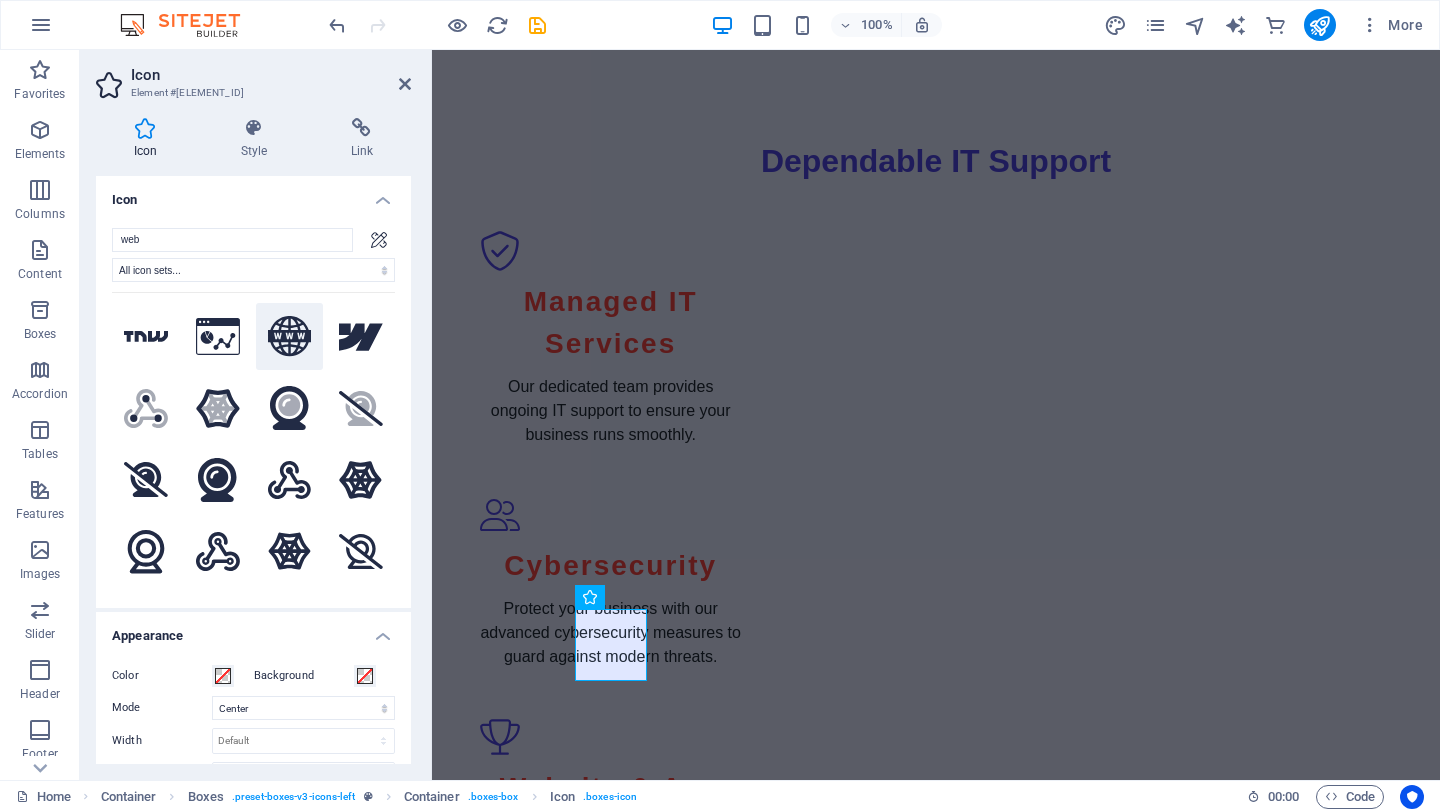 type on "web" 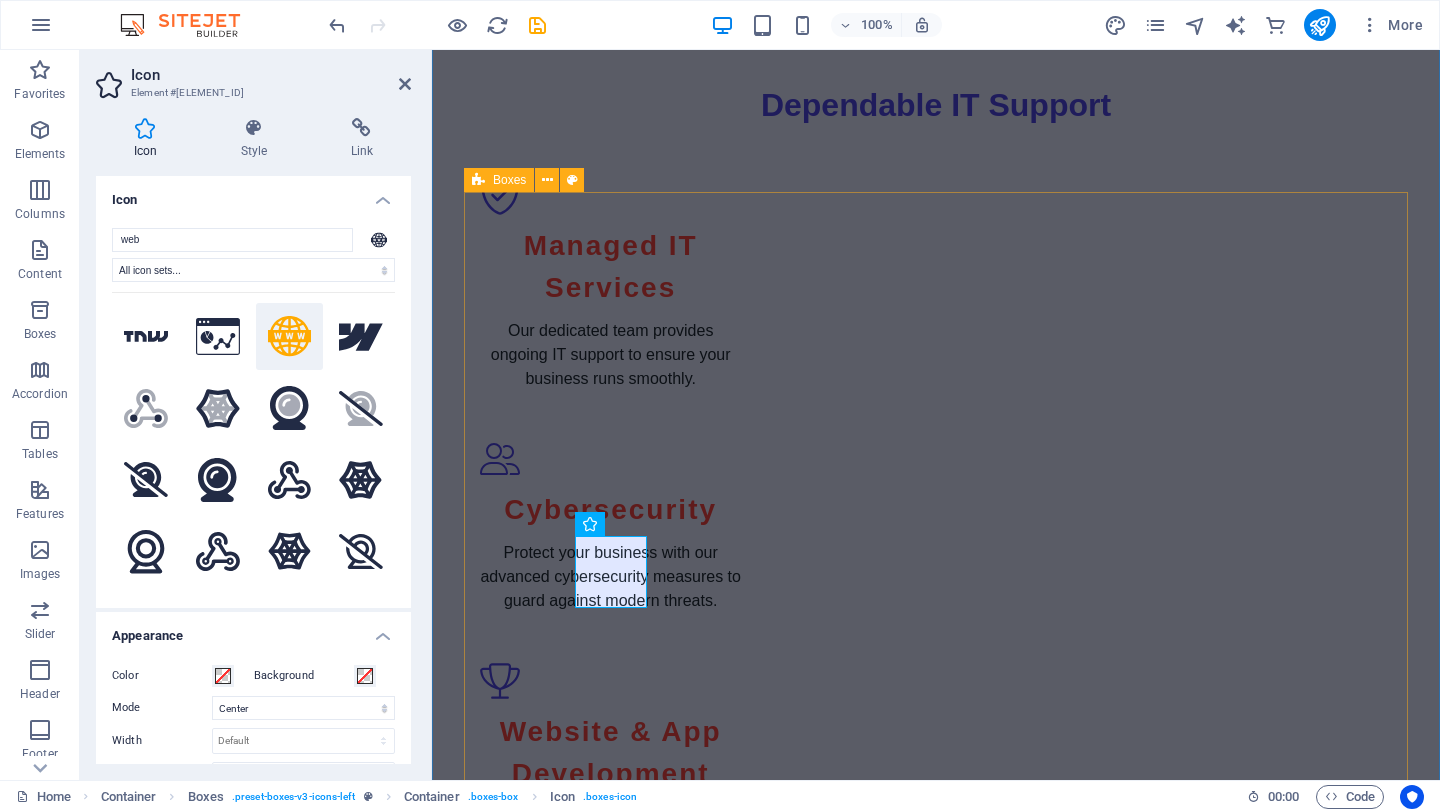 scroll, scrollTop: 1674, scrollLeft: 0, axis: vertical 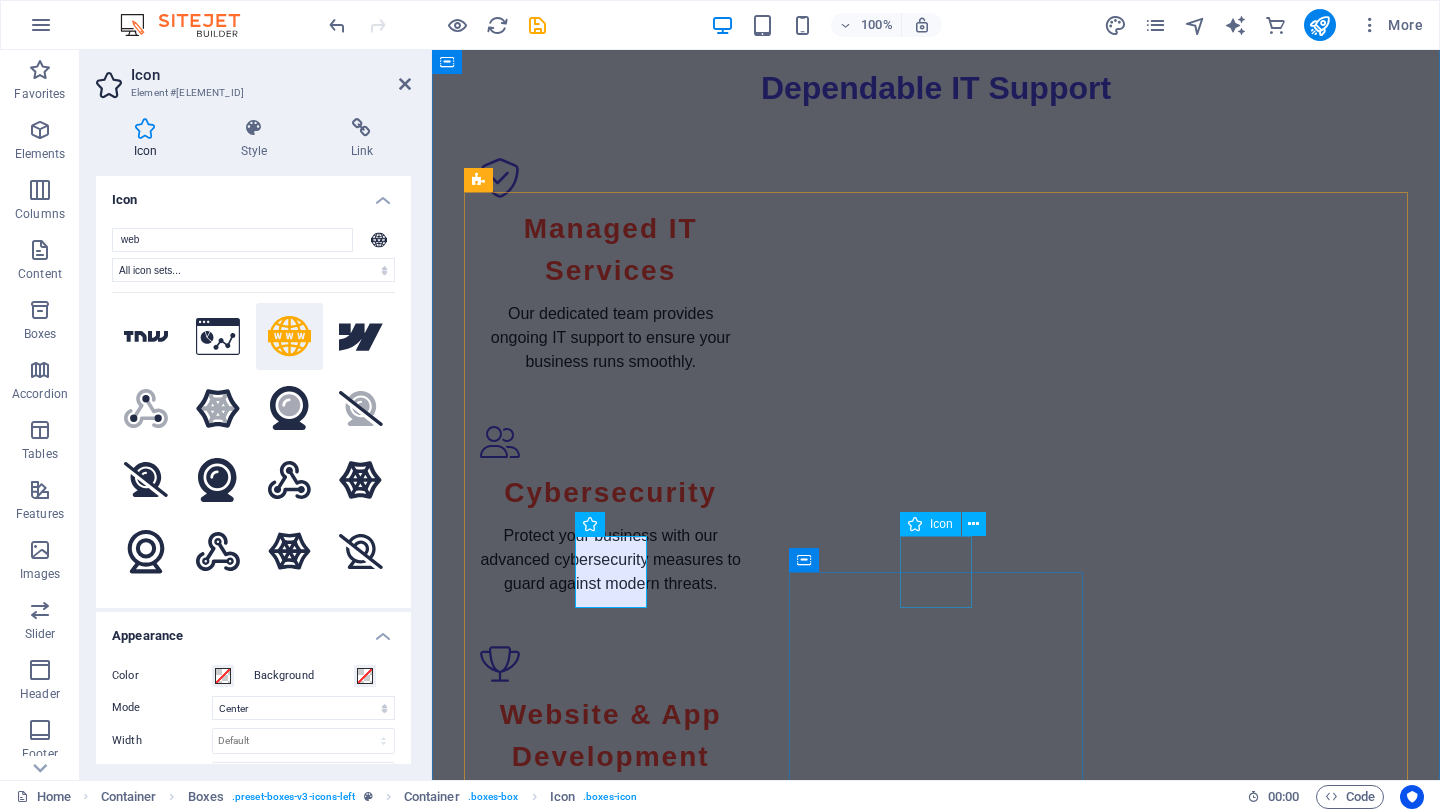 click at bounding box center (610, 2312) 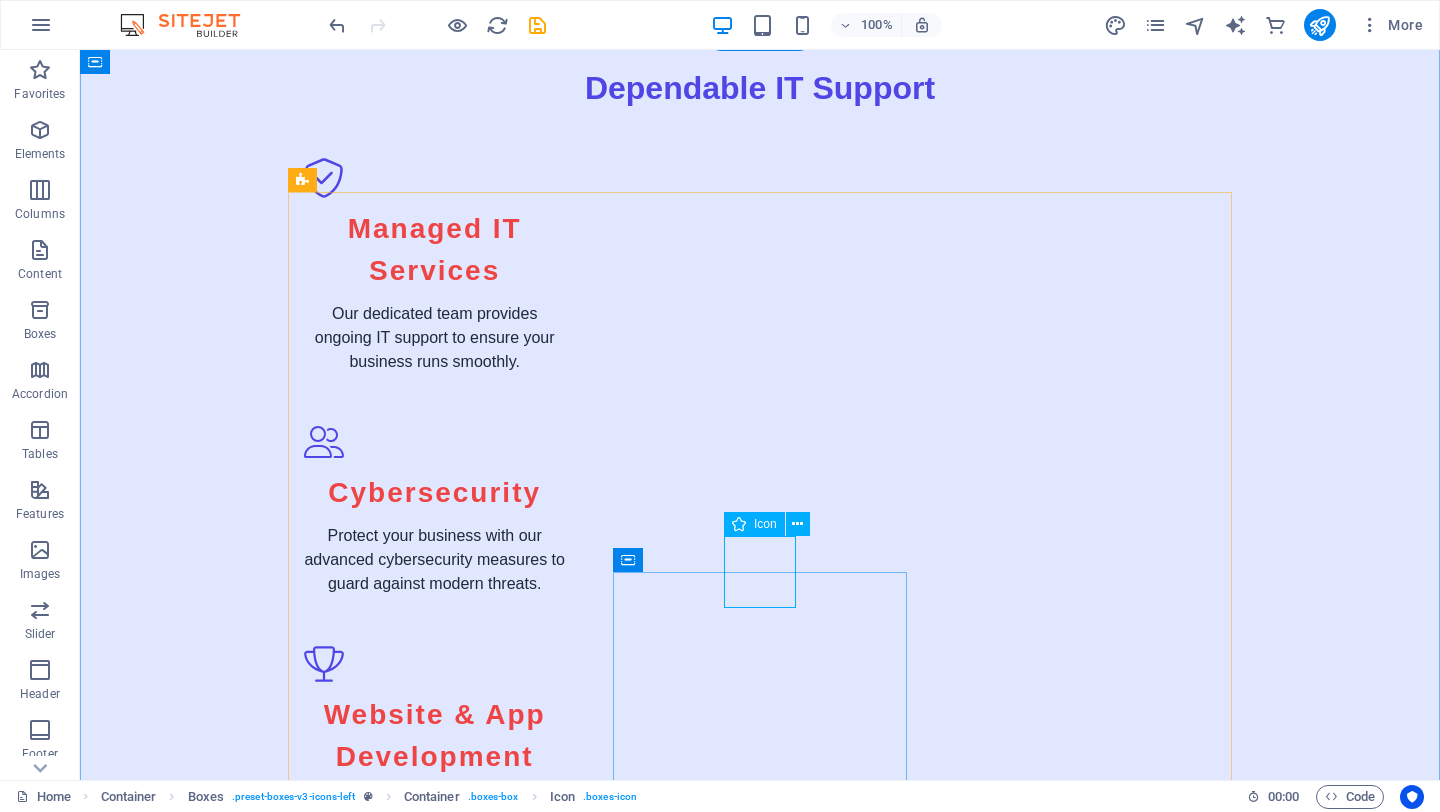 click at bounding box center [434, 2312] 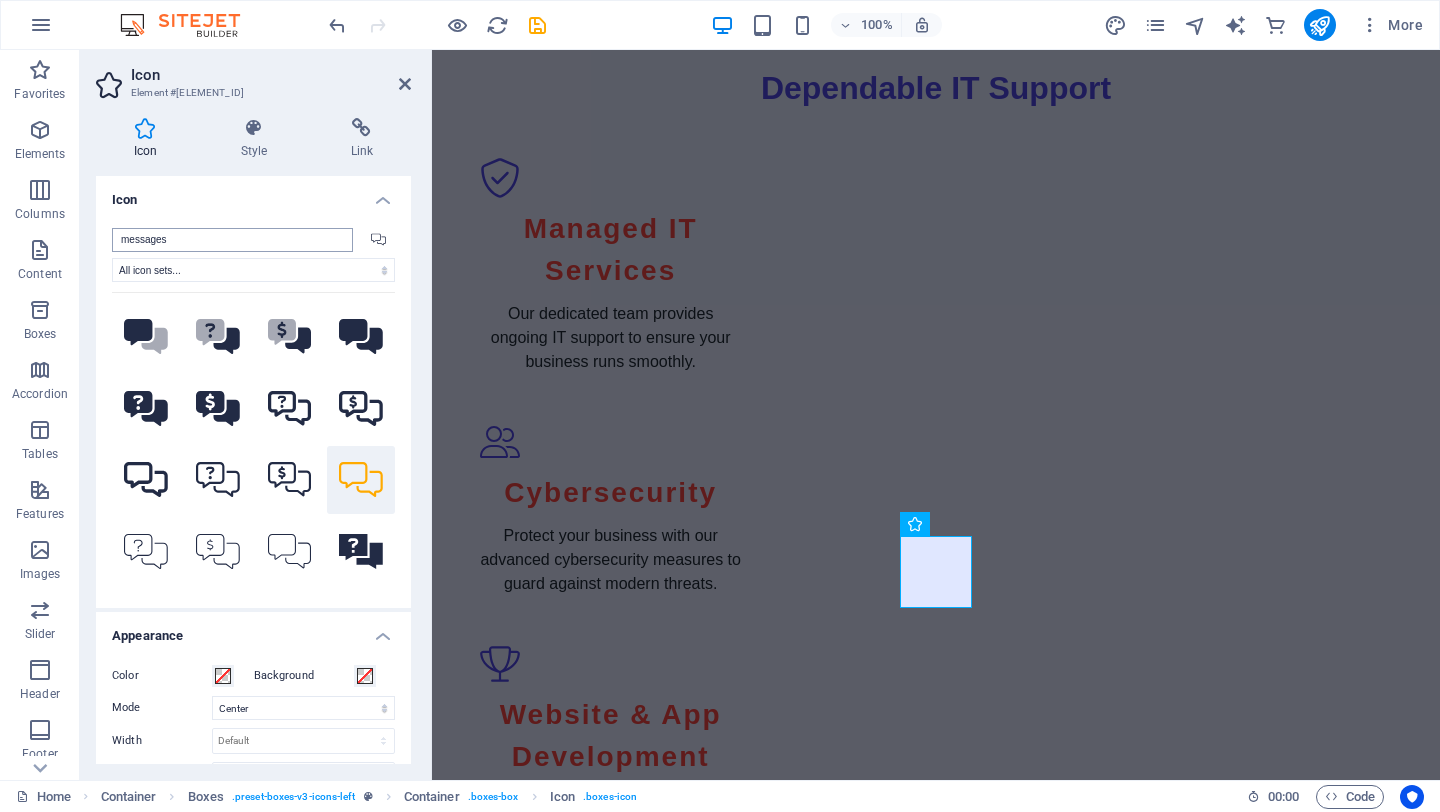 click on "messages" at bounding box center (232, 240) 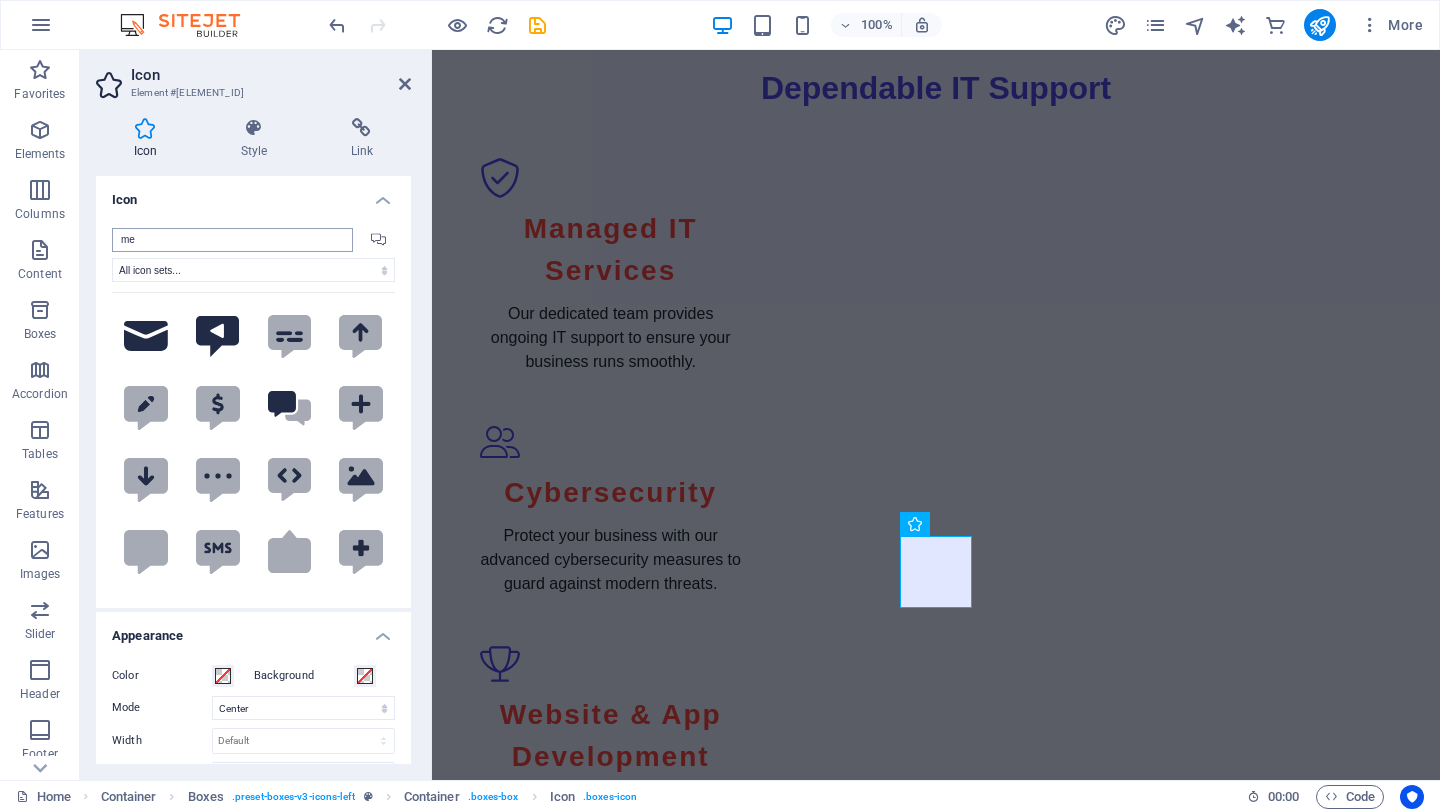 type on "m" 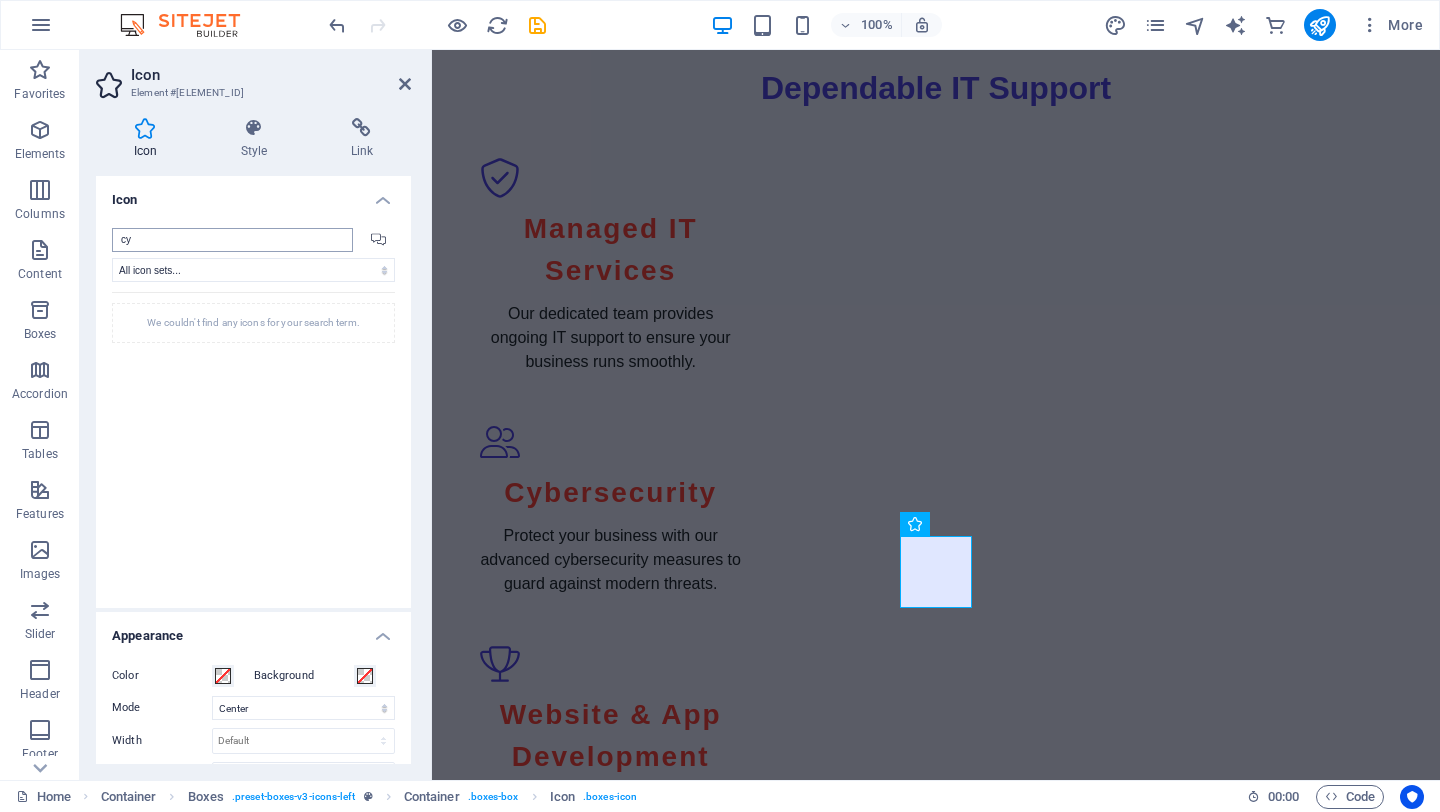 type on "c" 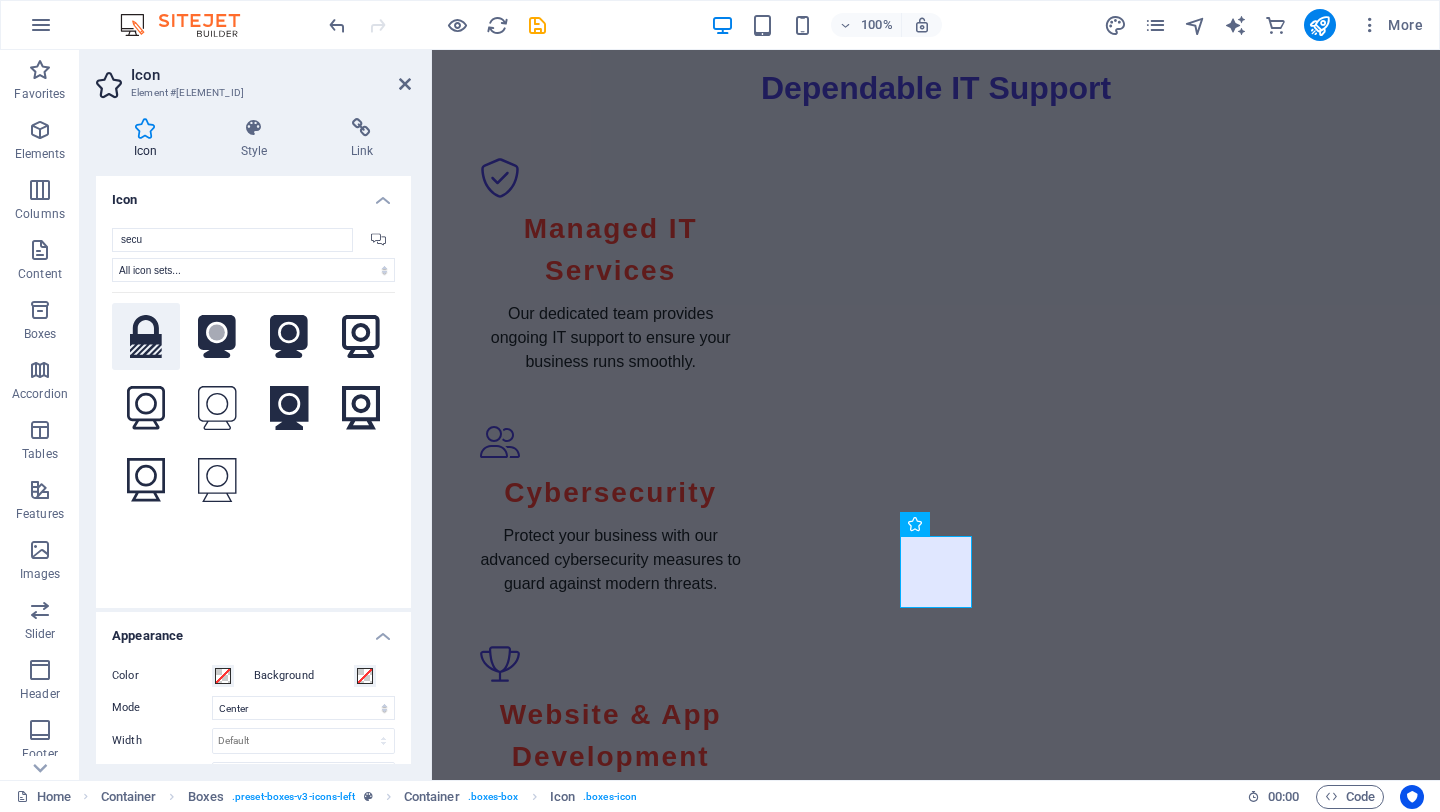 type on "secu" 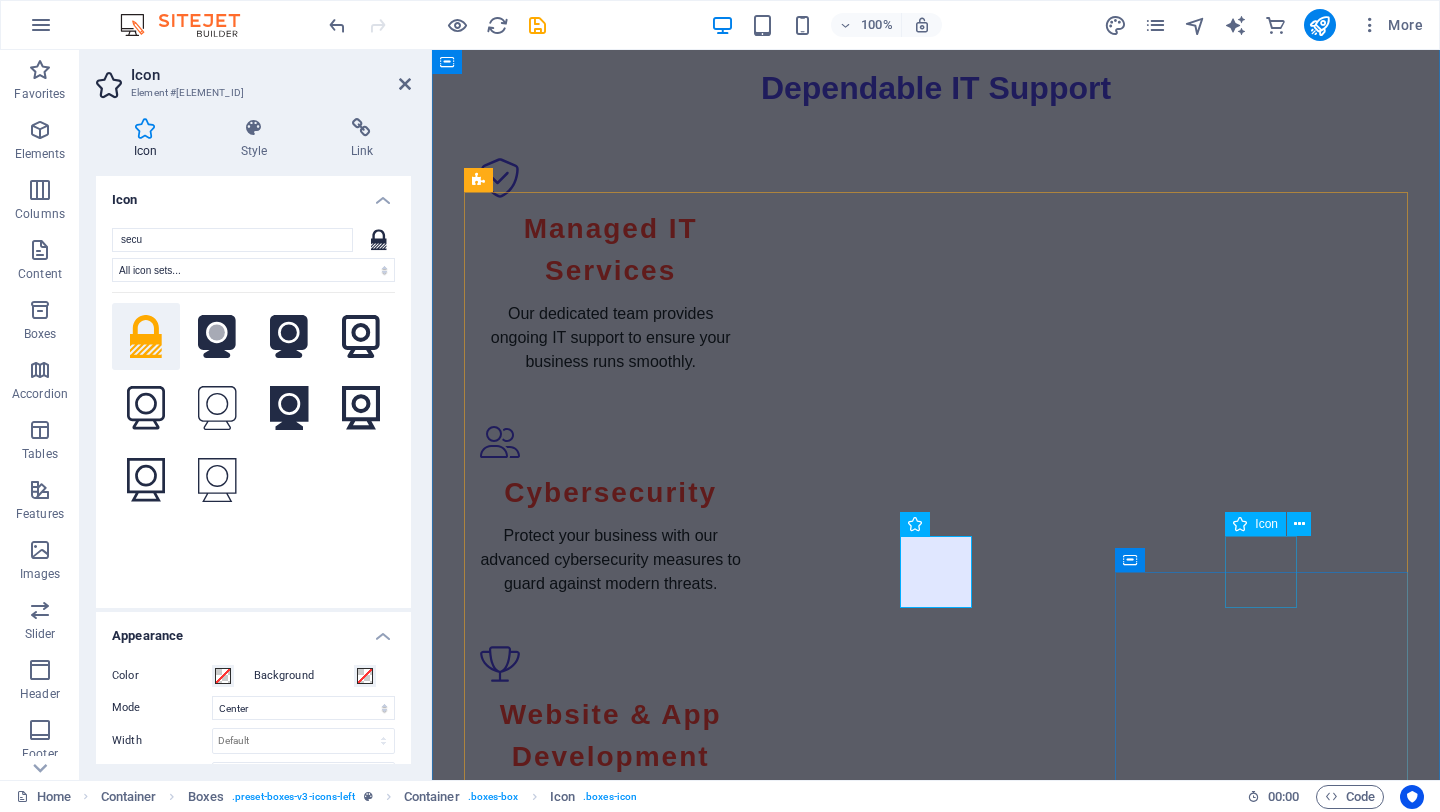 click at bounding box center (610, 2598) 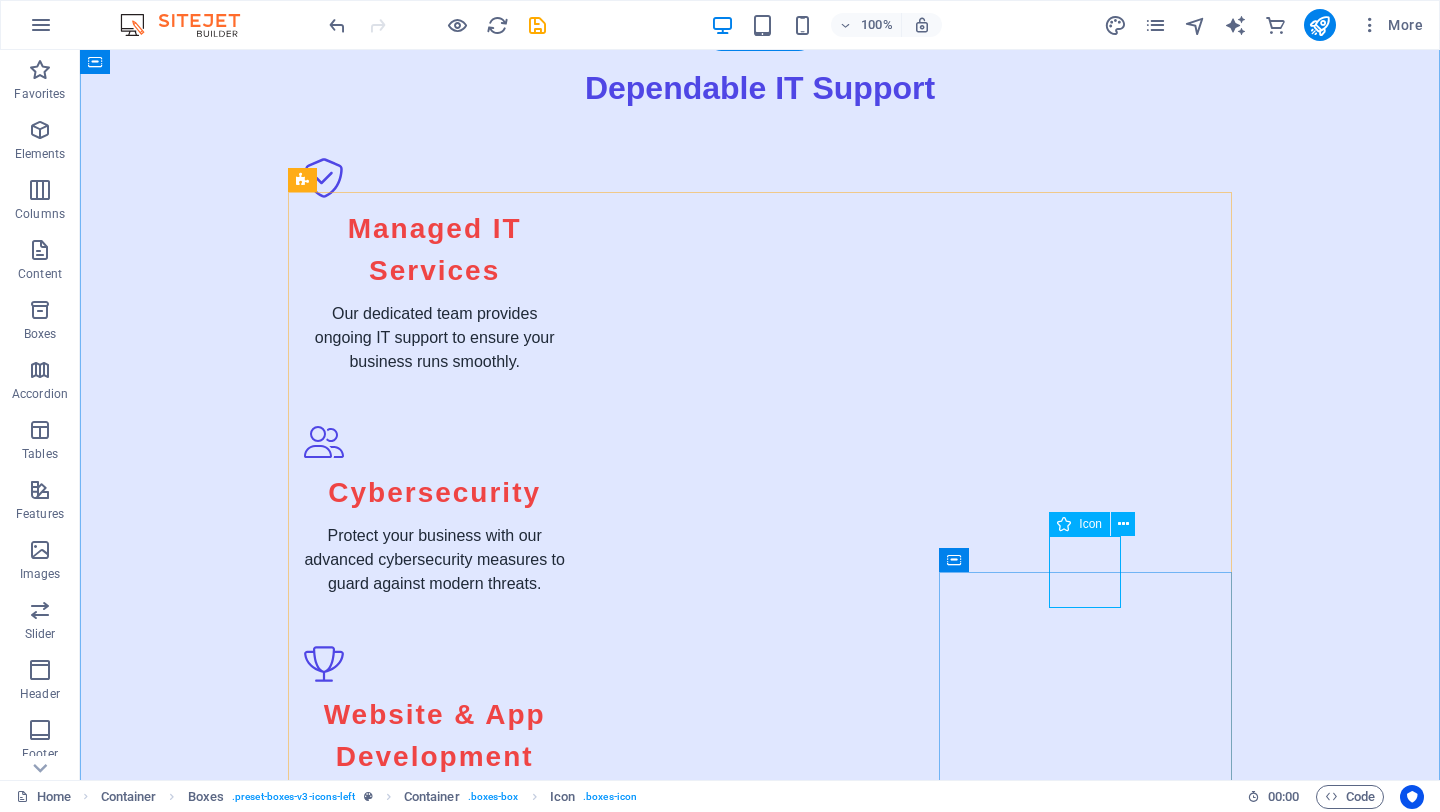 click at bounding box center [434, 2598] 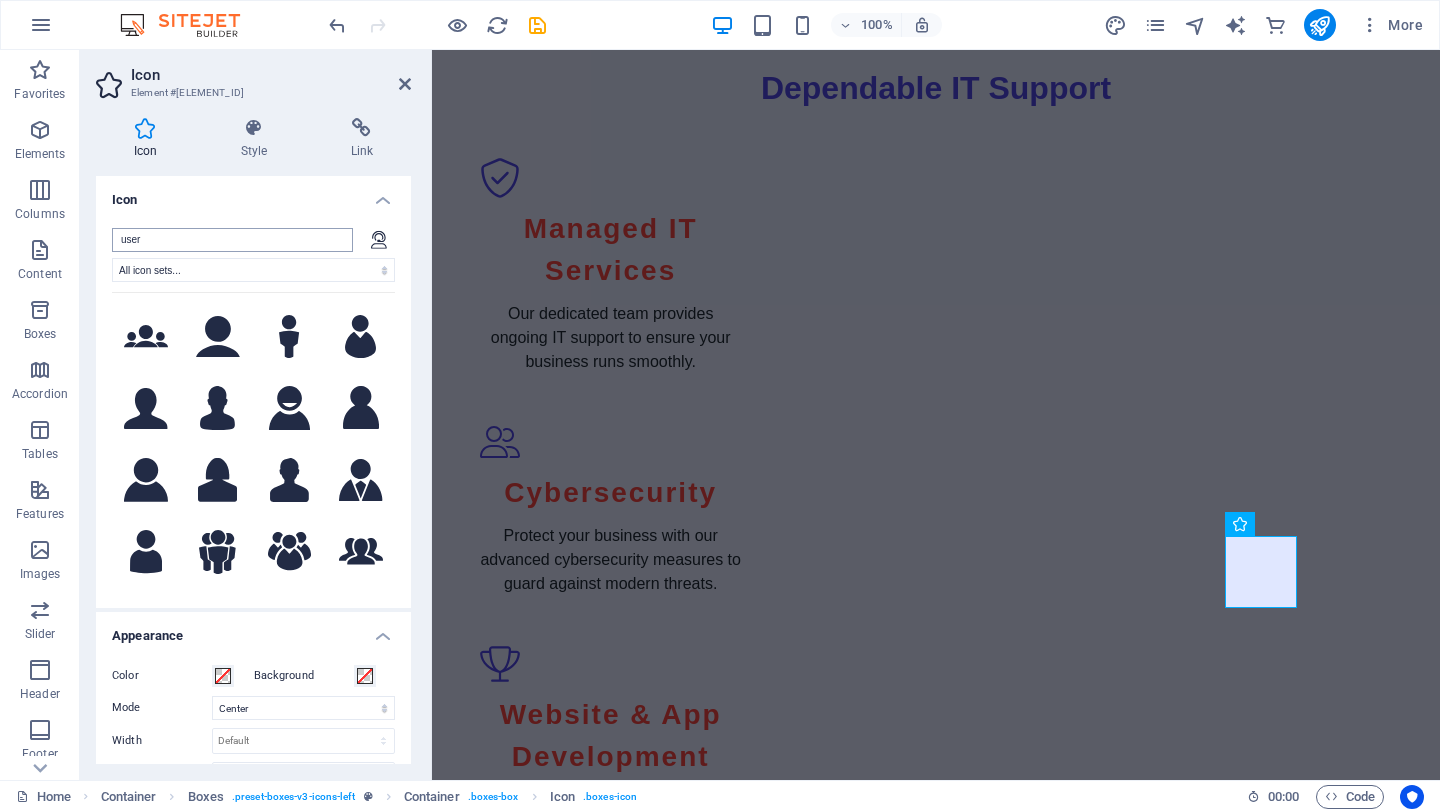 click on "user" at bounding box center [232, 240] 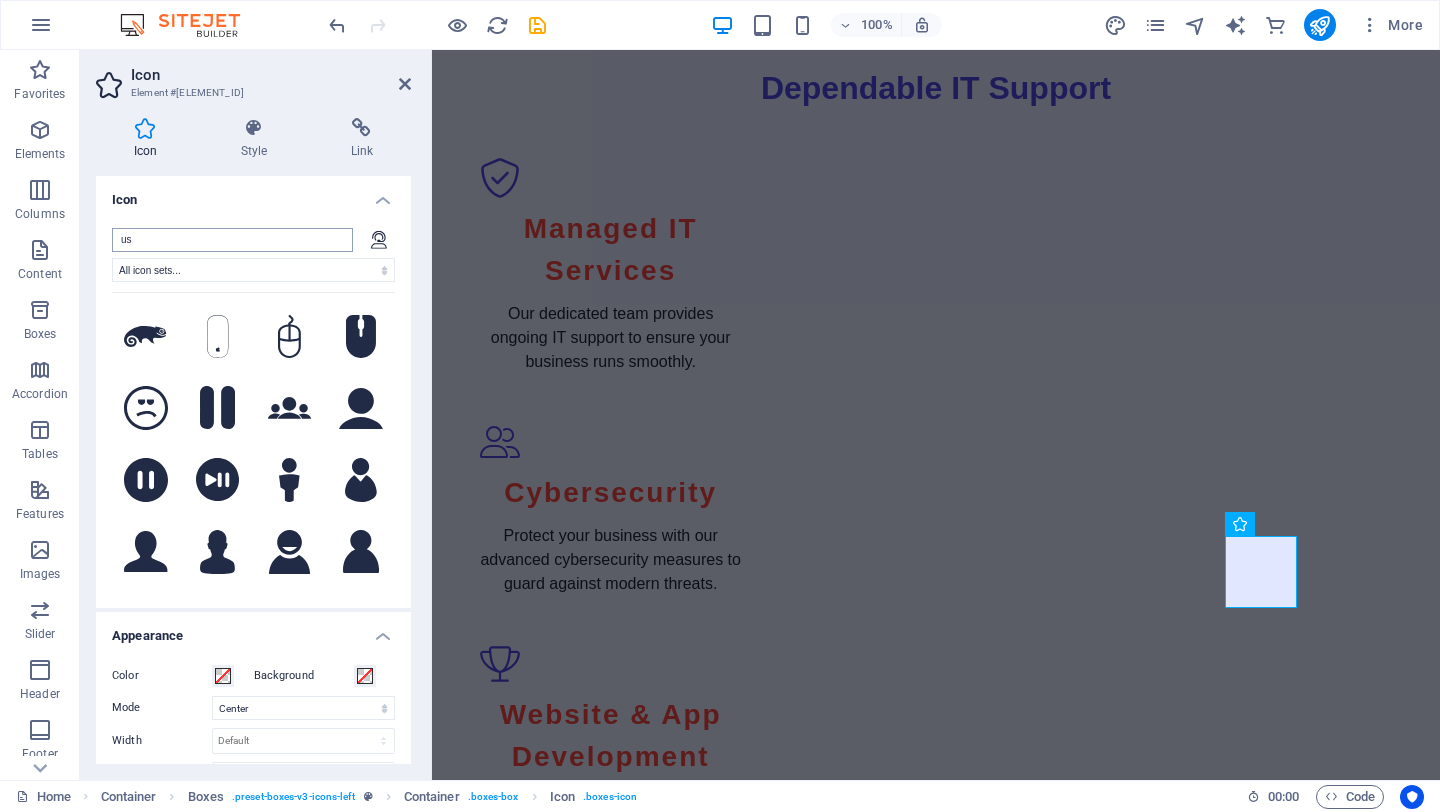 type on "u" 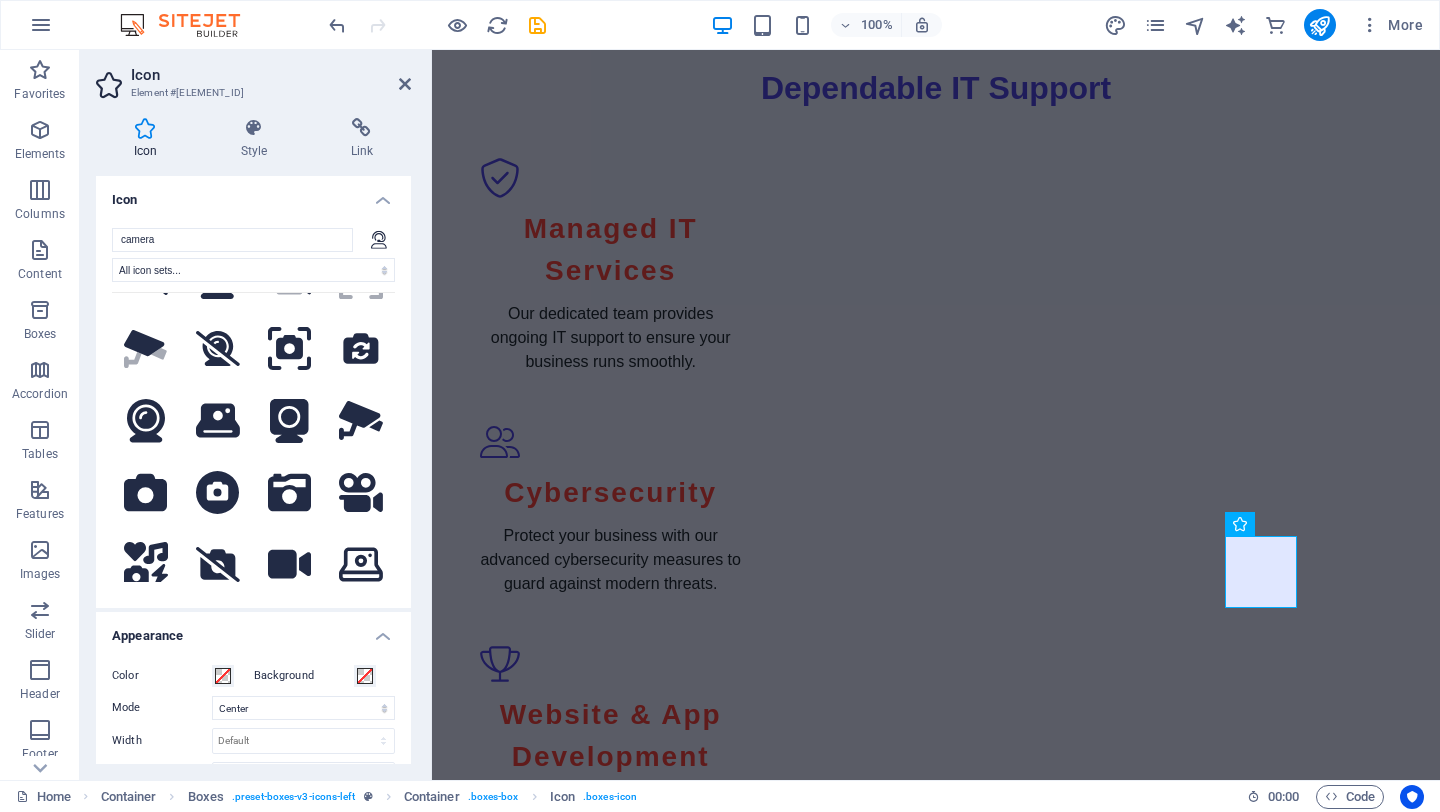 scroll, scrollTop: 419, scrollLeft: 0, axis: vertical 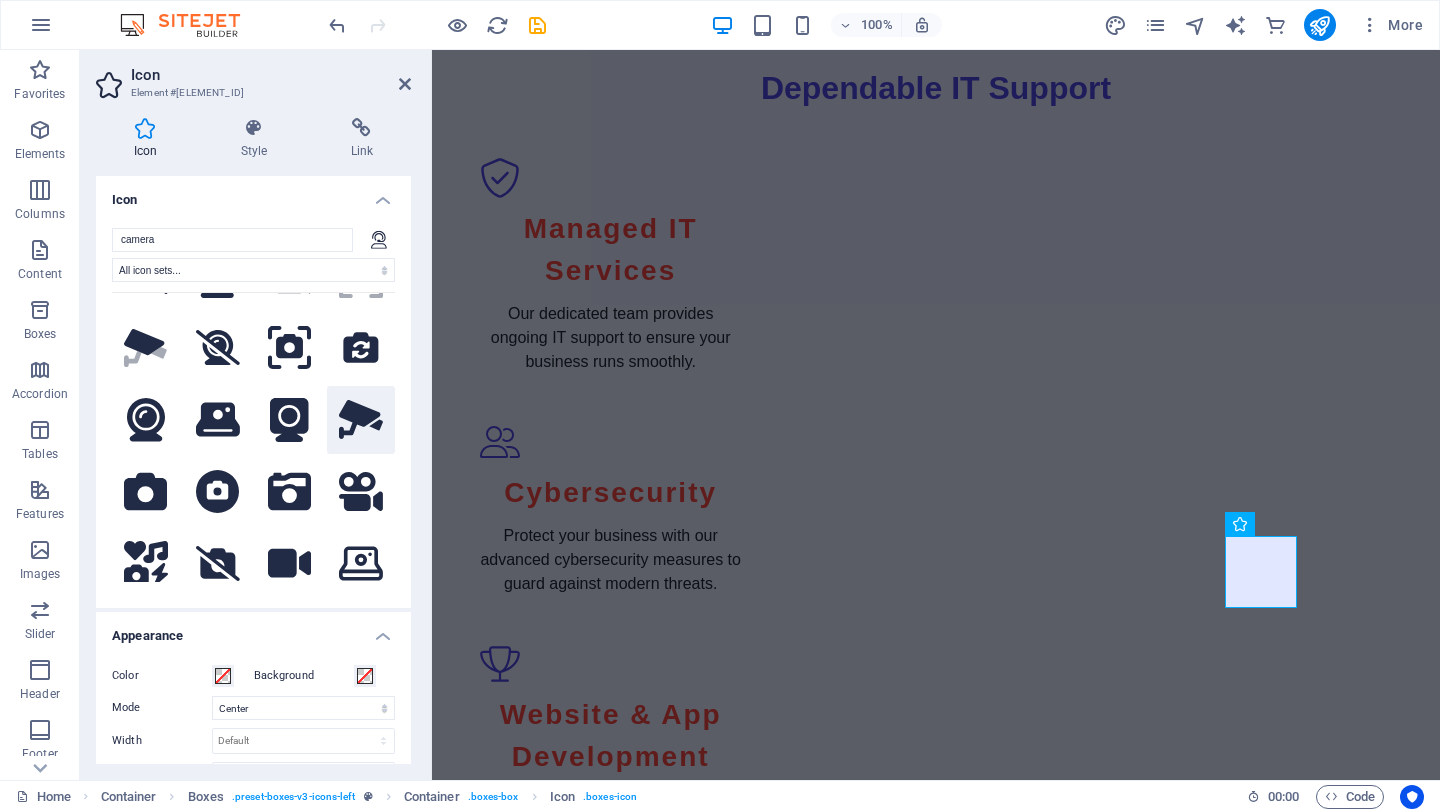 type on "camera" 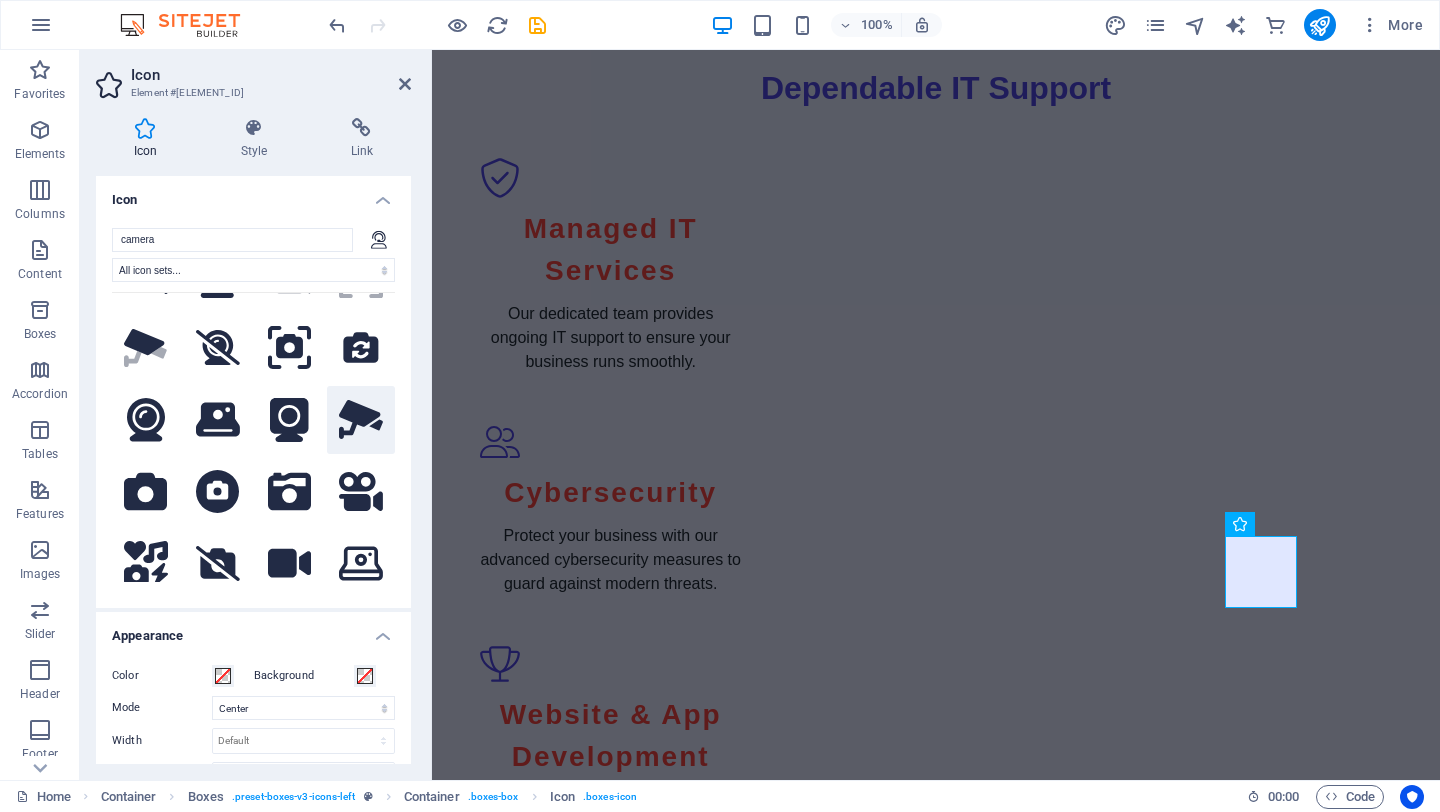 click 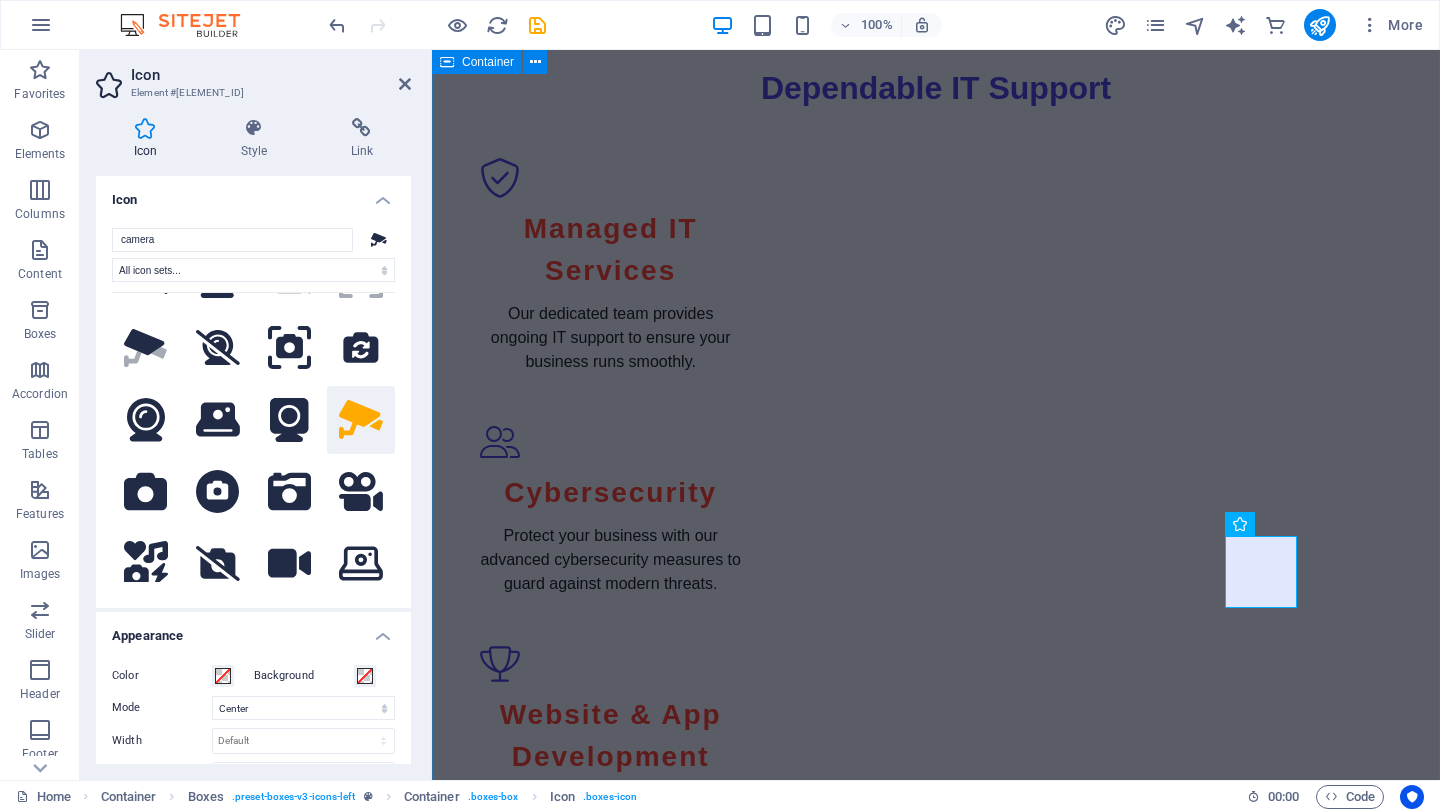 click on "Our IT Services Managed IT Services Comprehensive support to handle all your IT needs, allowing you to focus on your business. Hardware Setup & Support Professional installation and ongoing support for all your hardware requirements. Network Infrastructure & Cabling Design and installation of robust network systems tailored to your business needs. Website & App Development Custom web and mobile solutions to enhance your online presence. Cybersecurity Solutions Protect your business with advanced cybersecurity measures and strategies. Security Camera & Access Control Systems State-of-the-art surveillance and access control for your peace of mind." at bounding box center [936, 1955] 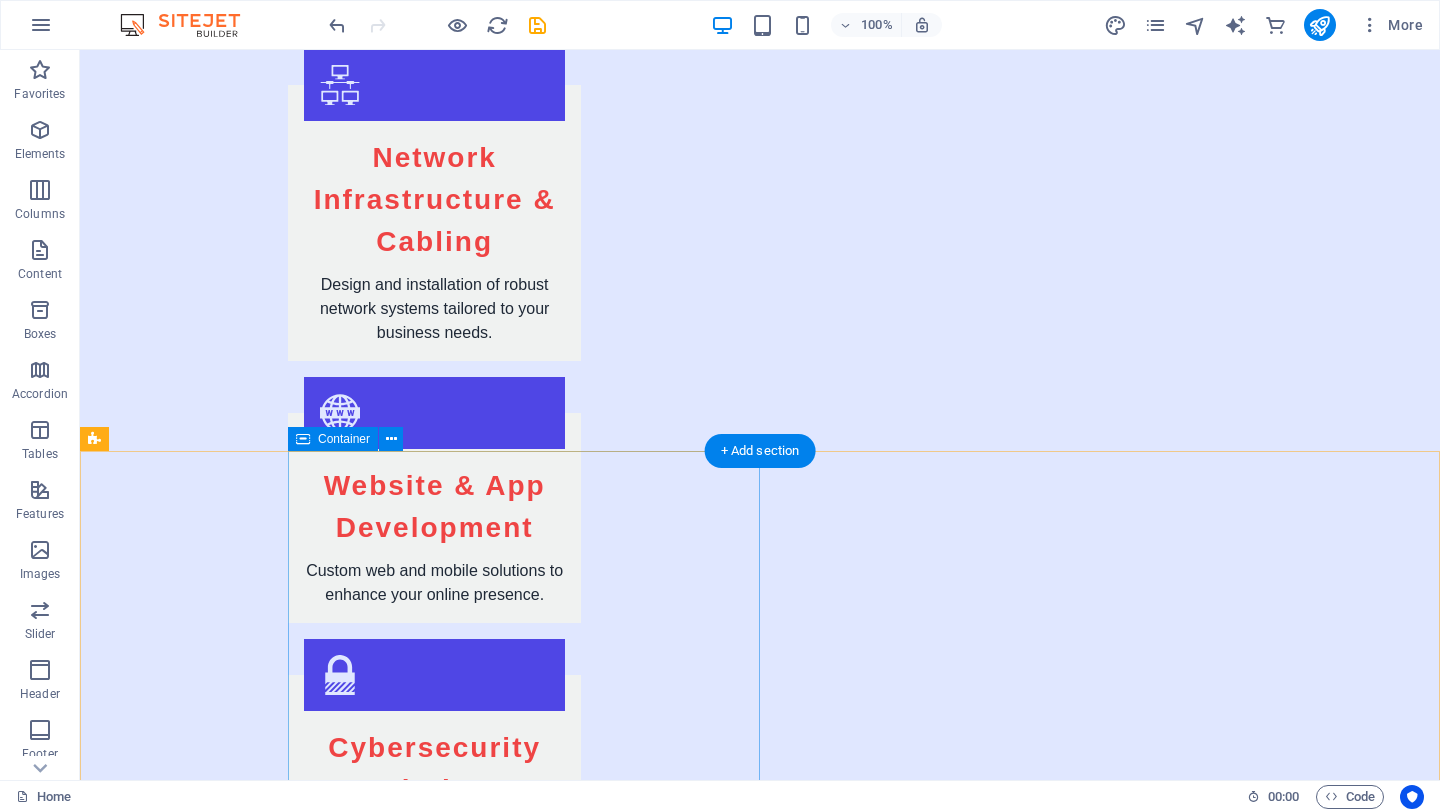 scroll, scrollTop: 3342, scrollLeft: 0, axis: vertical 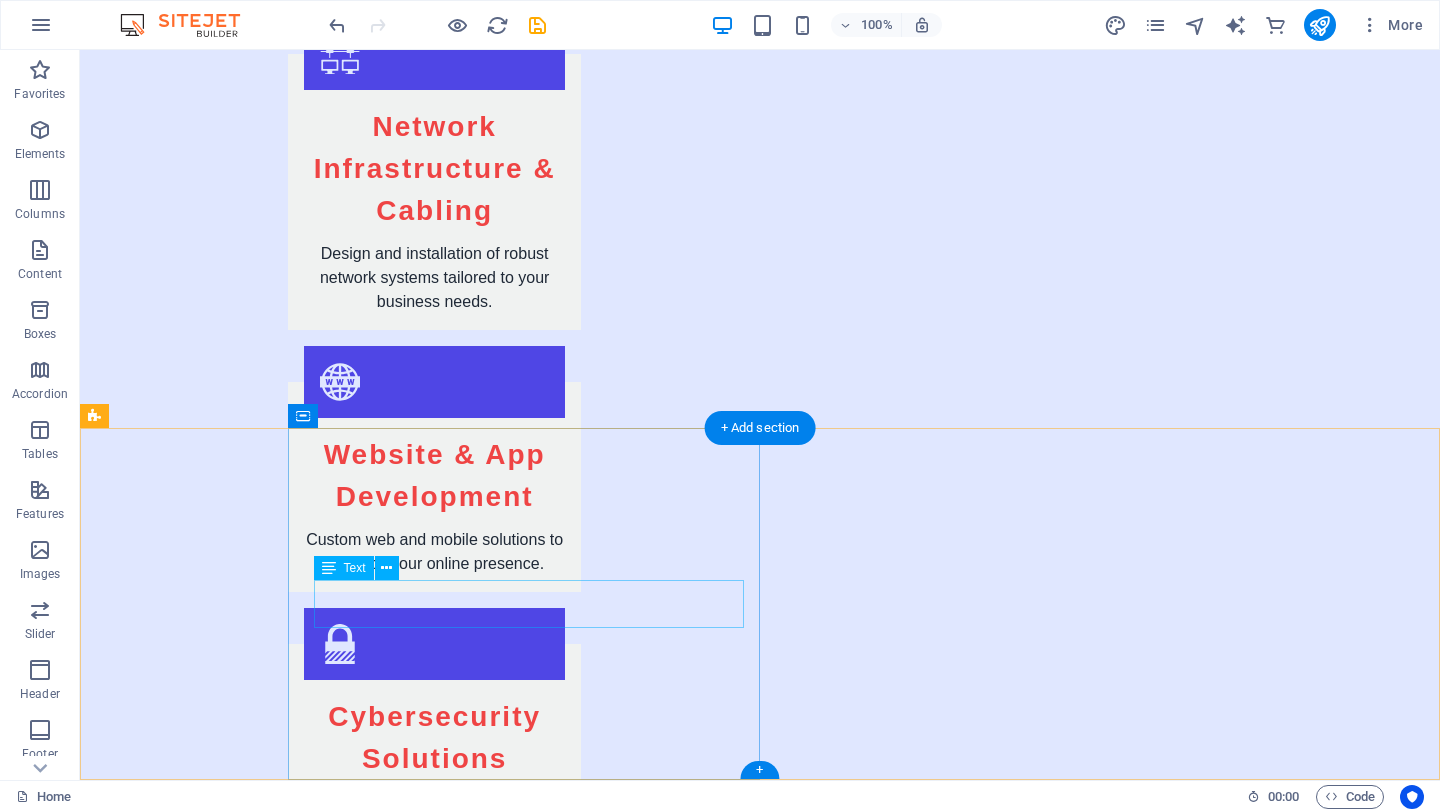click on "[NUMBER] [STREET]" at bounding box center [365, 2665] 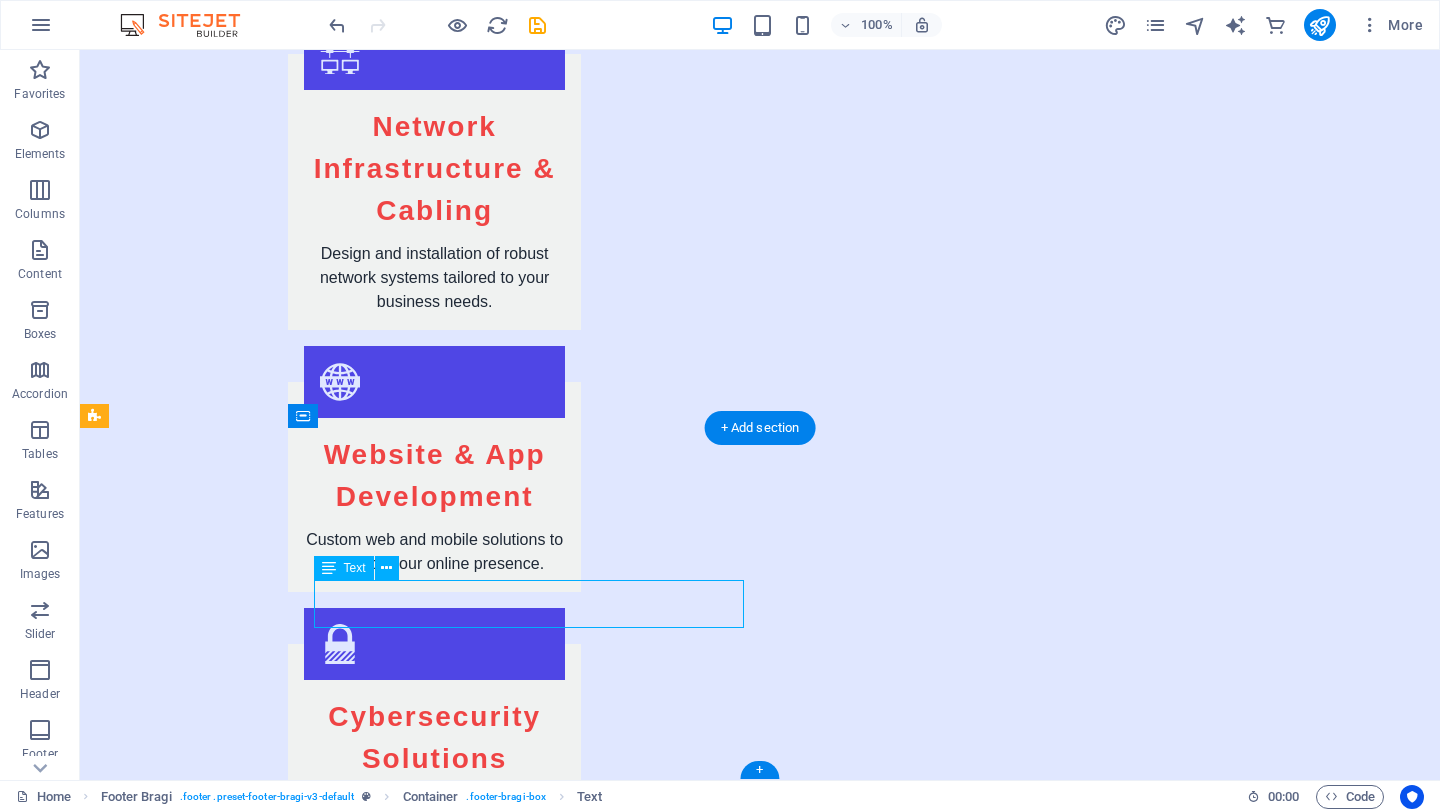 click on "[NUMBER] [STREET]" at bounding box center (365, 2665) 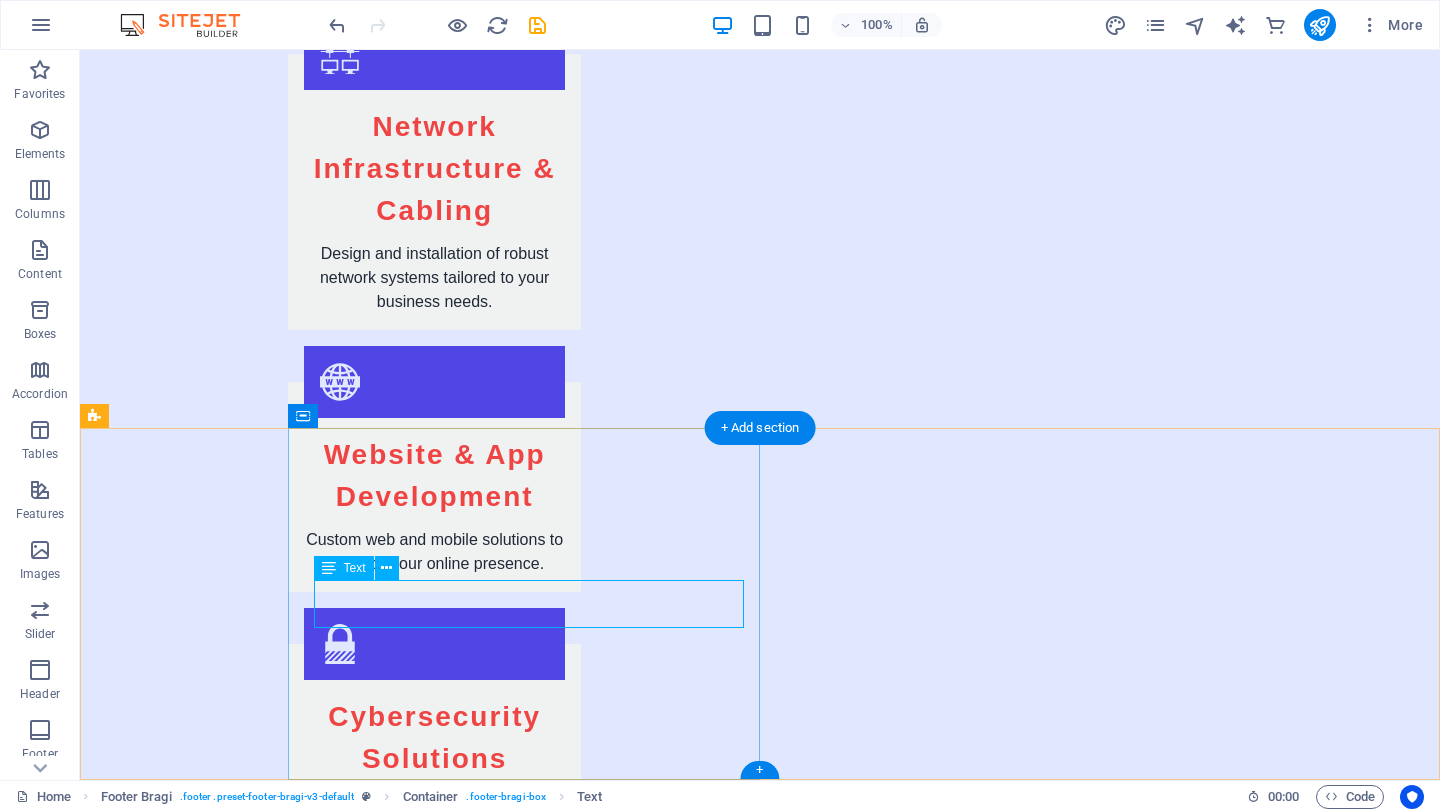 click on "[NUMBER] [STREET] , [POSTAL_CODE] [CITY]" at bounding box center (856, 2678) 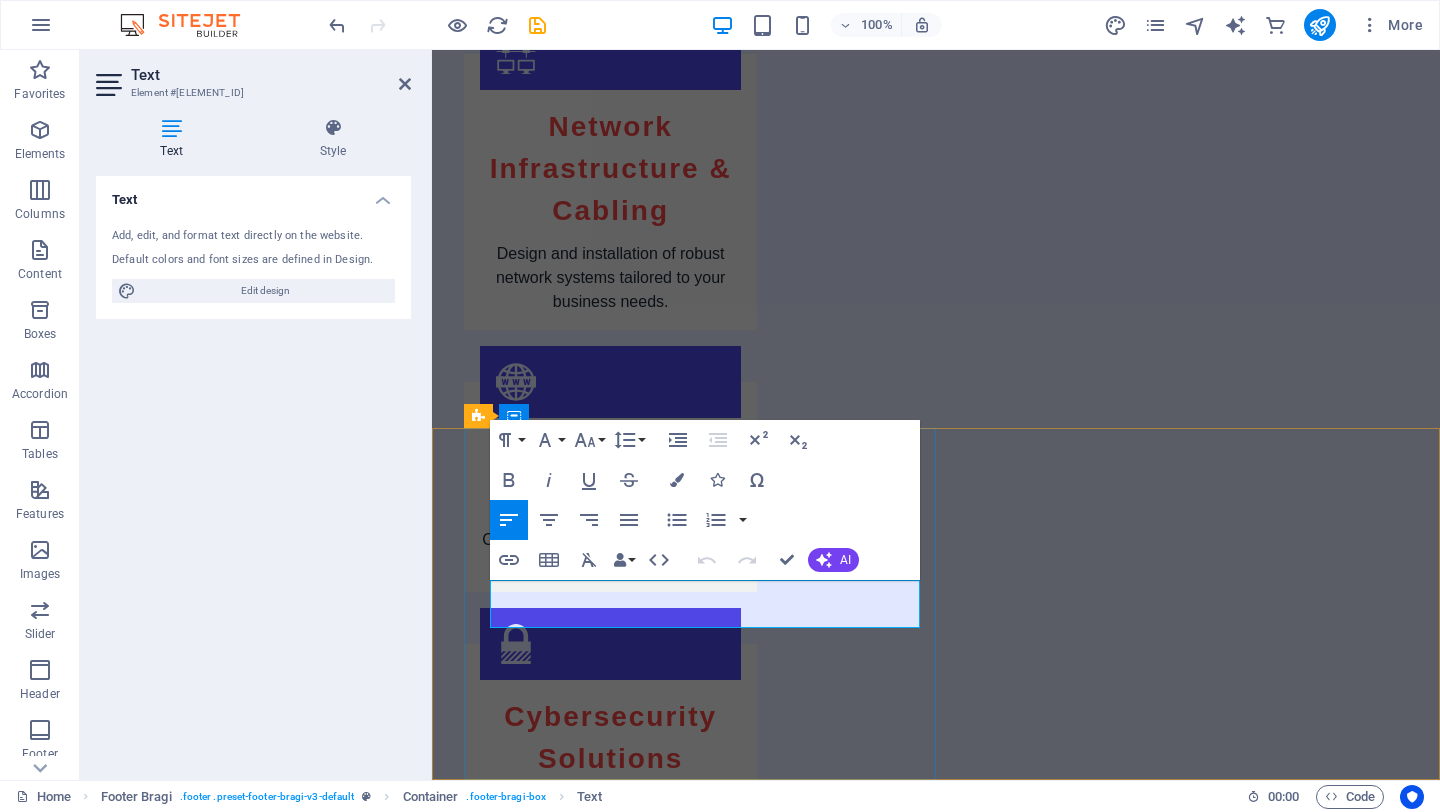 click on "[POSTAL_CODE] [CITY]" at bounding box center [944, 2690] 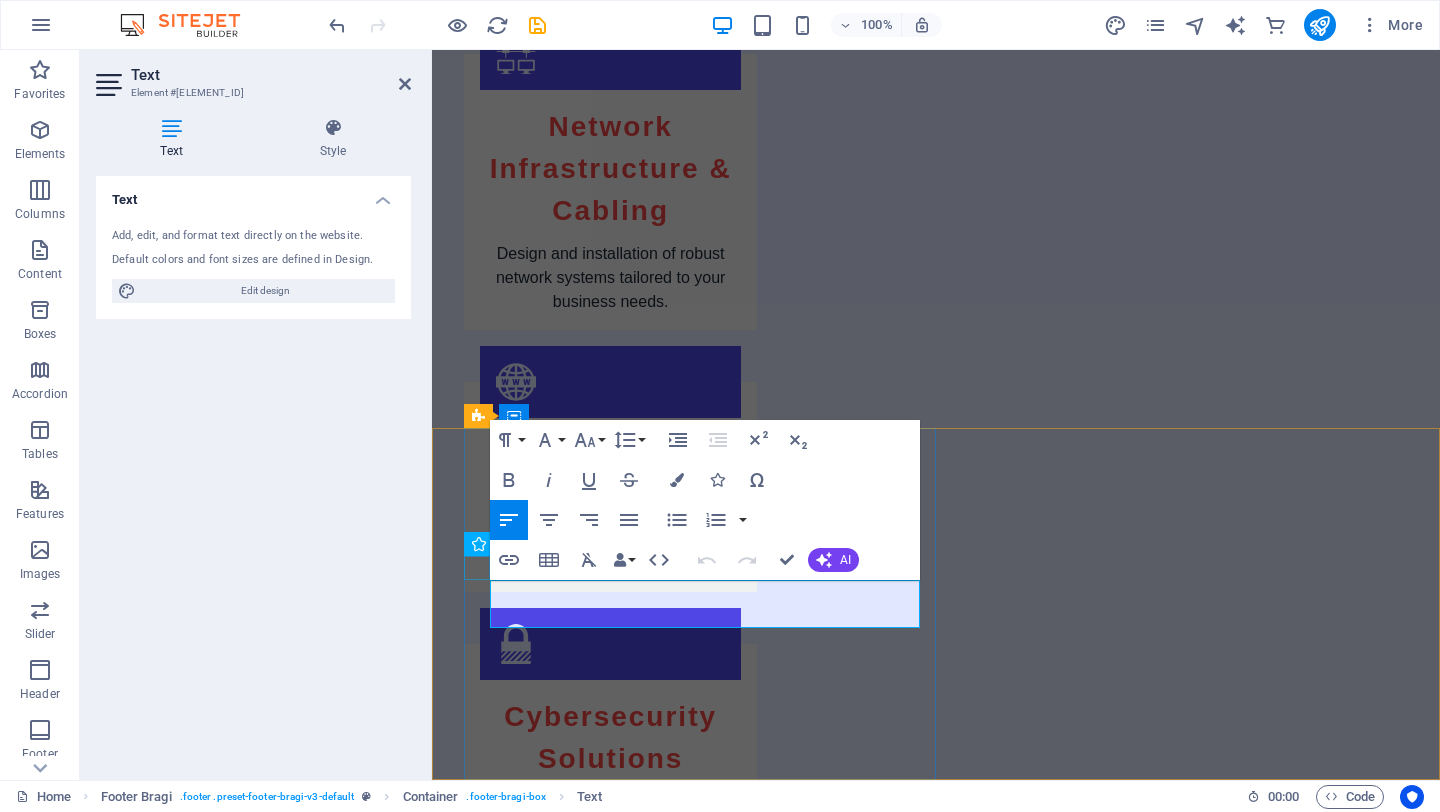 drag, startPoint x: 671, startPoint y: 618, endPoint x: 485, endPoint y: 577, distance: 190.46523 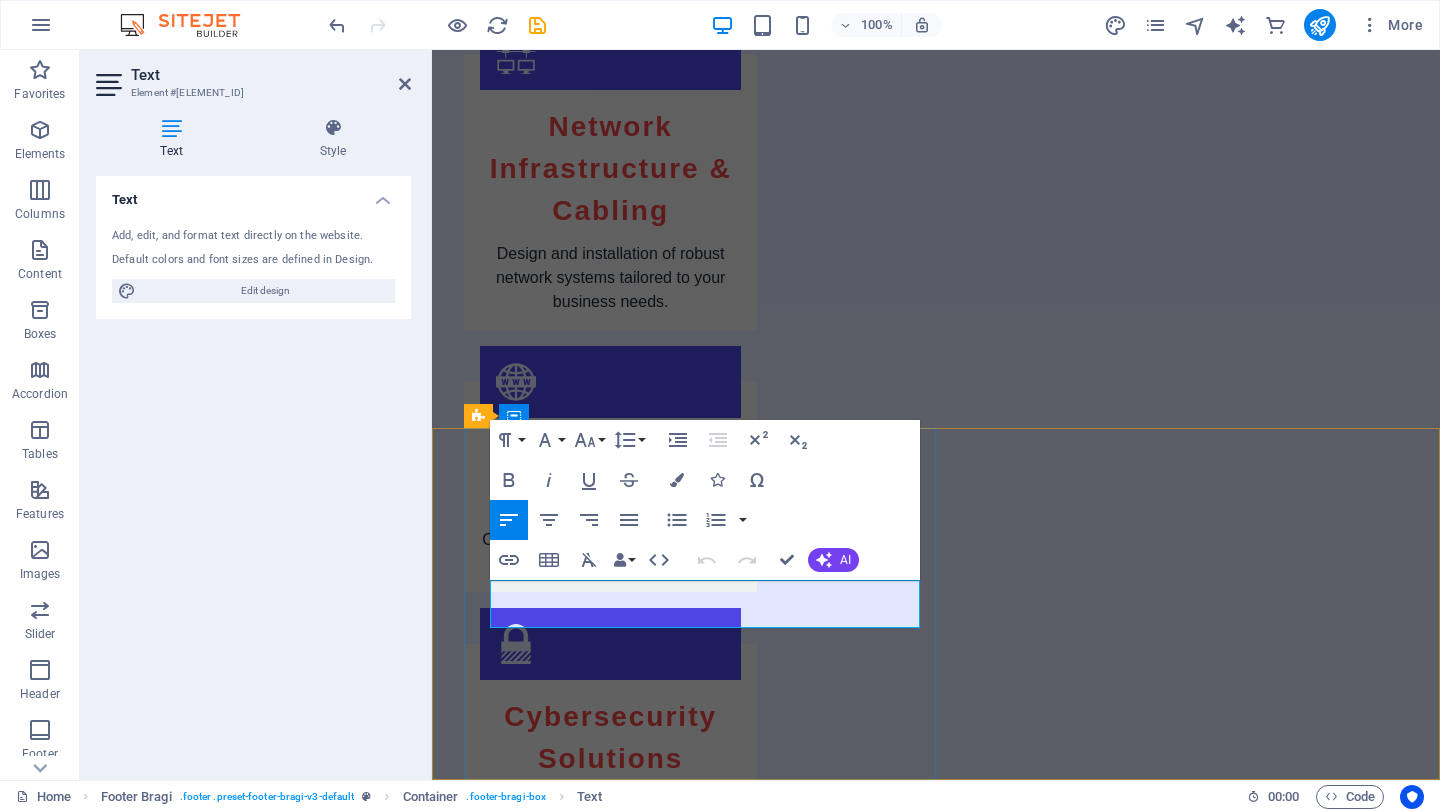 click on "[NUMBER] [STREET]" at bounding box center [541, 2665] 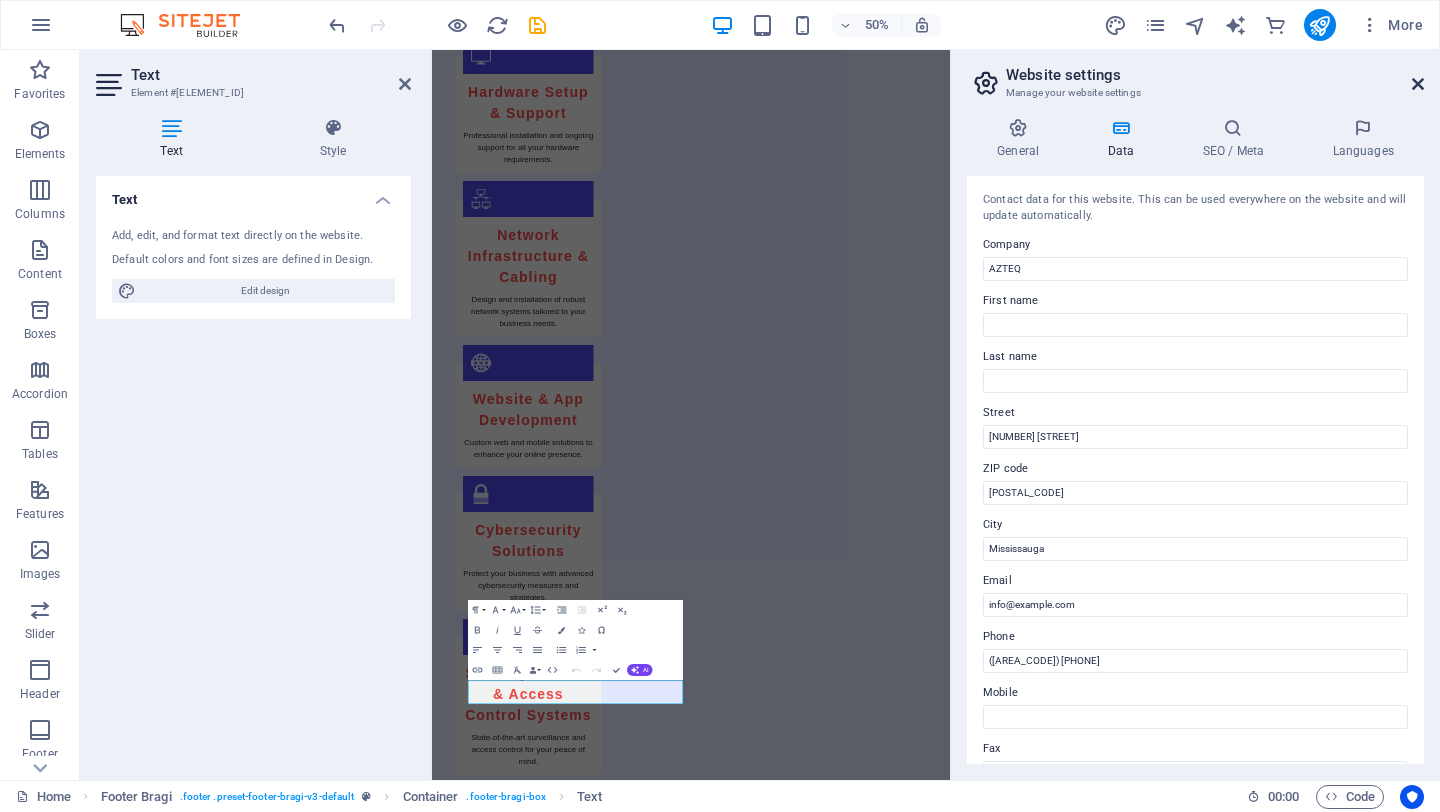 click at bounding box center [1418, 84] 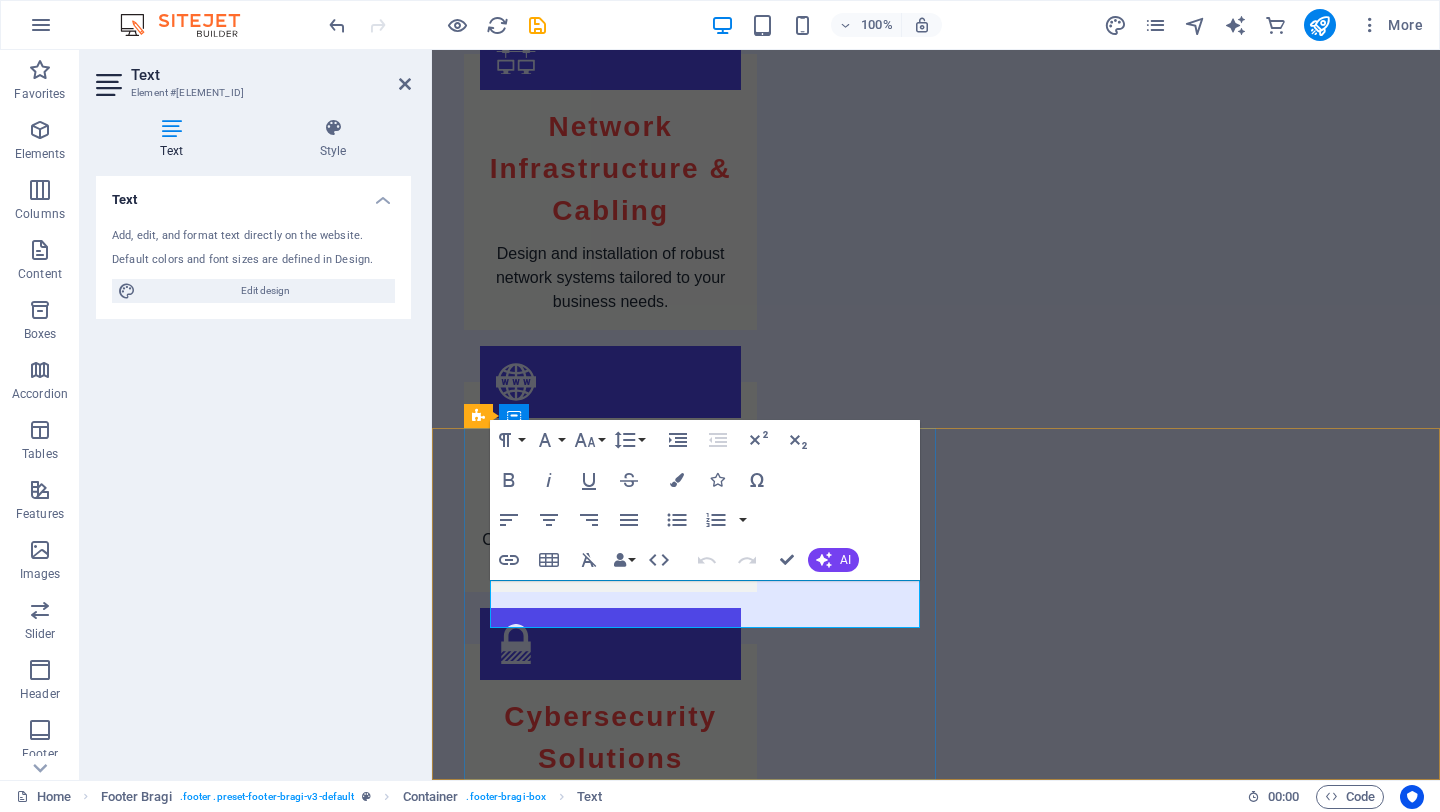 click on "[NUMBER] [STREET]" at bounding box center (541, 2665) 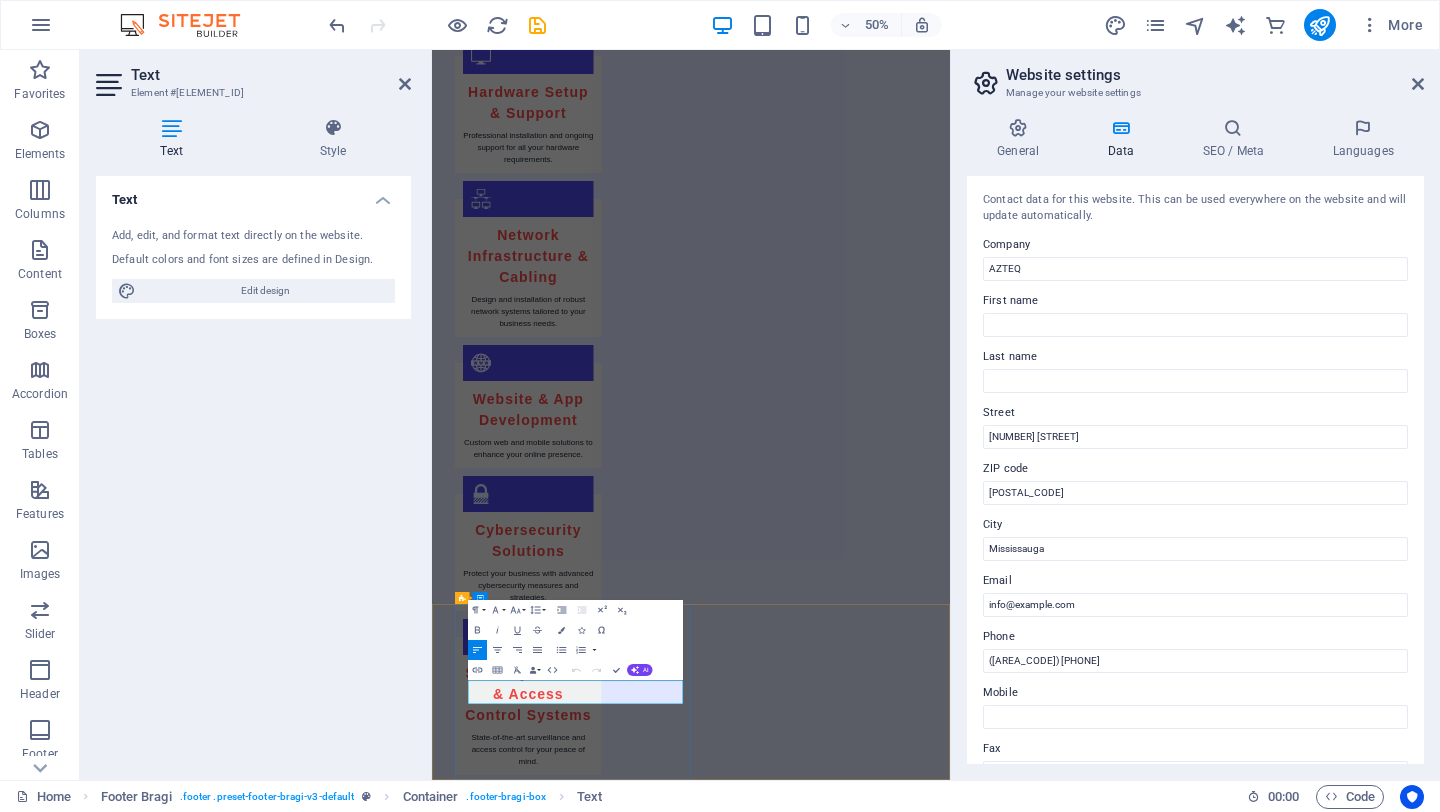 click on "[POSTAL_CODE] [CITY]" at bounding box center (965, 2984) 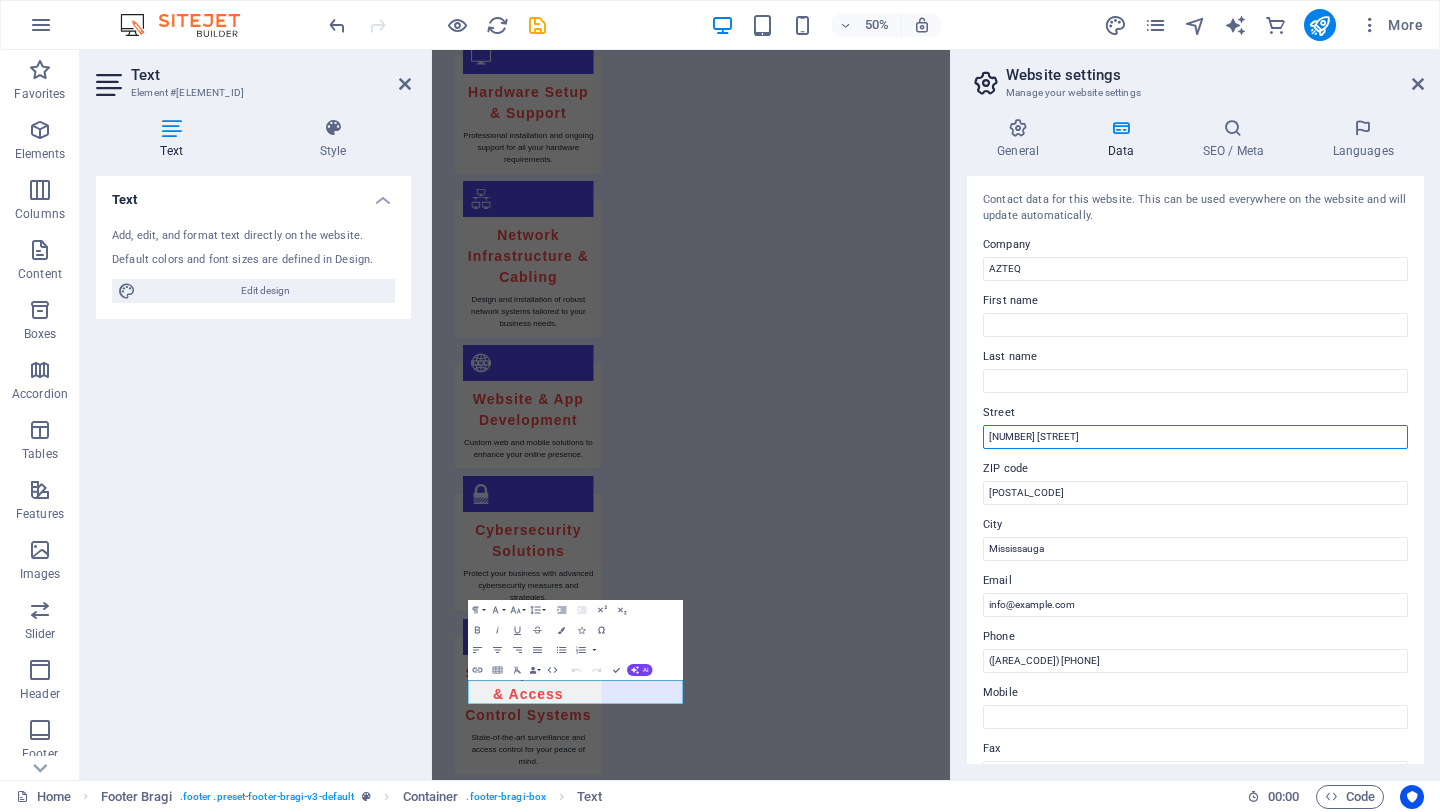 drag, startPoint x: 1498, startPoint y: 488, endPoint x: 1404, endPoint y: 838, distance: 362.40308 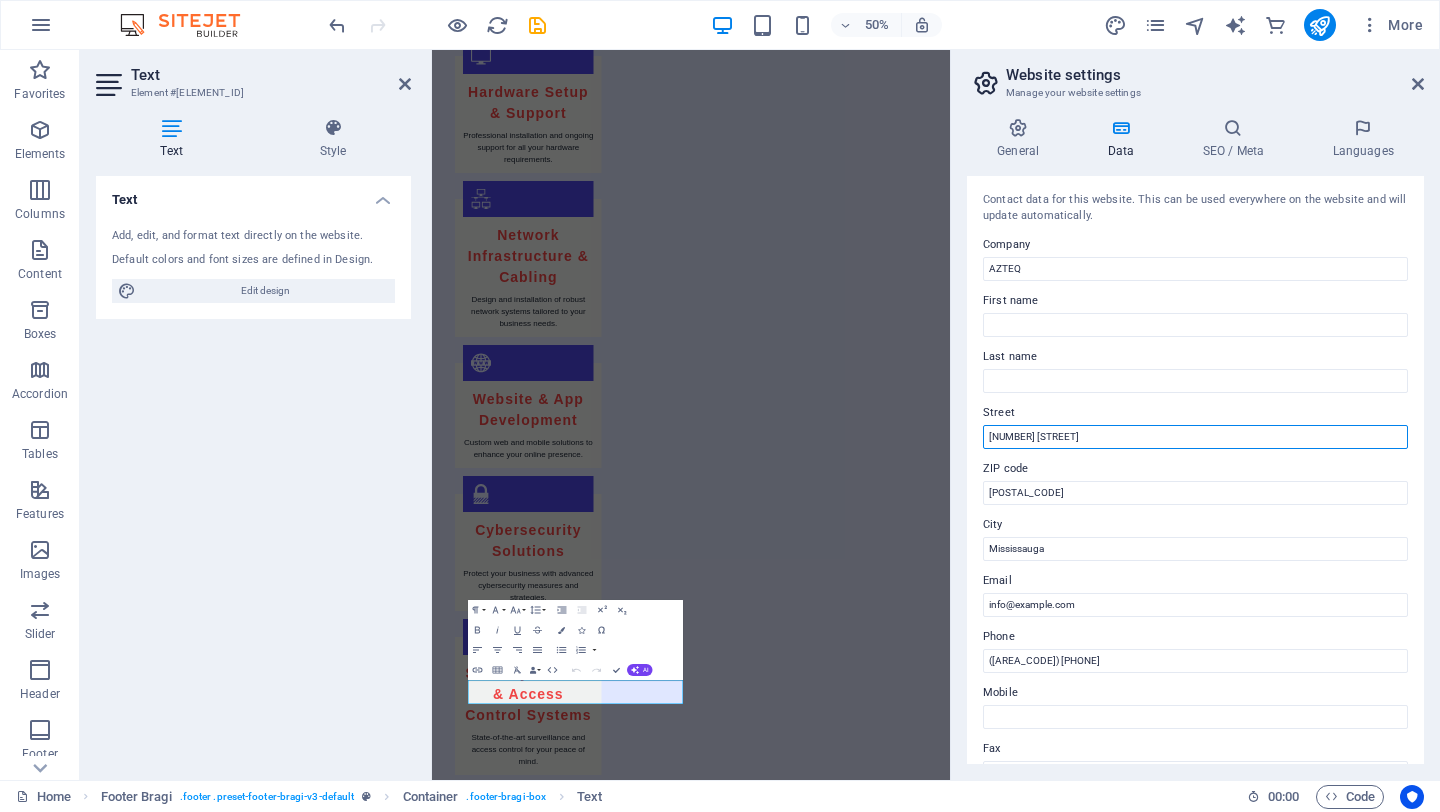 click on "[NUMBER] [STREET]" at bounding box center (1195, 437) 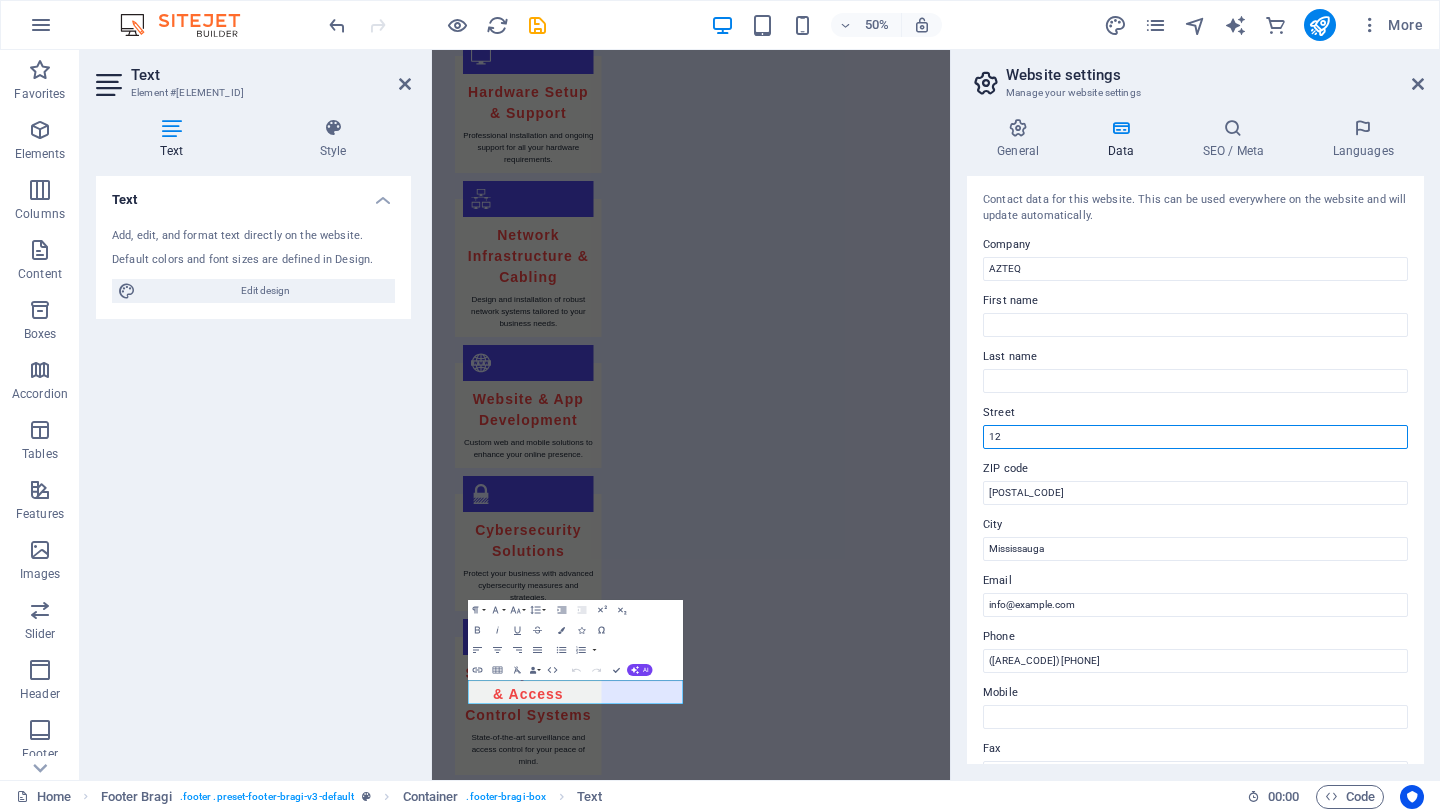 type on "1" 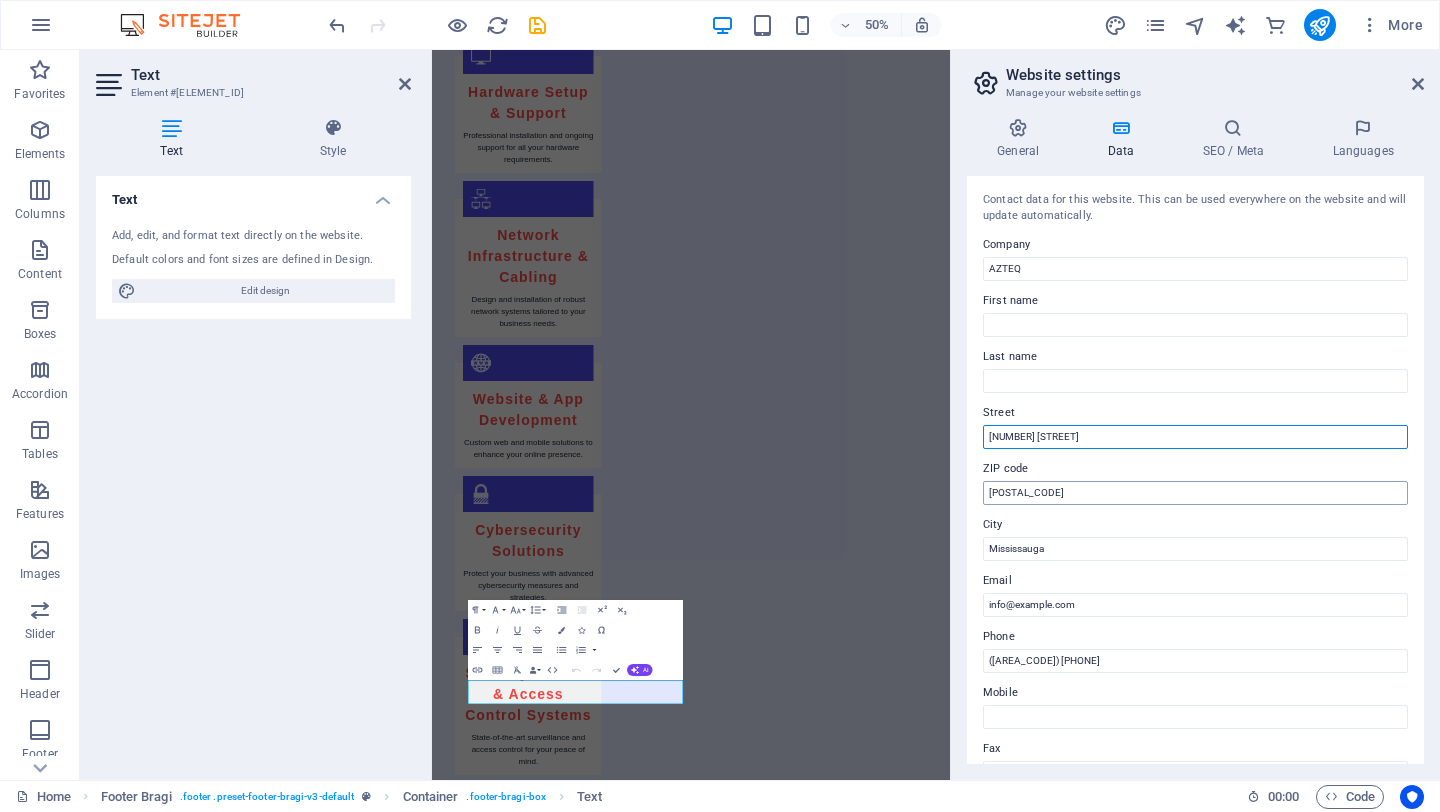type on "[NUMBER] [STREET]" 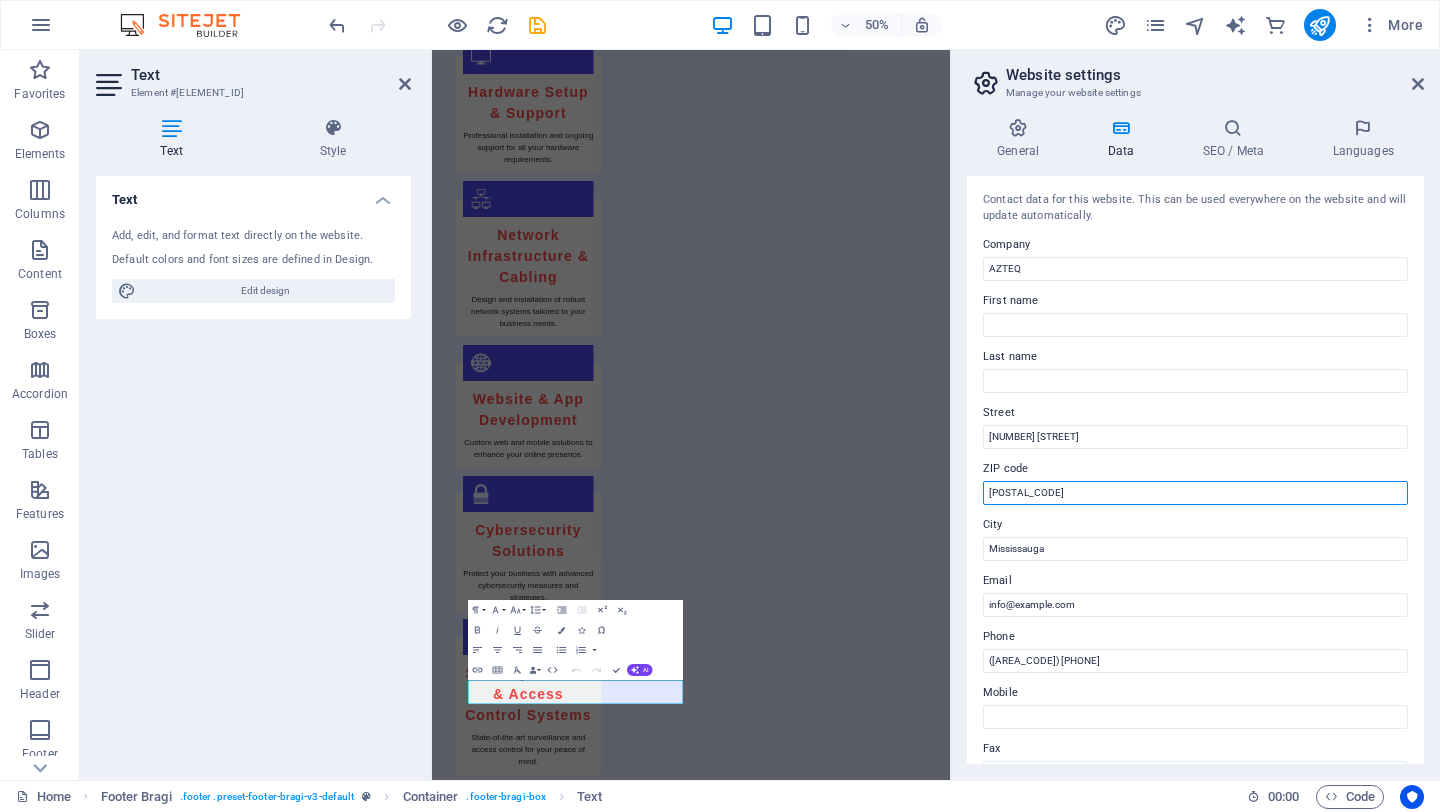 click on "[POSTAL_CODE]" at bounding box center [1195, 493] 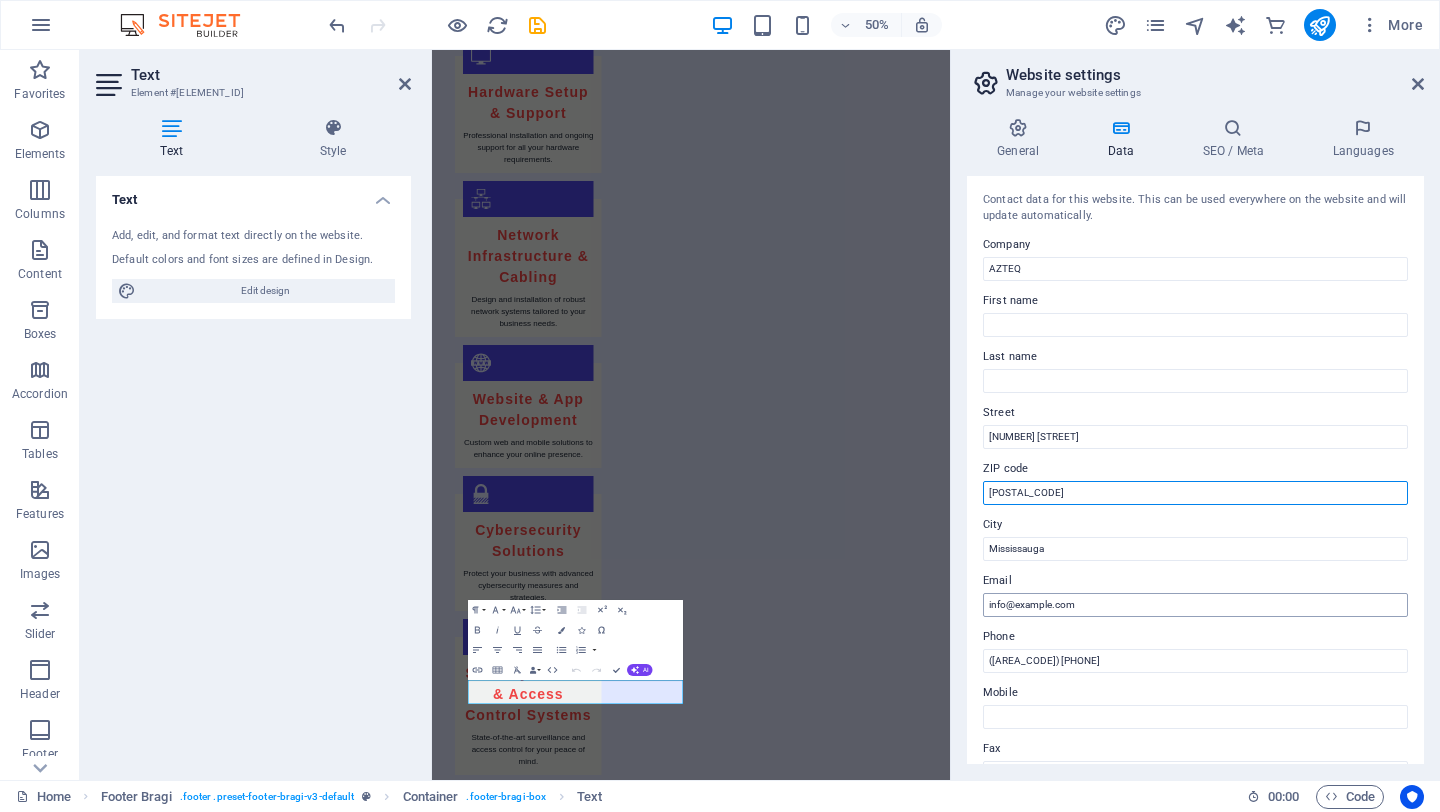 type on "[POSTAL_CODE]" 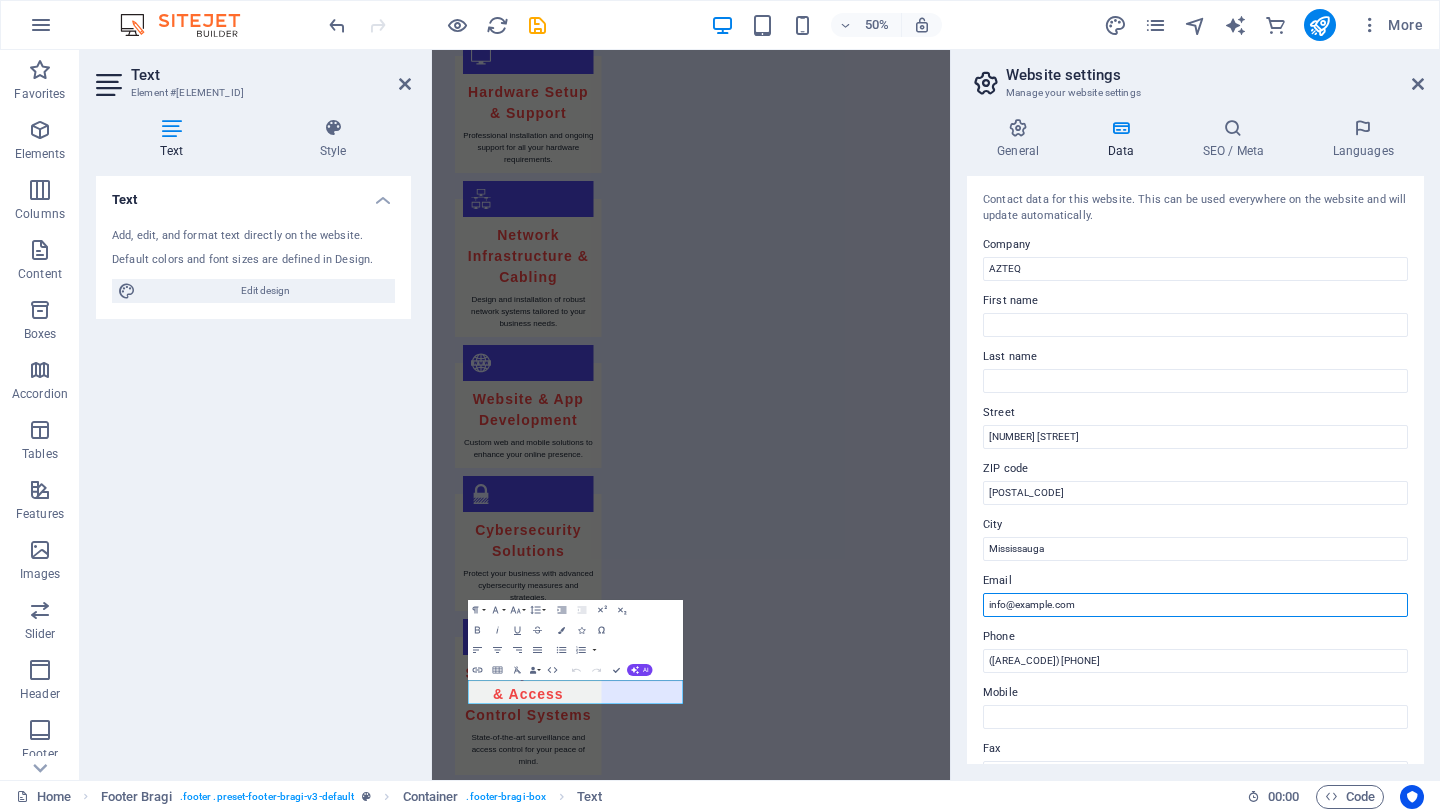 click on "info@example.com" at bounding box center [1195, 605] 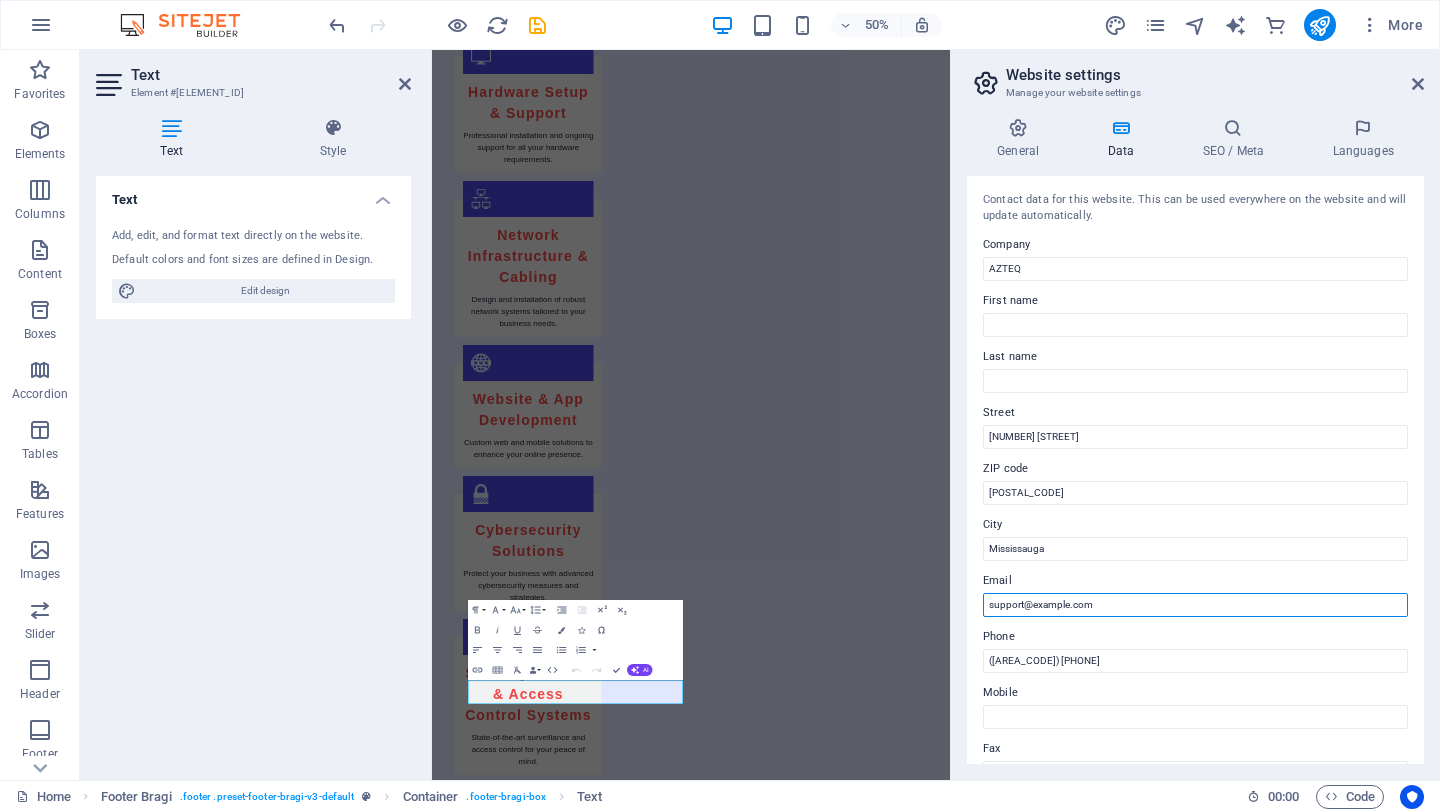click on "support@example.com" at bounding box center (1195, 605) 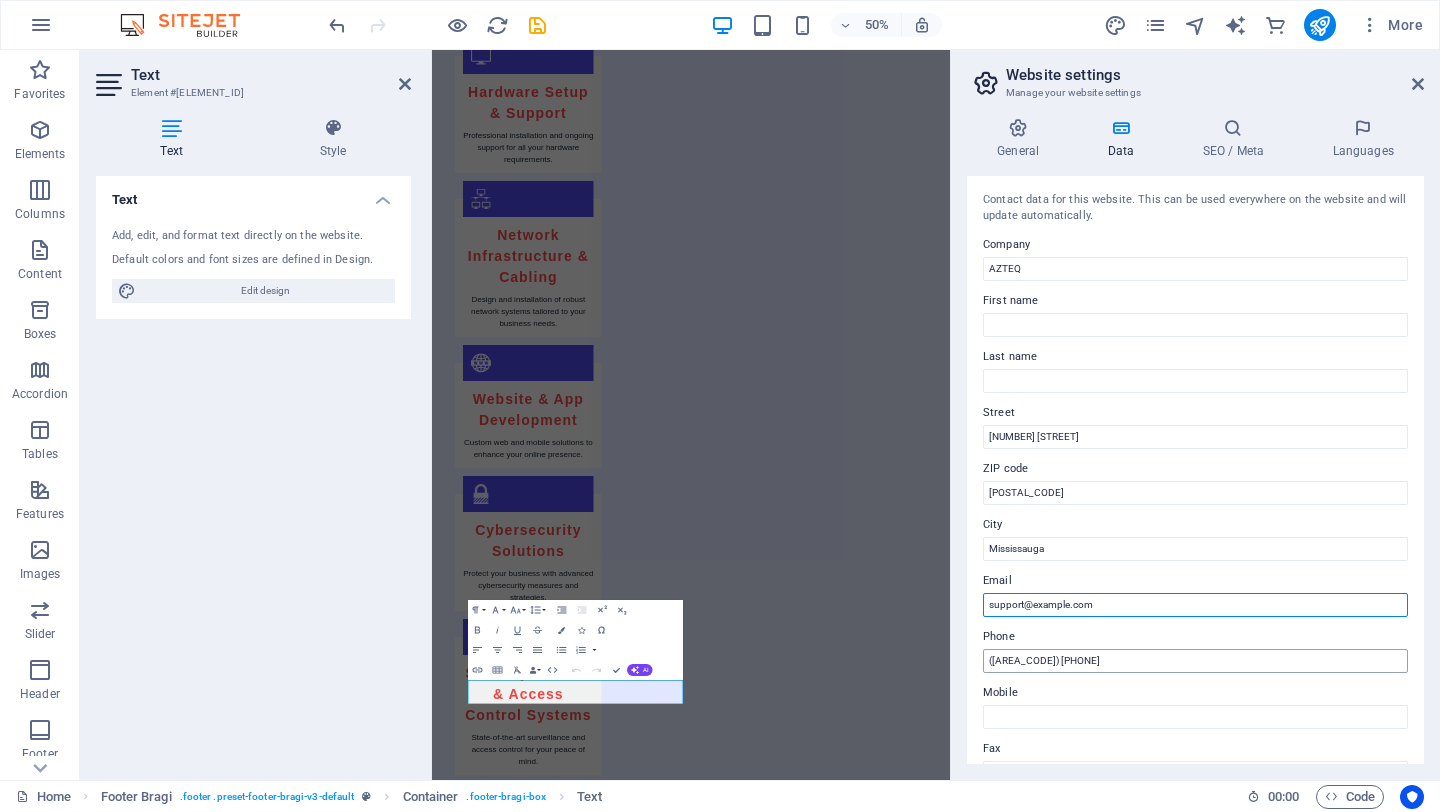 type on "support@example.com" 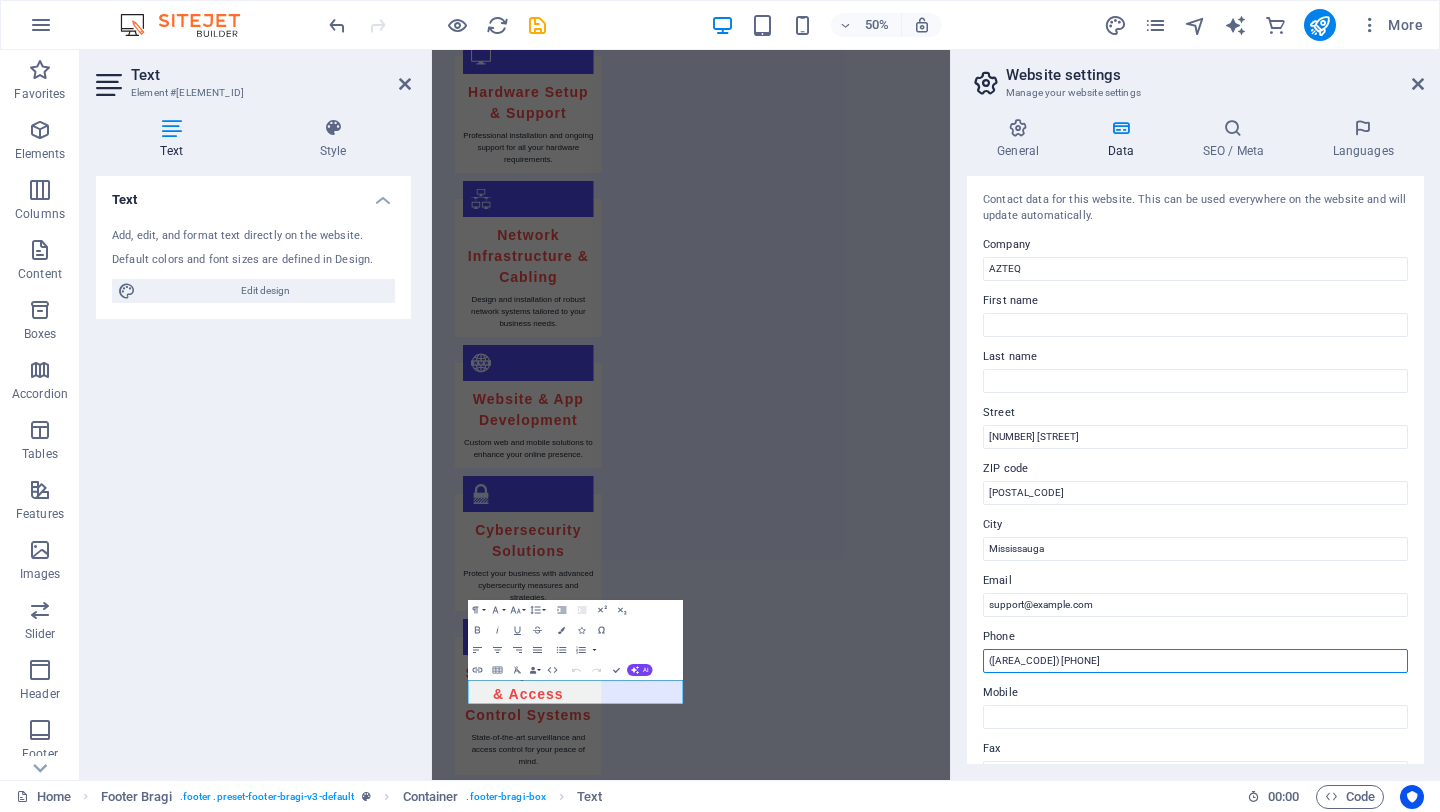 click on "([AREA_CODE]) [PHONE]" at bounding box center (1195, 661) 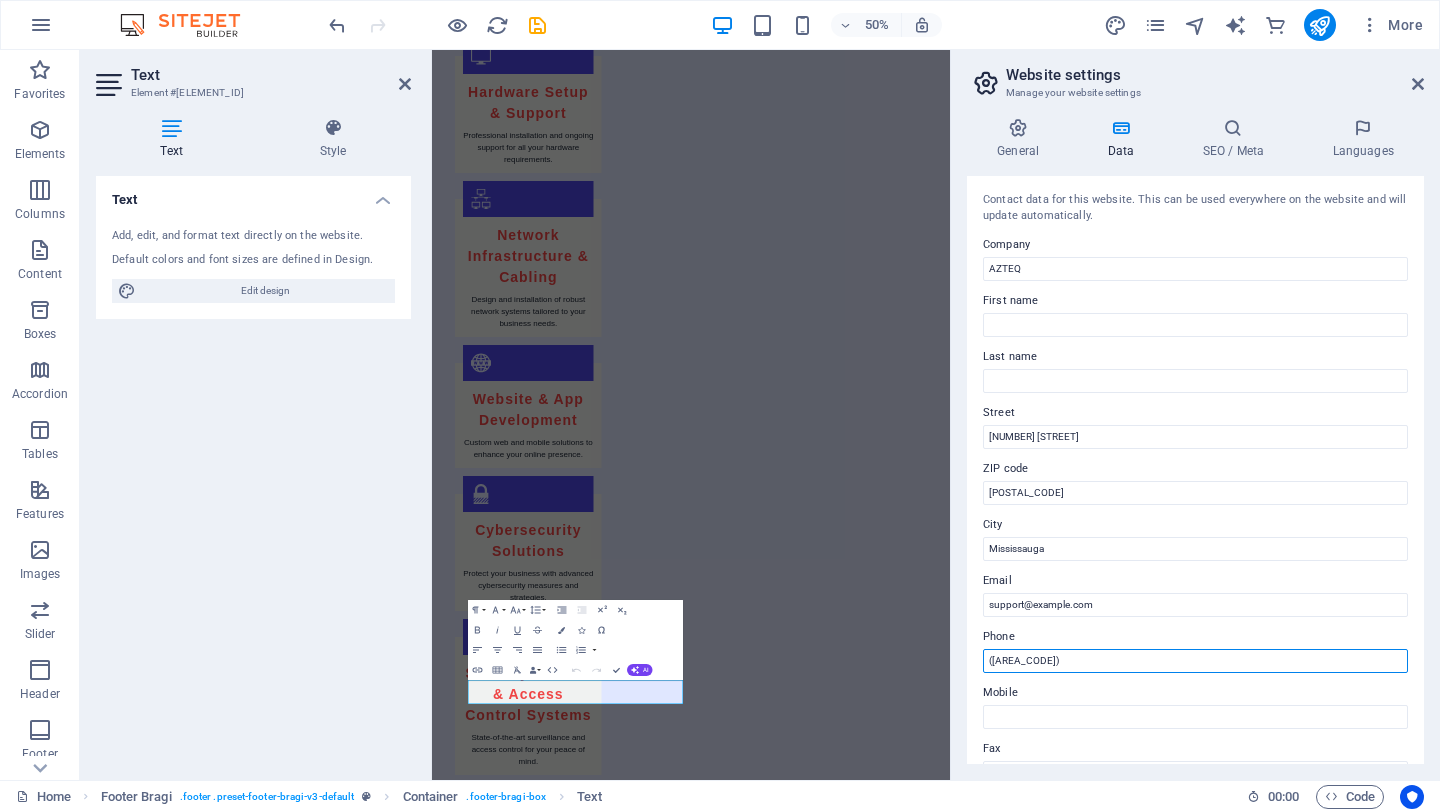type on "(" 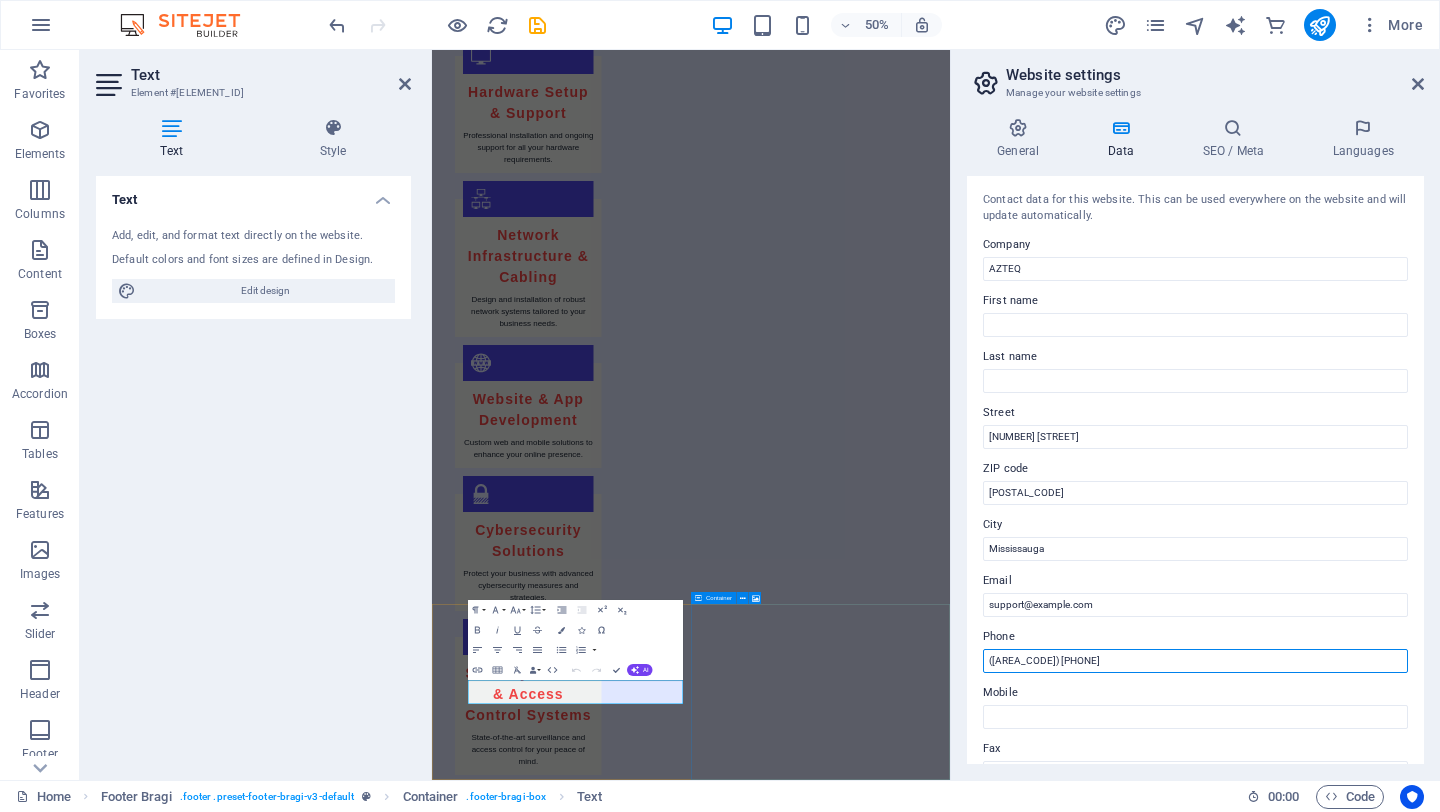 drag, startPoint x: 1499, startPoint y: 713, endPoint x: 1416, endPoint y: 1259, distance: 552.2726 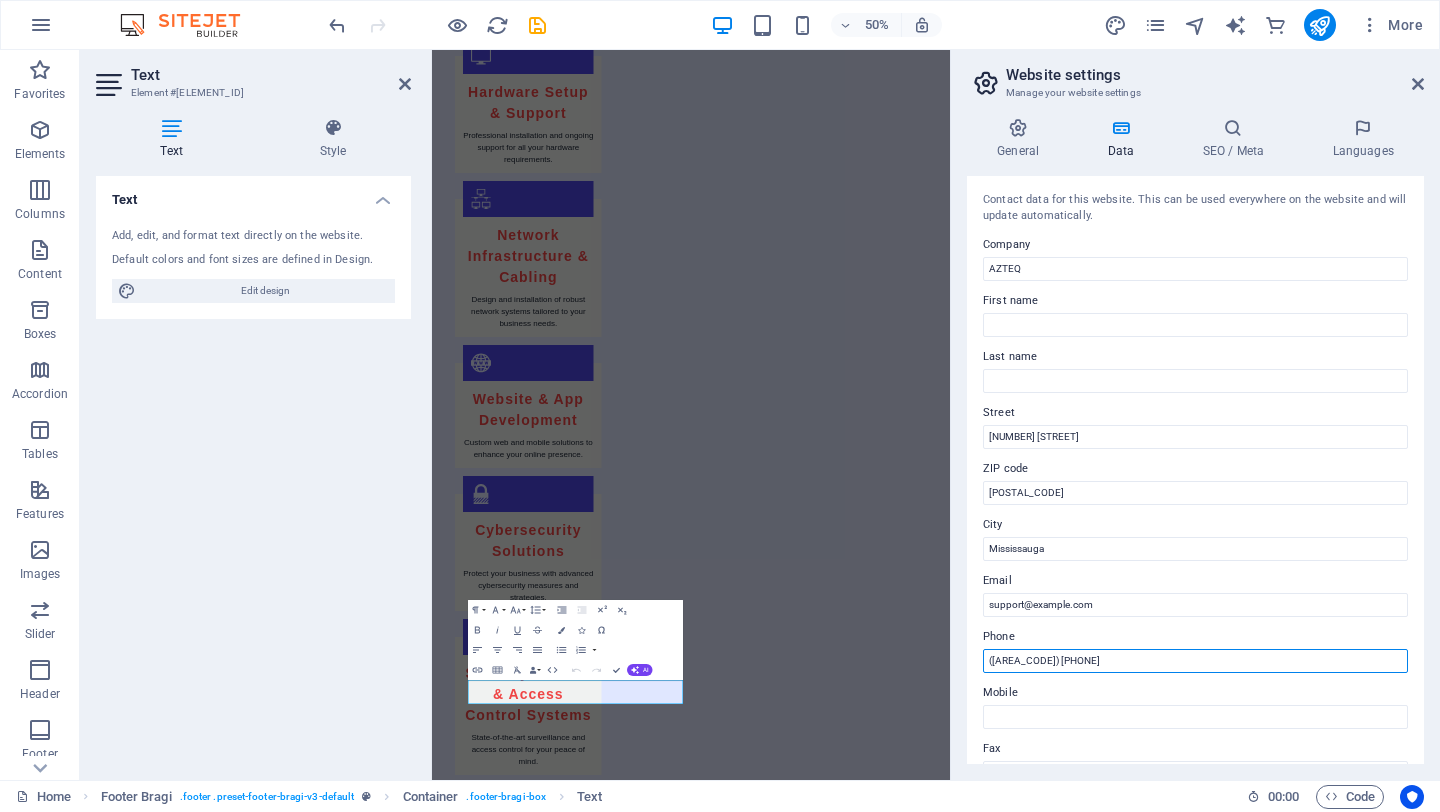 type on "([AREA_CODE]) [PHONE]" 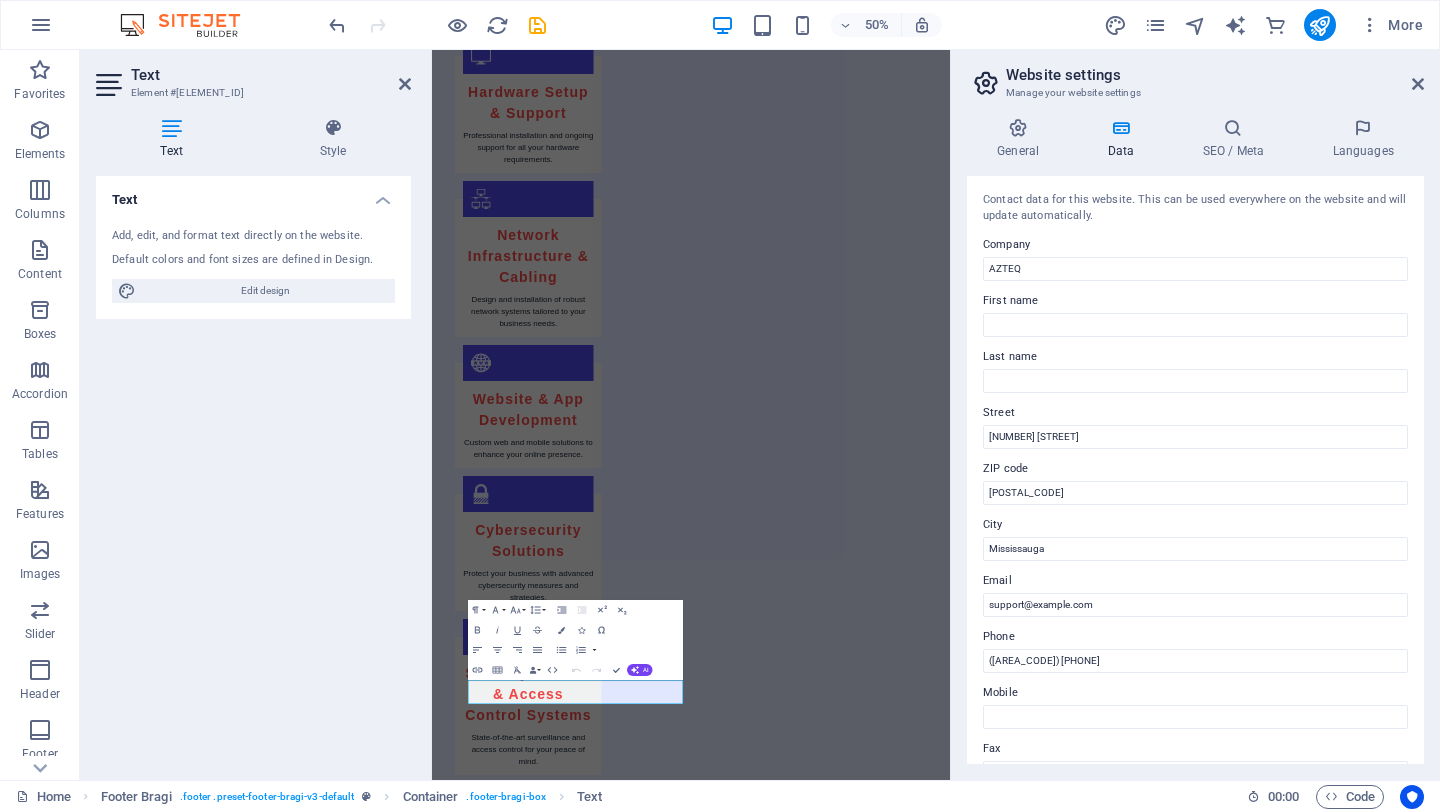 click on "Contact data for this website. This can be used everywhere on the website and will update automatically. Company AZTEQ First name Last name Street [NUMBER] [STREET] ZIP code [POSTAL_CODE] City [CITY] Email support@example.com Phone ([AREA_CODE]) [PHONE] Mobile Fax Custom field 1 Custom field 2 Custom field 3 Custom field 4 Custom field 5 Custom field 6" at bounding box center (1195, 470) 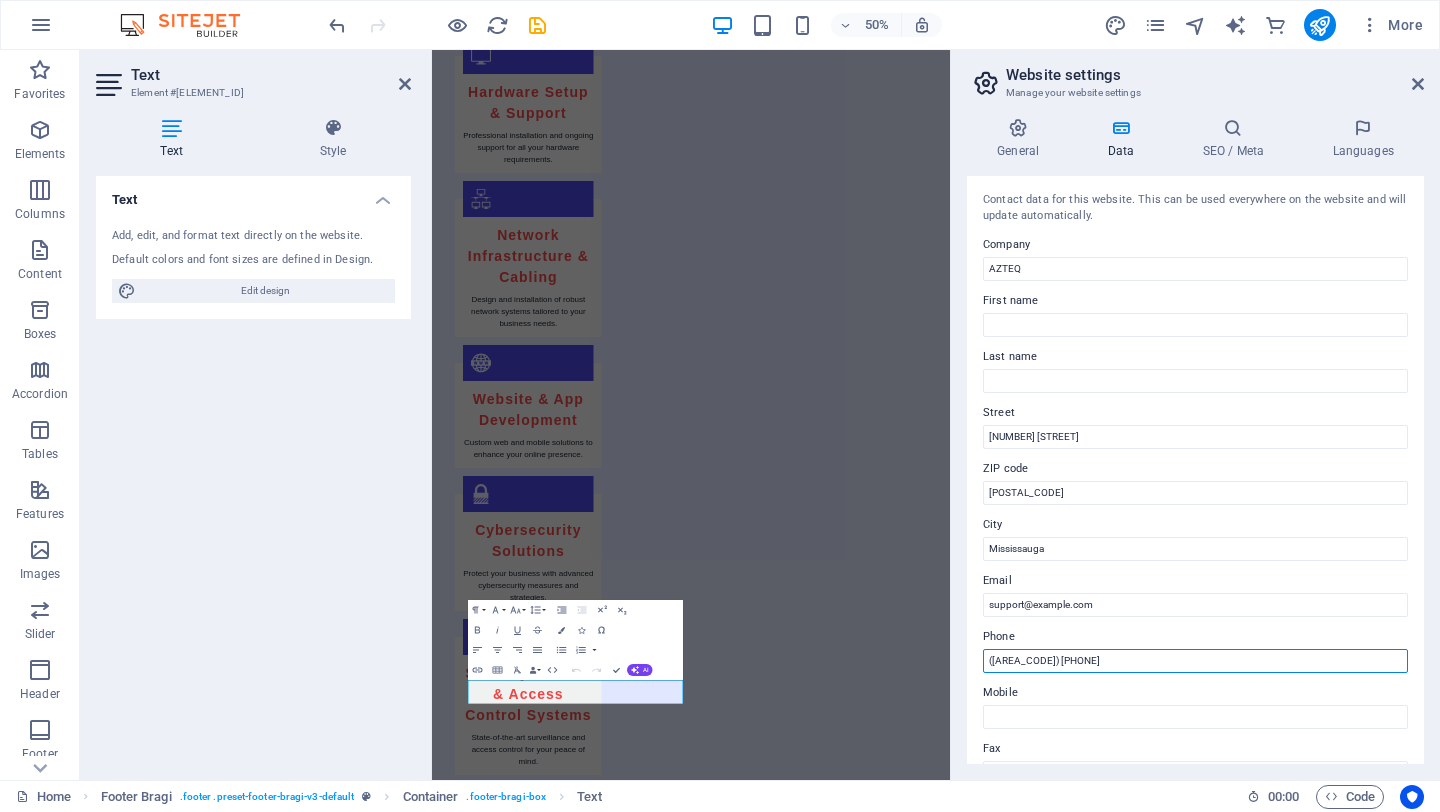 click on "([AREA_CODE]) [PHONE]" at bounding box center [1195, 661] 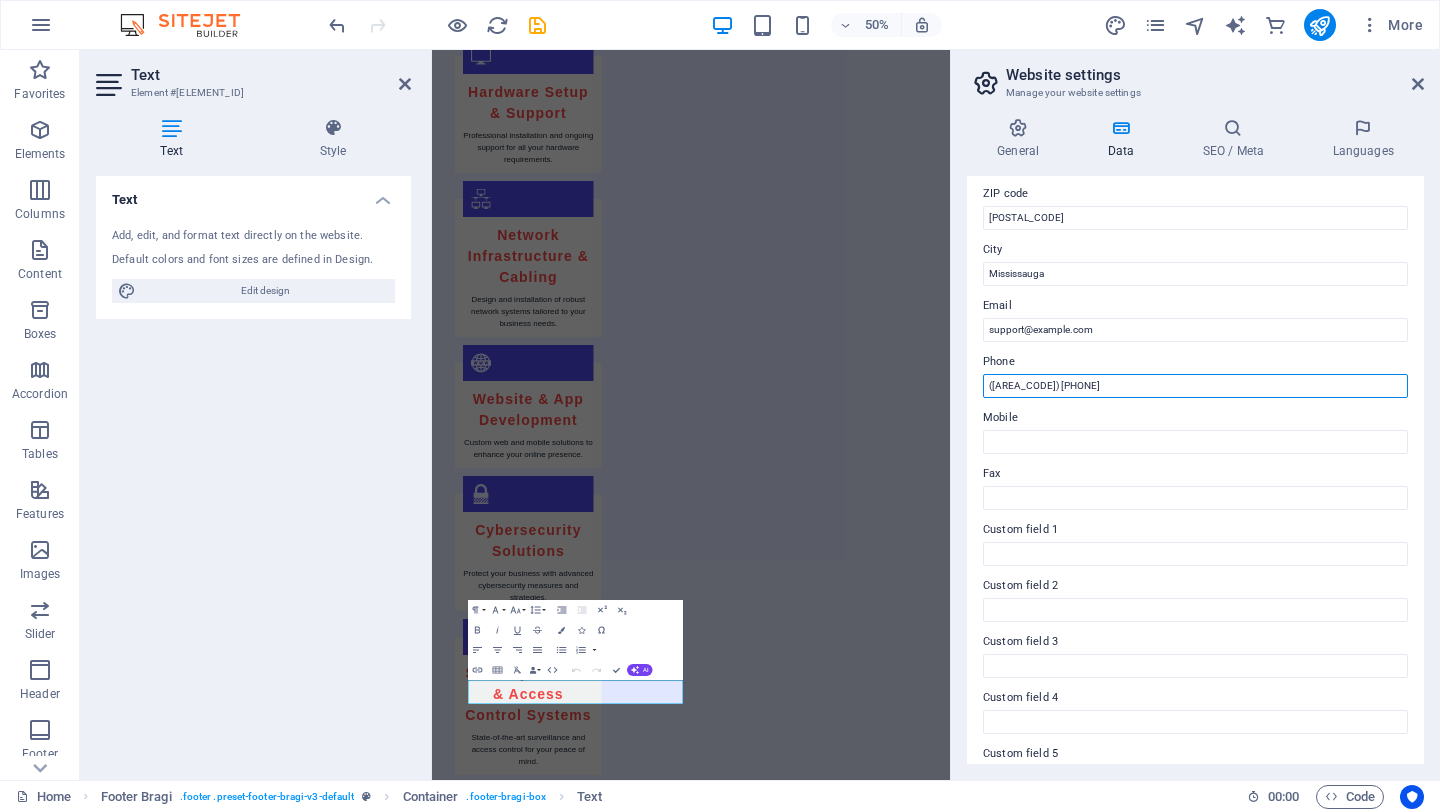 scroll, scrollTop: 372, scrollLeft: 0, axis: vertical 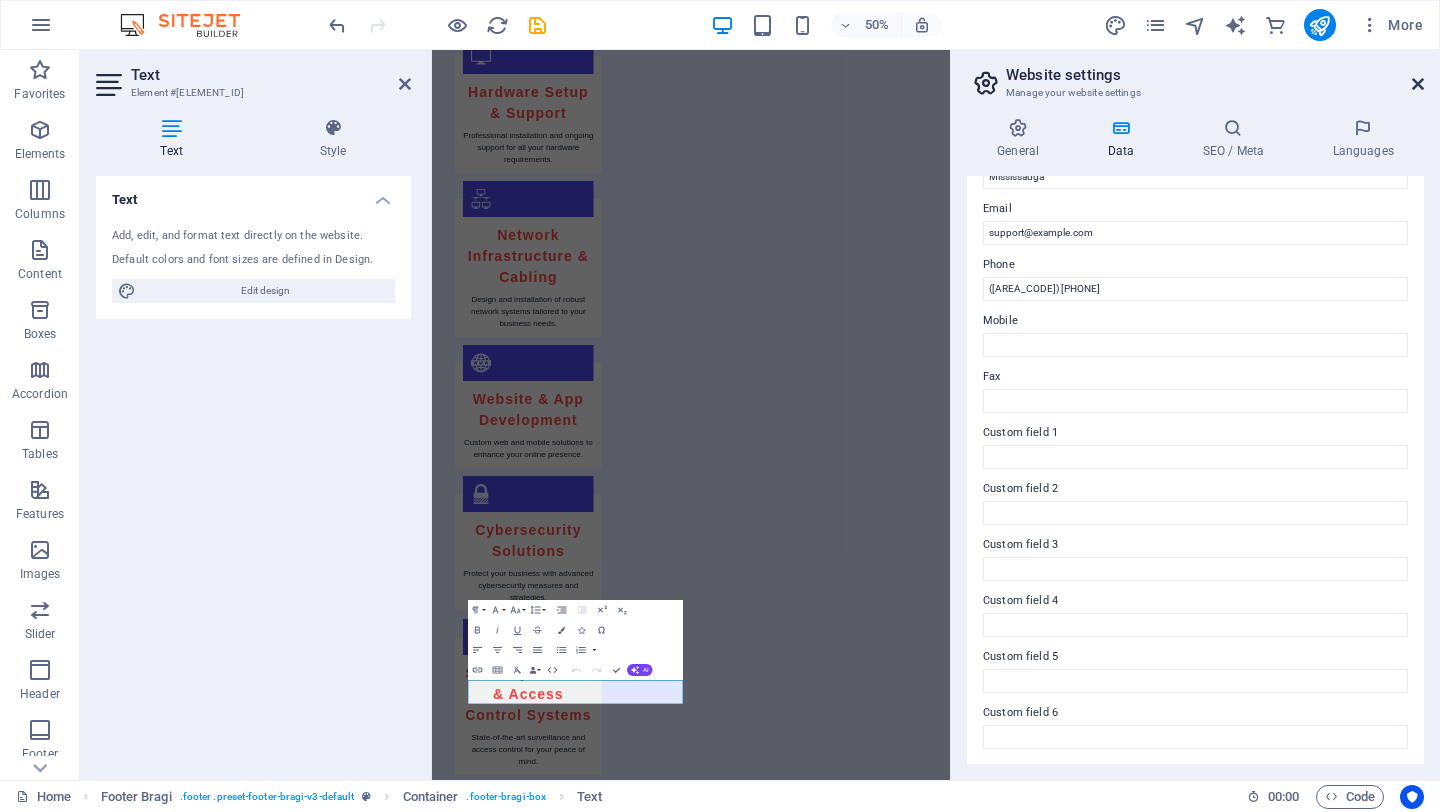 click at bounding box center [1418, 84] 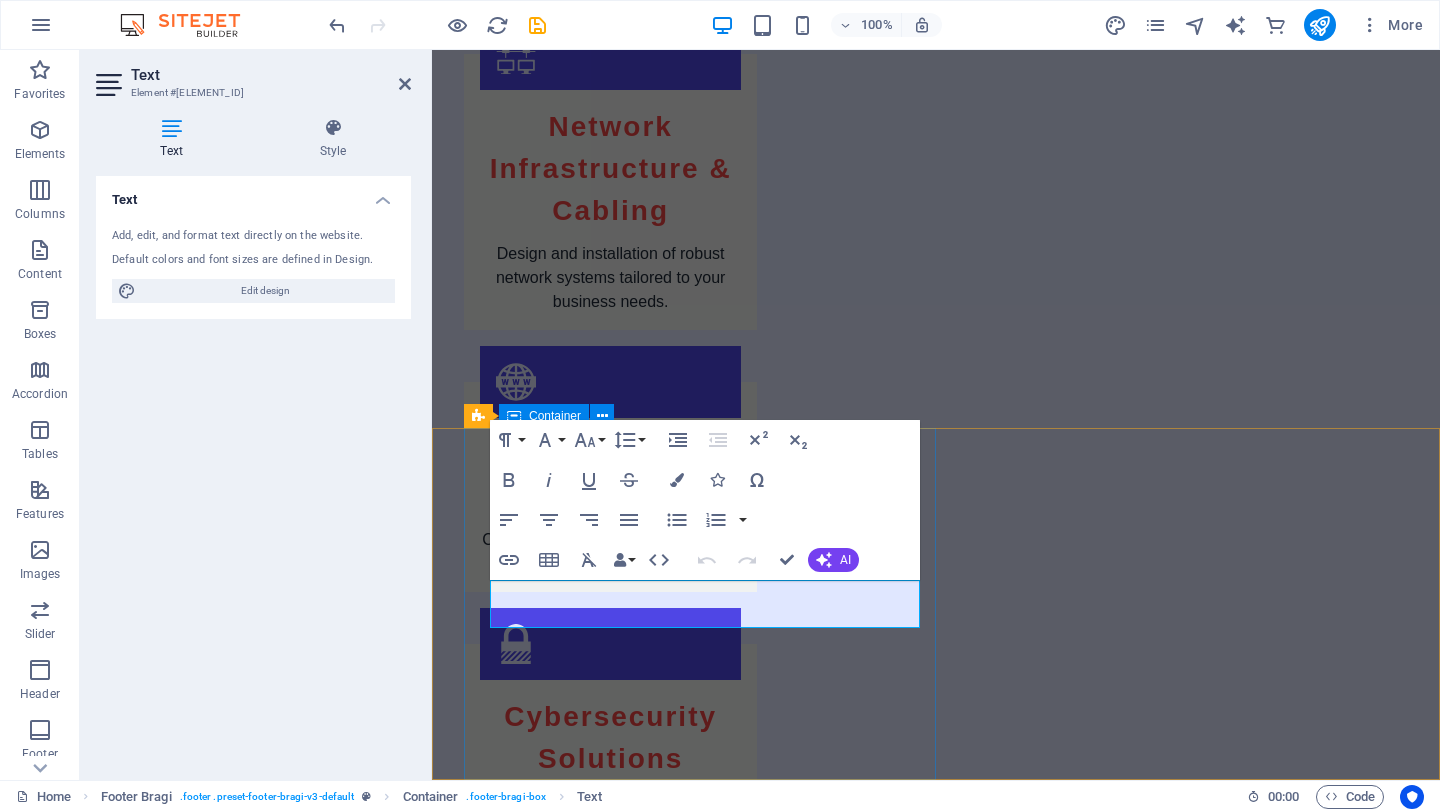 click on "Contact Us AZTEQ [NUMBER] [STREET] , [POSTAL_CODE] [CITY] ([AREA_CODE]) [PHONE] support@example.com Legal Notice | Privacy Policy" at bounding box center (952, 2690) 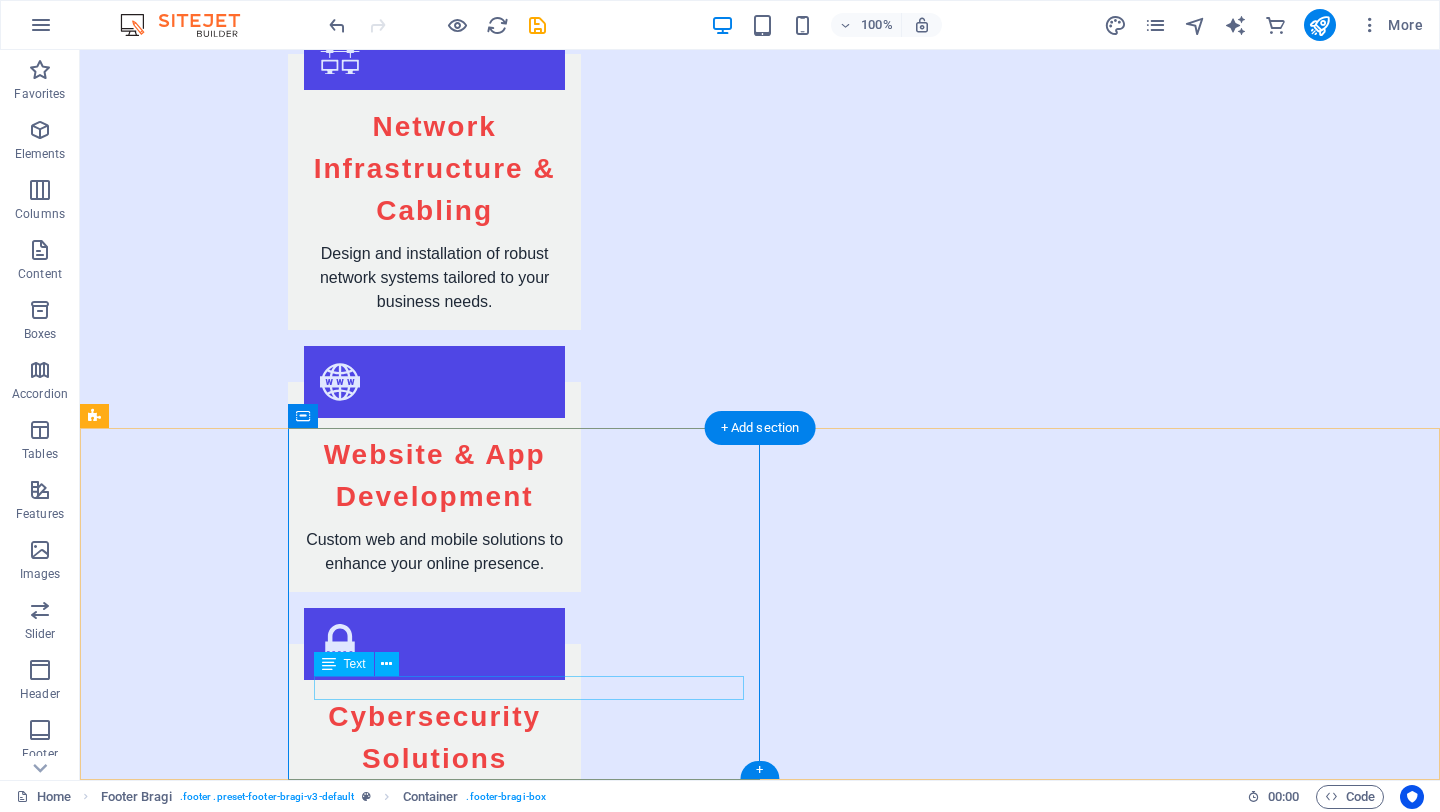 click on "Legal Notice  |  Privacy Policy" at bounding box center (856, 2834) 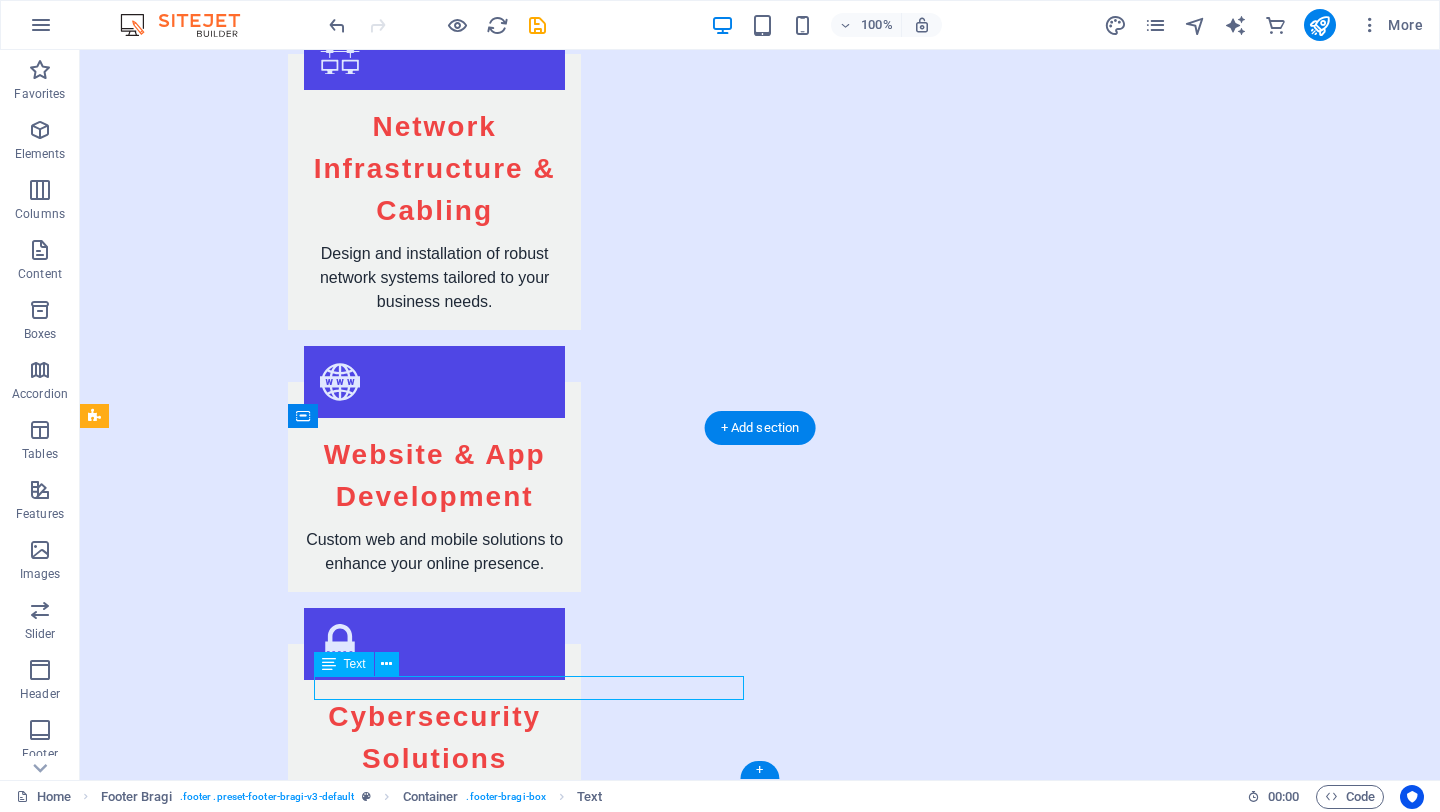 click on "Legal Notice  |  Privacy Policy" at bounding box center (856, 2834) 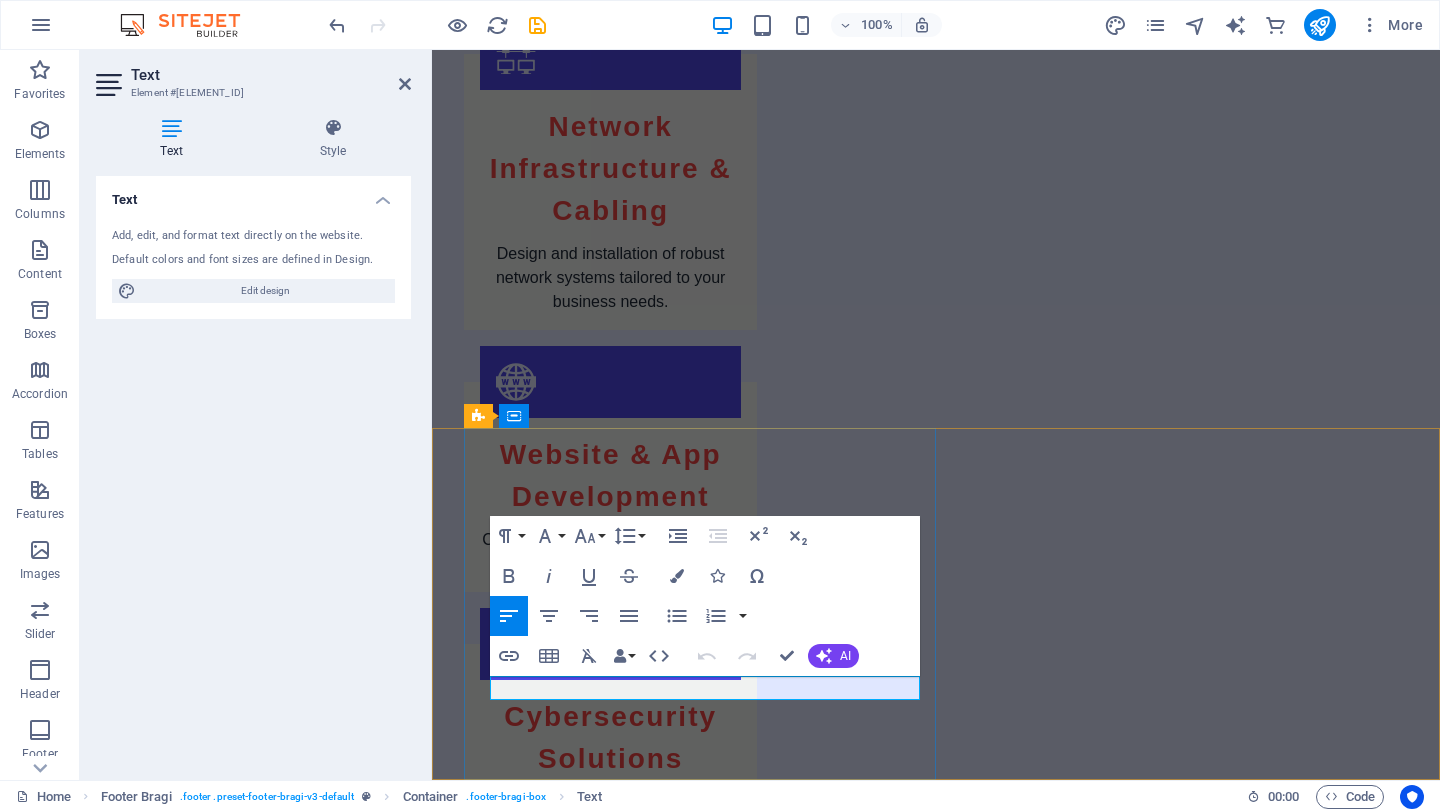 click on "Legal Notice  |  Privacy Policy" at bounding box center [944, 2834] 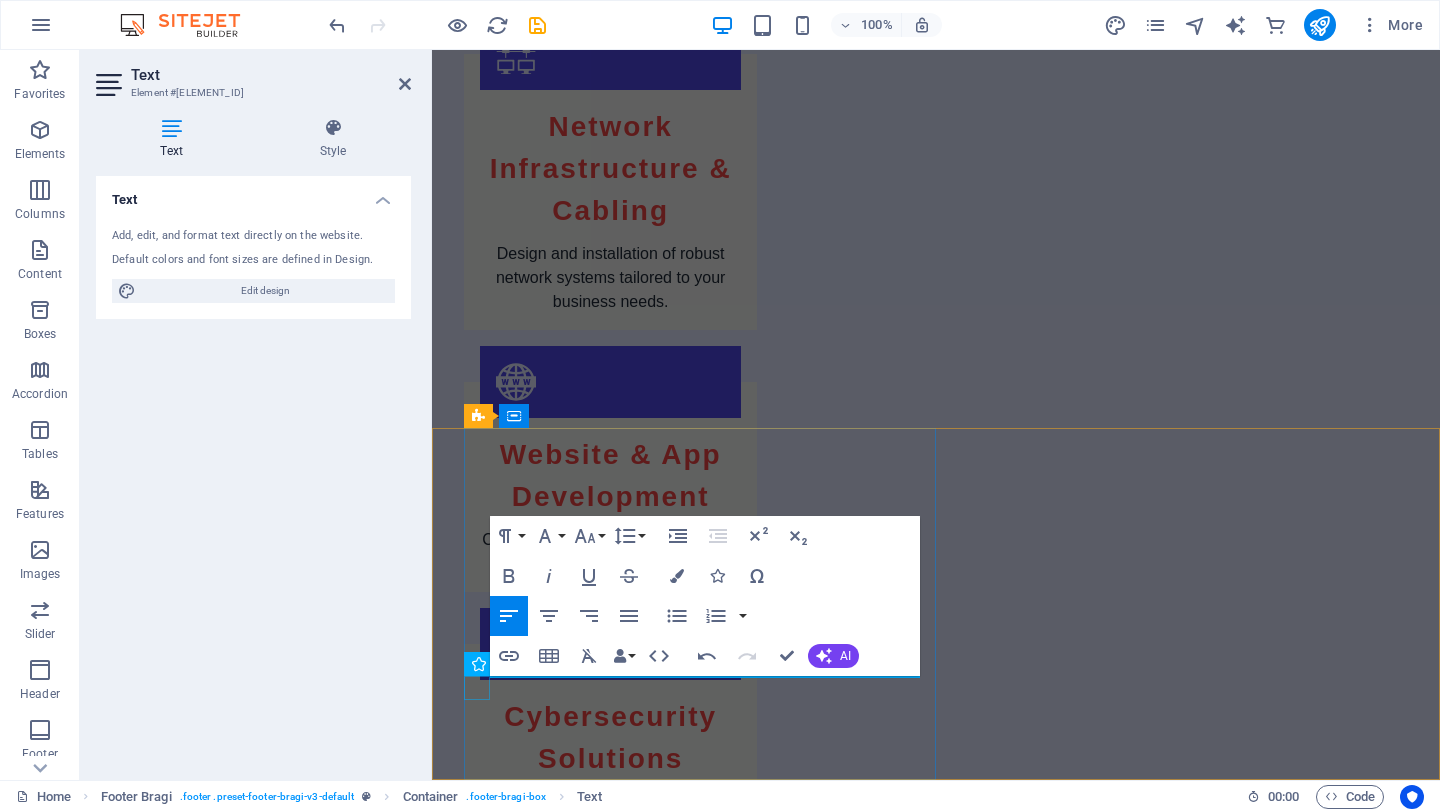 click at bounding box center [944, 2810] 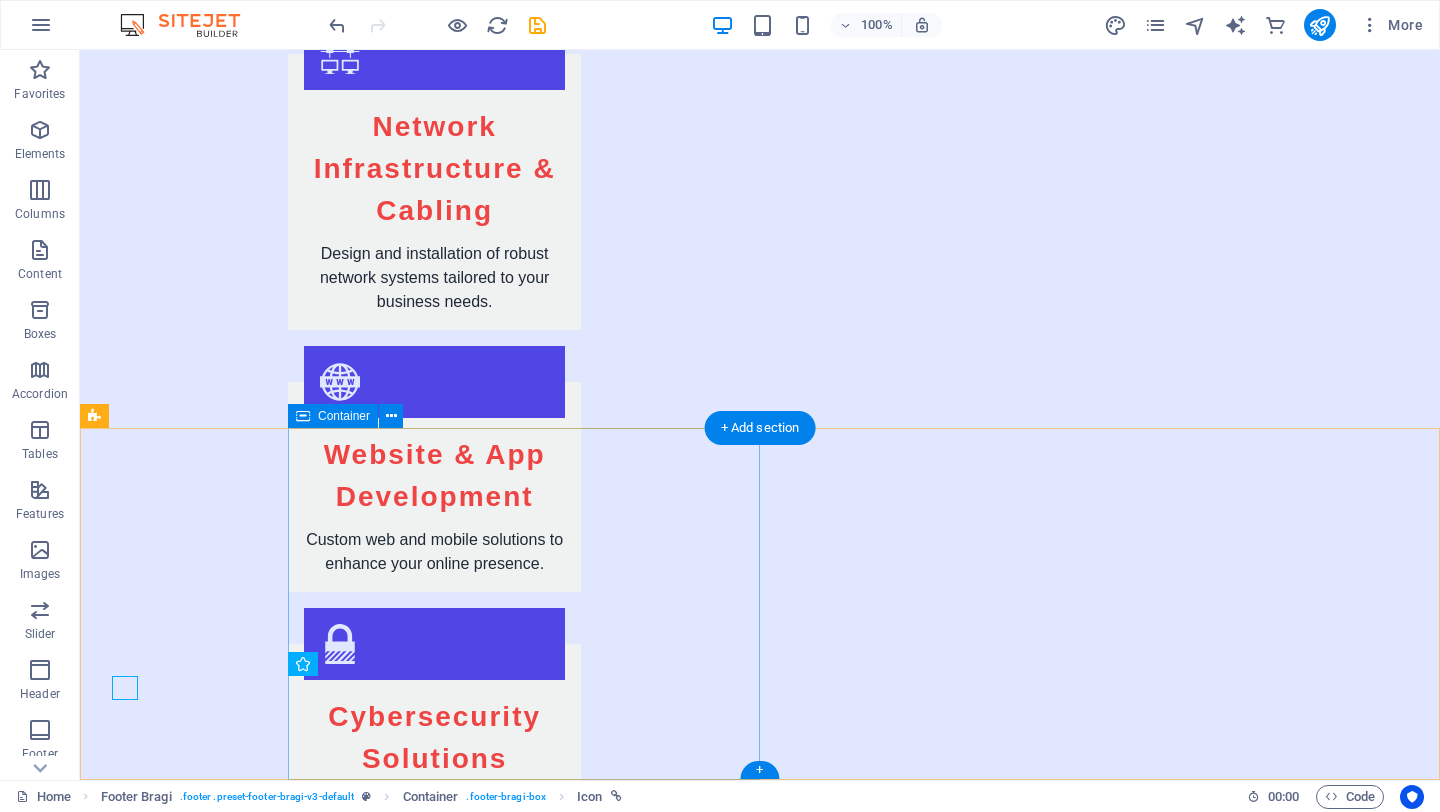 scroll, scrollTop: 3318, scrollLeft: 0, axis: vertical 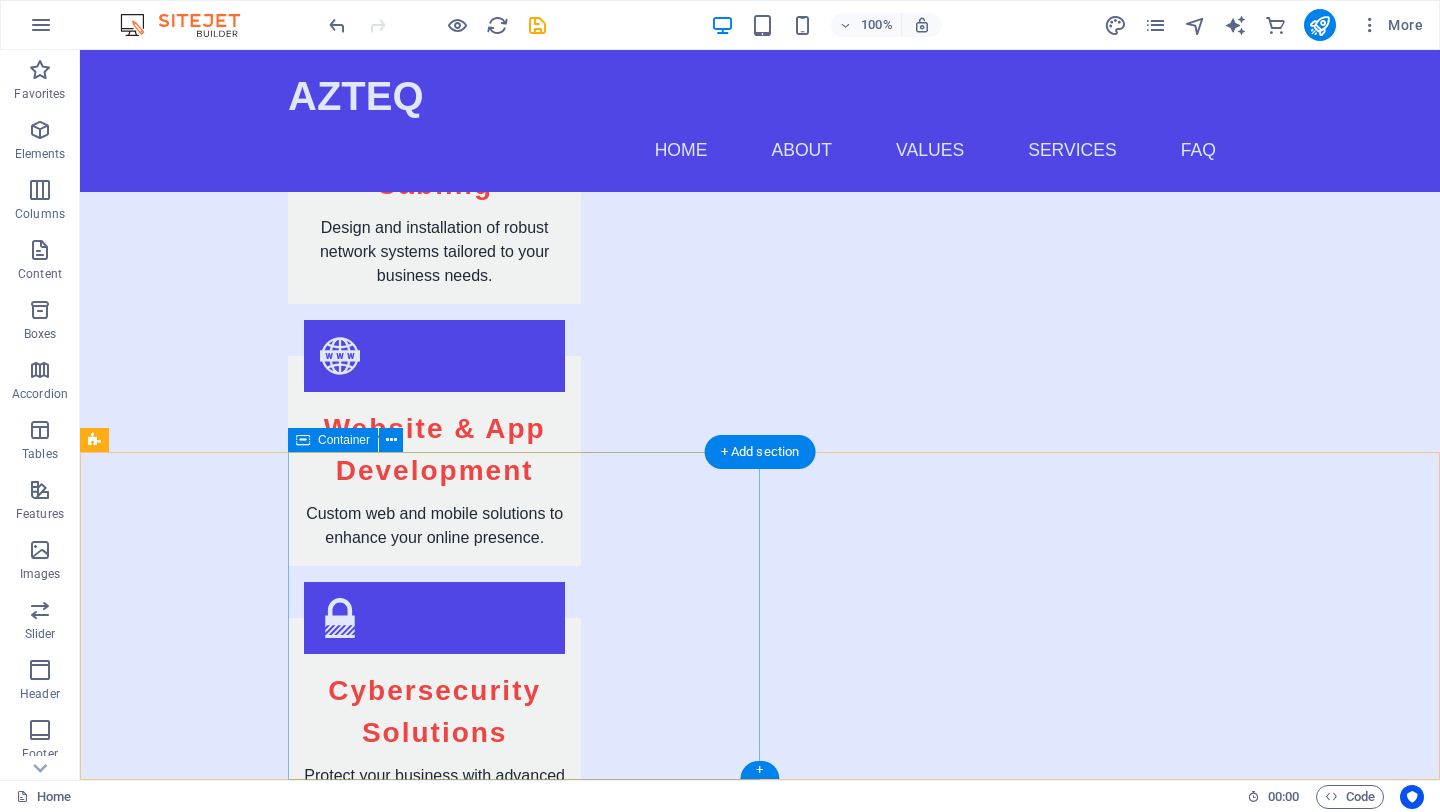 click on "Contact Us AZTEQ [NUMBER] [STREET] , [POSTAL_CODE] [CITY] ([AREA_CODE]) [PHONE] support@example.com" at bounding box center (864, 2640) 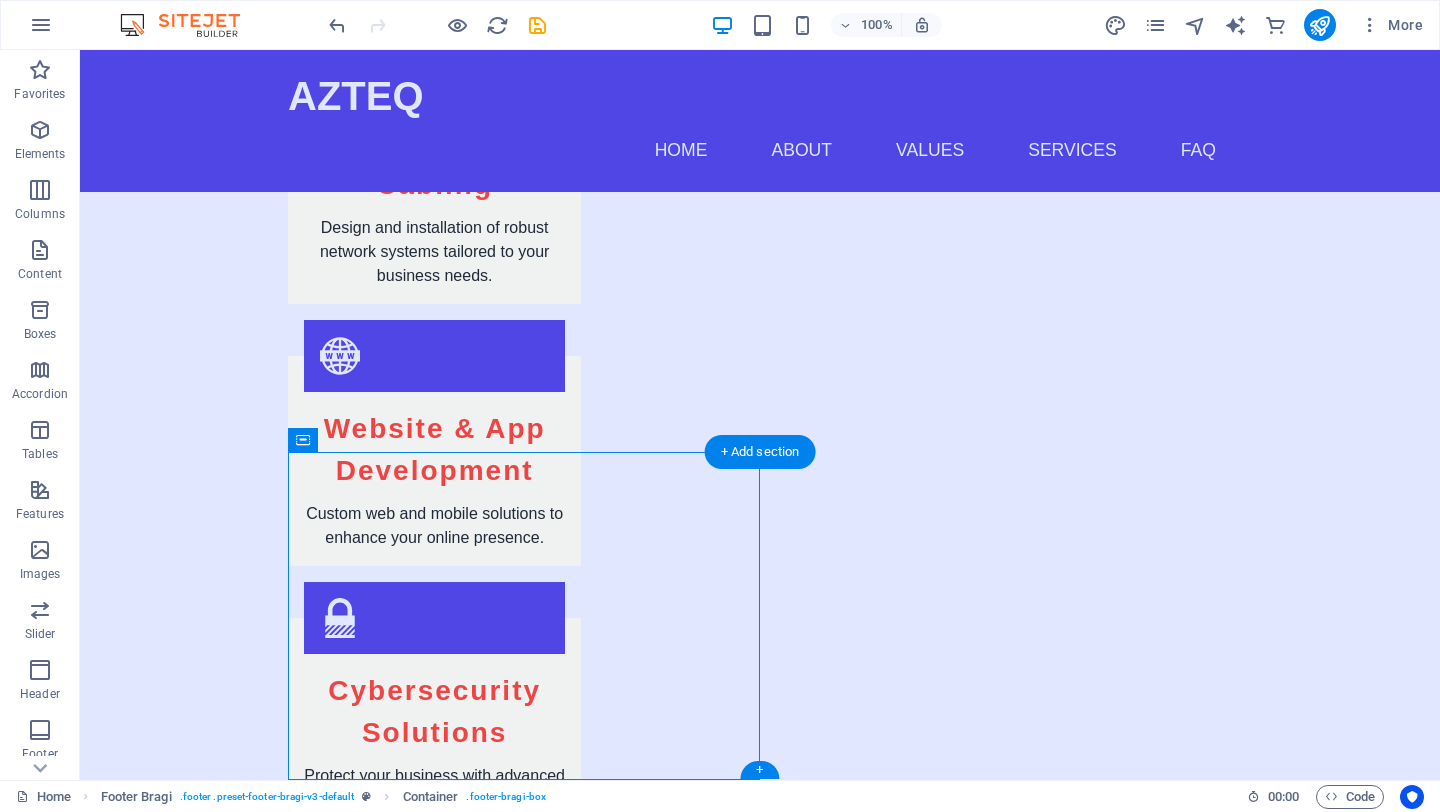 click at bounding box center [760, 3016] 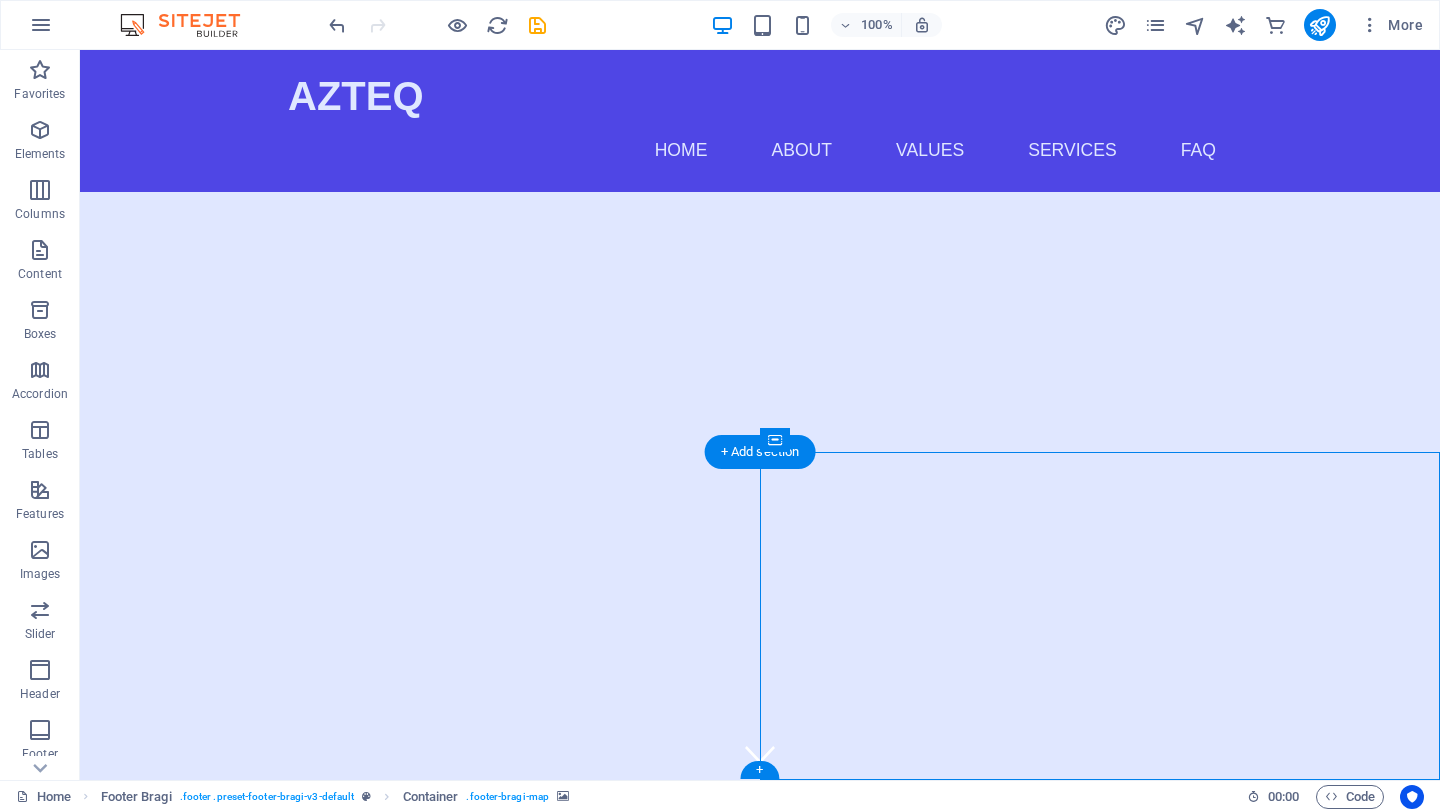 scroll, scrollTop: 3318, scrollLeft: 0, axis: vertical 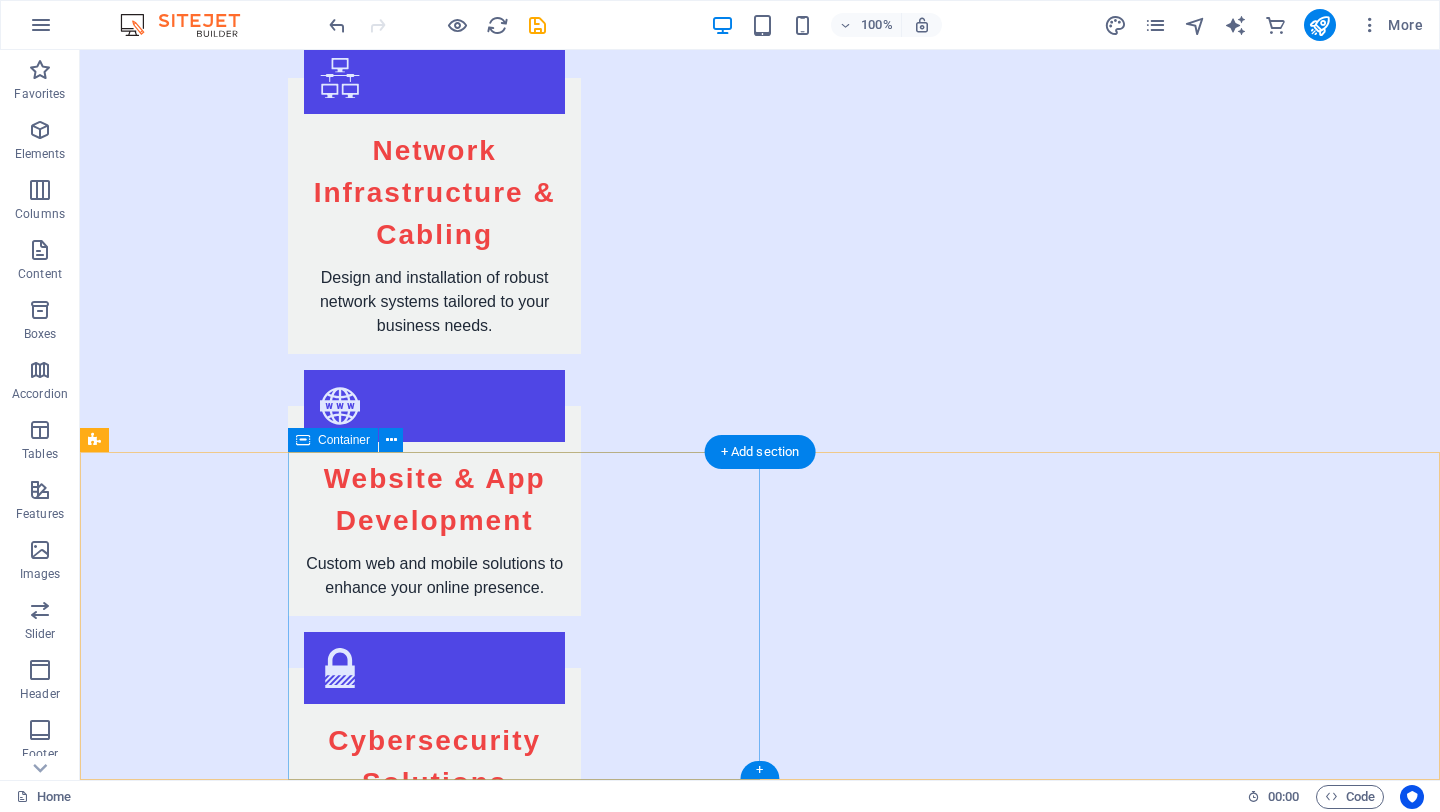 click on "Contact Us AZTEQ 1033 Zante Crescent , L5 J4M6   Mississauga (647) 866-8141 support@azteq.ca" at bounding box center (864, 2690) 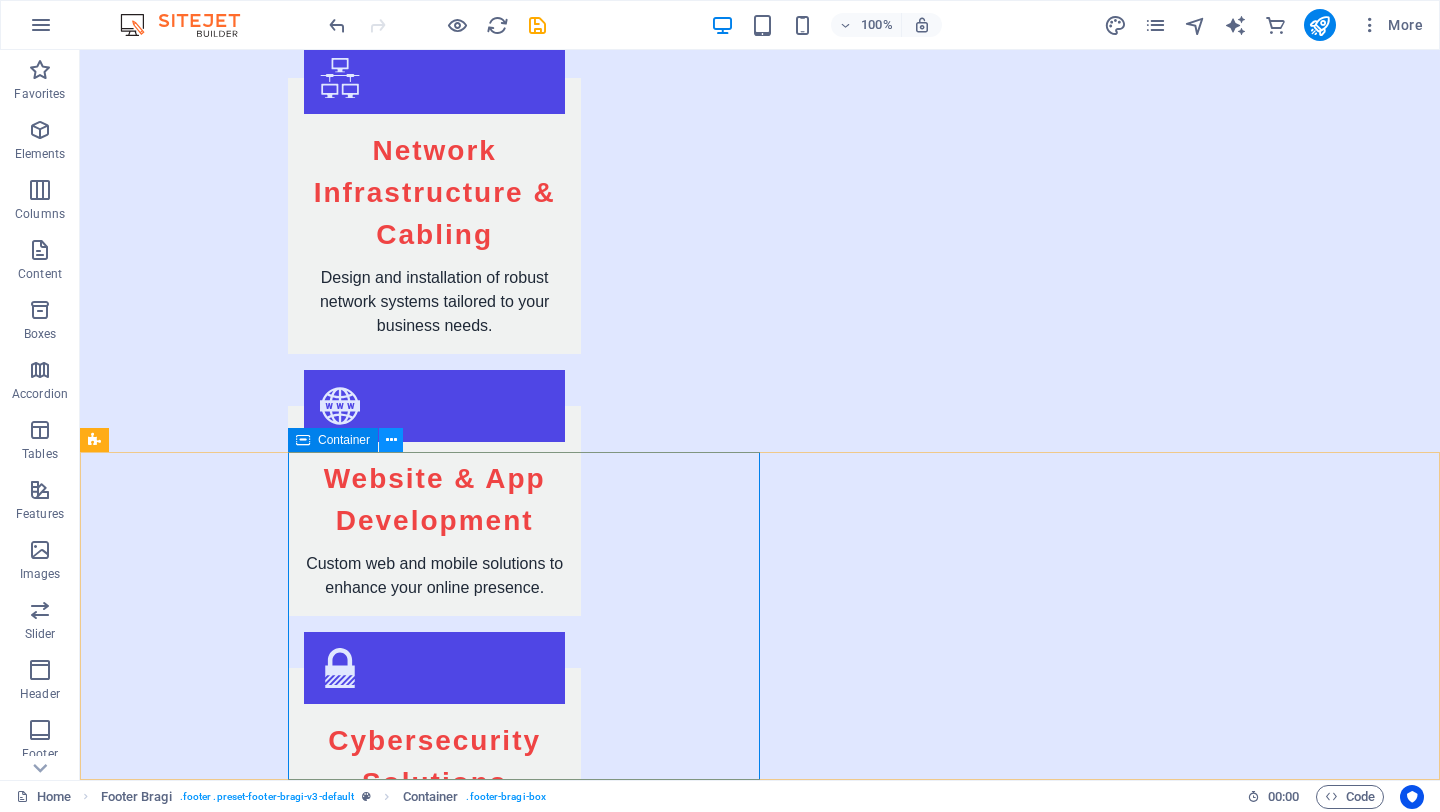 click at bounding box center [391, 440] 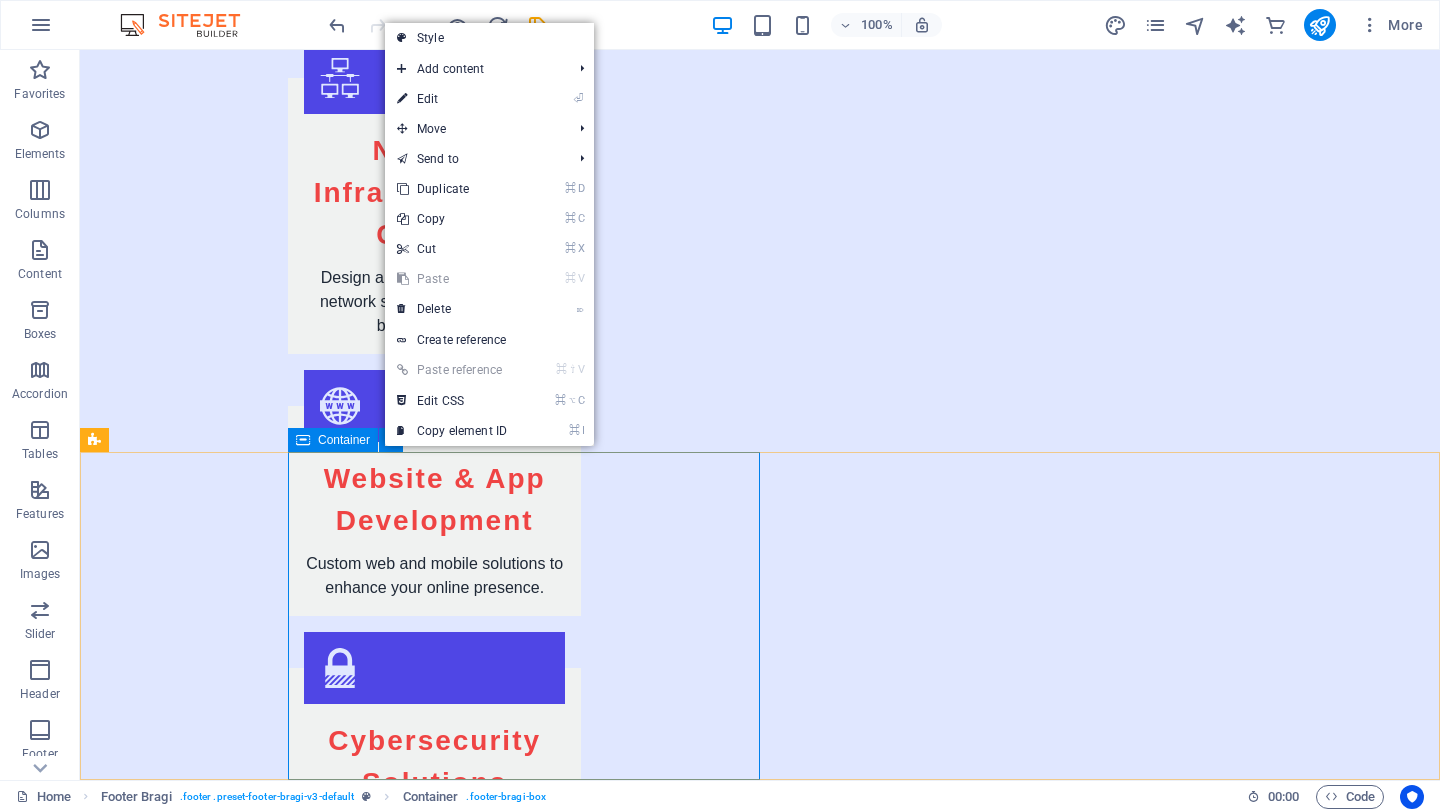 drag, startPoint x: 463, startPoint y: 498, endPoint x: 518, endPoint y: 480, distance: 57.870544 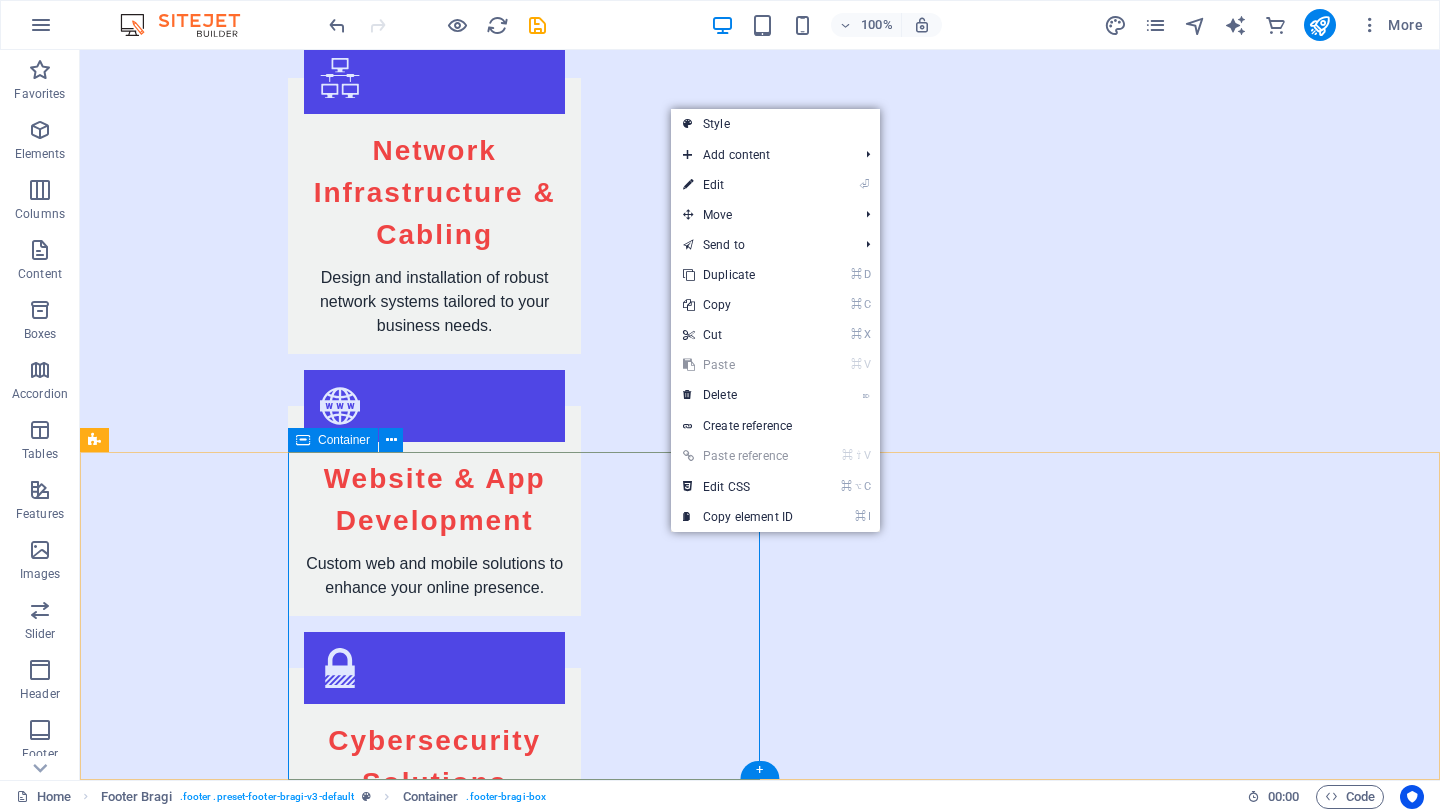 click on "Contact Us AZTEQ [NUMBER] [STREET] , [POSTAL_CODE] [CITY] ([AREA_CODE]) [PHONE] support@example.com" at bounding box center [864, 2690] 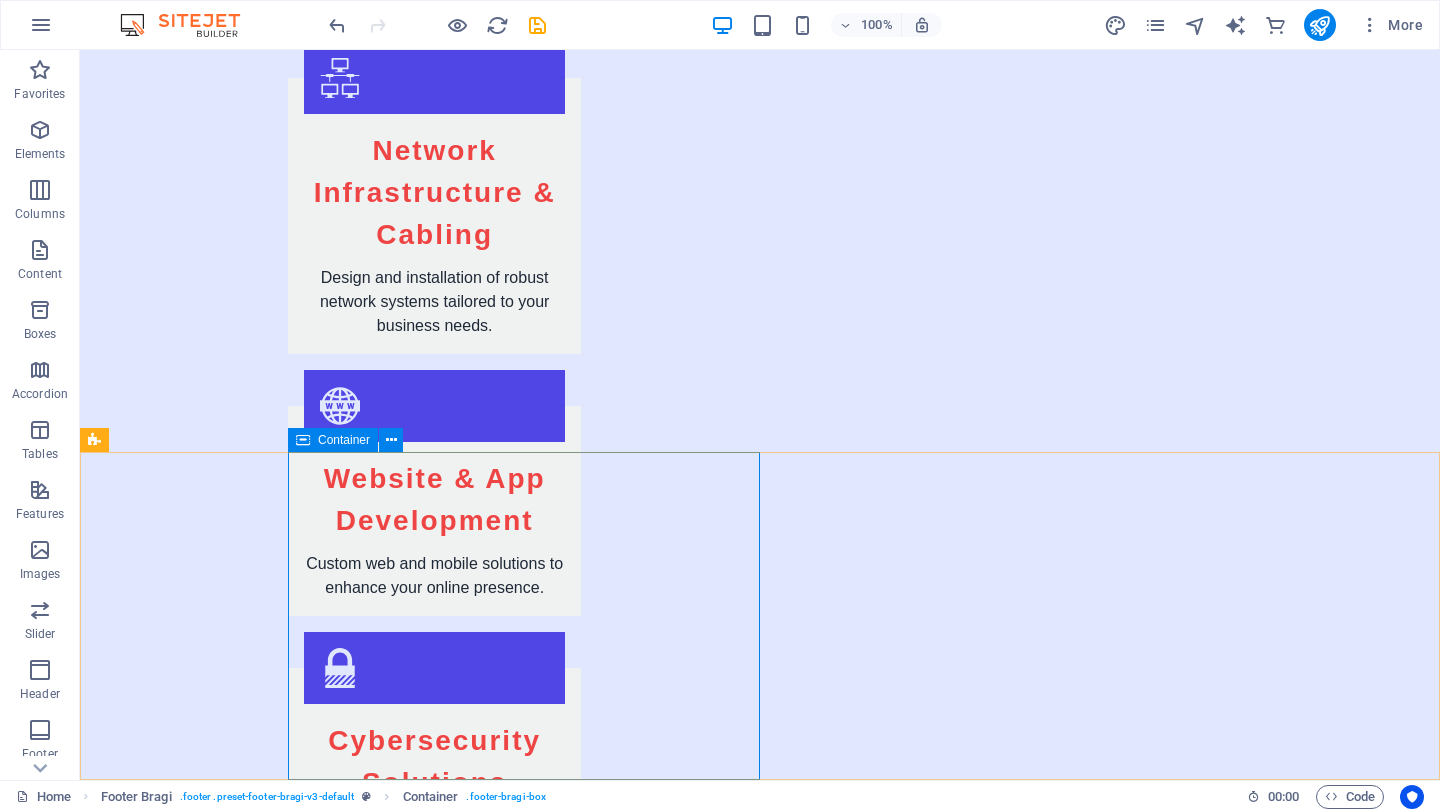 click at bounding box center (303, 440) 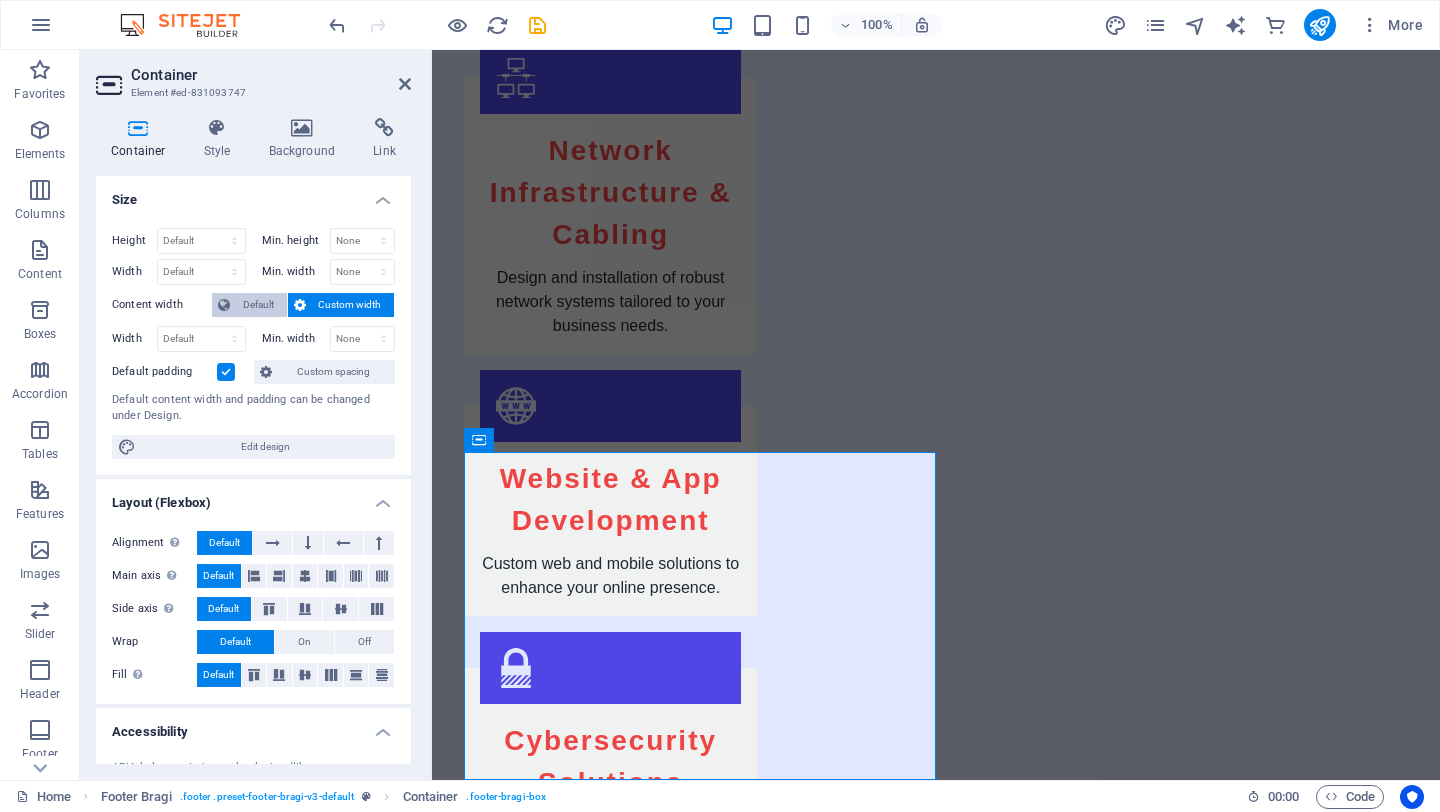 click on "Default" at bounding box center [258, 305] 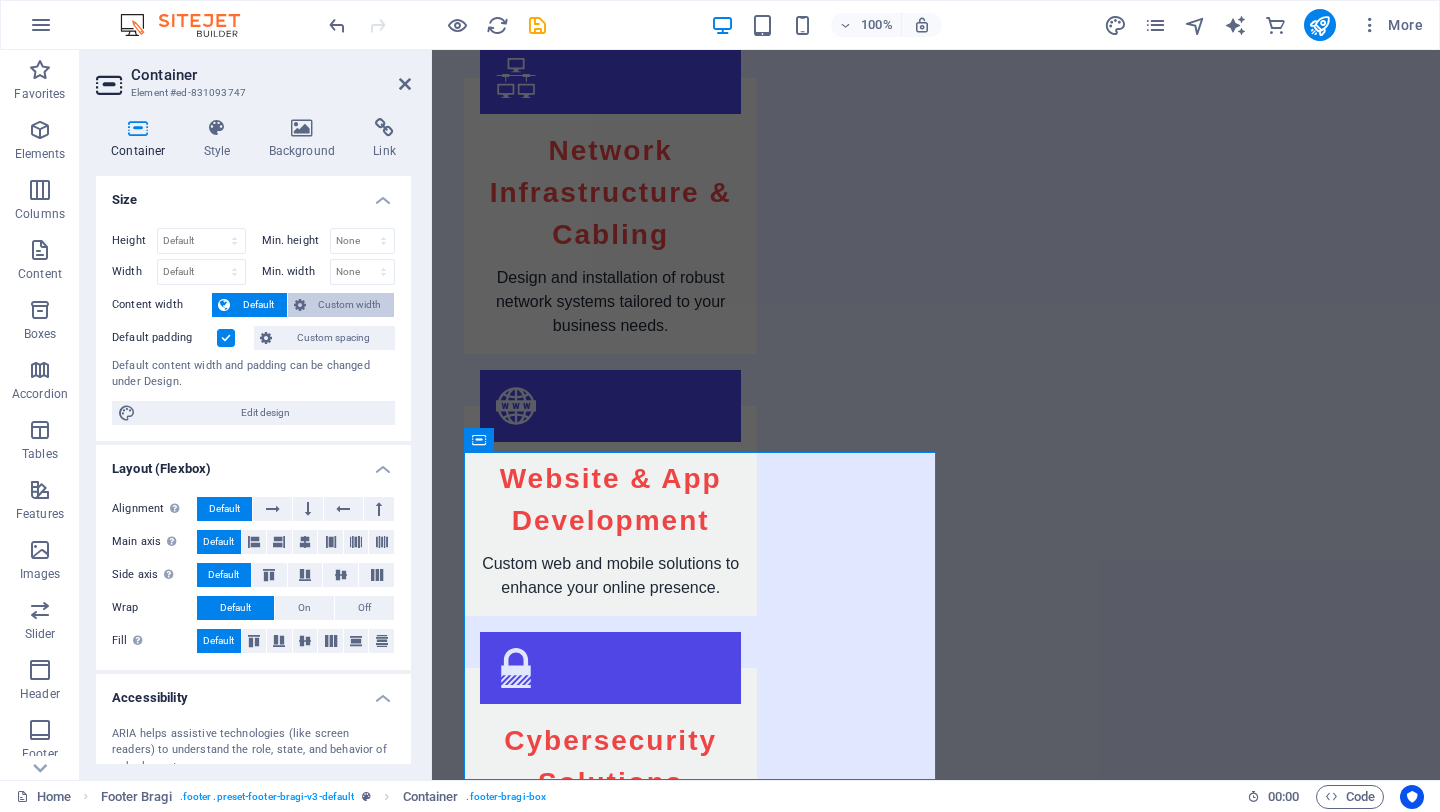 click on "Custom width" at bounding box center [350, 305] 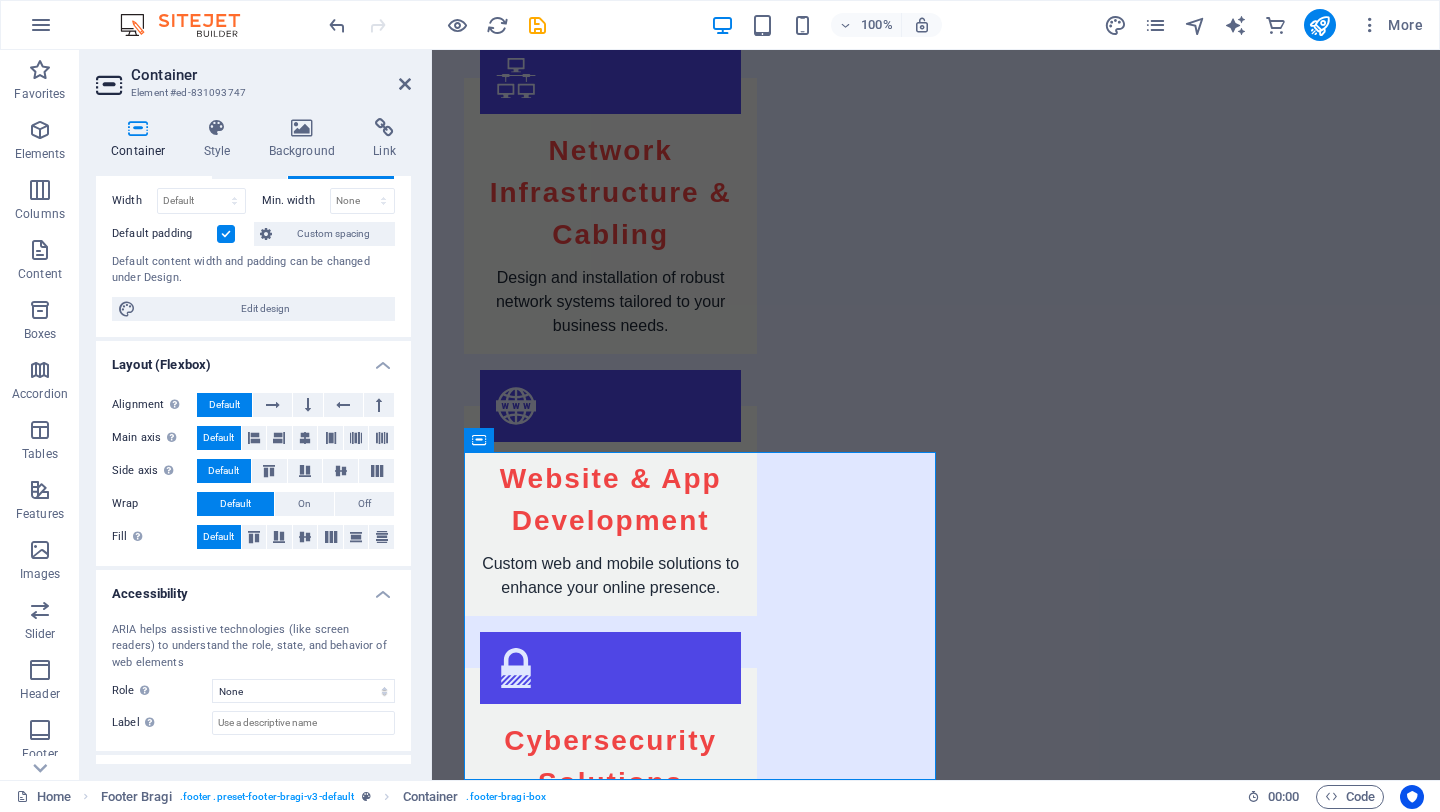 scroll, scrollTop: 221, scrollLeft: 0, axis: vertical 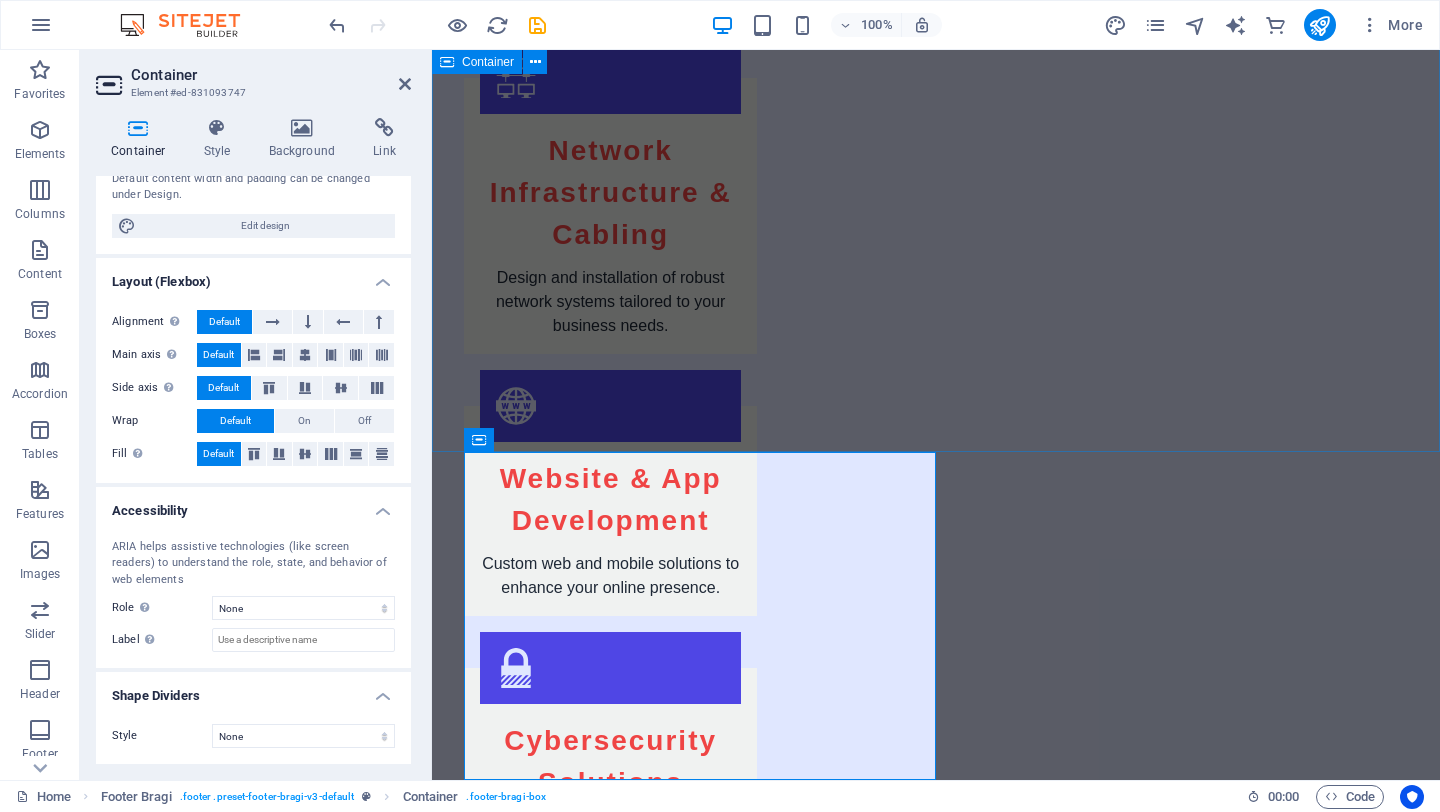 click on "FAQs What types of businesses do you serve? We specialize in providing IT services to small and medium-sized businesses across various industries. How do you ensure data security? We offer comprehensive cybersecurity solutions including firewalls, antivirus software, and regular security audits. Can you assist with cloud solutions? Yes, we provide cloud services to help businesses store and manage their data effectively. What if I have an emergency outside of business hours? Our managed IT services include 24/7 support for emergencies, ensuring your business stays operational. Do you provide ongoing IT support? Absolutely! Our managed IT services include ongoing support tailored to your business needs. How can I get a quote for your services? You can contact us via email or phone, and we will provide a detailed quote based on your requirements." at bounding box center (936, 1894) 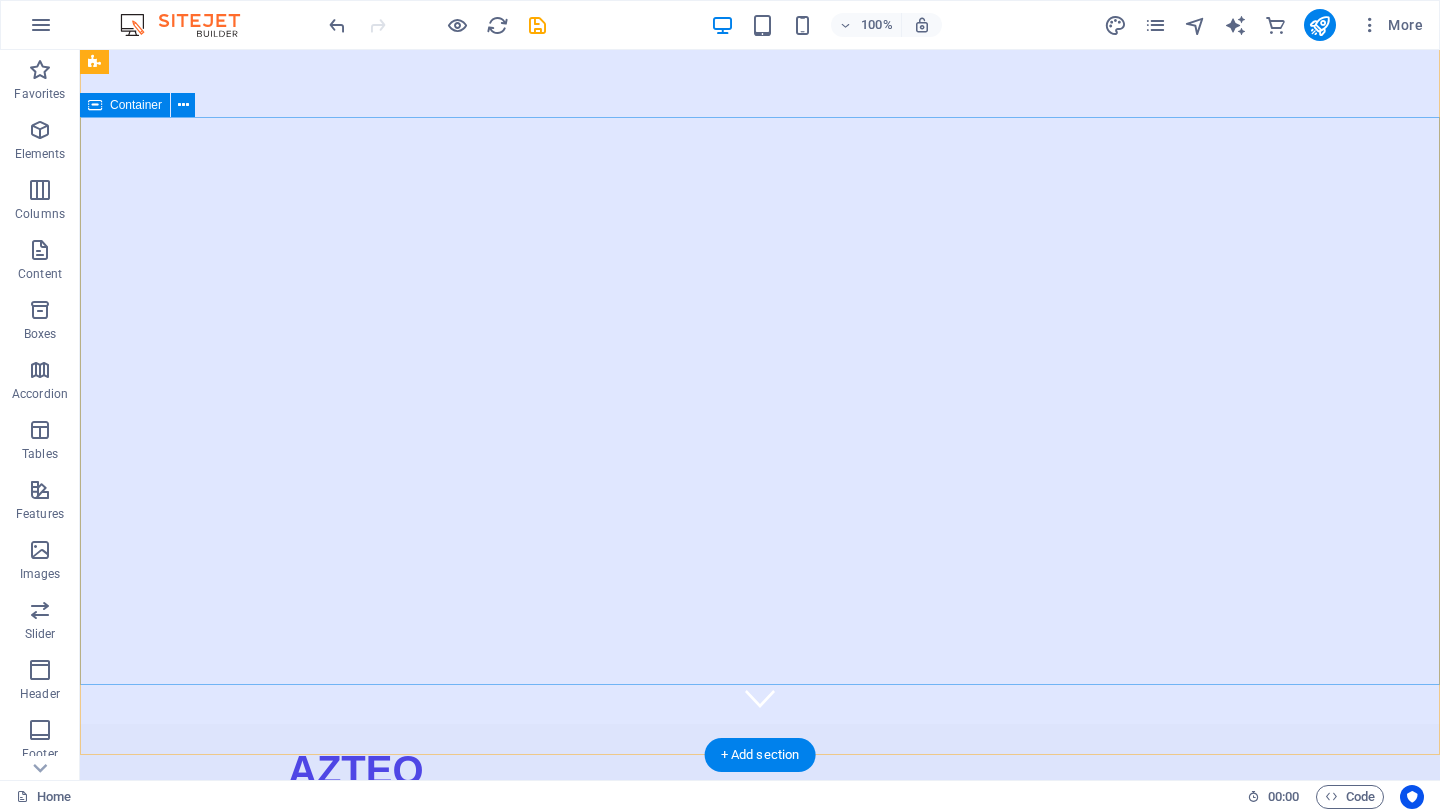 scroll, scrollTop: 0, scrollLeft: 0, axis: both 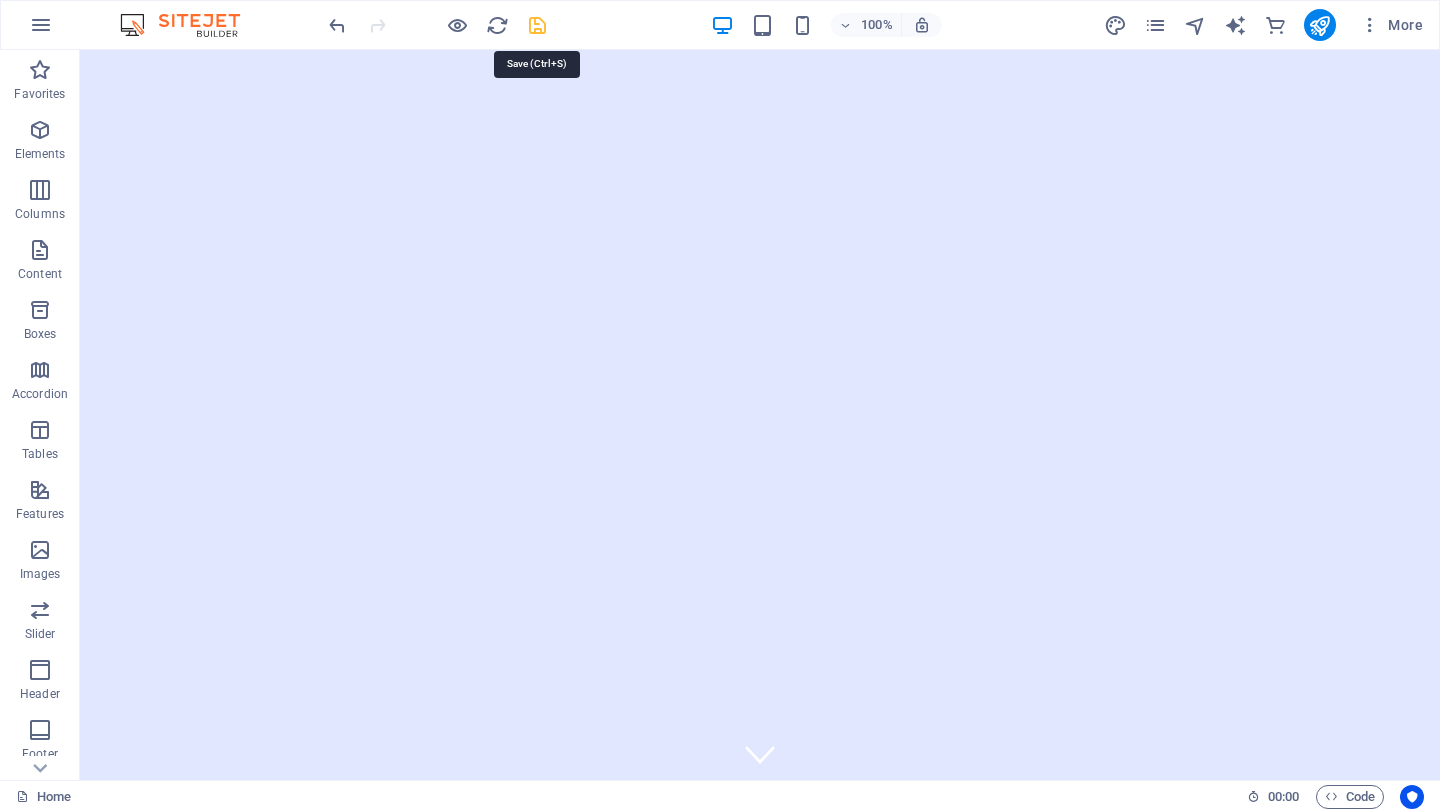 click at bounding box center [537, 25] 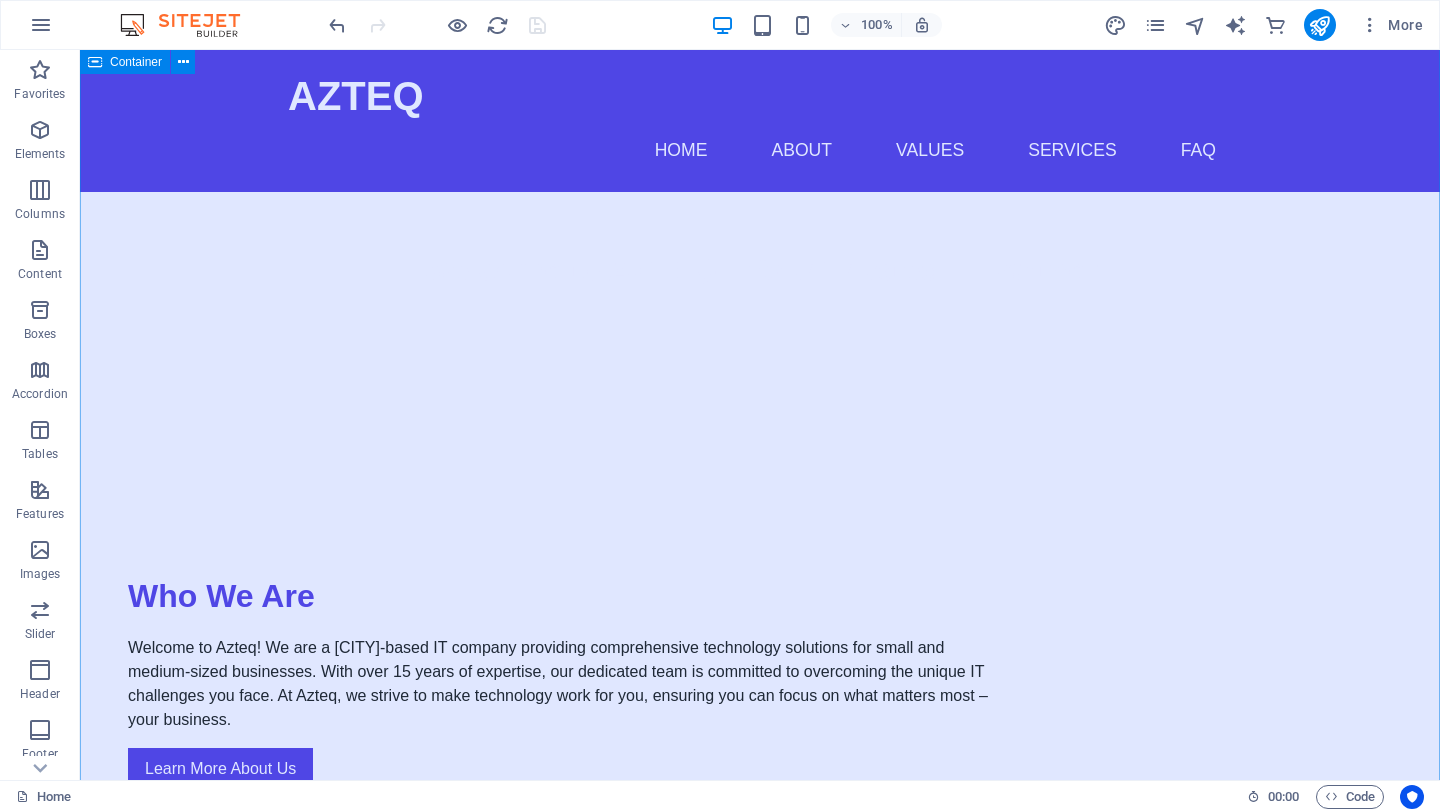 scroll, scrollTop: 0, scrollLeft: 0, axis: both 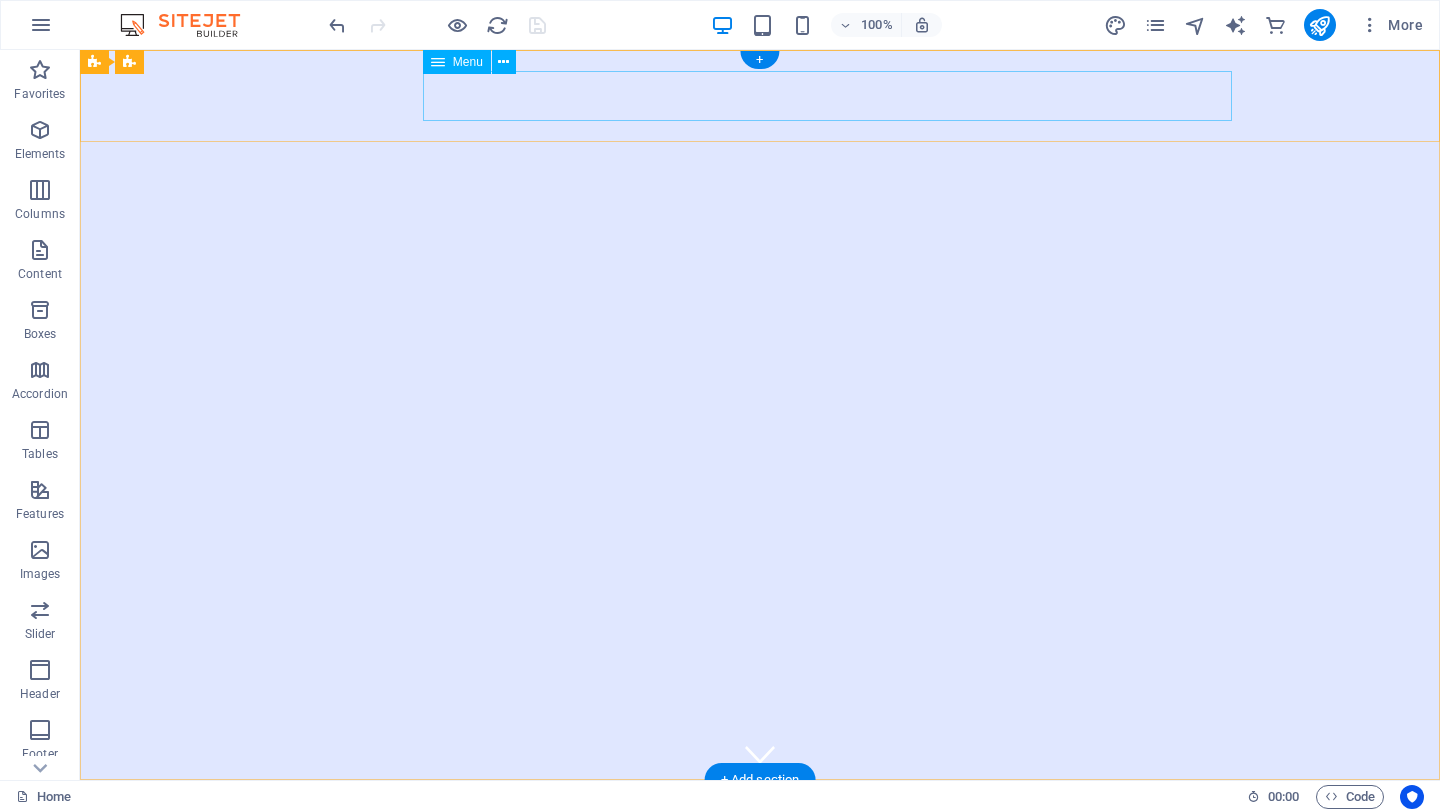 click on "Home About Values Services FAQ" at bounding box center [760, 881] 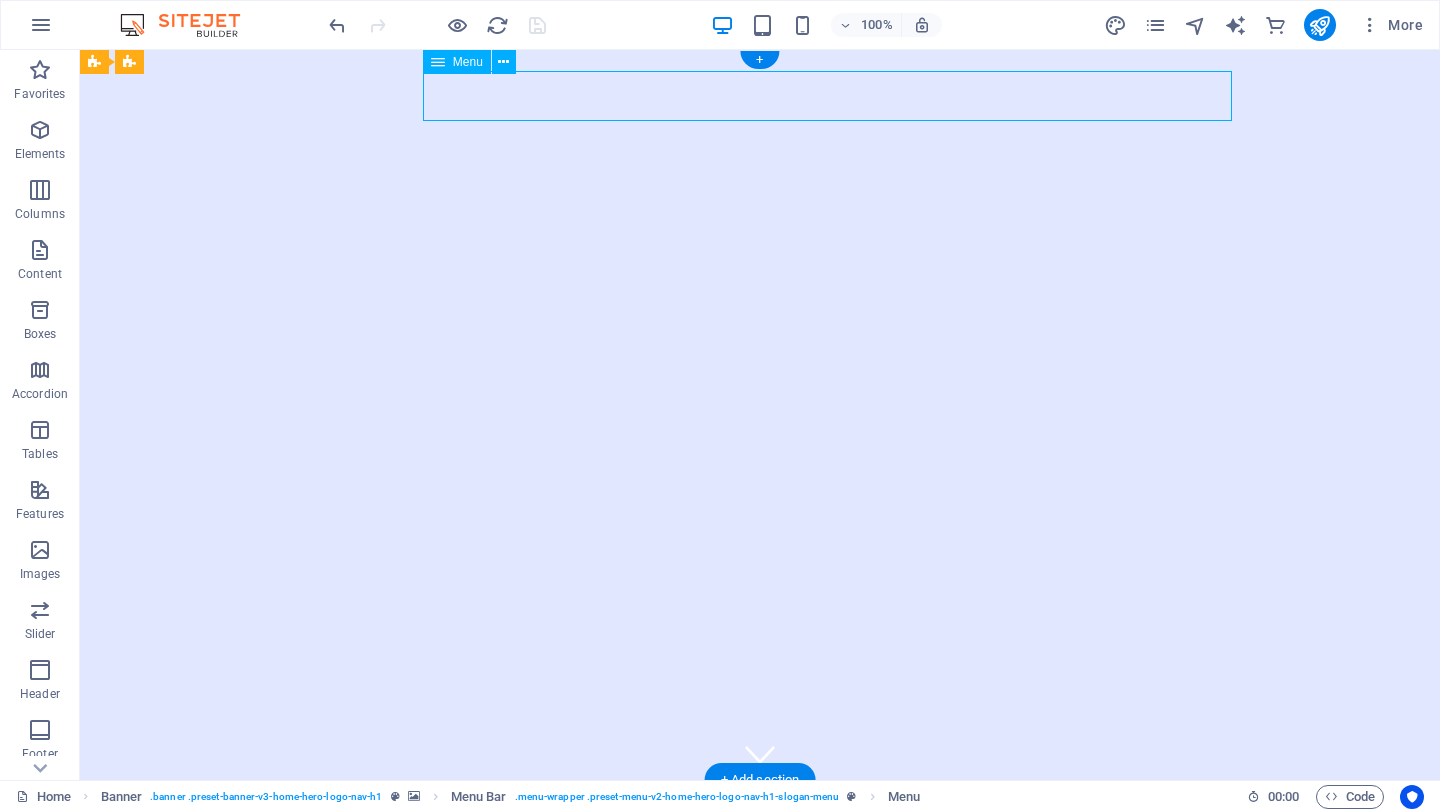 click on "Home About Values Services FAQ" at bounding box center [760, 881] 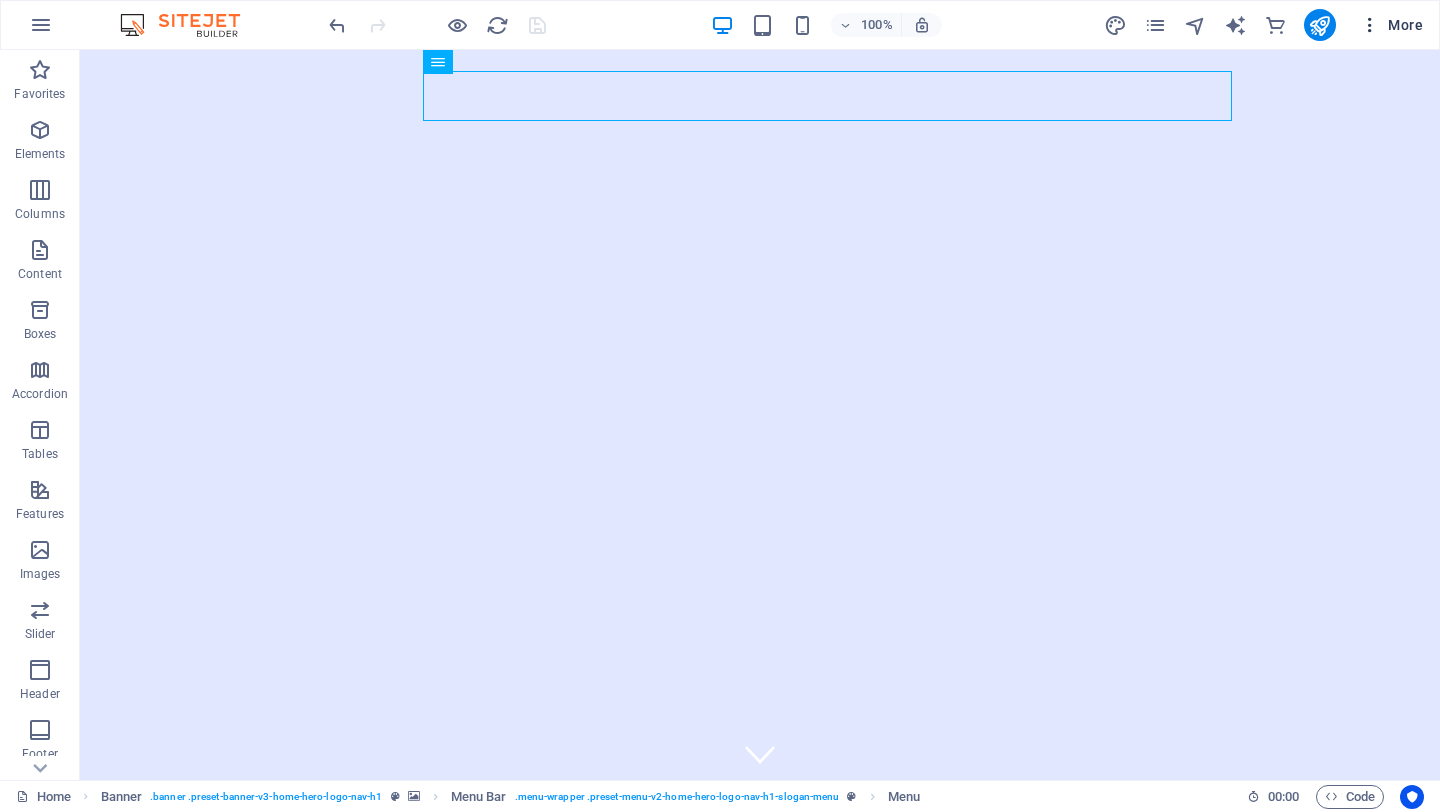 click on "More" at bounding box center [1391, 25] 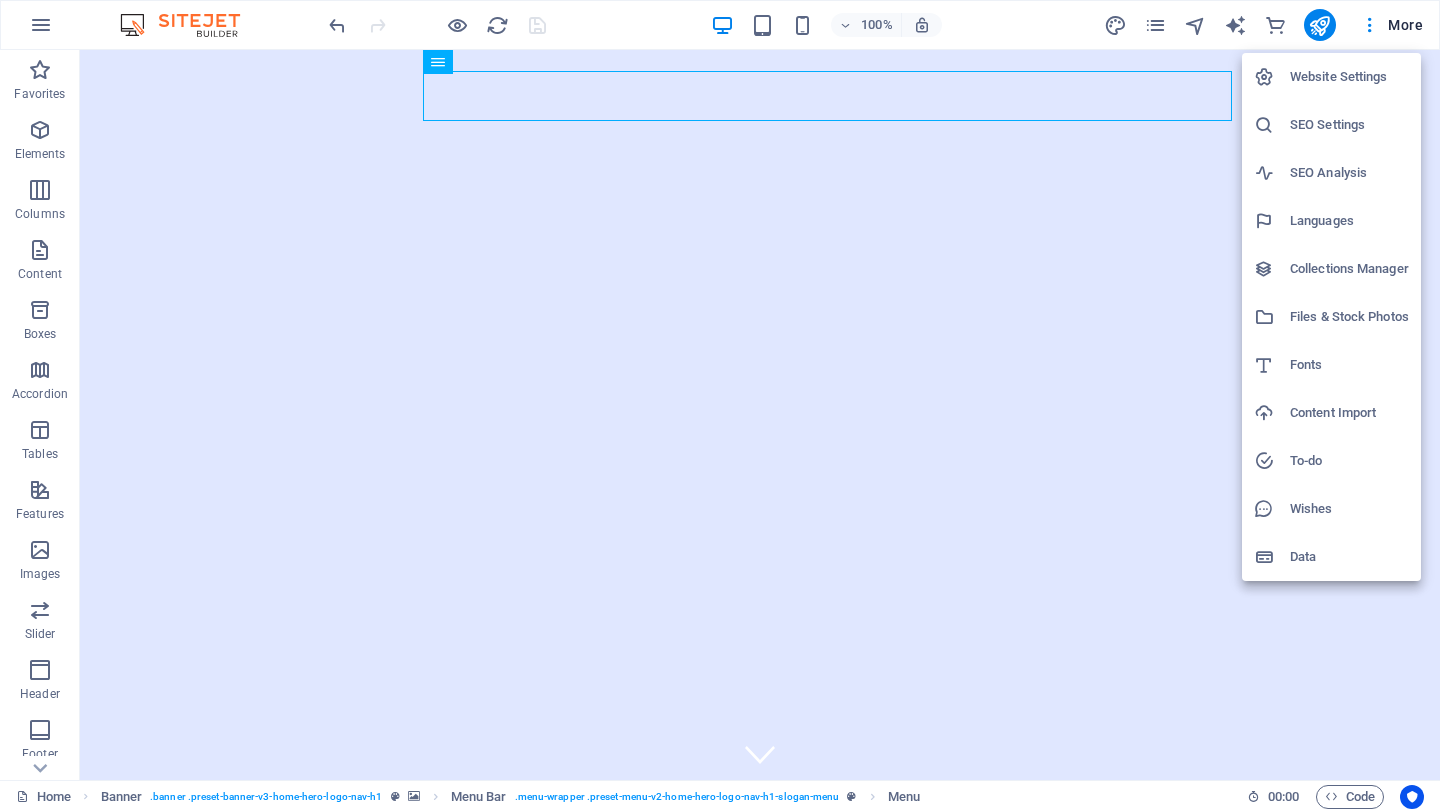 click at bounding box center (720, 406) 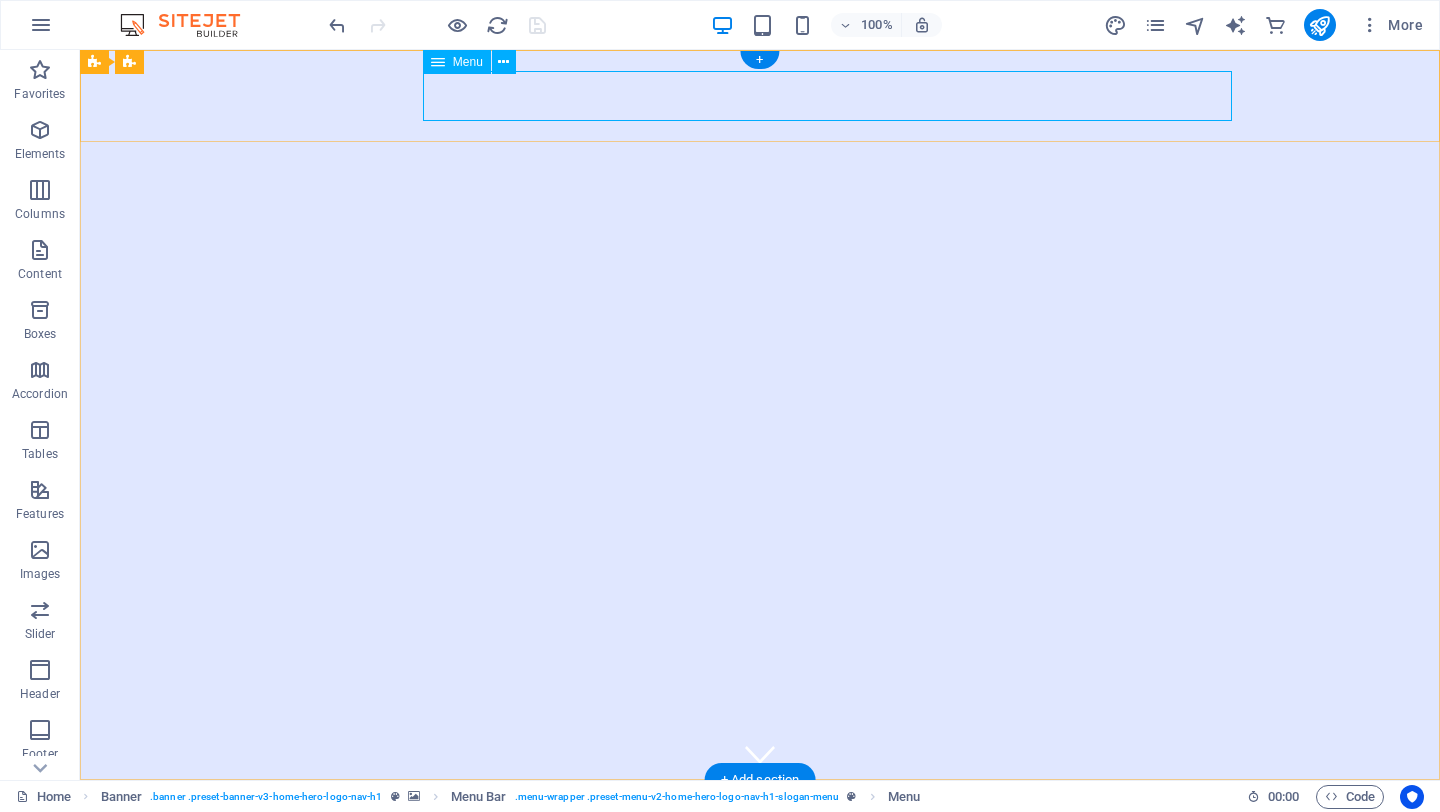 click on "Home About Values Services FAQ" at bounding box center (760, 881) 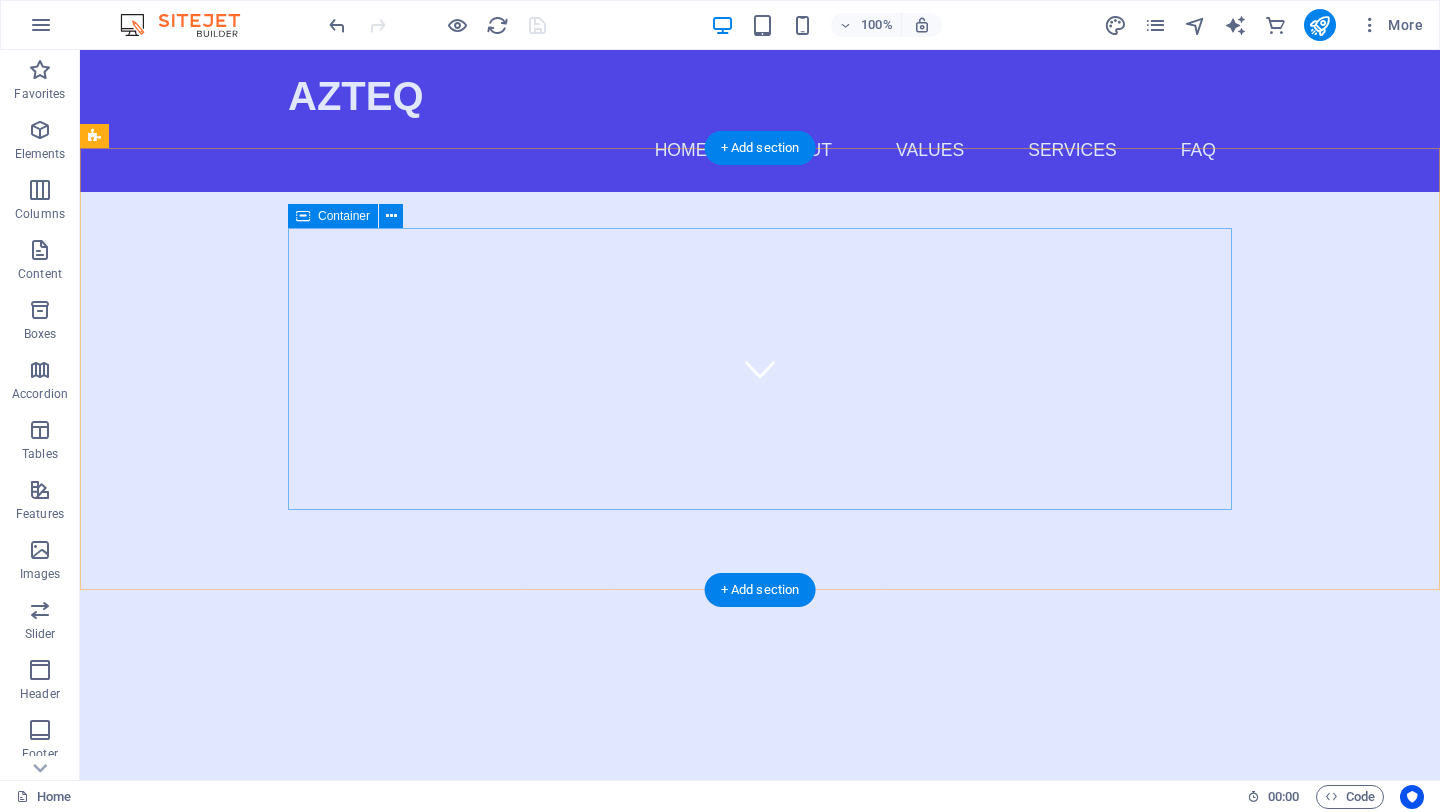 scroll, scrollTop: 0, scrollLeft: 0, axis: both 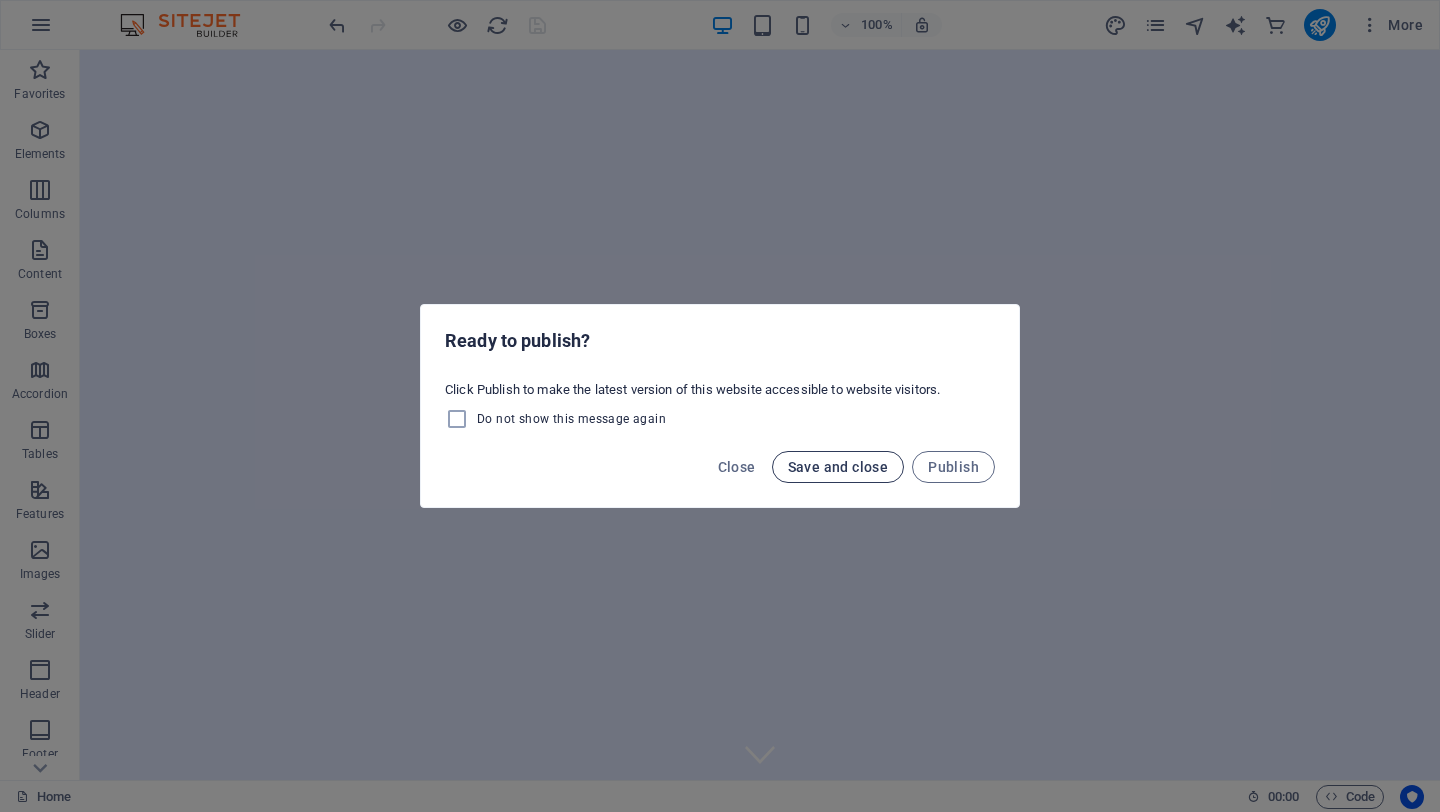 click on "Save and close" at bounding box center [838, 467] 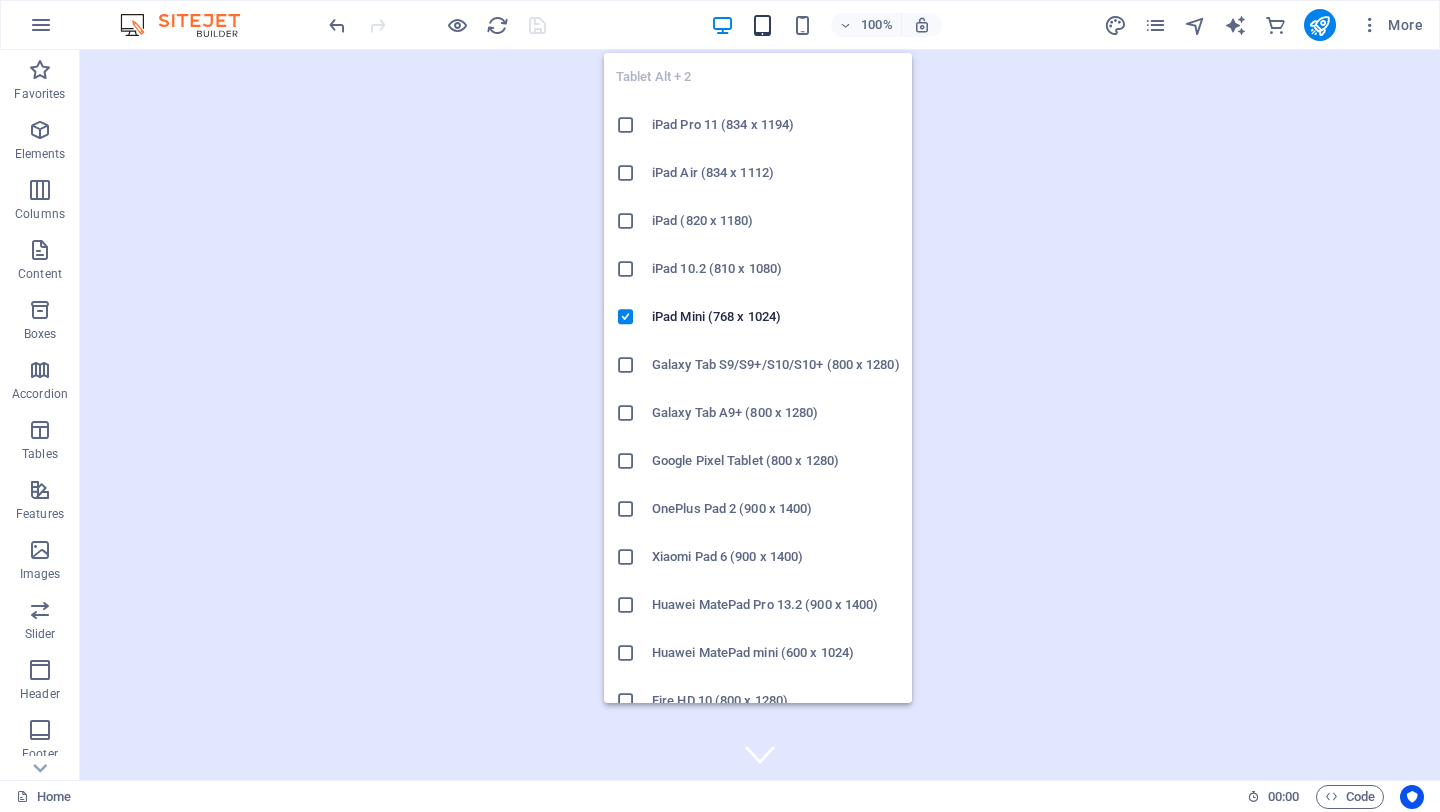 click at bounding box center [762, 25] 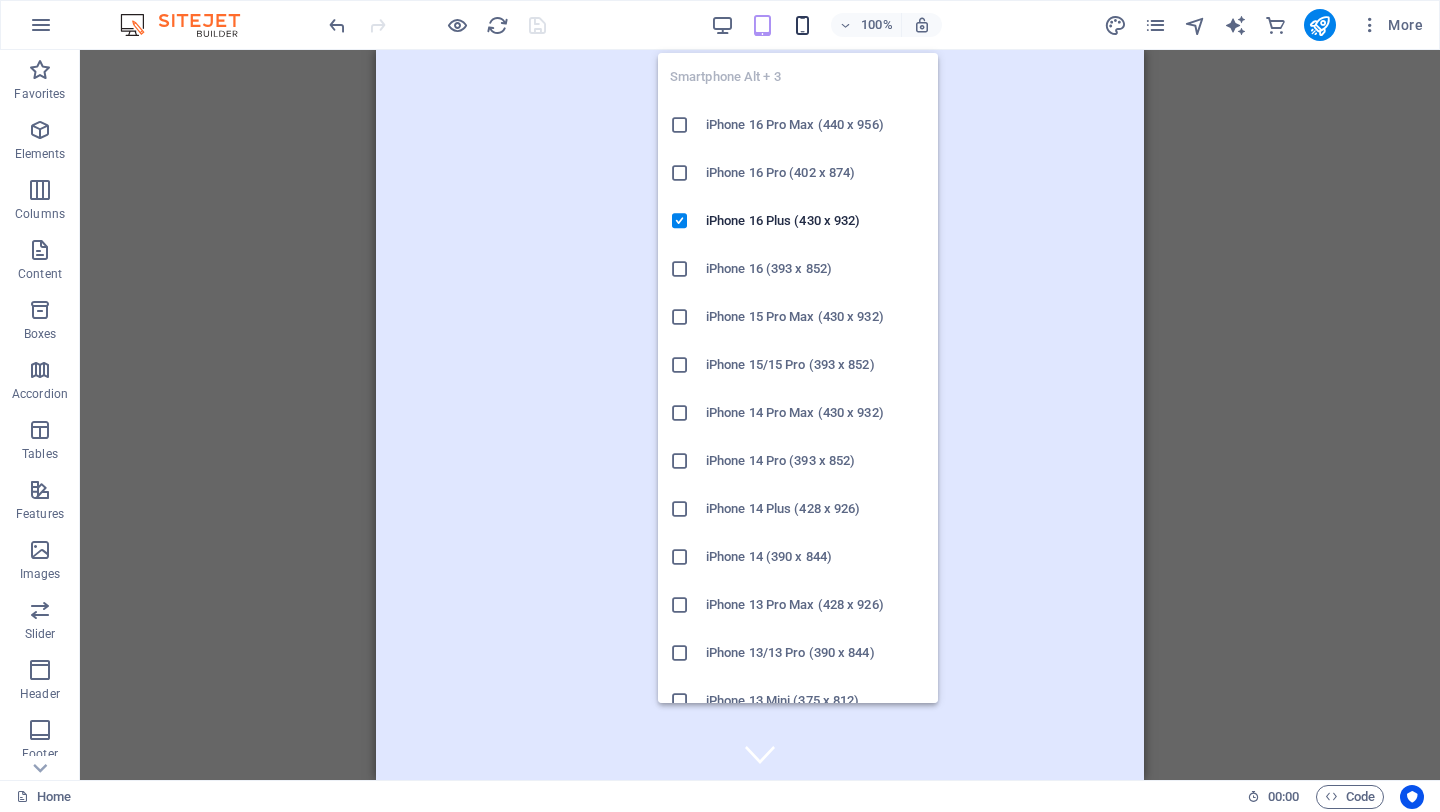 click at bounding box center (802, 25) 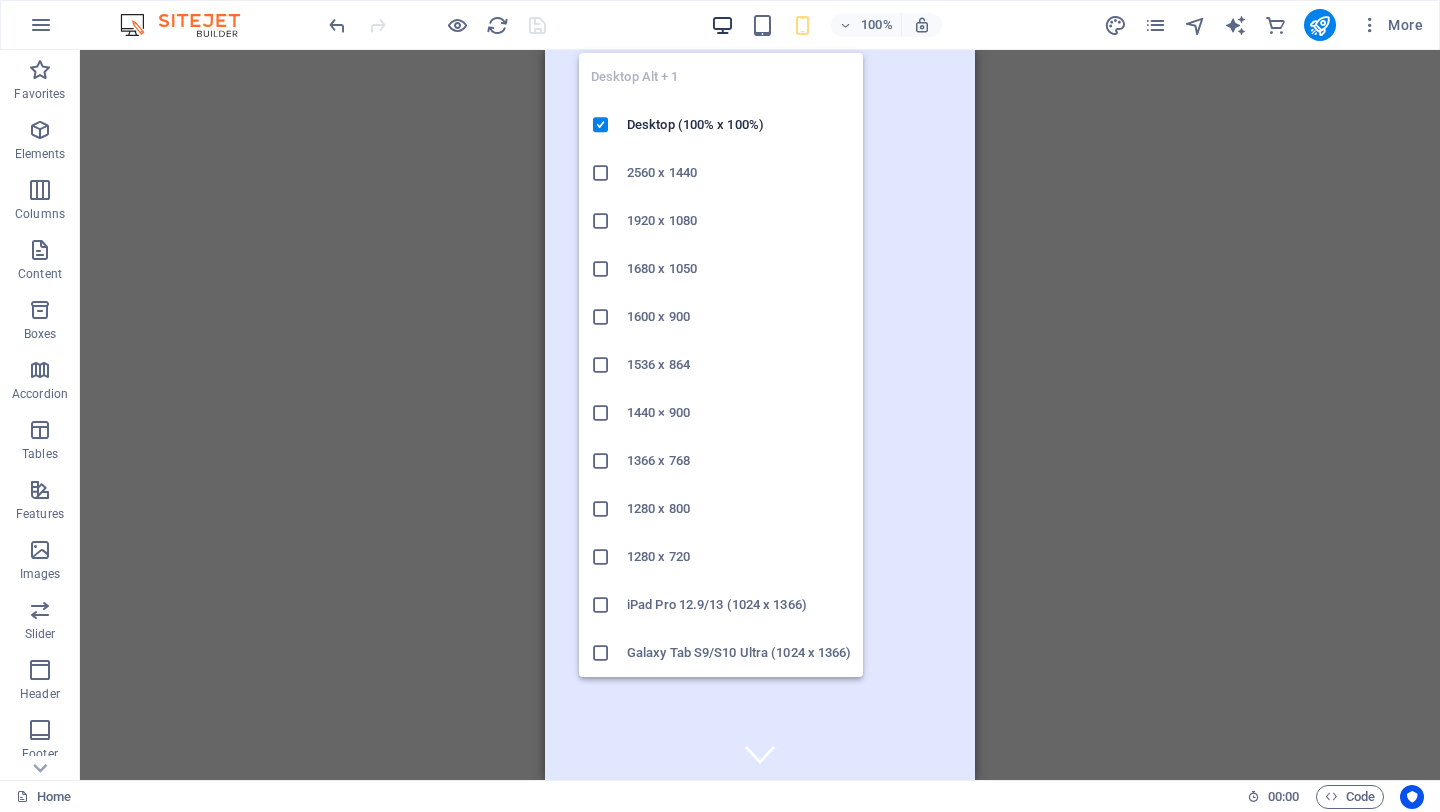 click at bounding box center [722, 25] 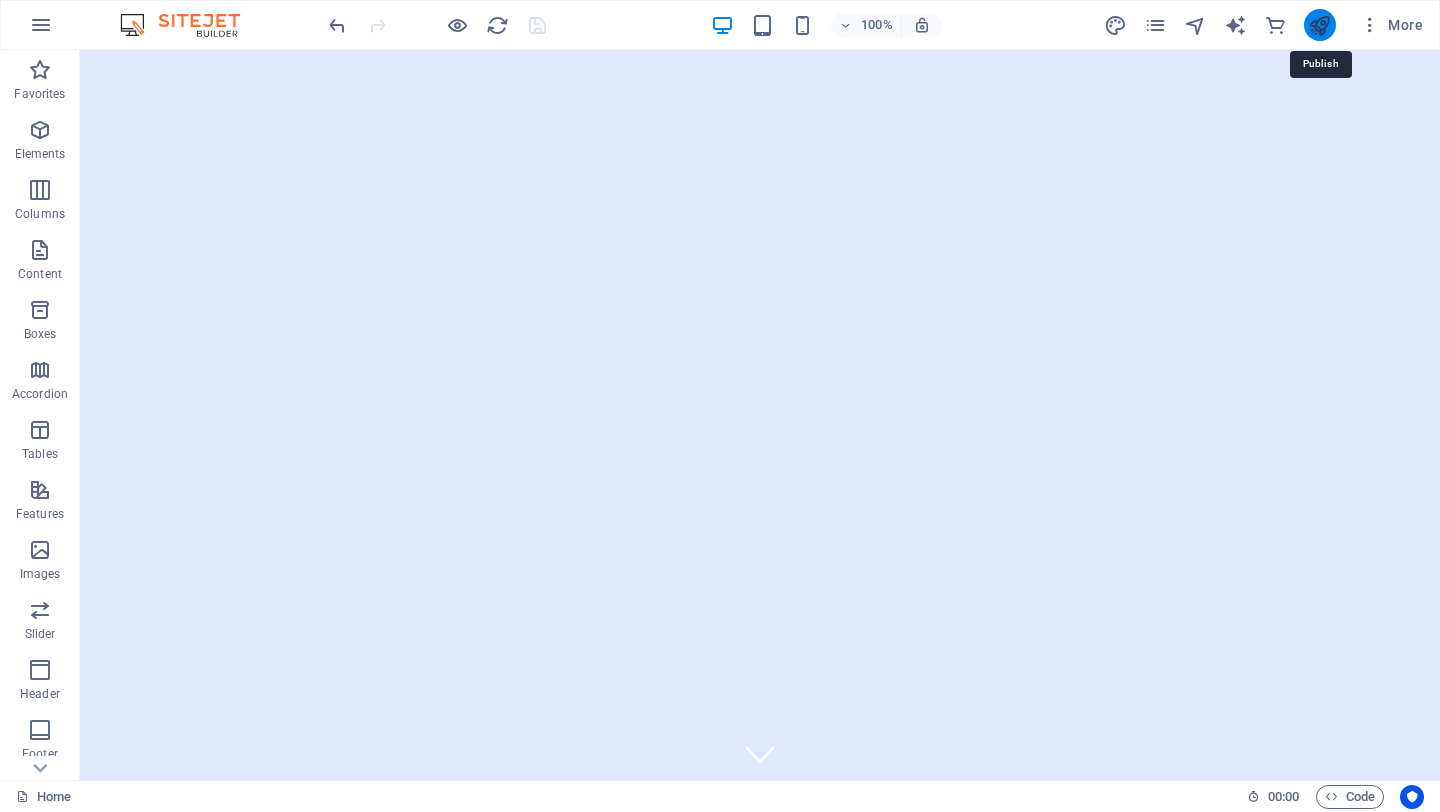 click at bounding box center (1319, 25) 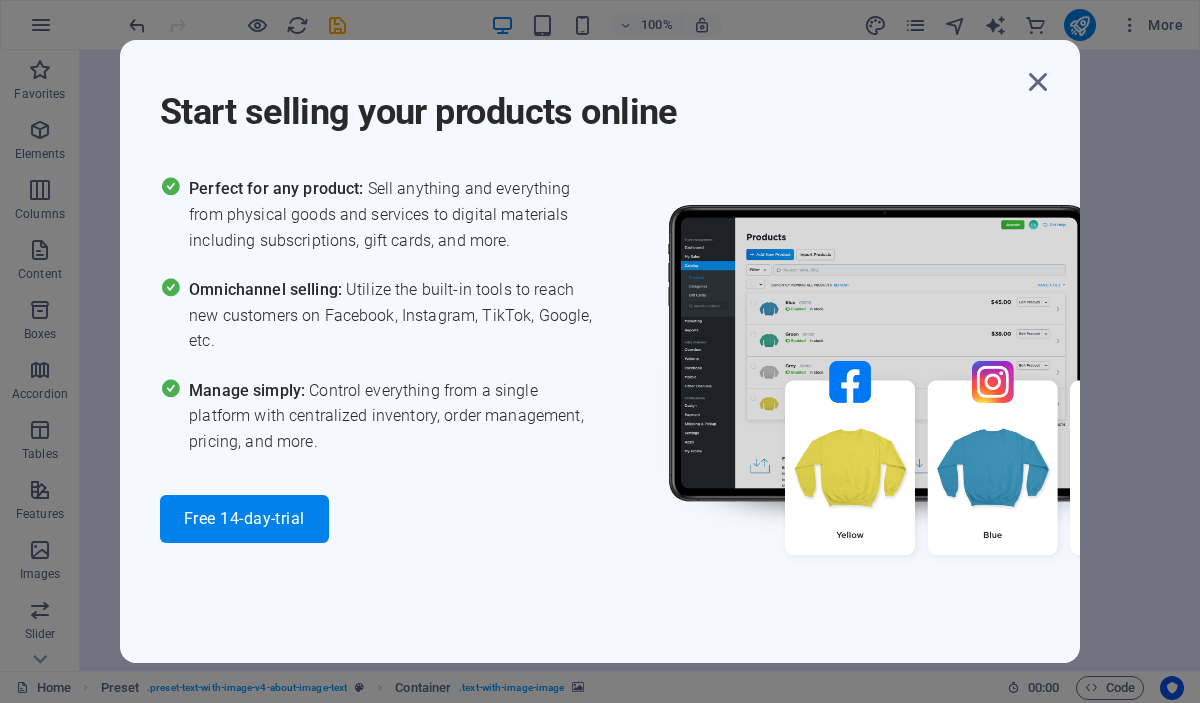 scroll, scrollTop: 641, scrollLeft: 0, axis: vertical 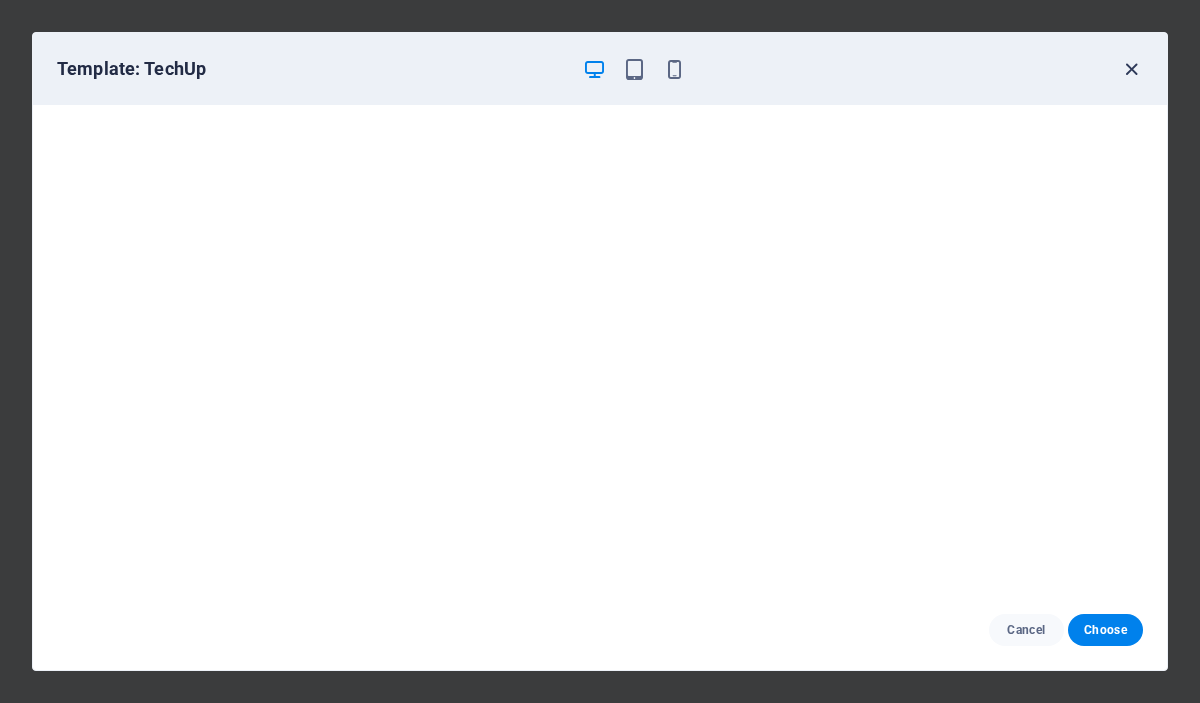click at bounding box center (1131, 69) 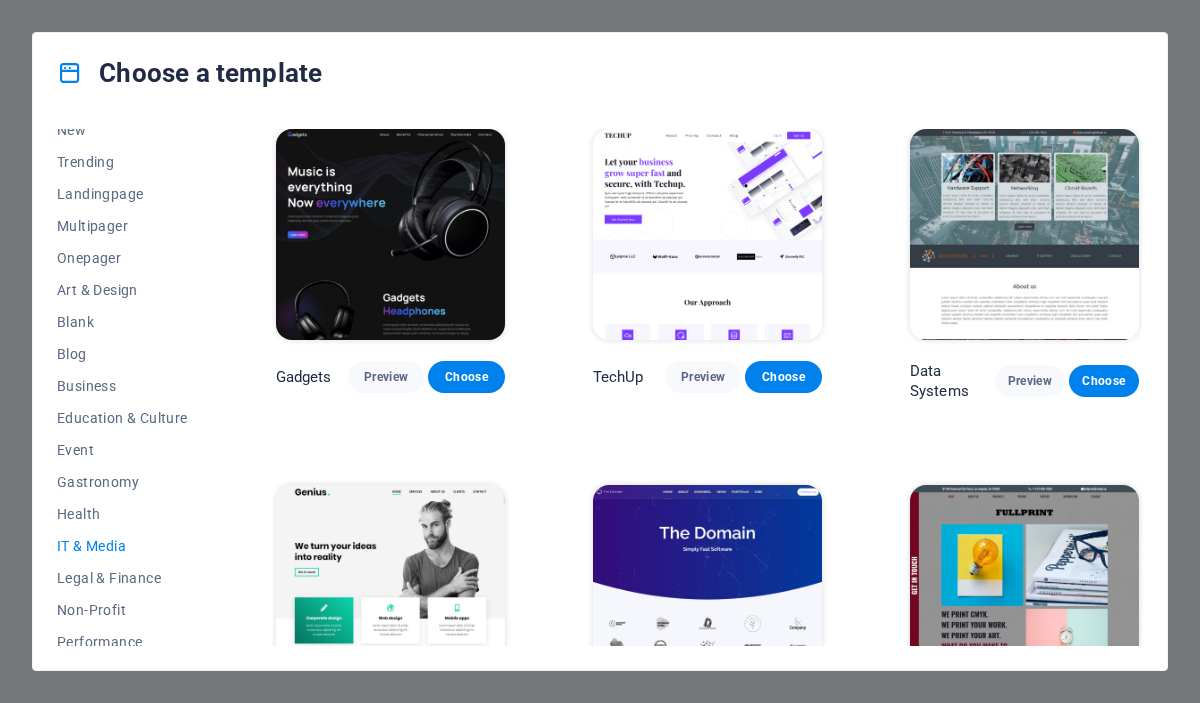 scroll, scrollTop: 808, scrollLeft: 0, axis: vertical 